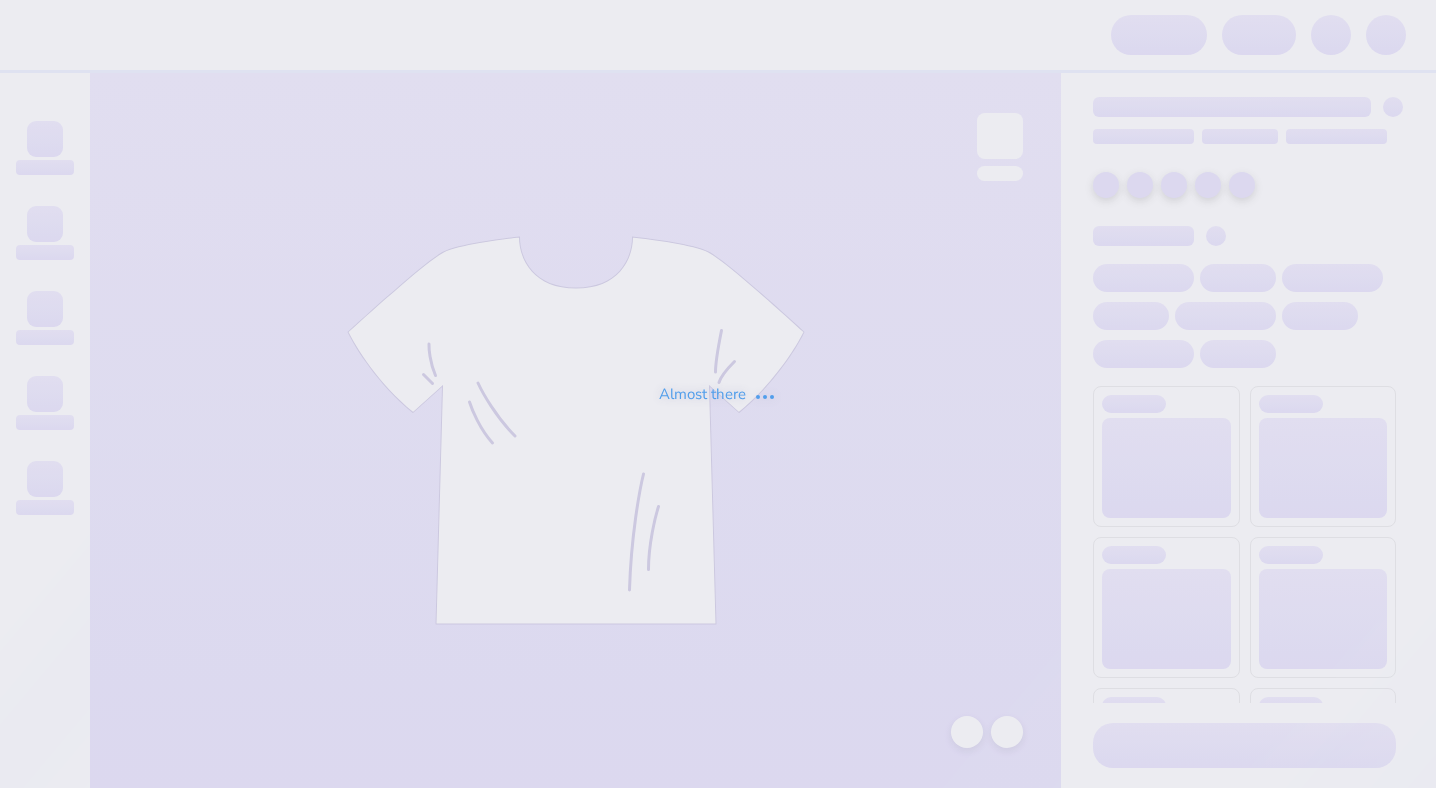 scroll, scrollTop: 0, scrollLeft: 0, axis: both 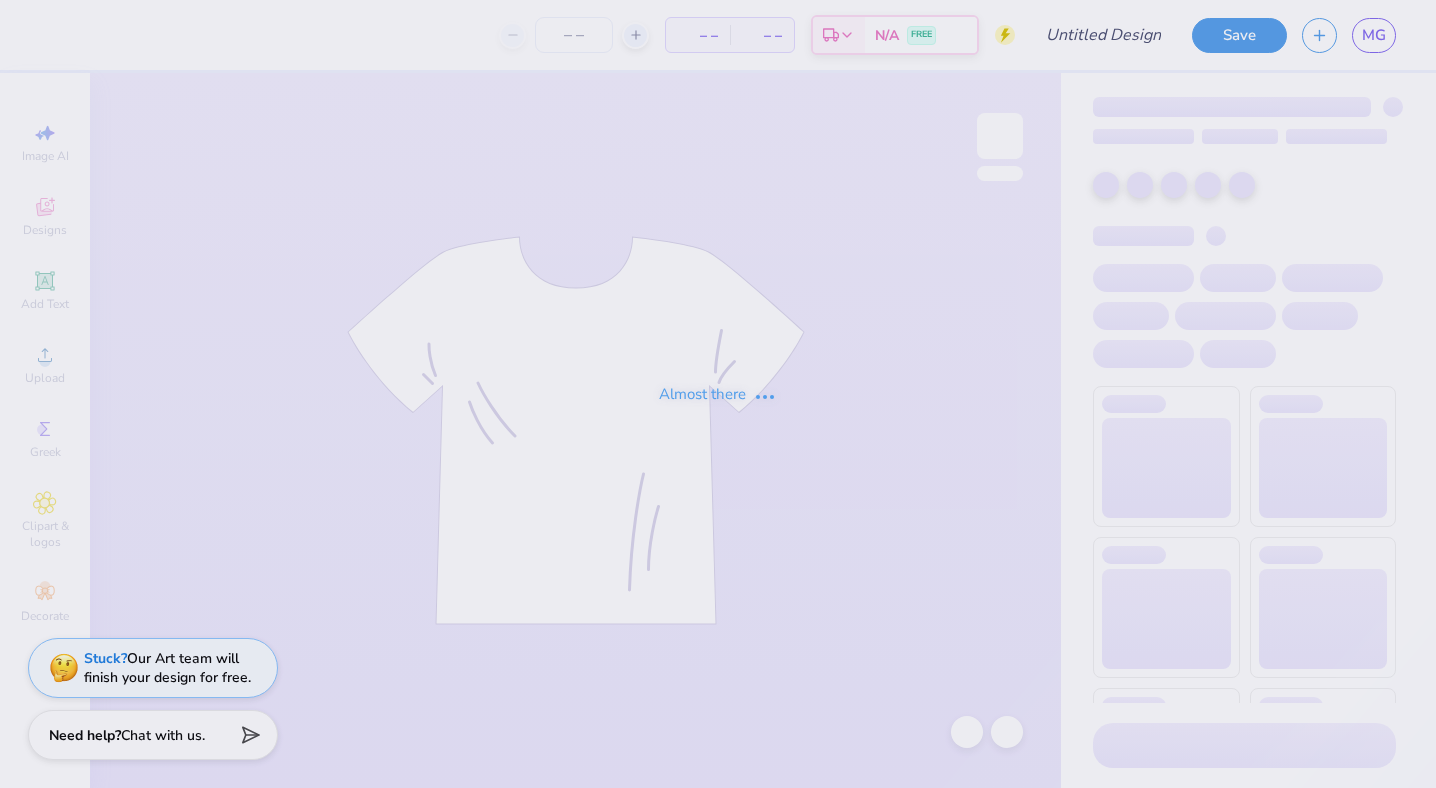 type on "ADPhi Fall Rush 25" 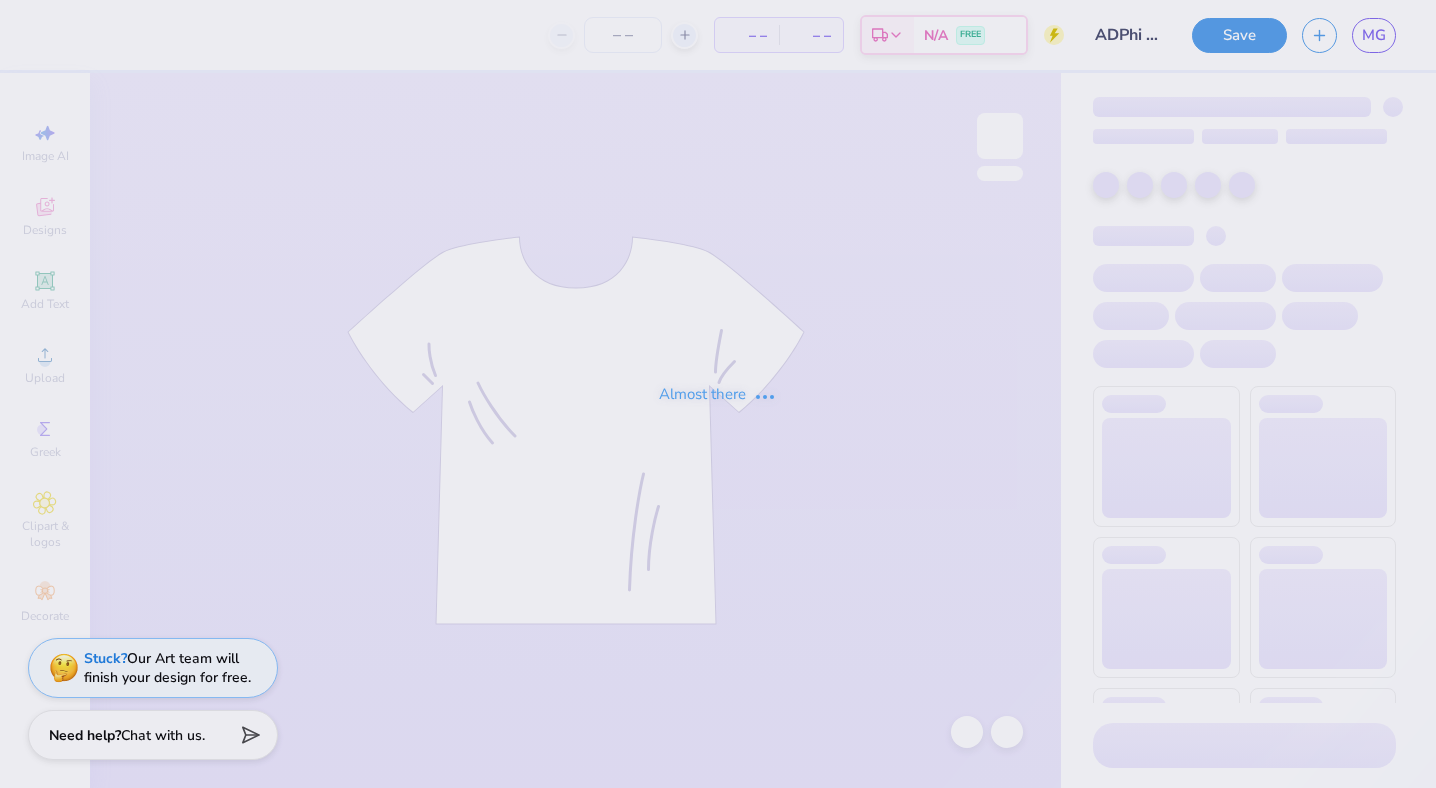 type on "40" 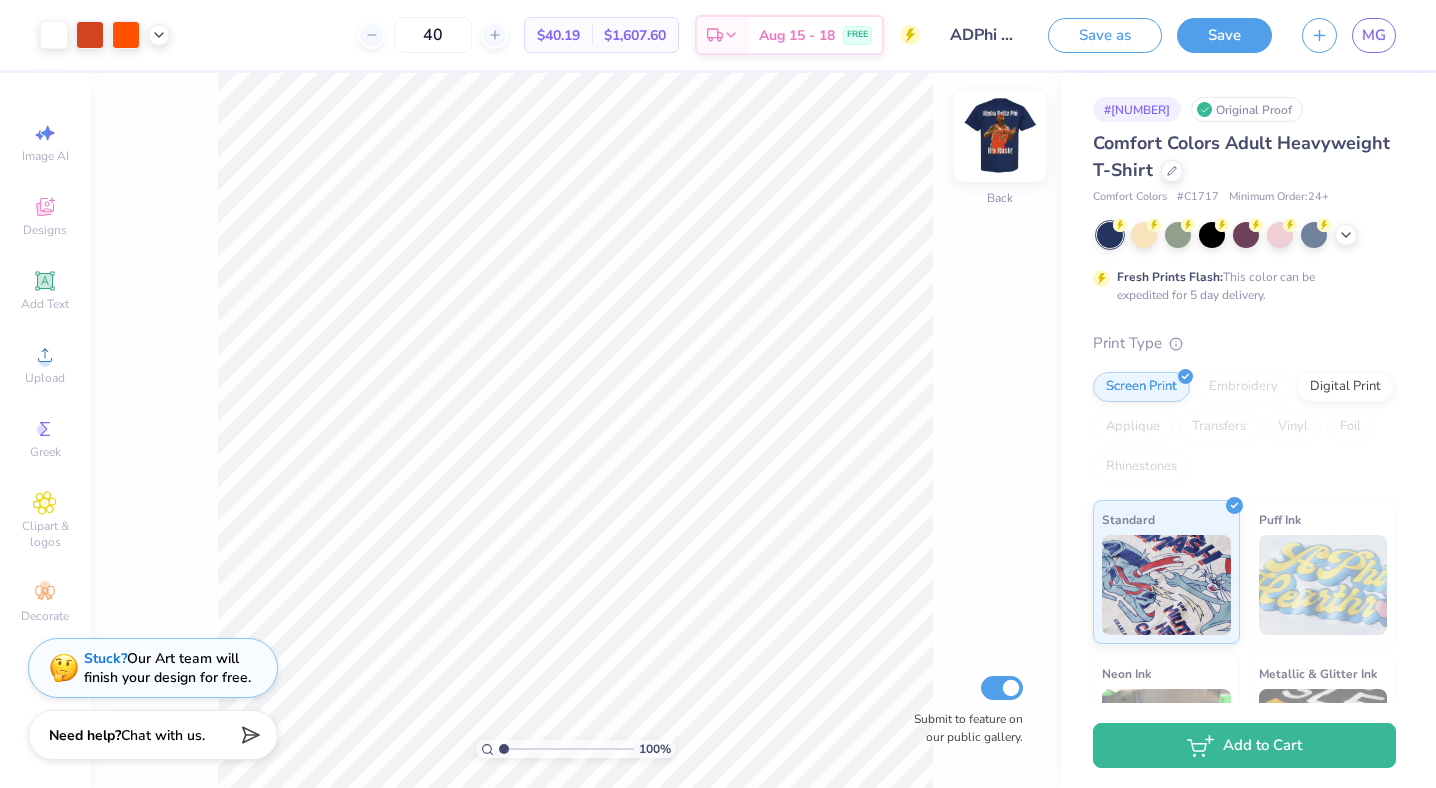 click at bounding box center (1000, 136) 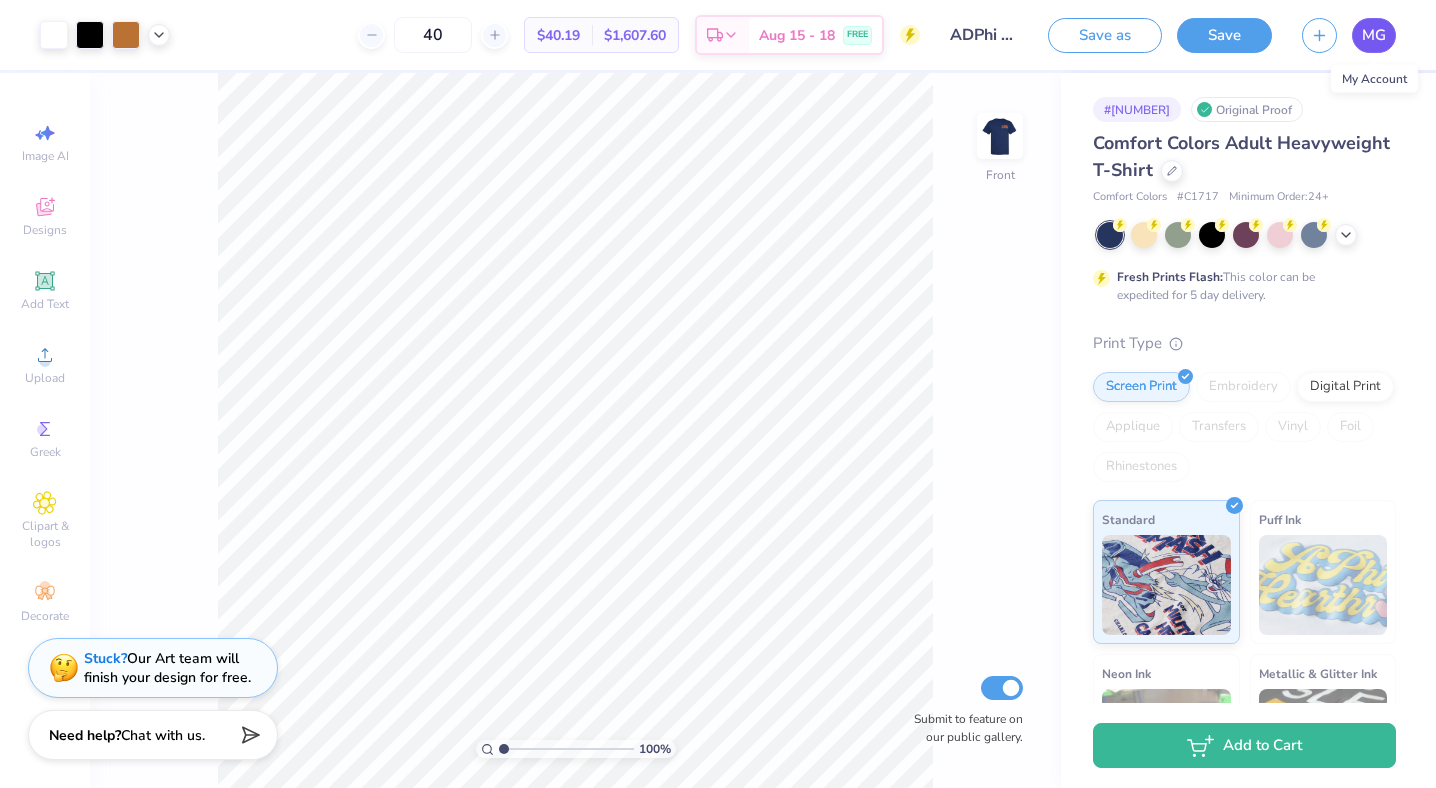 click on "MG" at bounding box center [1374, 35] 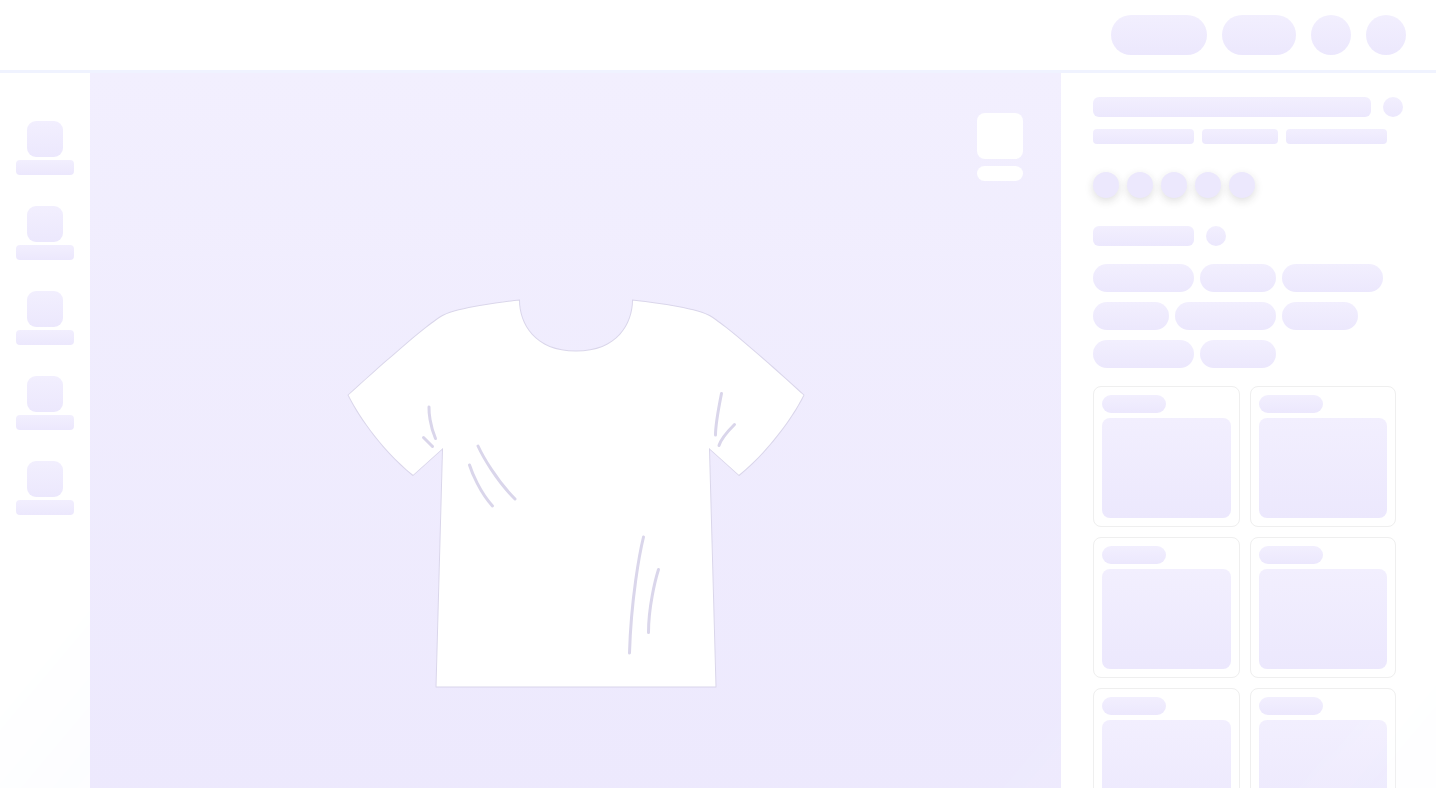 scroll, scrollTop: 0, scrollLeft: 0, axis: both 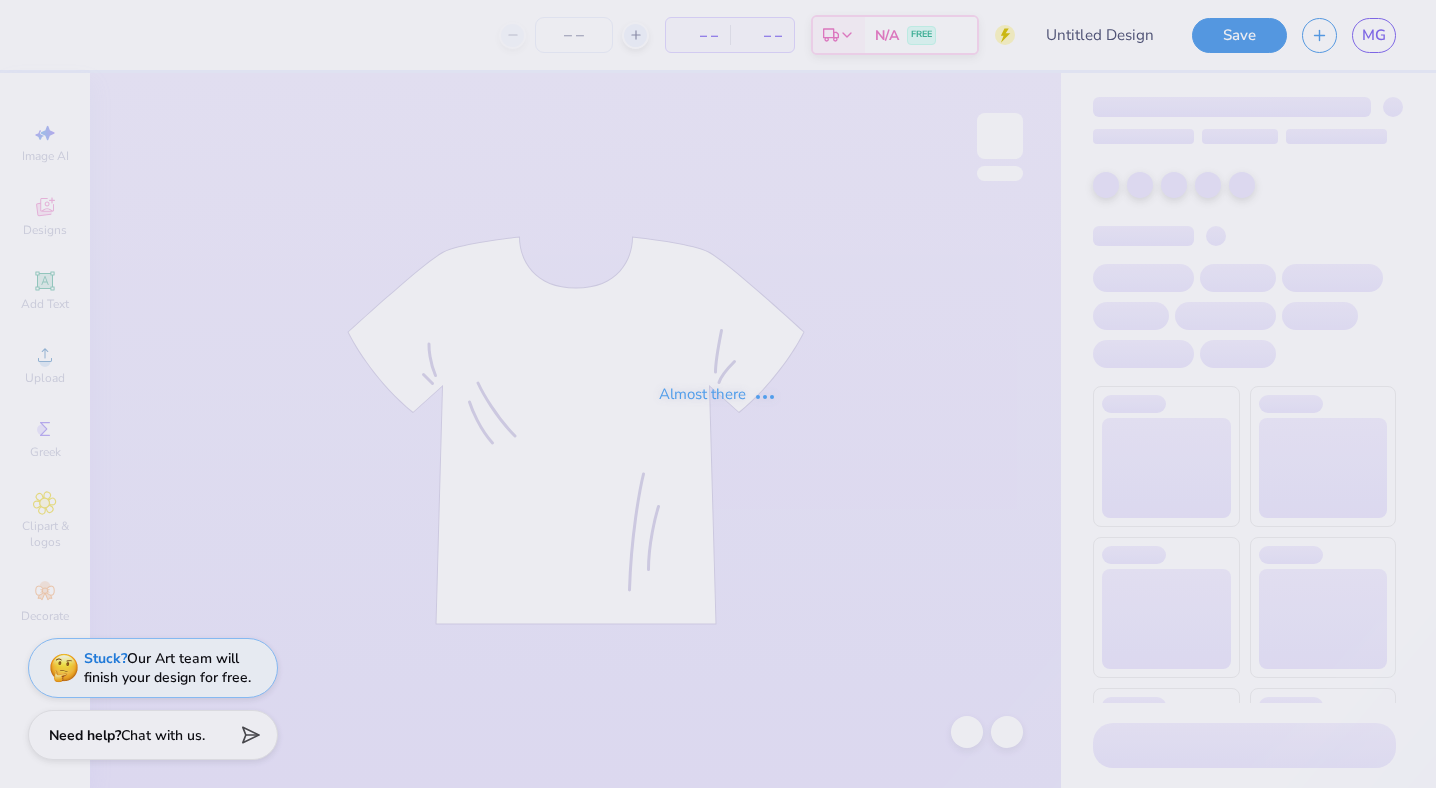 type on "ADPhi Fall Rush 25" 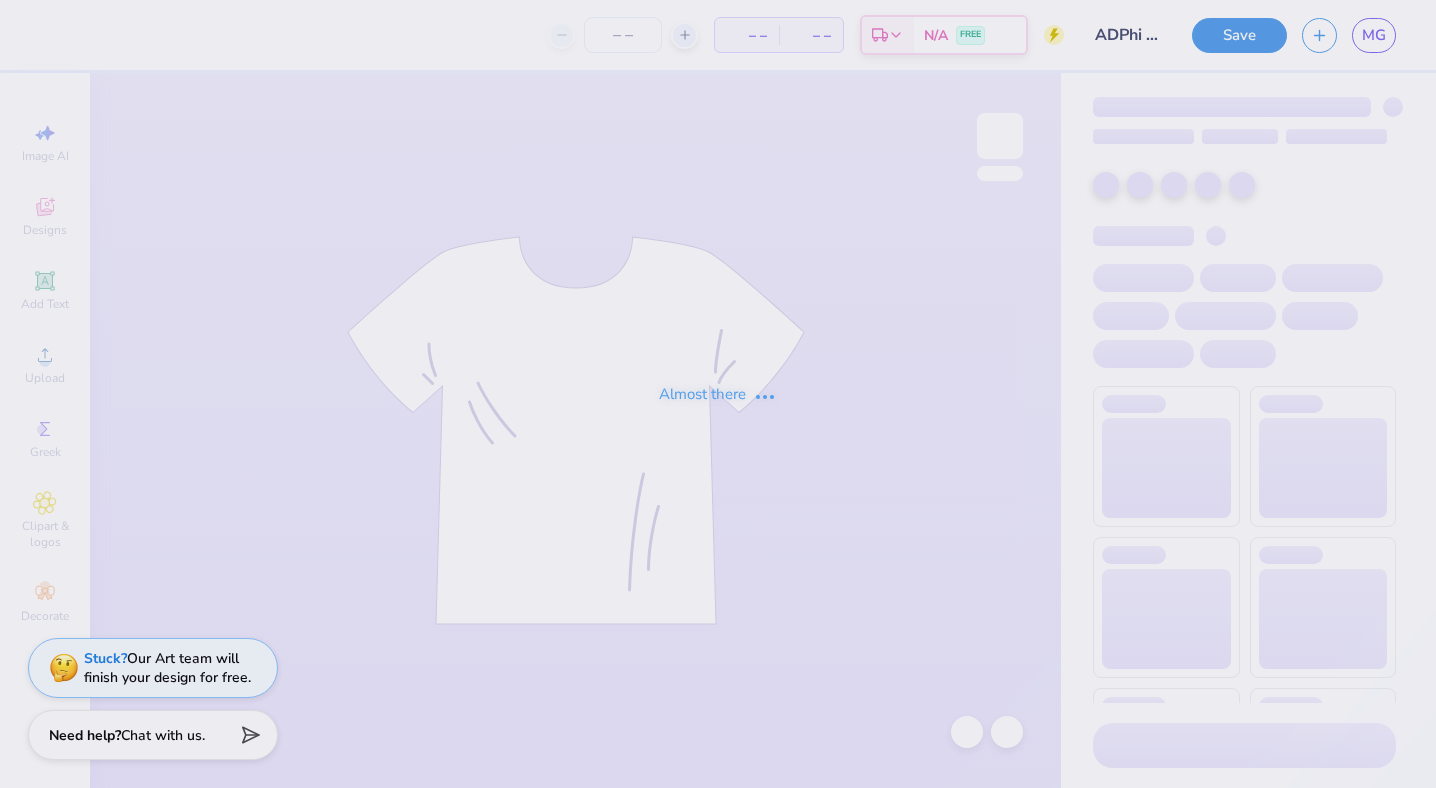 type on "40" 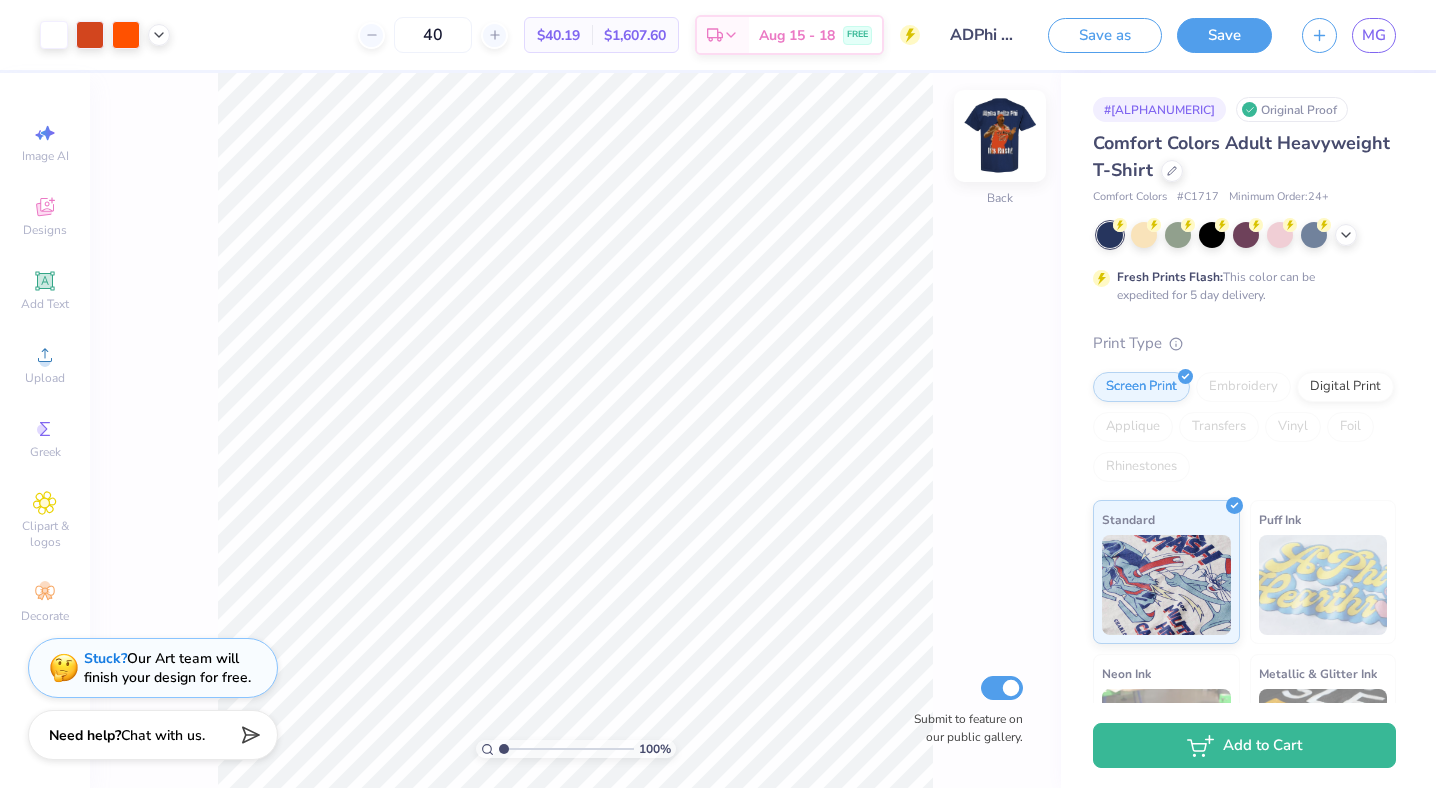 click at bounding box center (1000, 136) 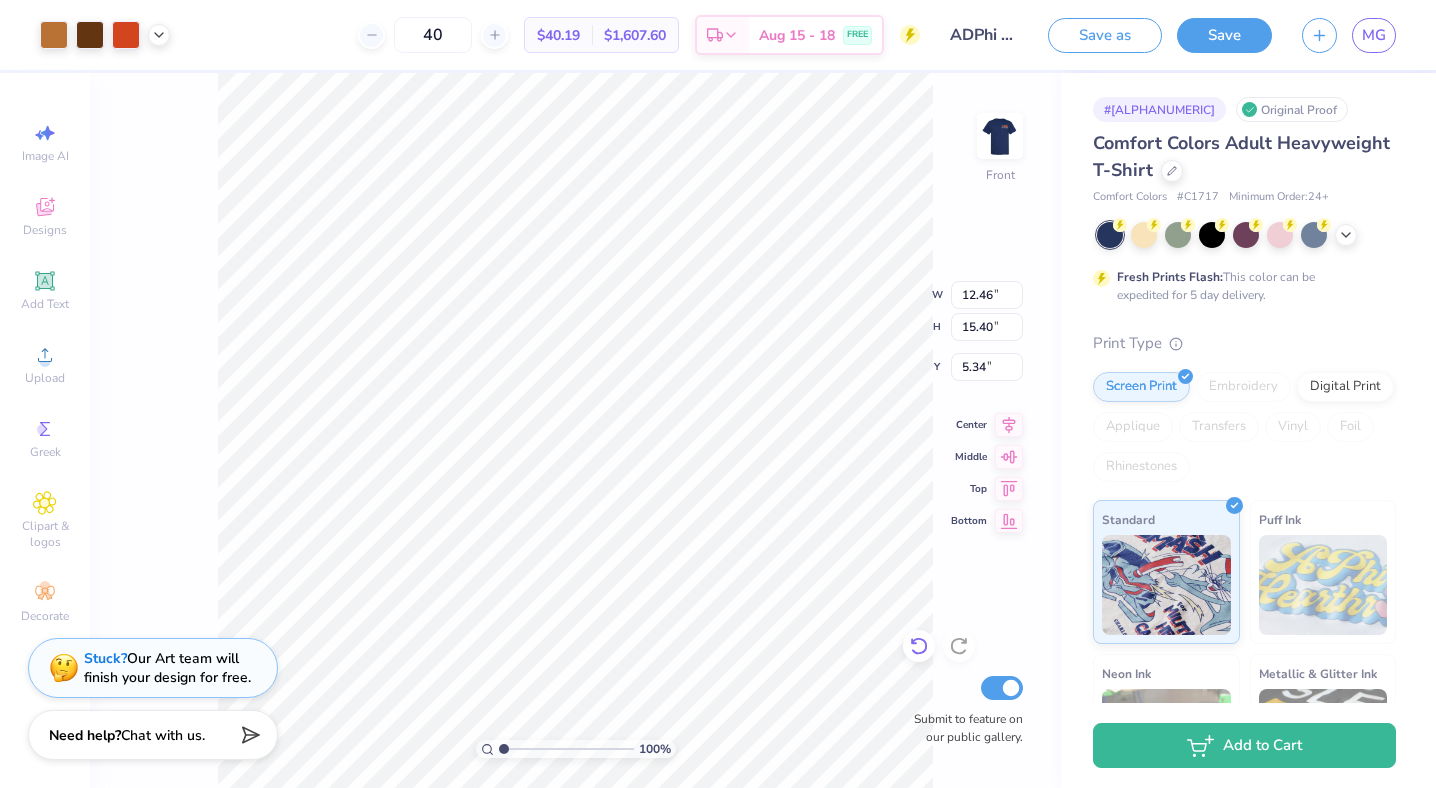 click 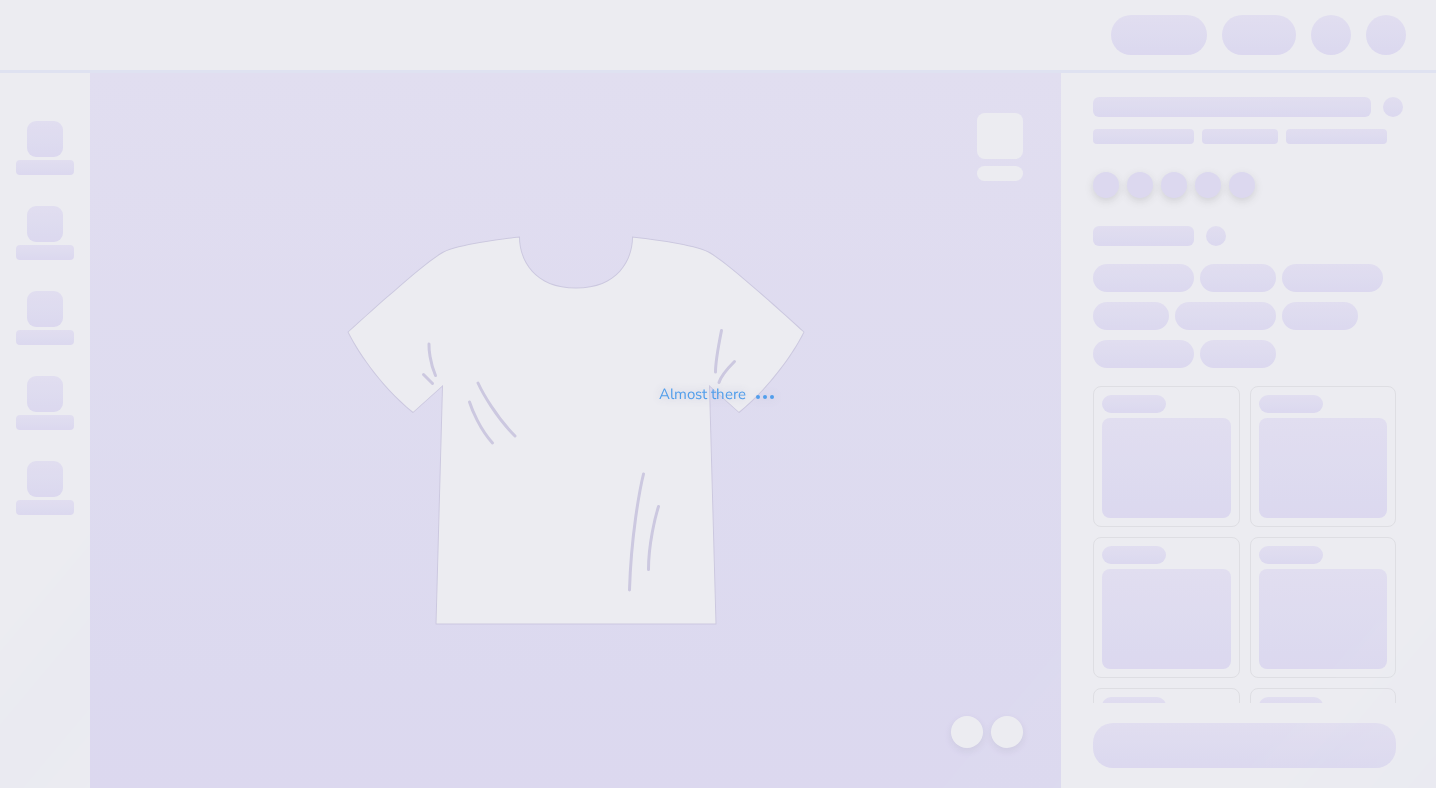 scroll, scrollTop: 0, scrollLeft: 0, axis: both 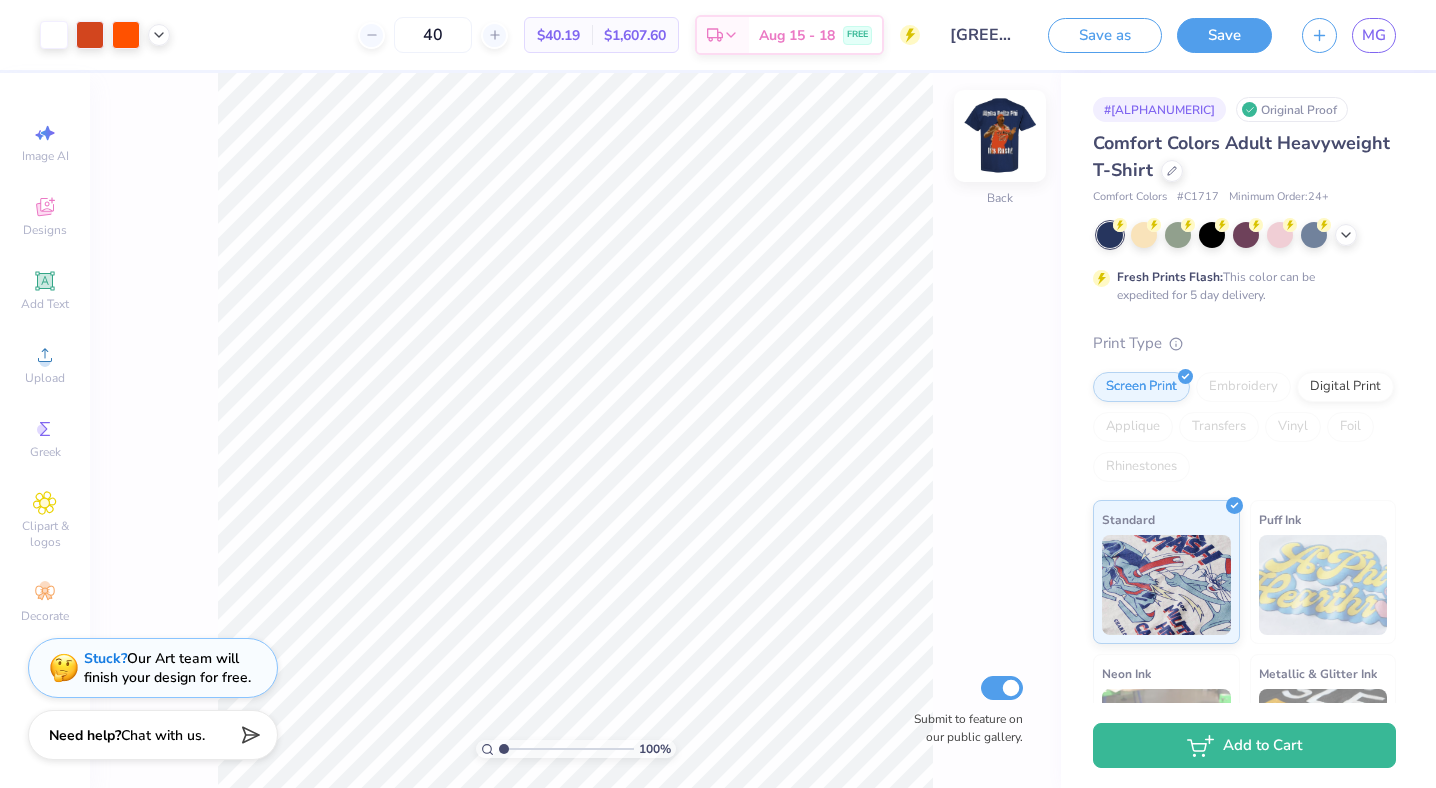 click at bounding box center (1000, 136) 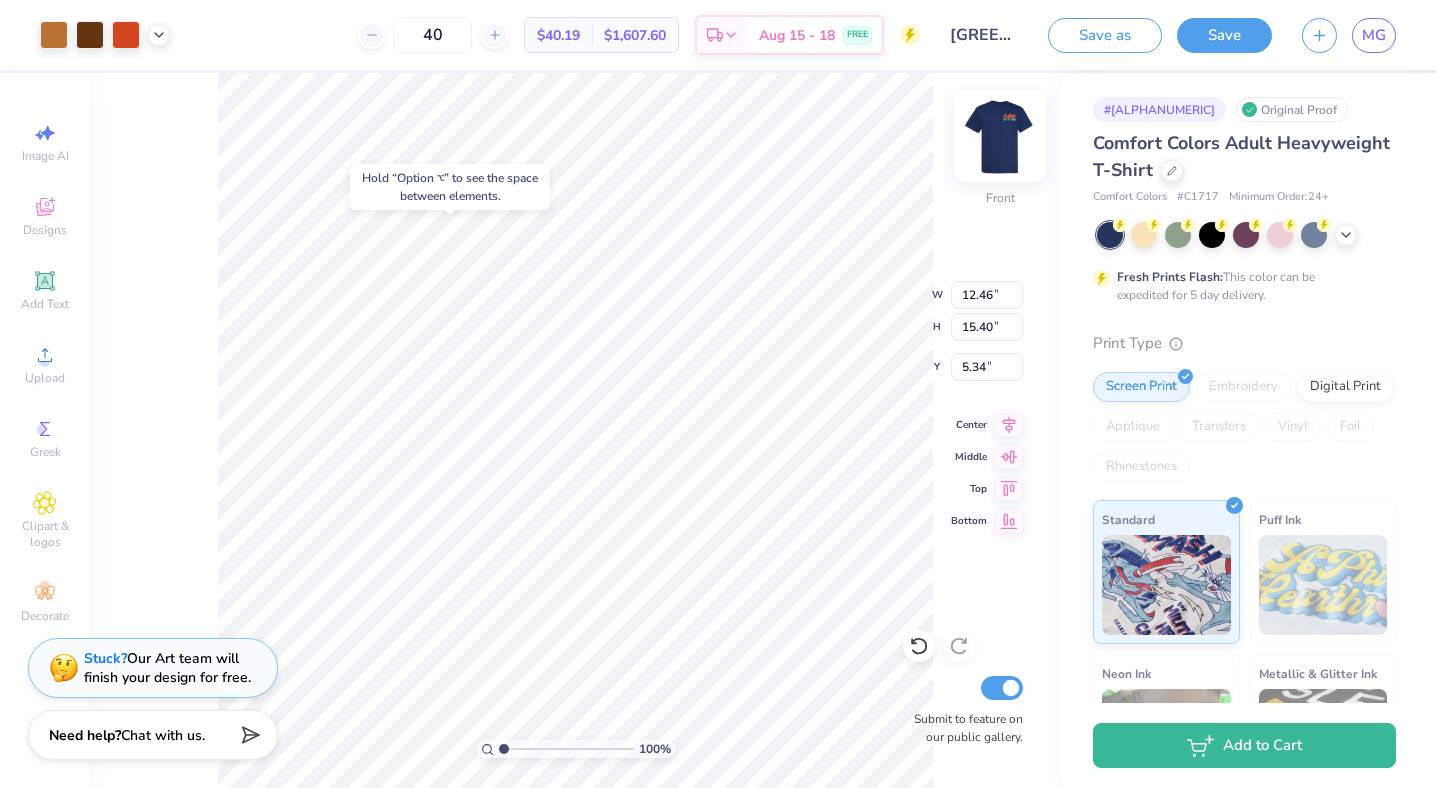 type on "5.34" 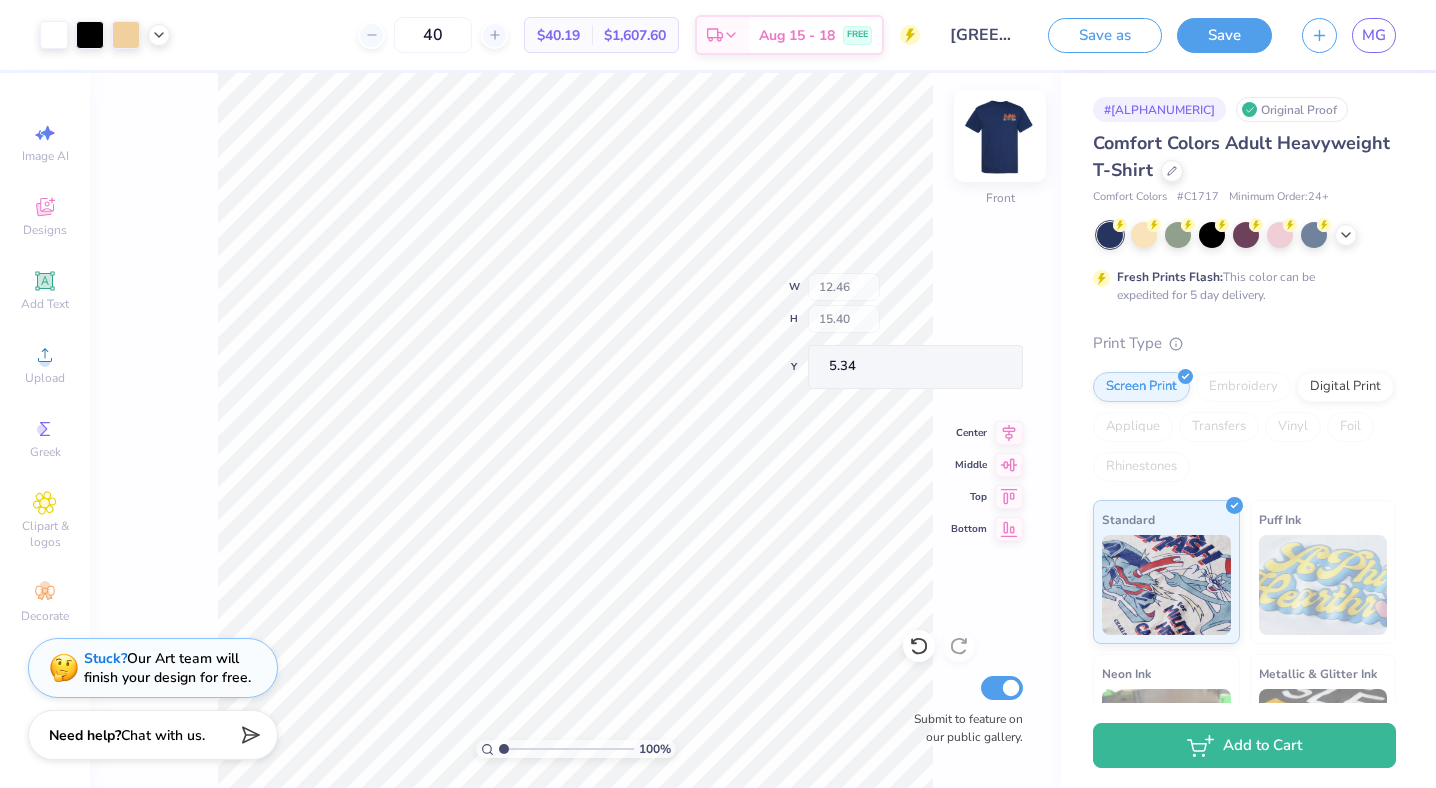 type on "0.65" 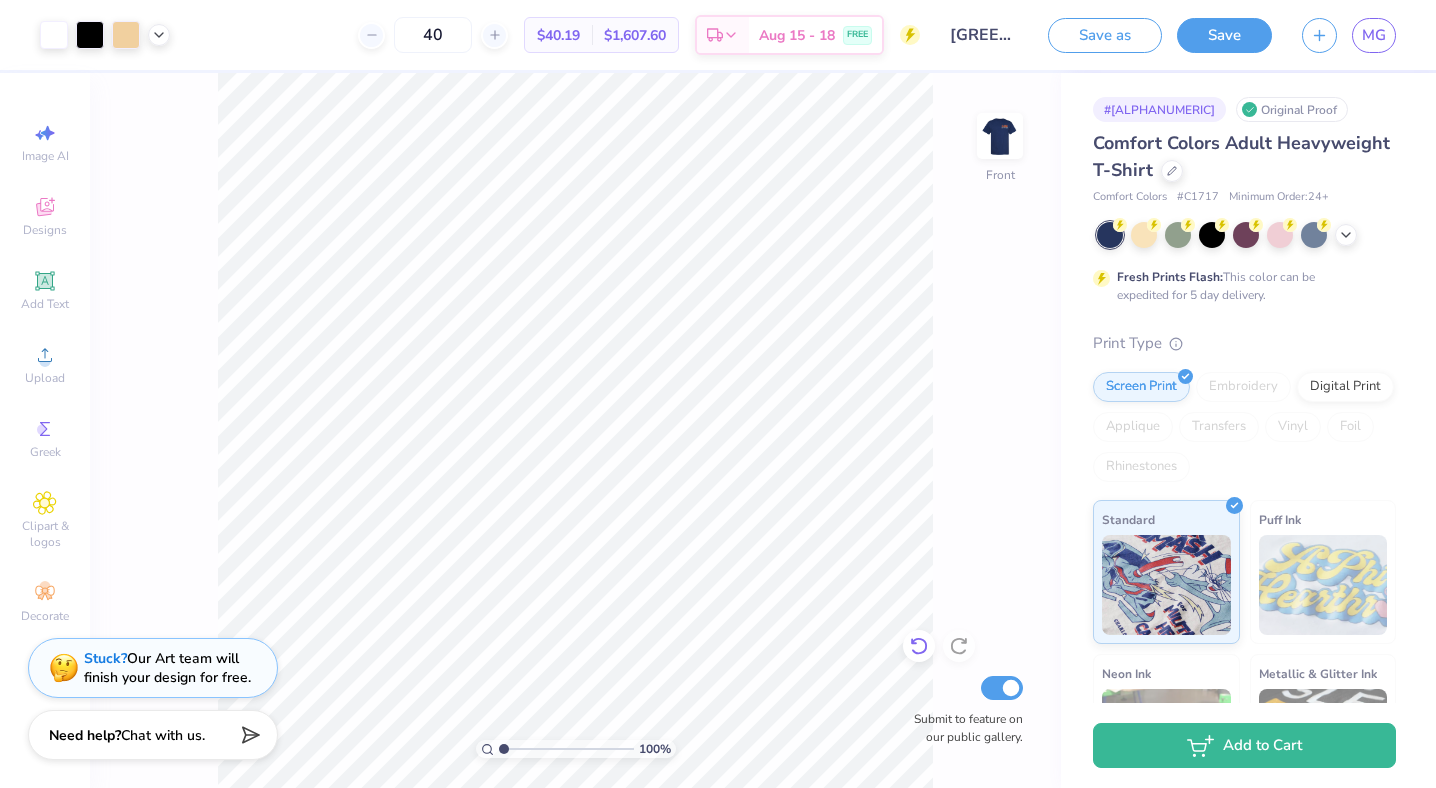 click 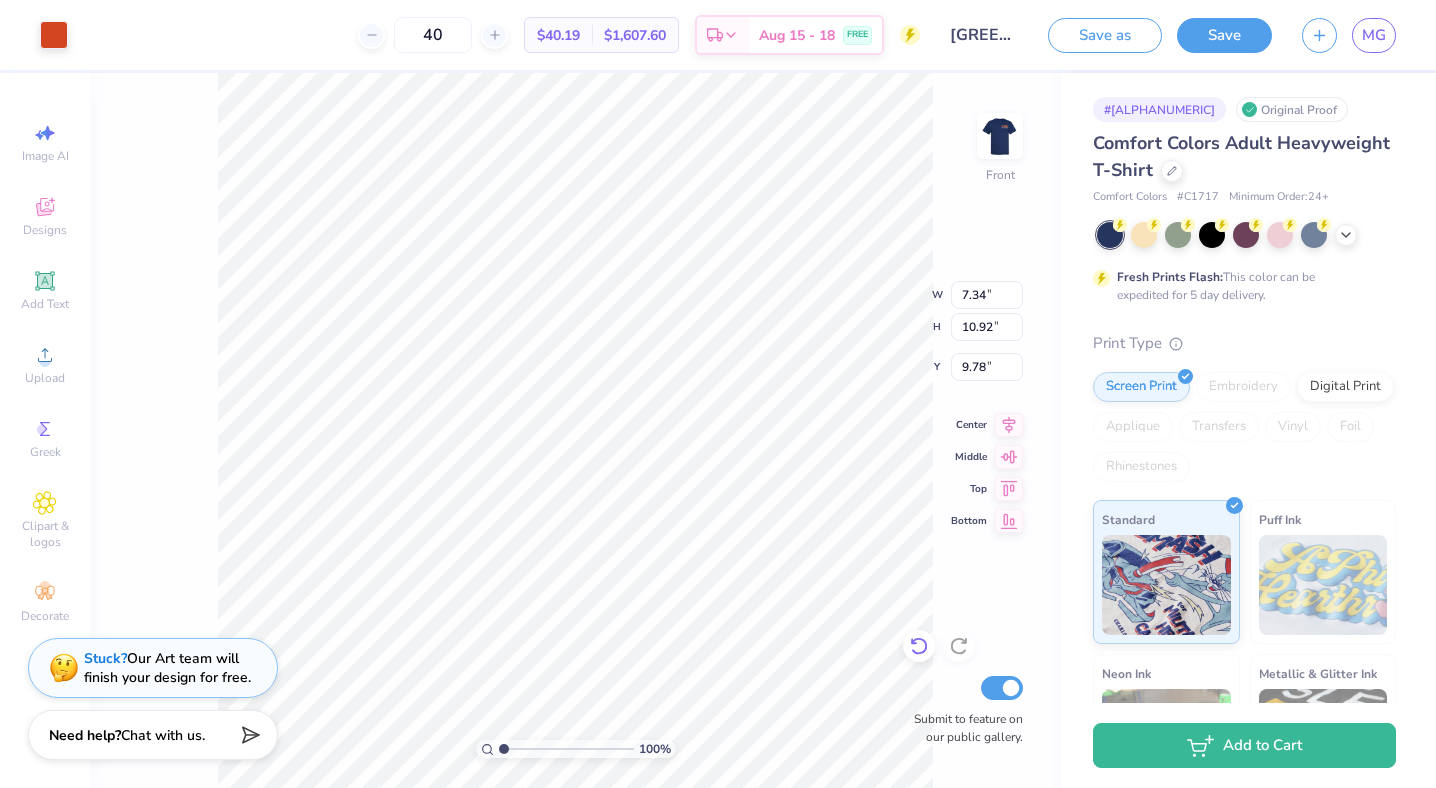 type on "0.45" 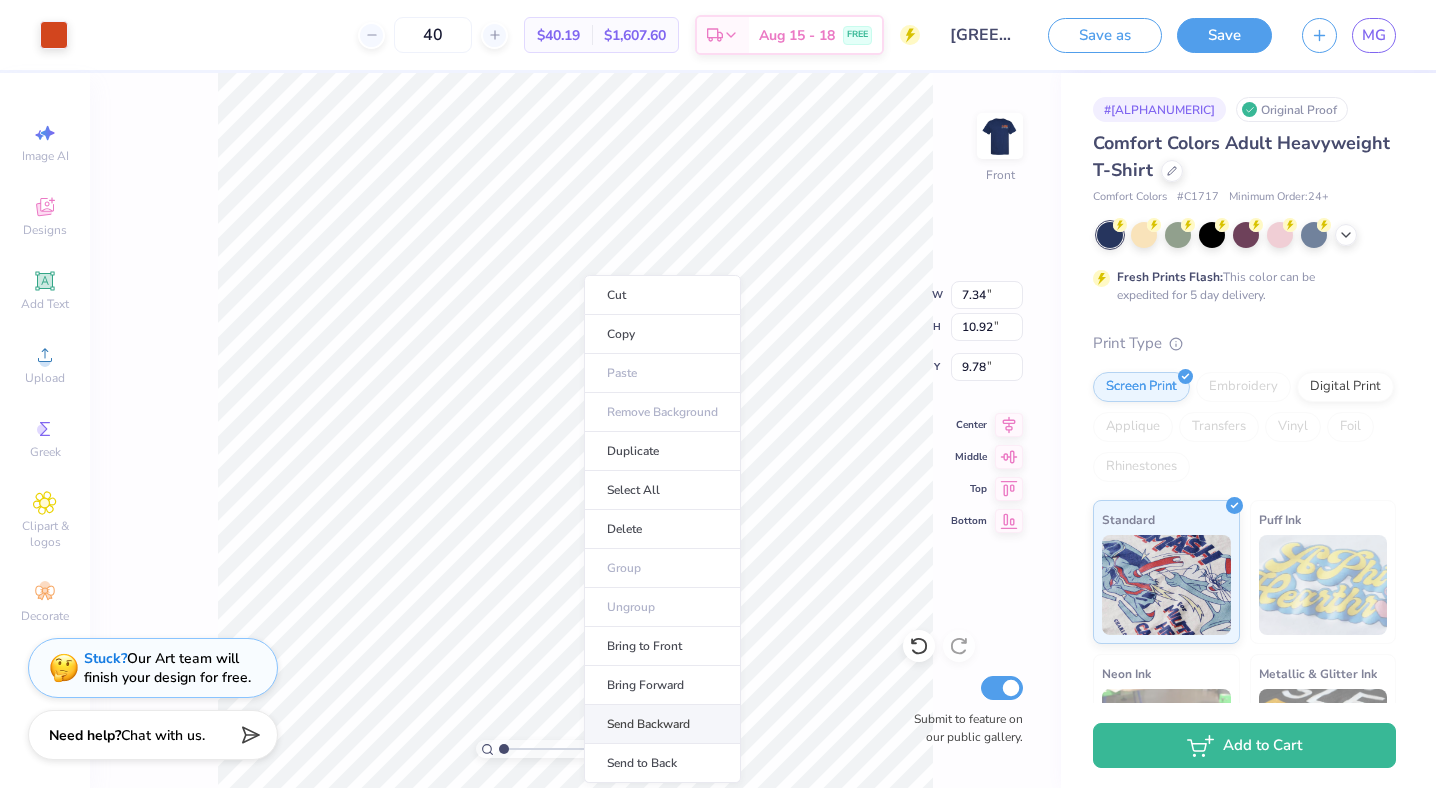 click on "Send Backward" at bounding box center [662, 724] 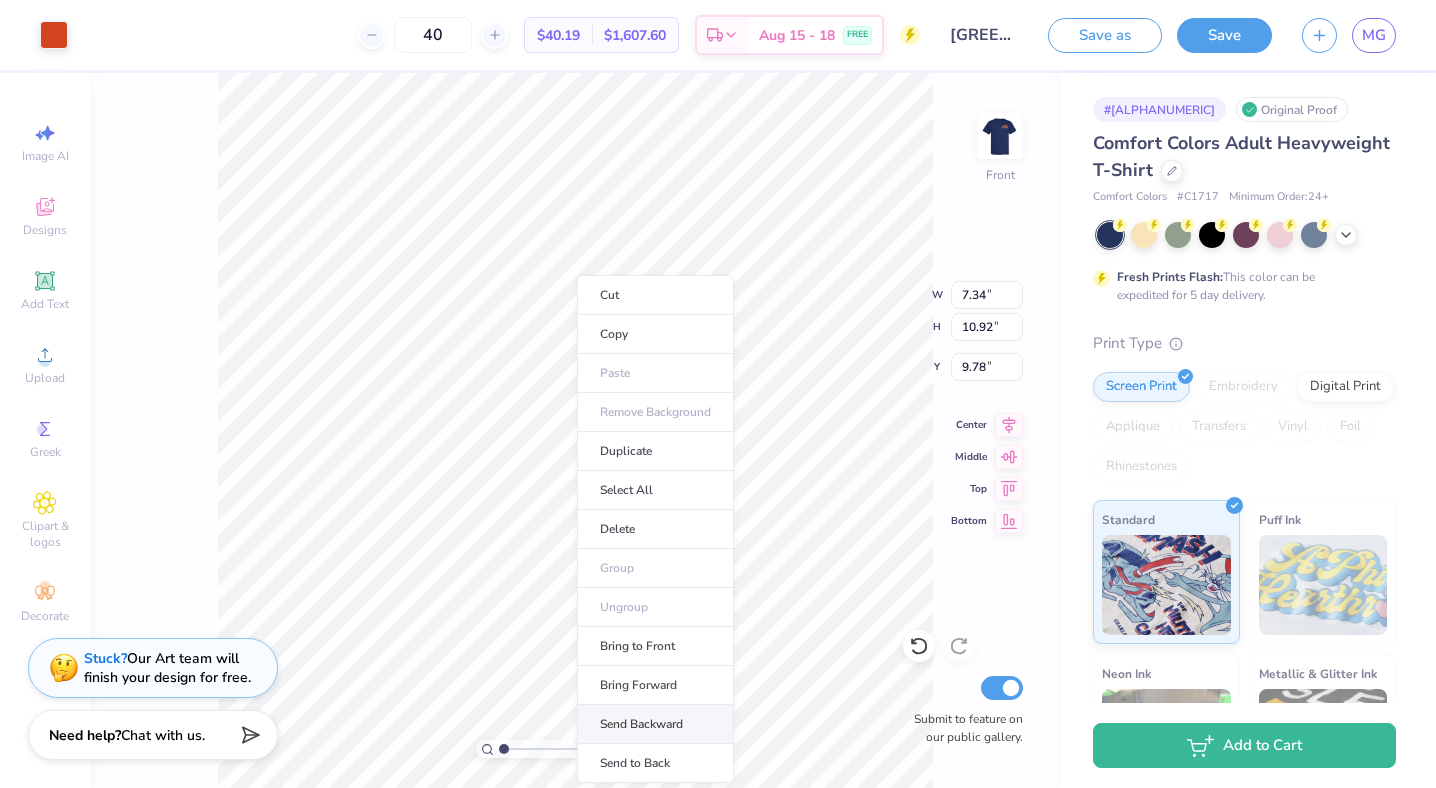 click on "Send Backward" at bounding box center (655, 724) 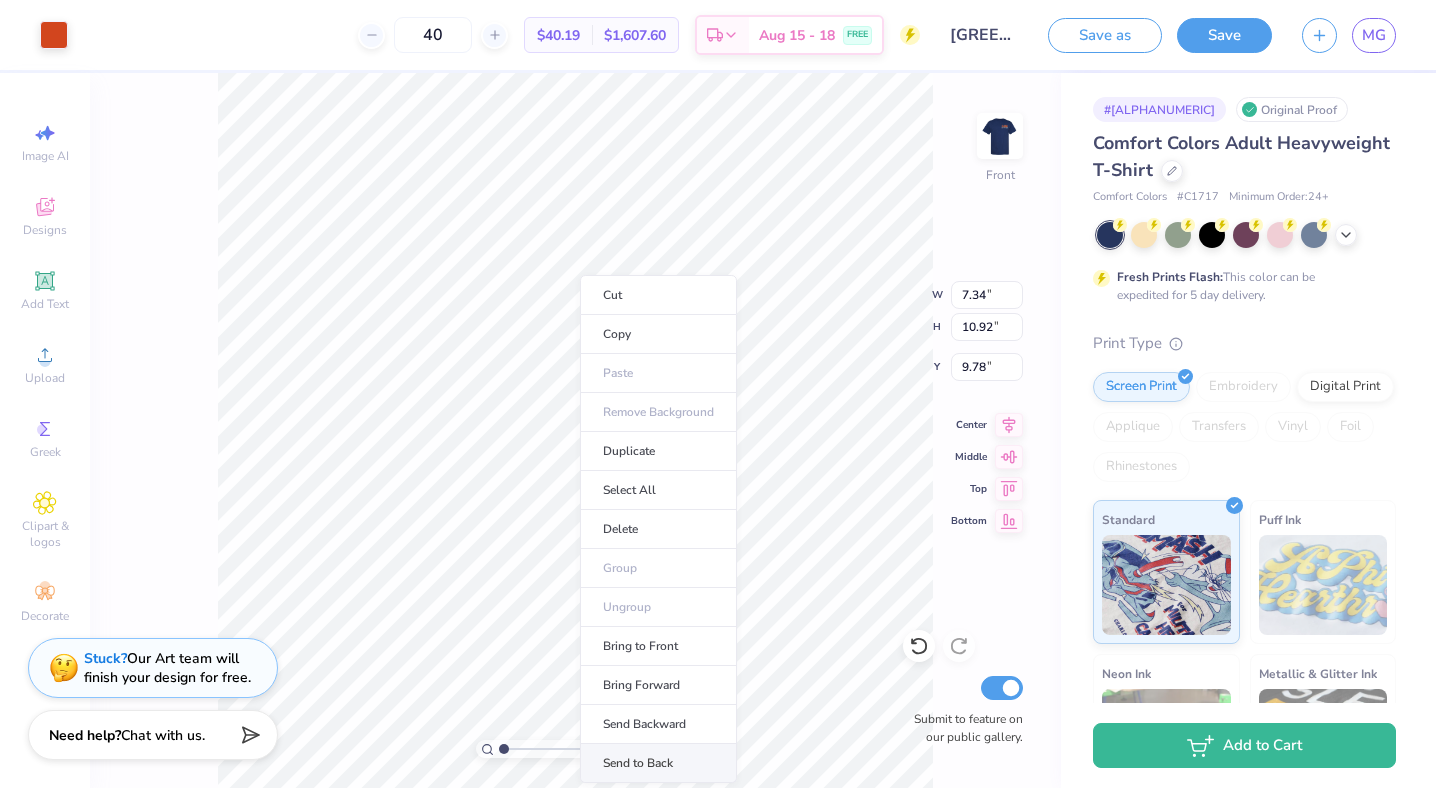 click on "Send to Back" at bounding box center (658, 763) 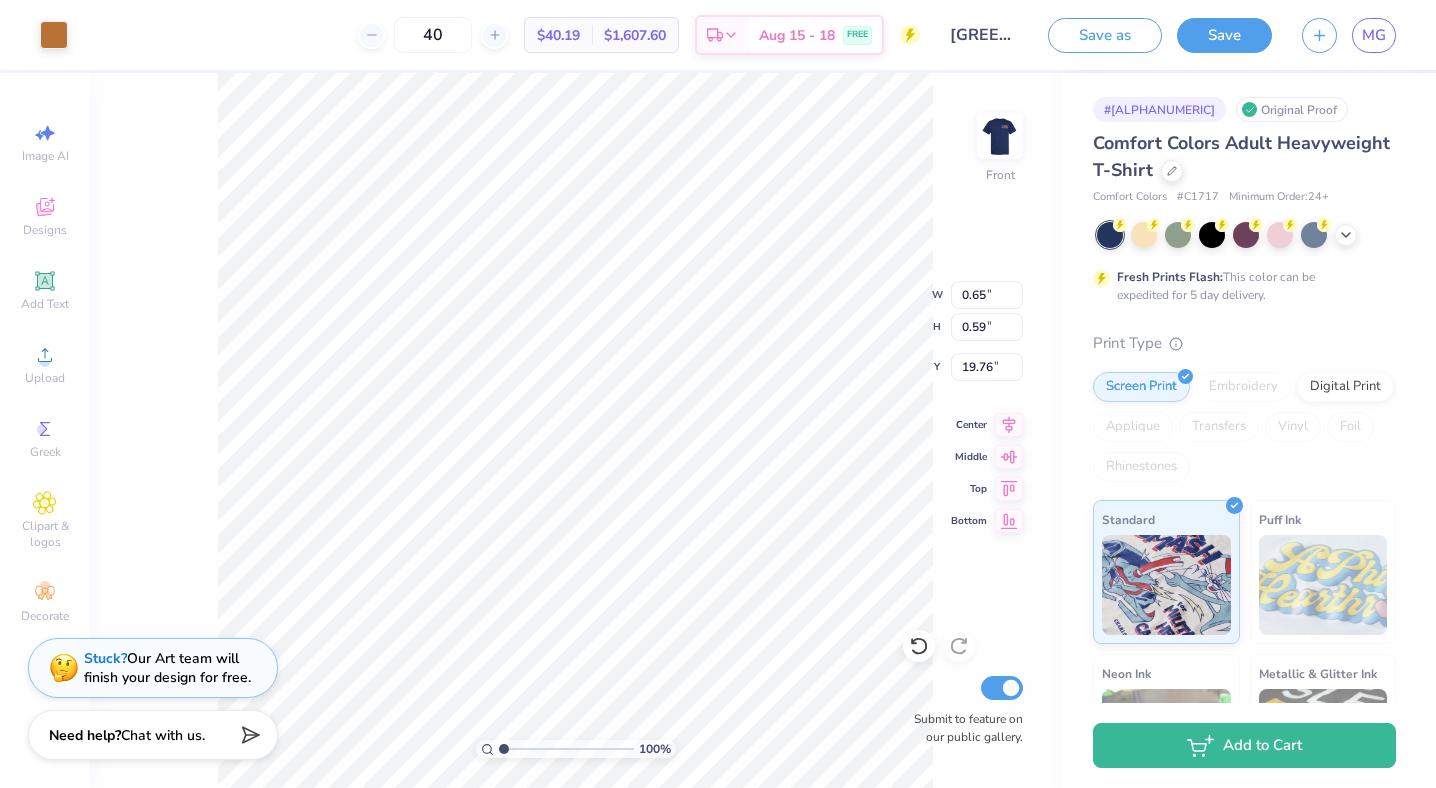 type on "9.49" 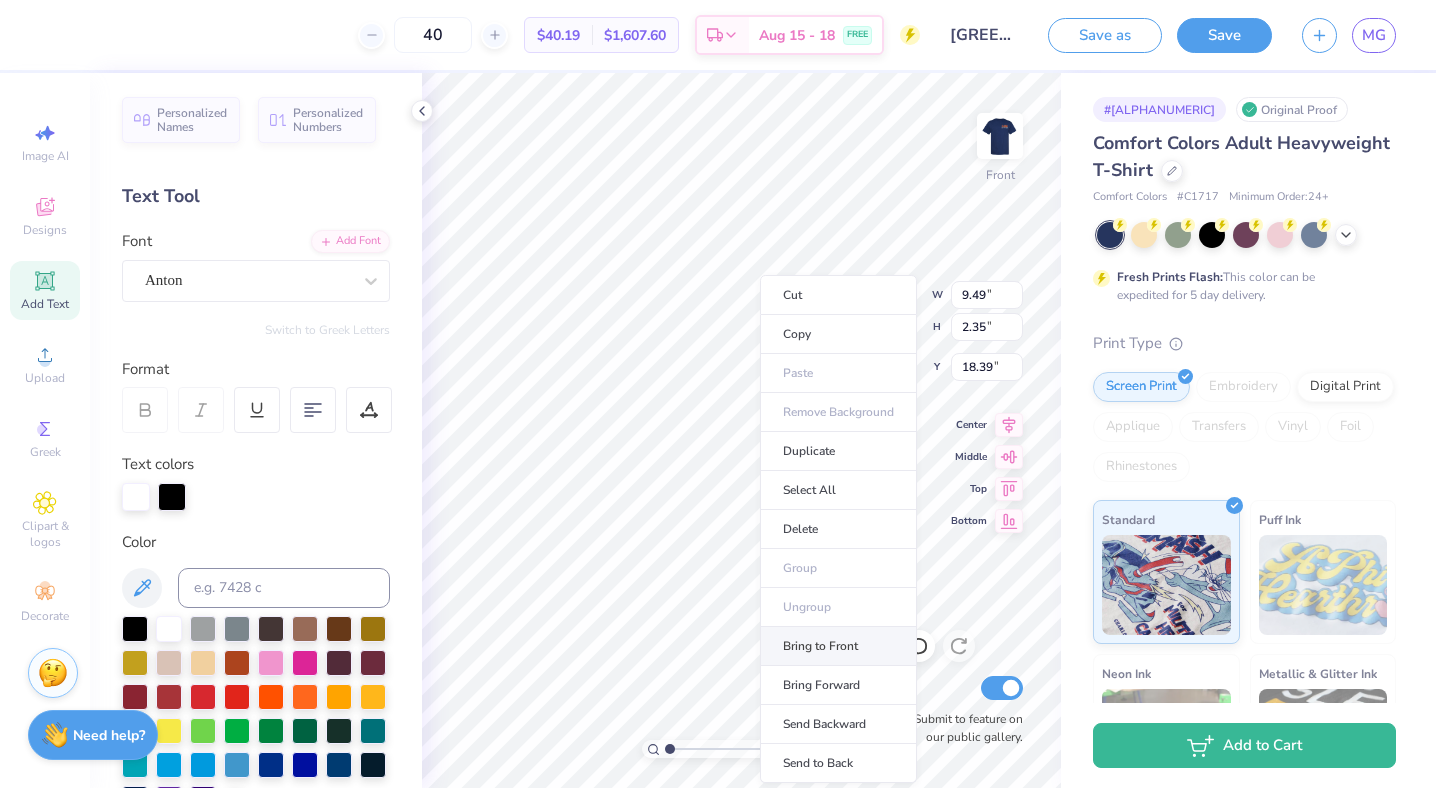 click on "Bring to Front" at bounding box center [838, 646] 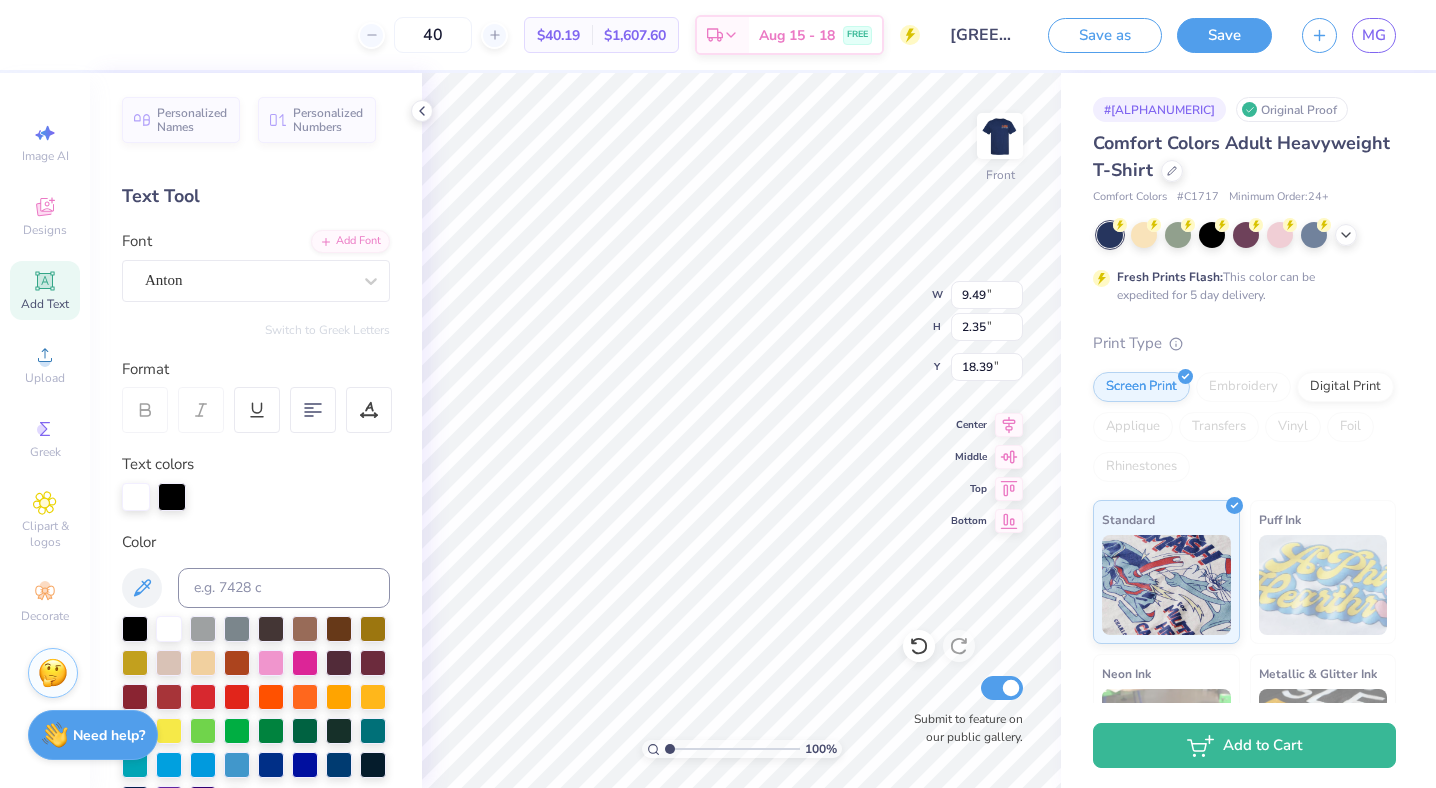 type on "7.34" 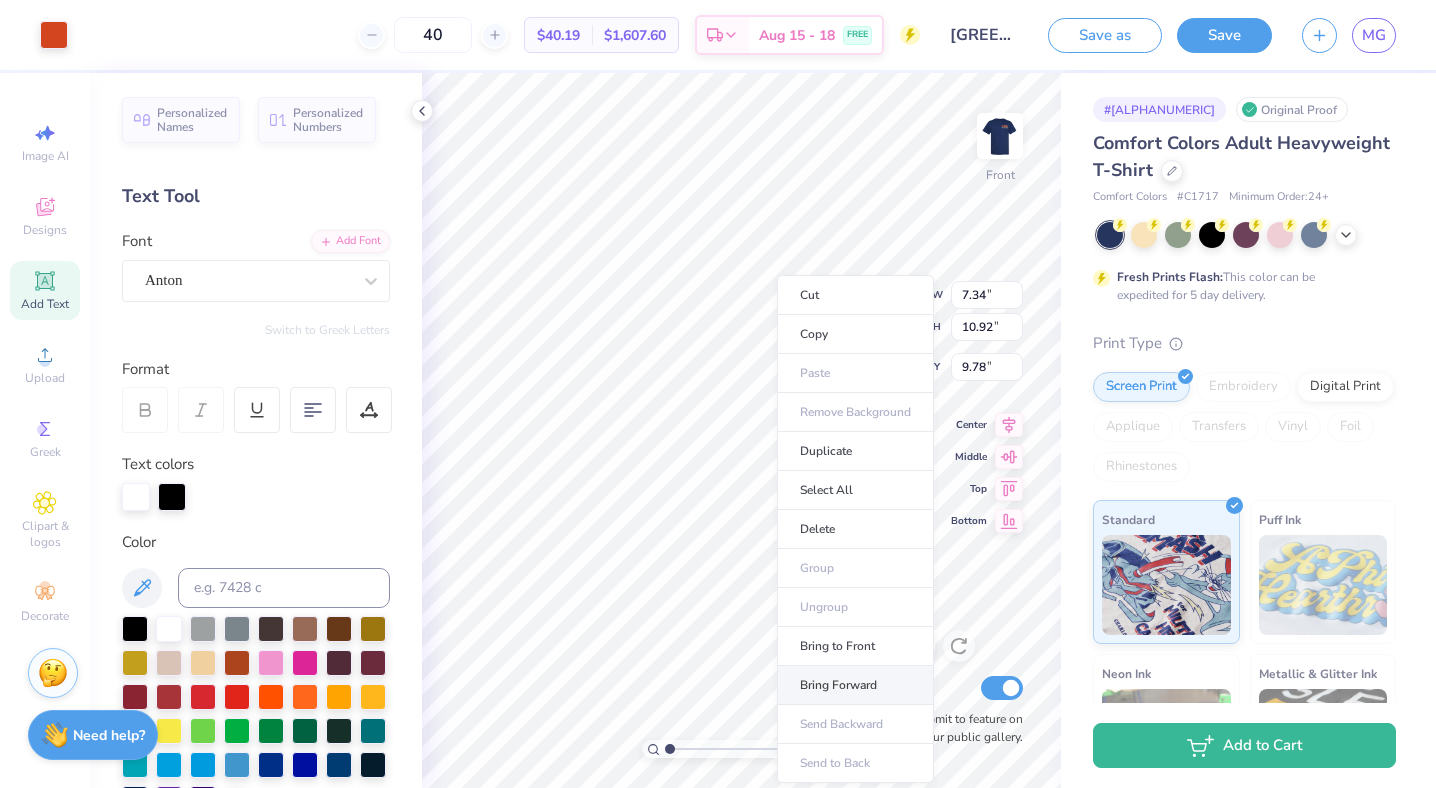 click on "Bring Forward" at bounding box center (855, 685) 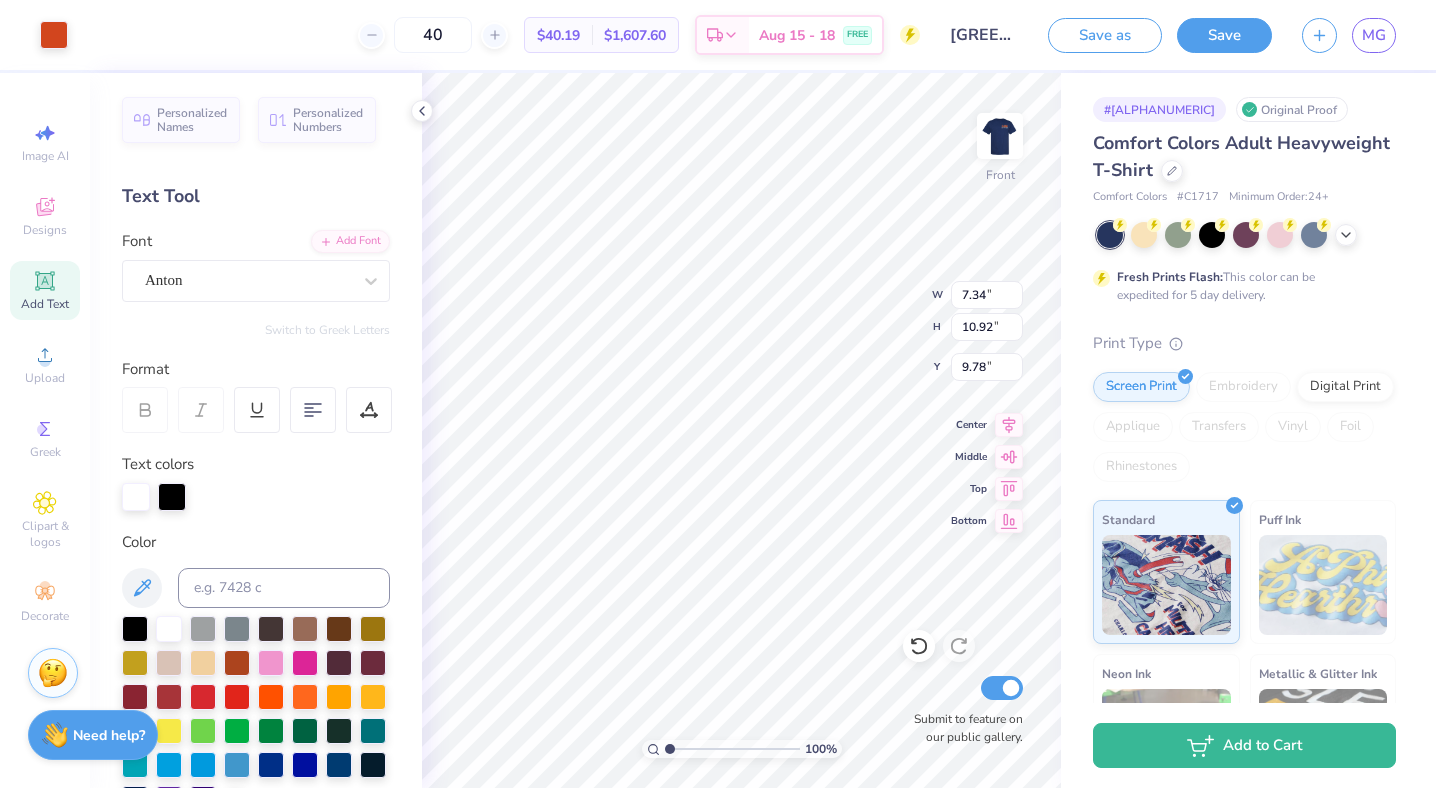 type on "9.49" 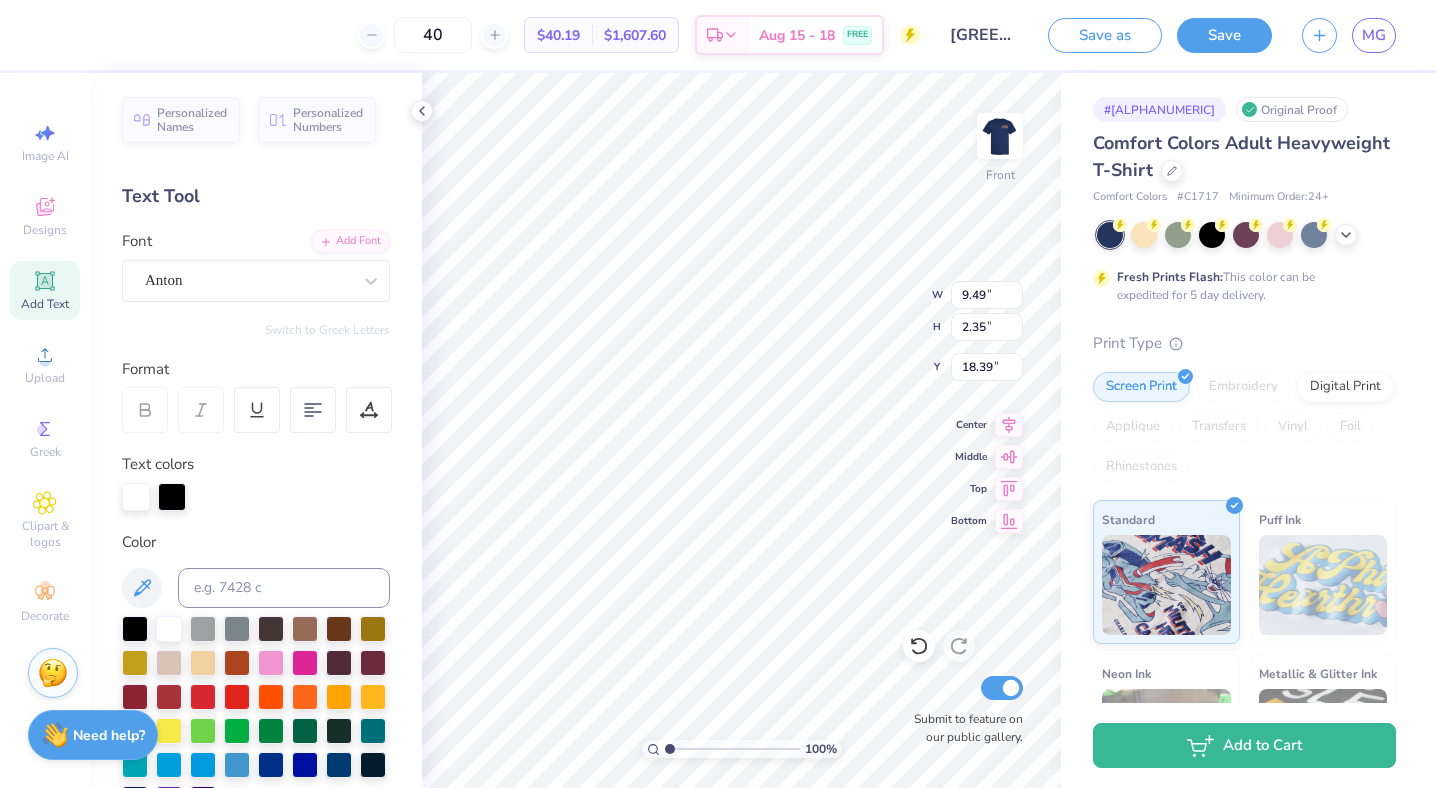 type on "7.34" 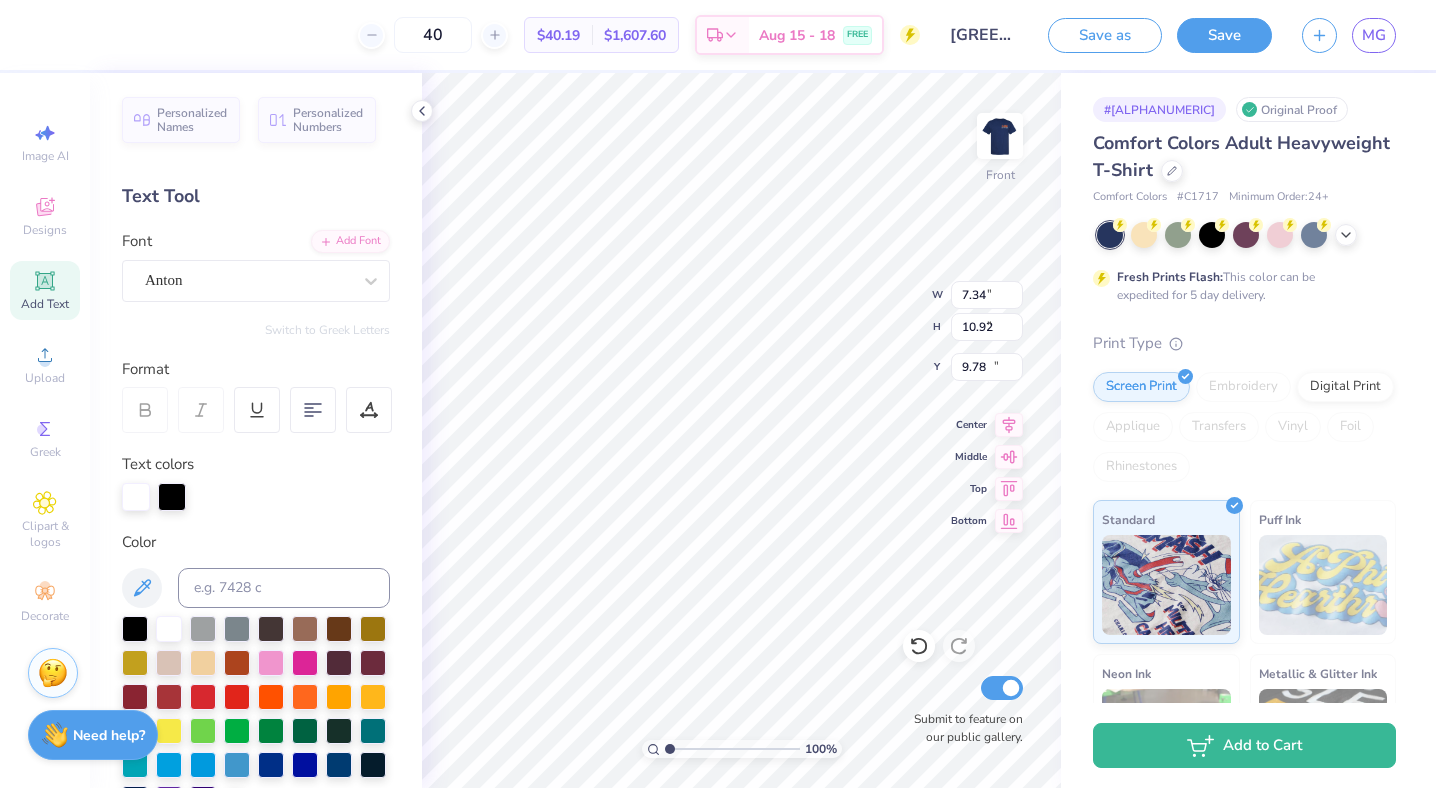type on "9.82" 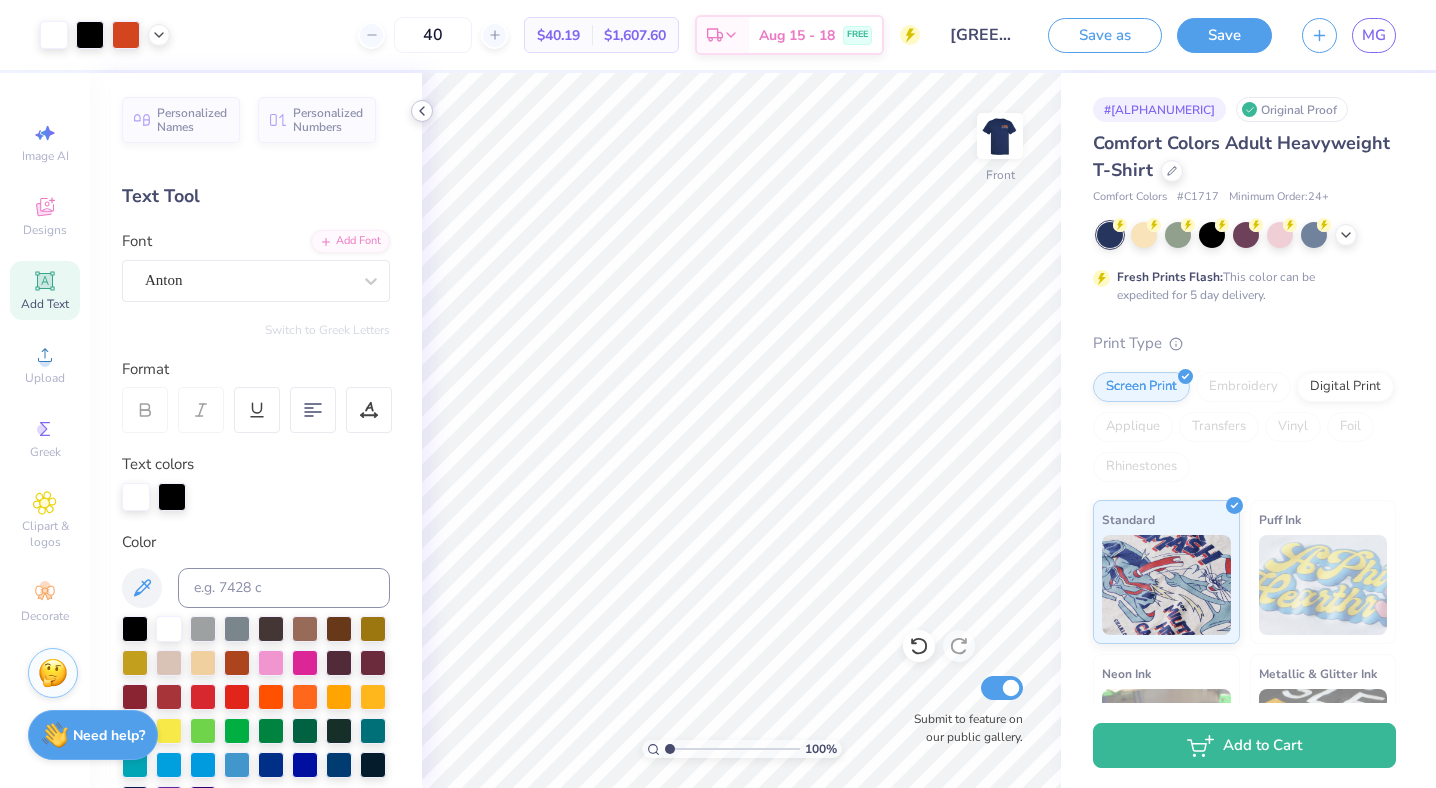 click 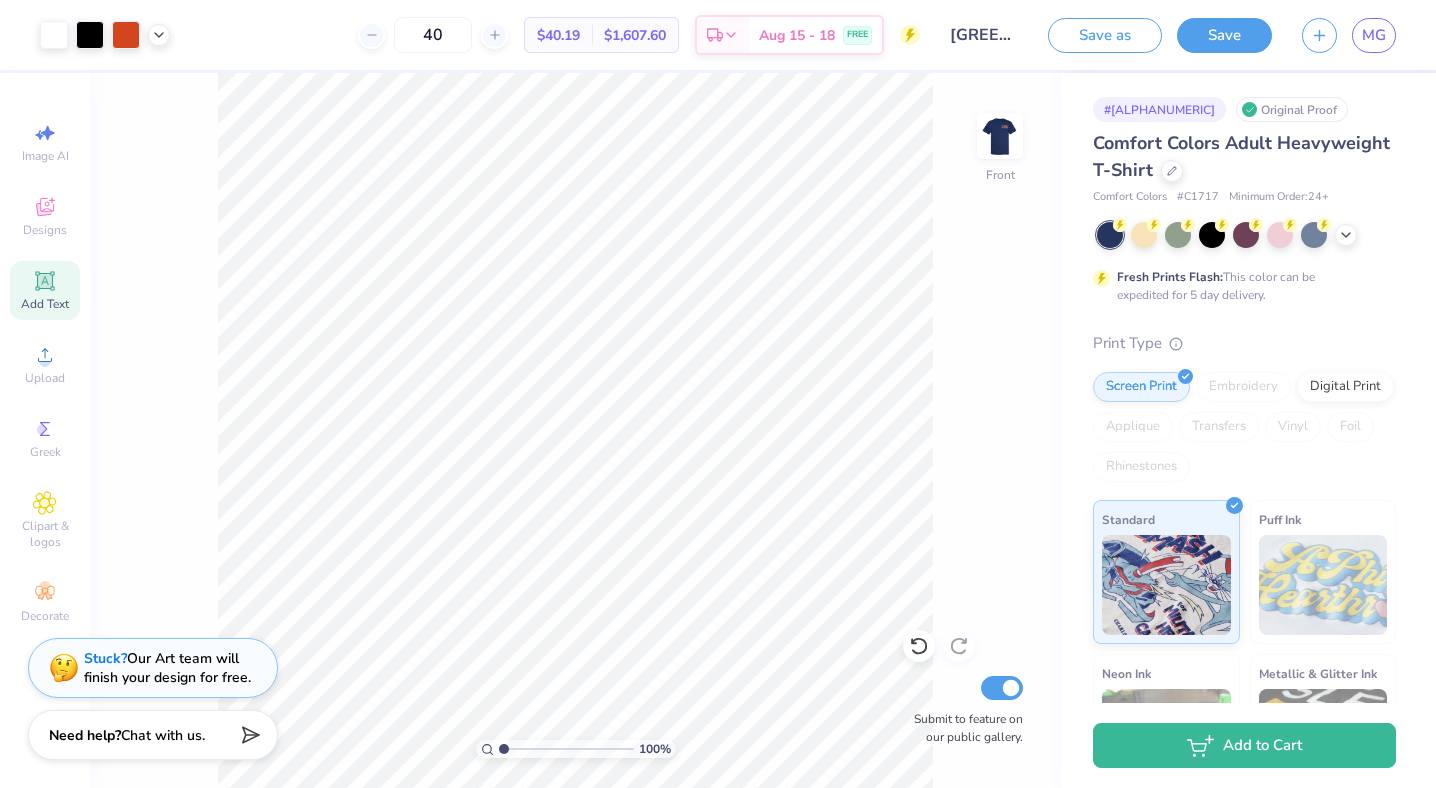 click on "Add Text" at bounding box center [45, 304] 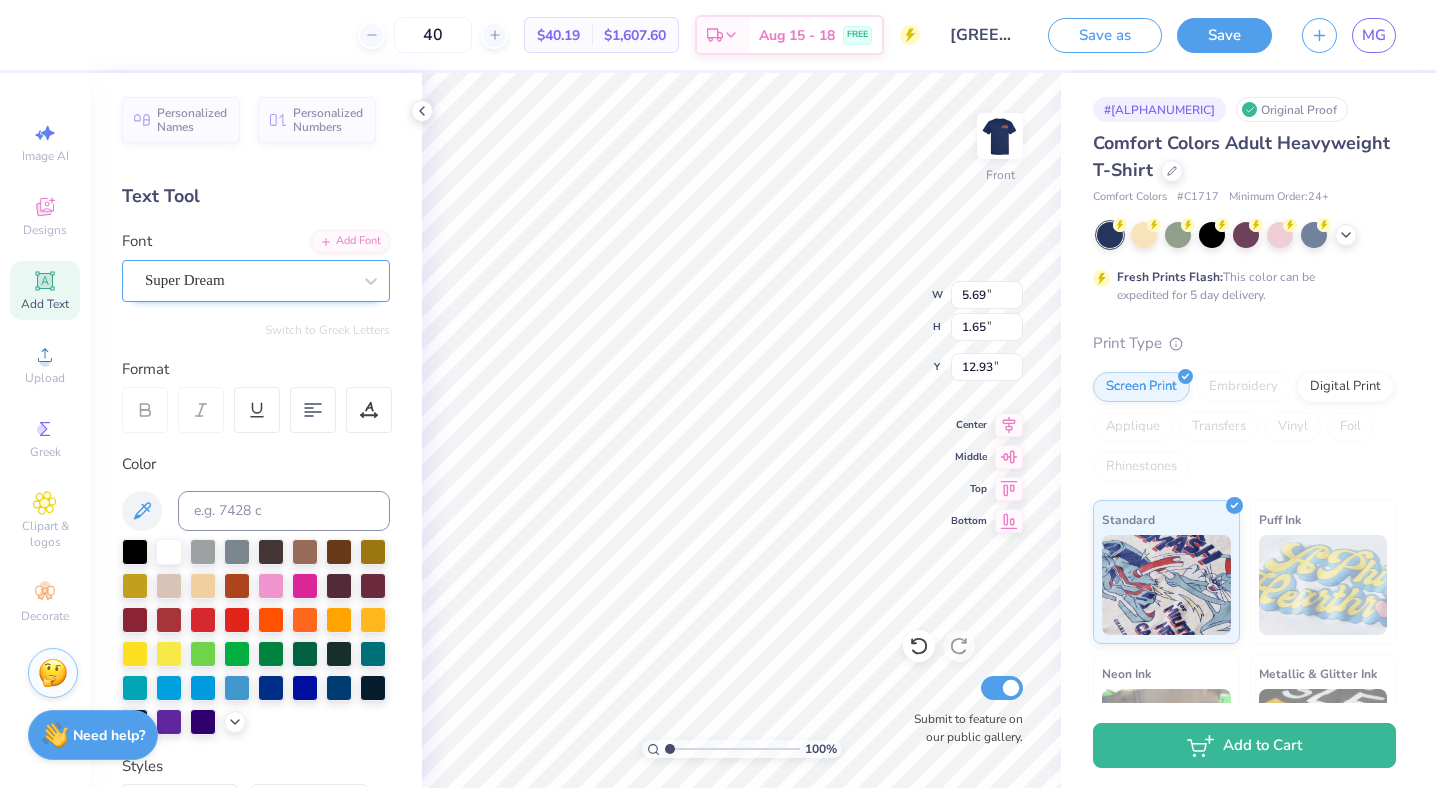 click at bounding box center (248, 280) 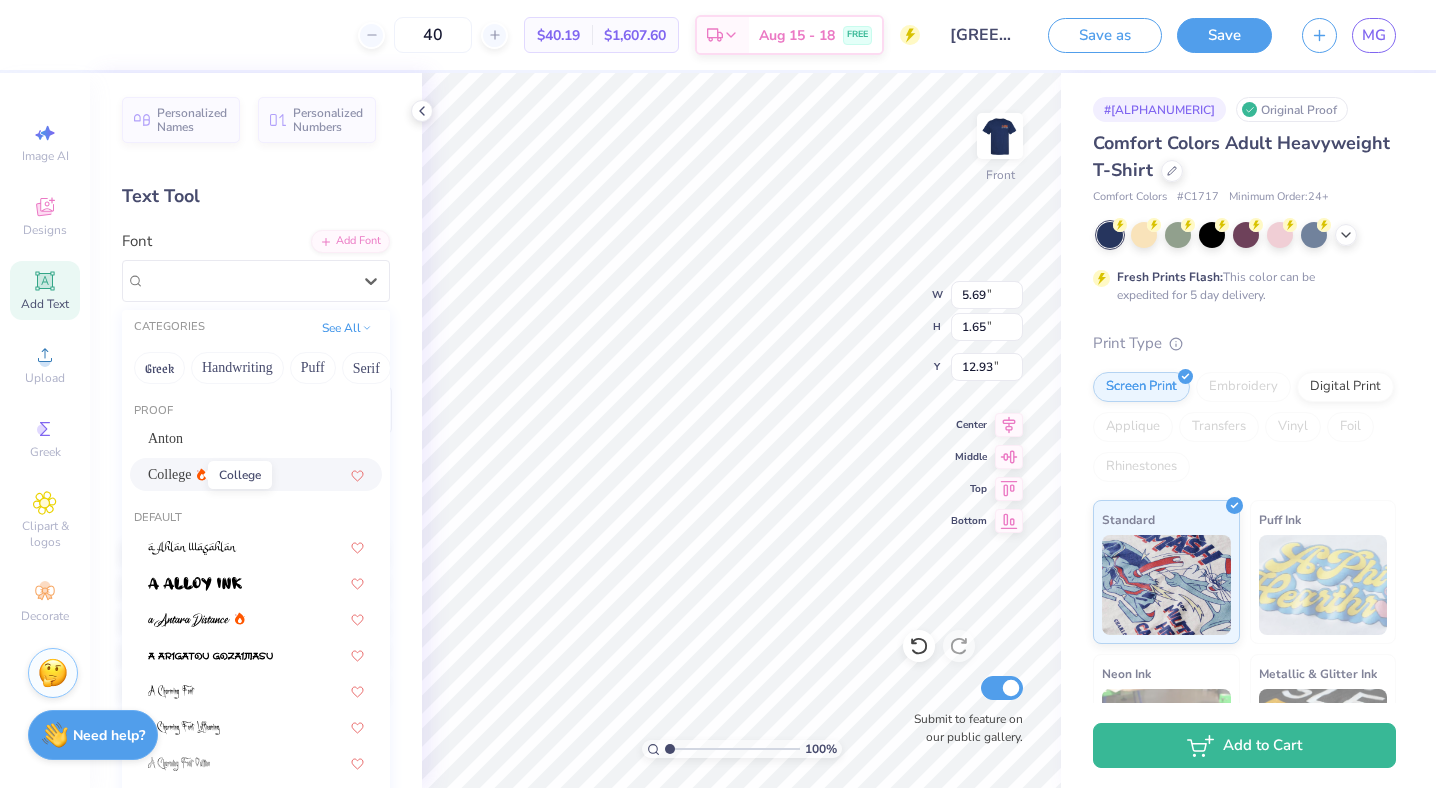 click on "College" at bounding box center [170, 474] 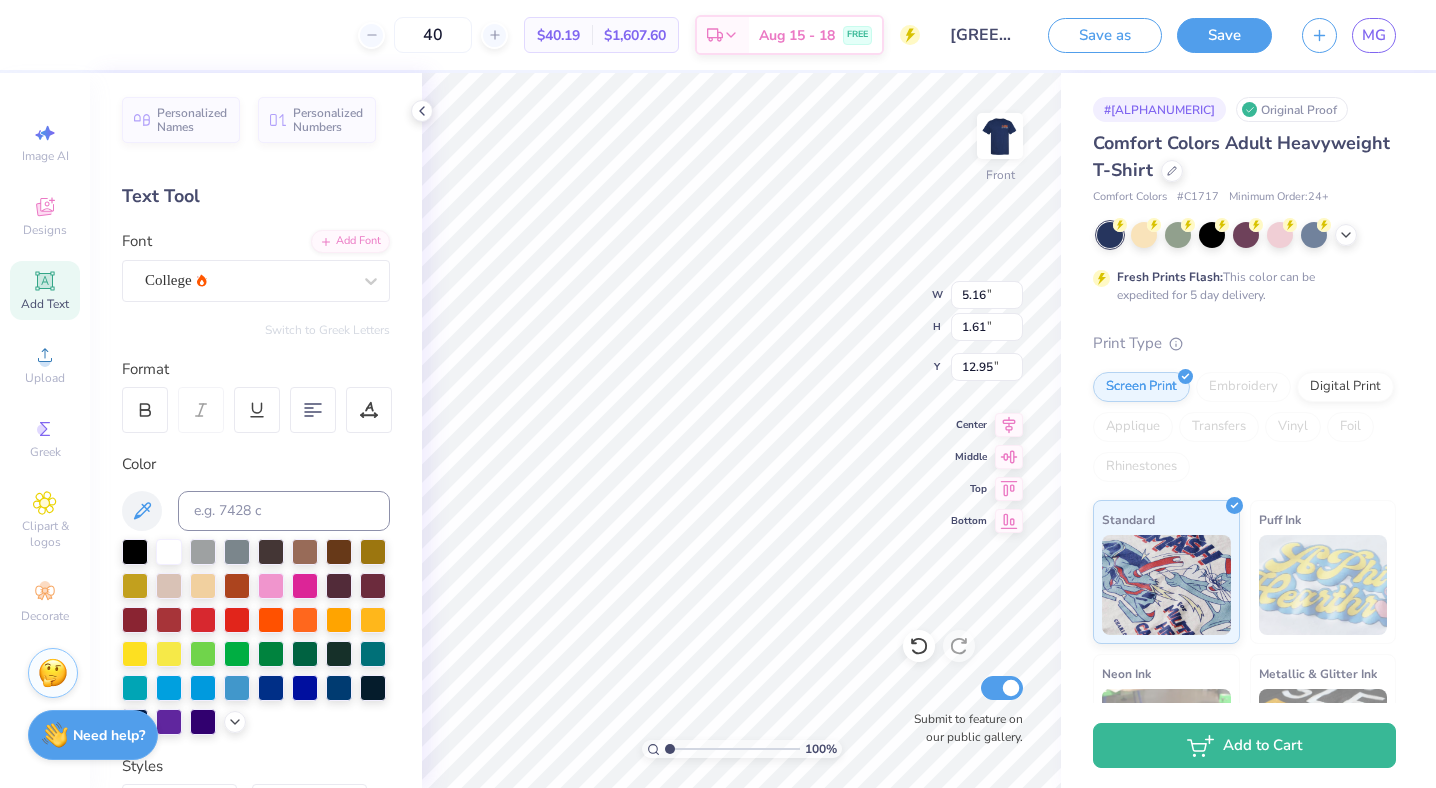 type on "5.16" 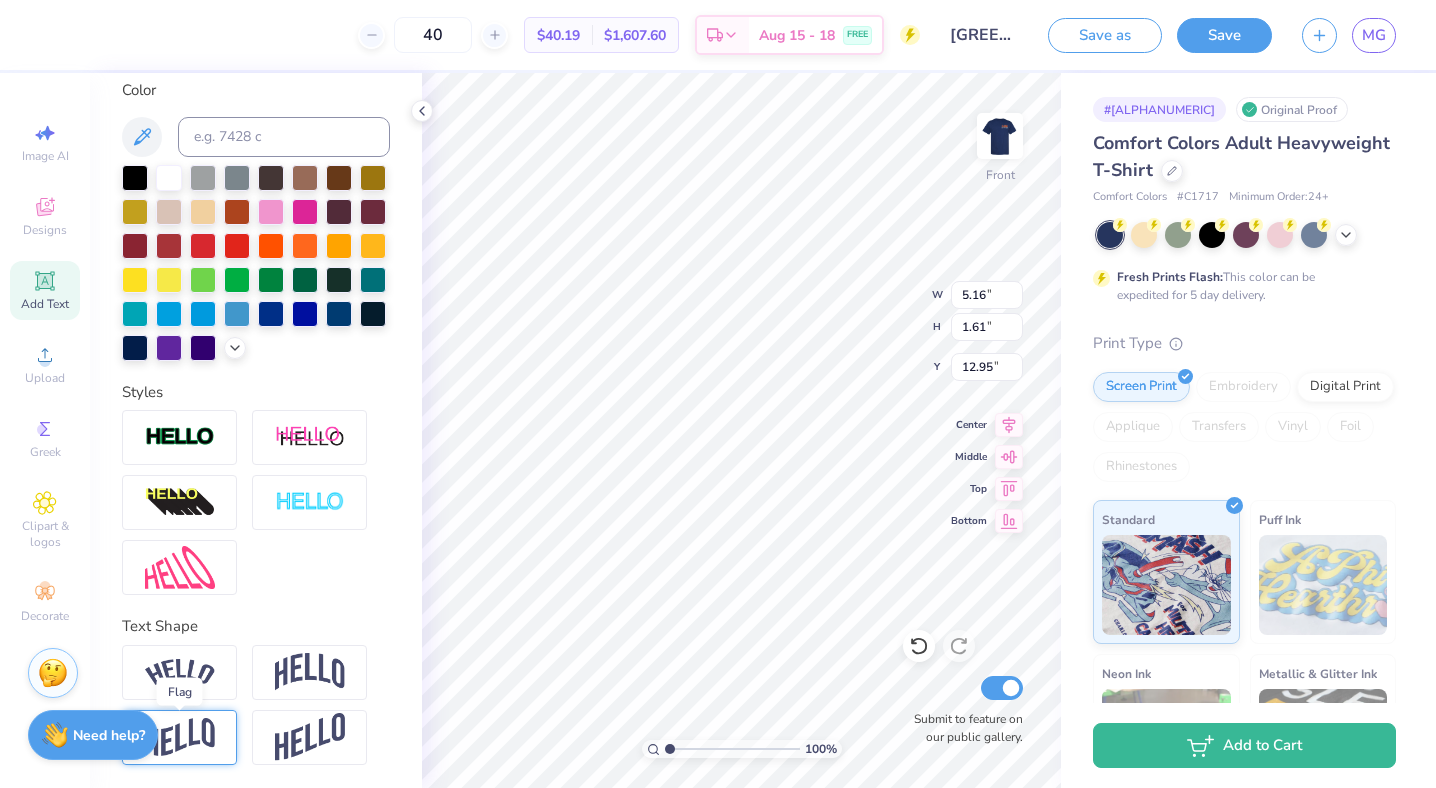 click at bounding box center (180, 737) 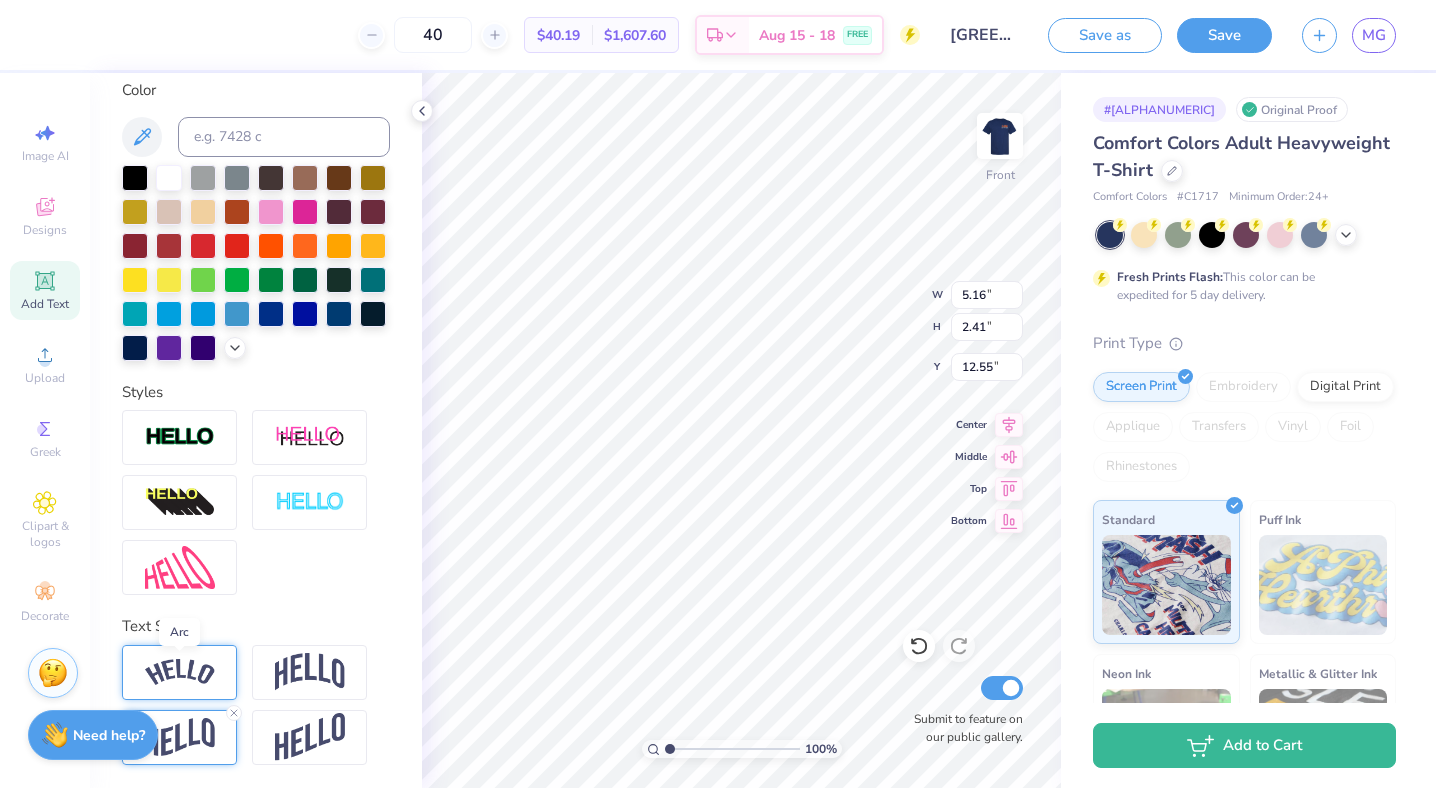 scroll, scrollTop: 491, scrollLeft: 0, axis: vertical 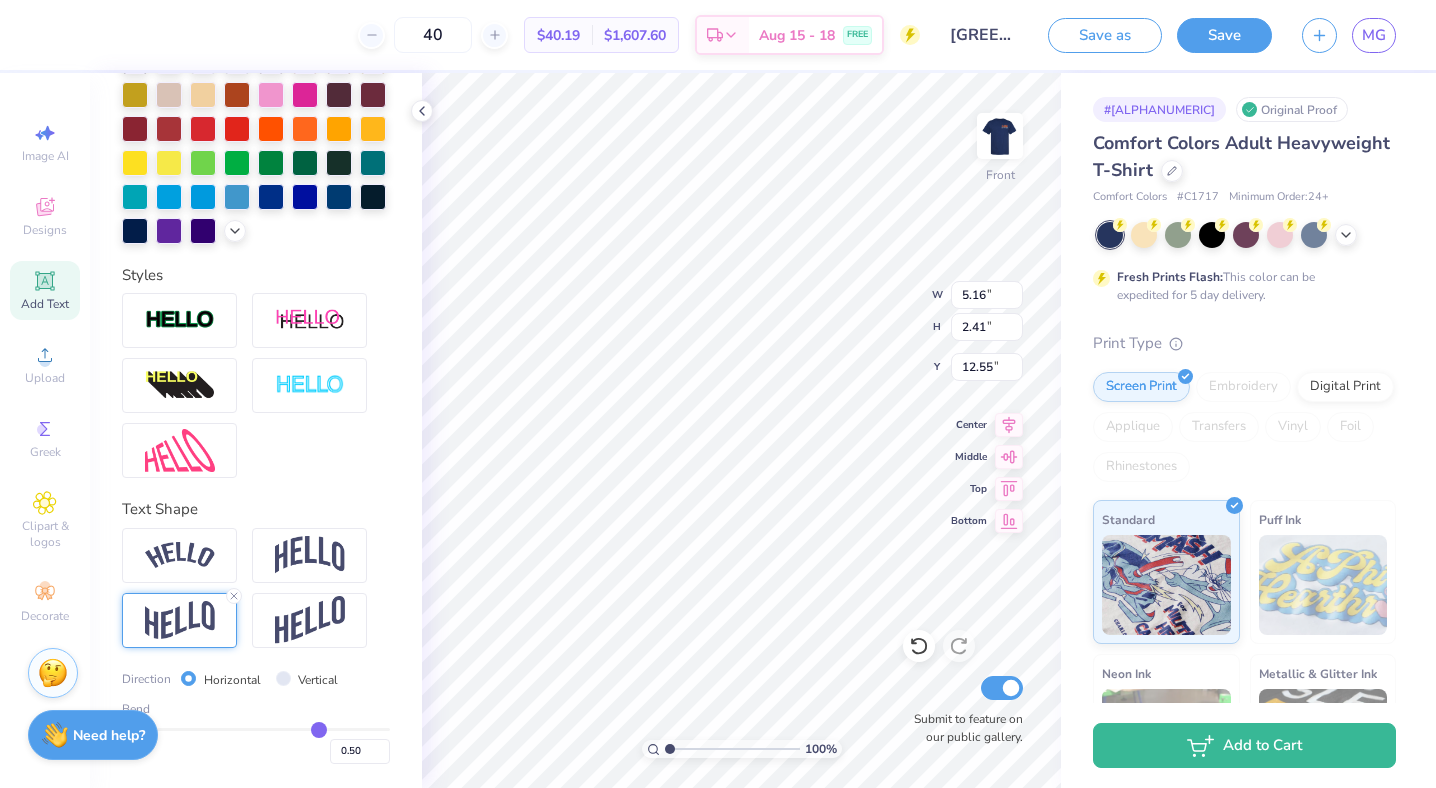 type on "0.49" 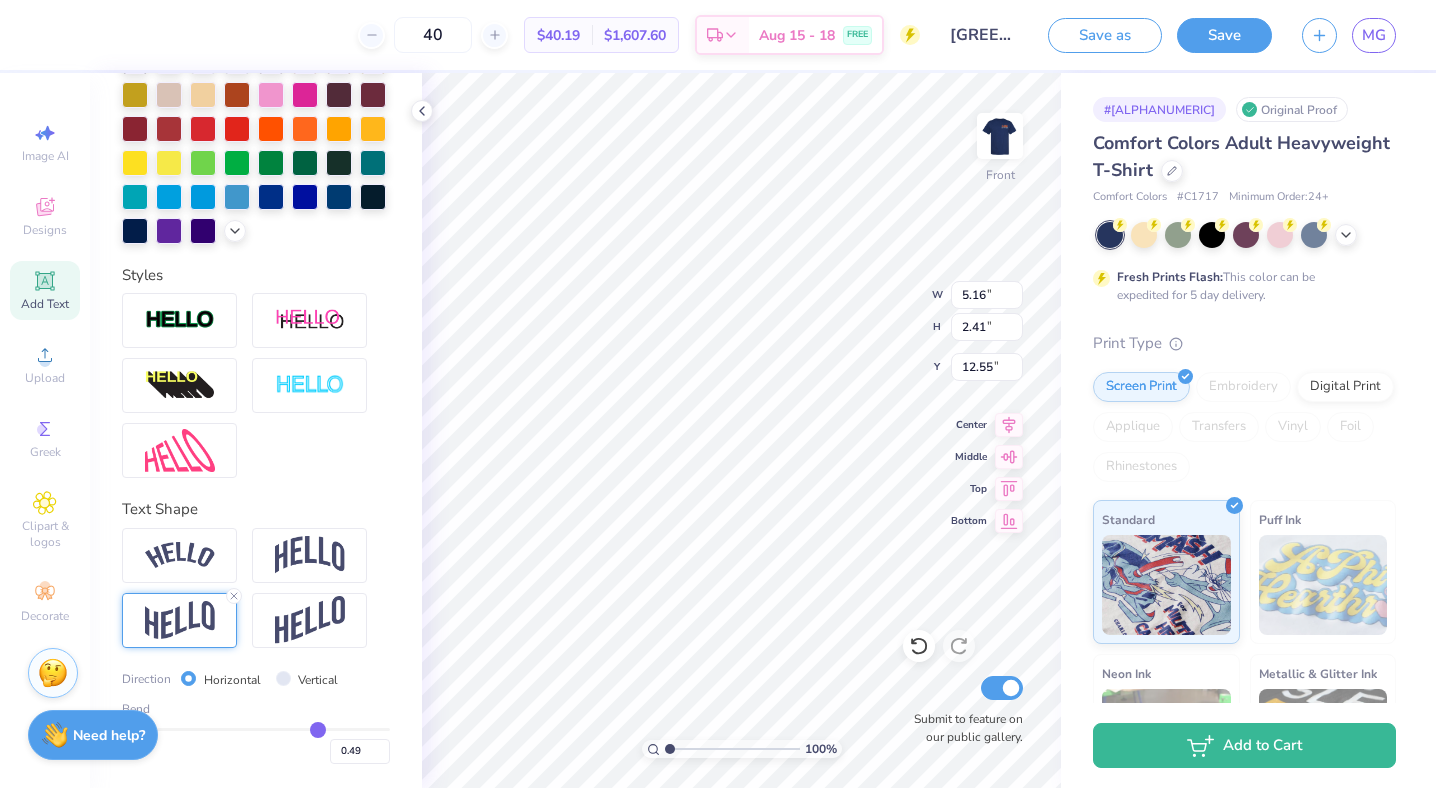 type on "0.48" 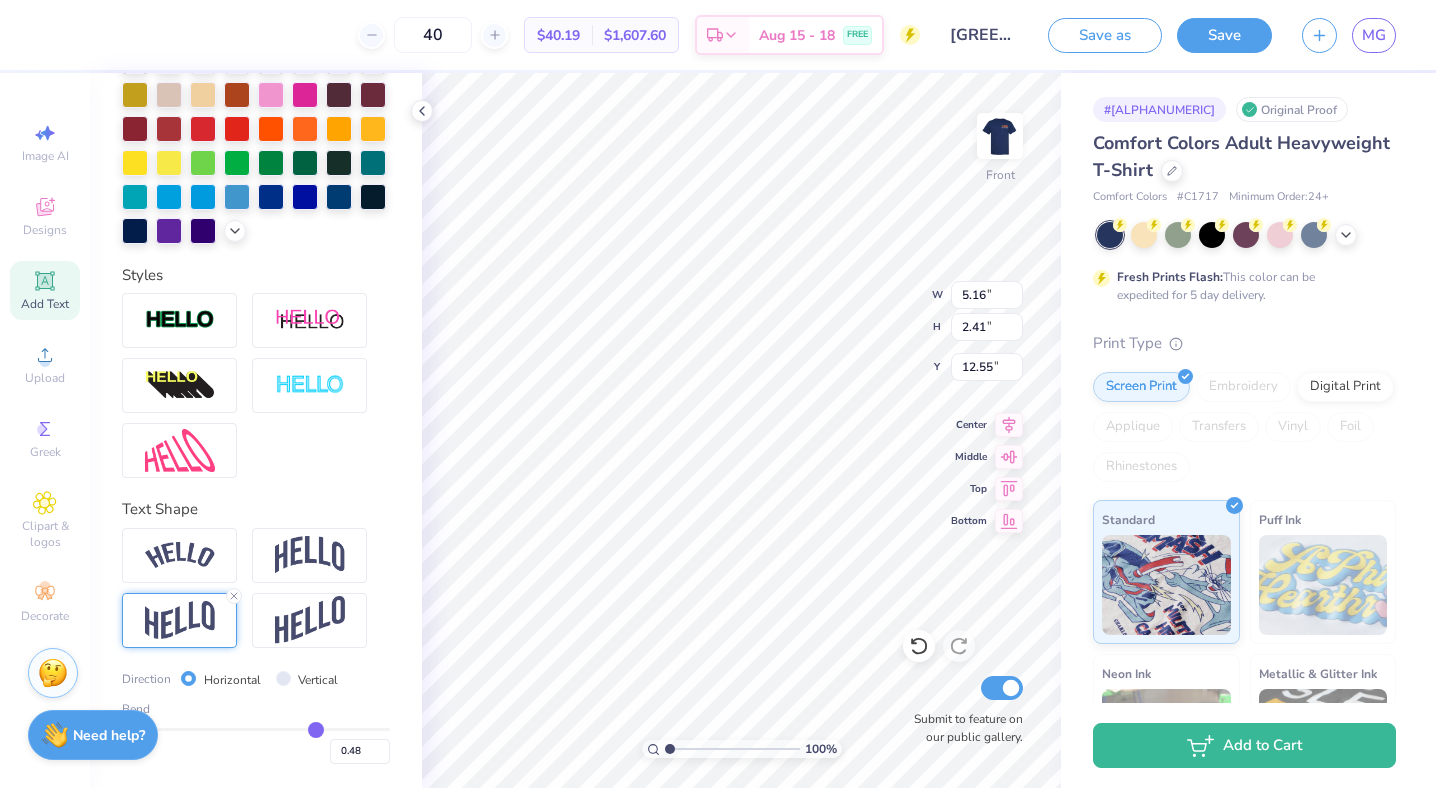 type on "0.47" 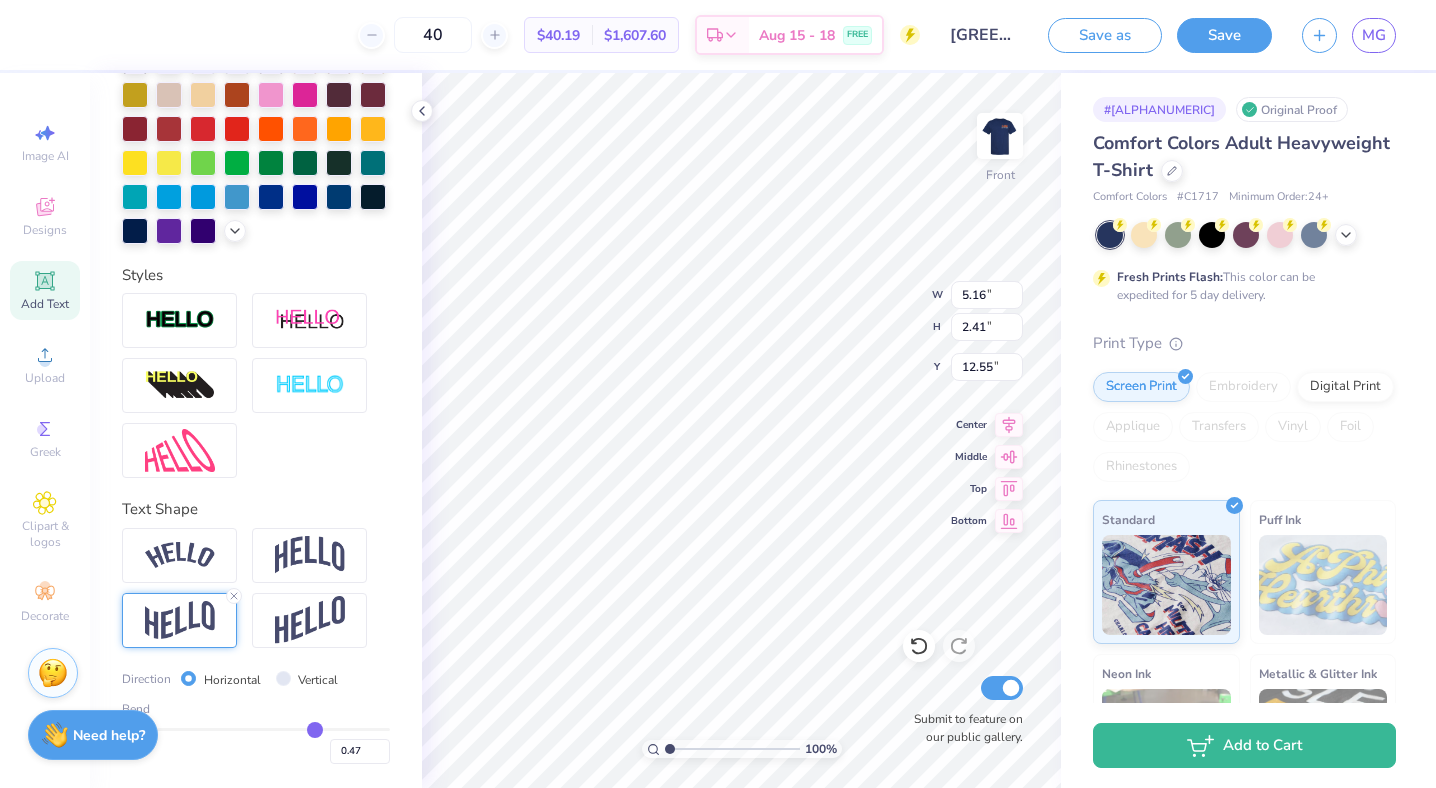 type on "0.46" 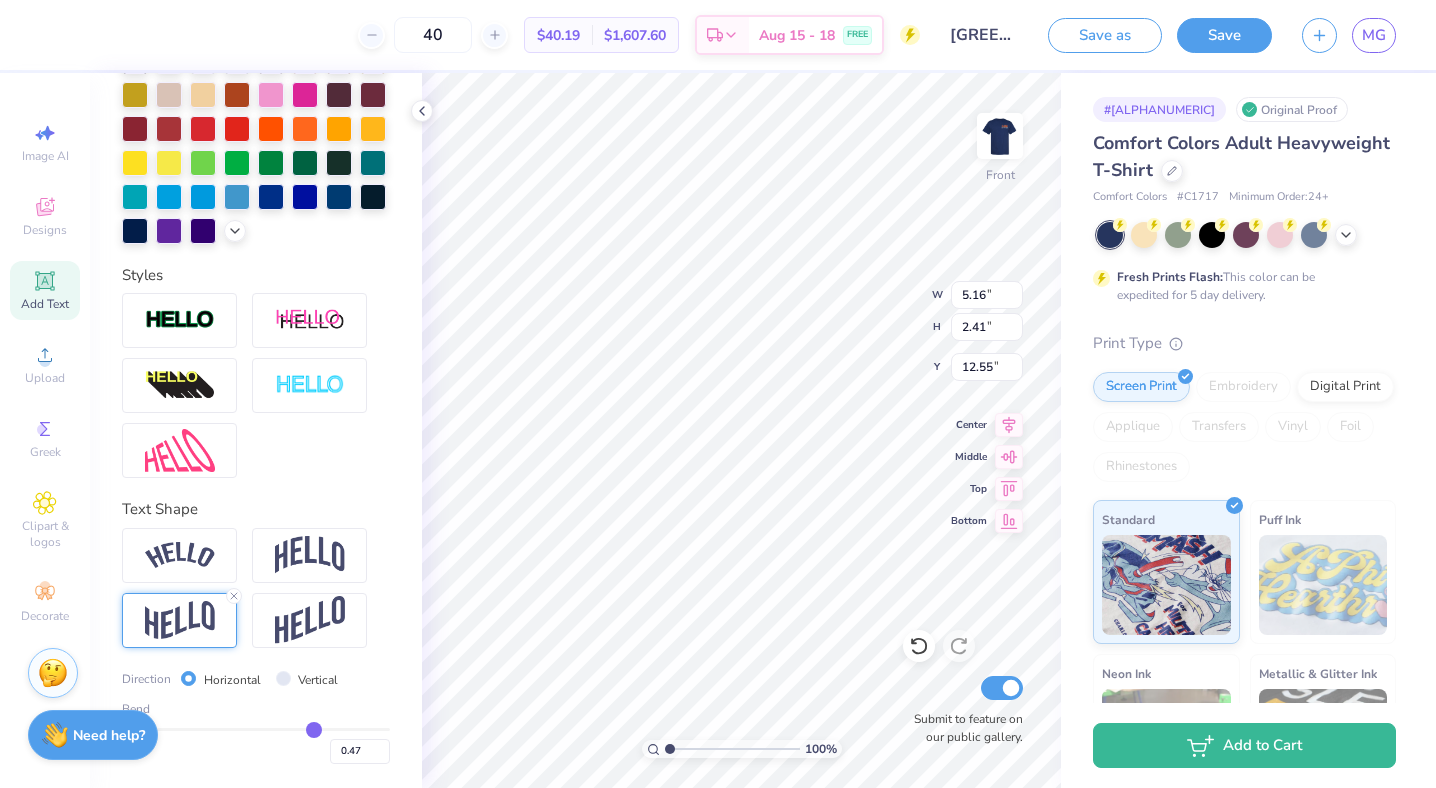 type on "0.46" 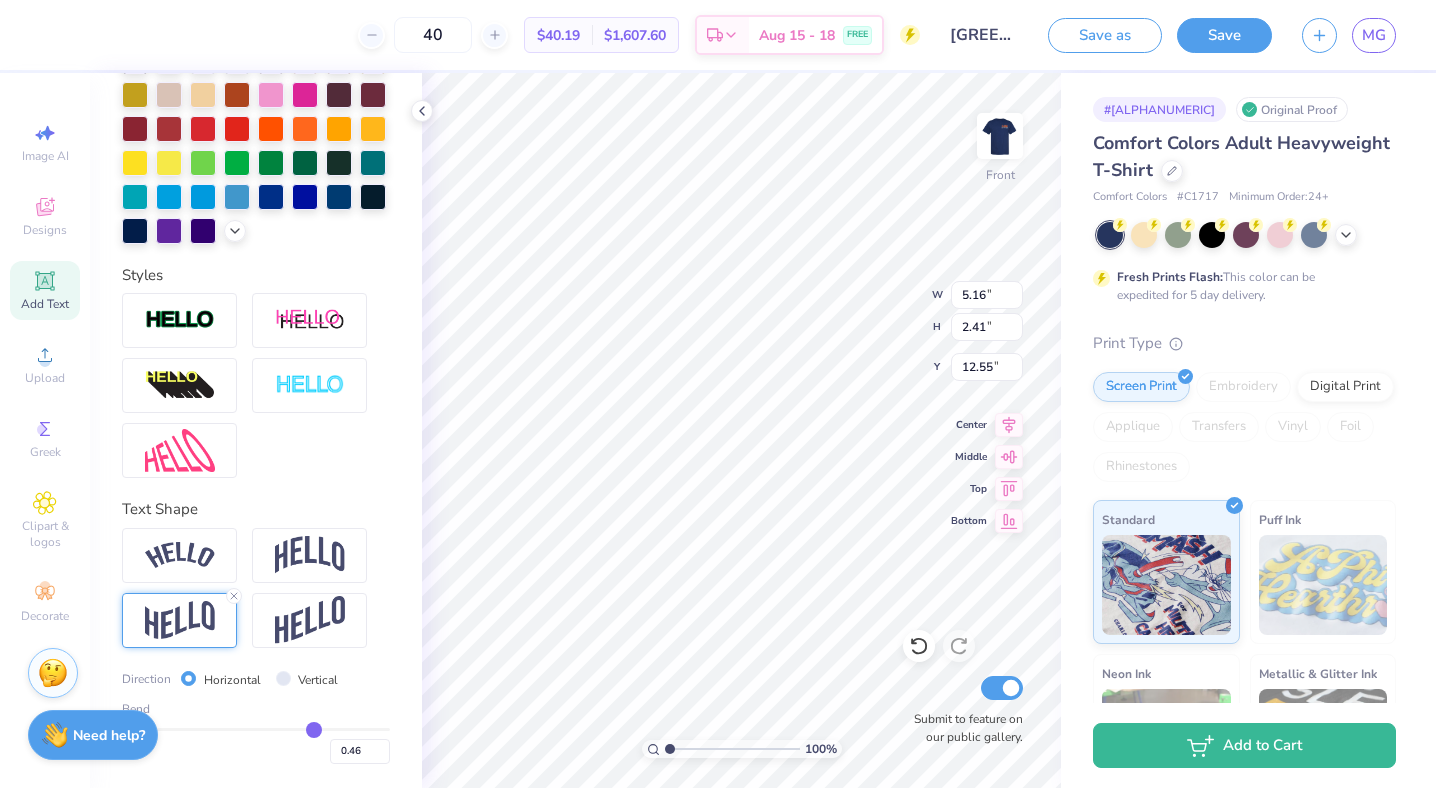type on "0.45" 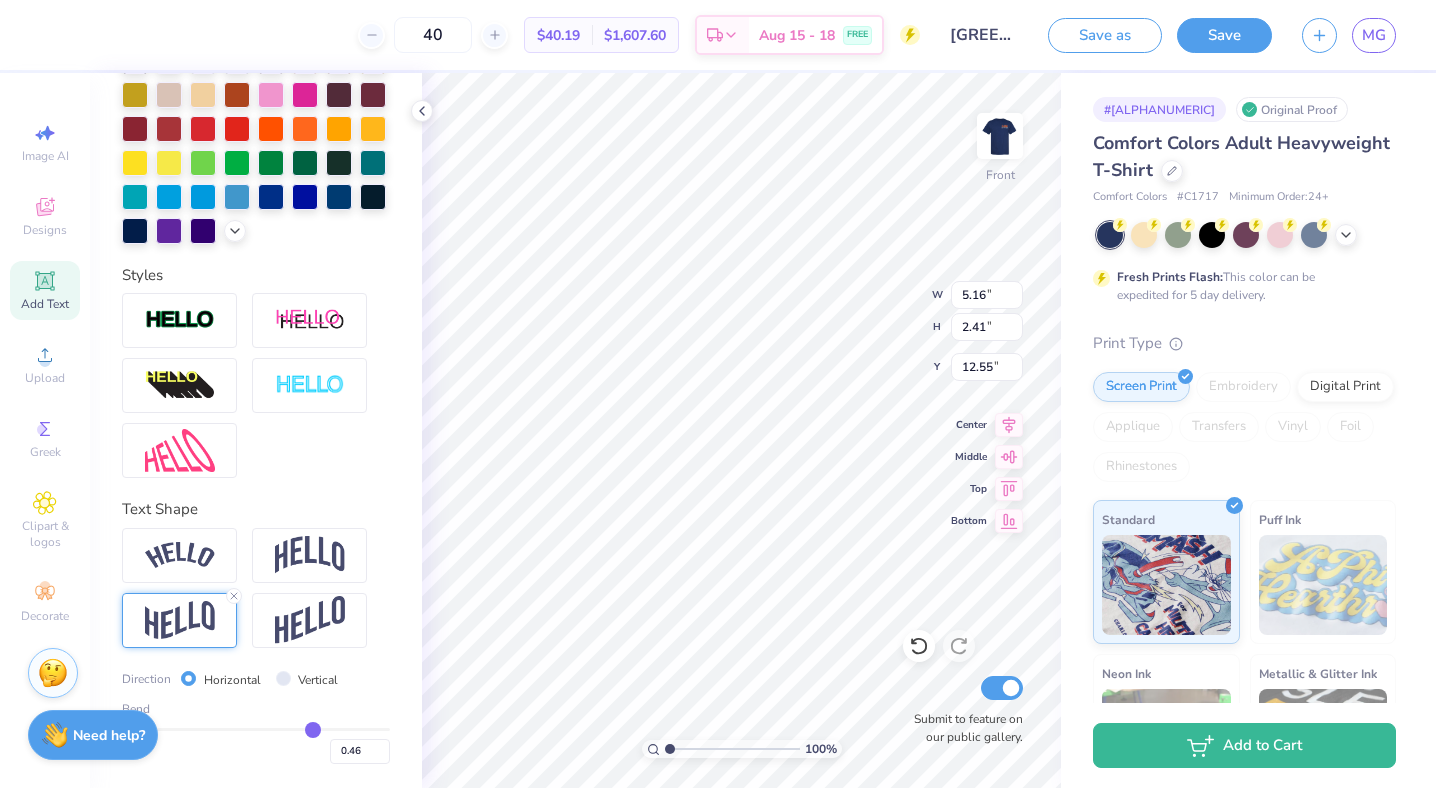 type on "0.45" 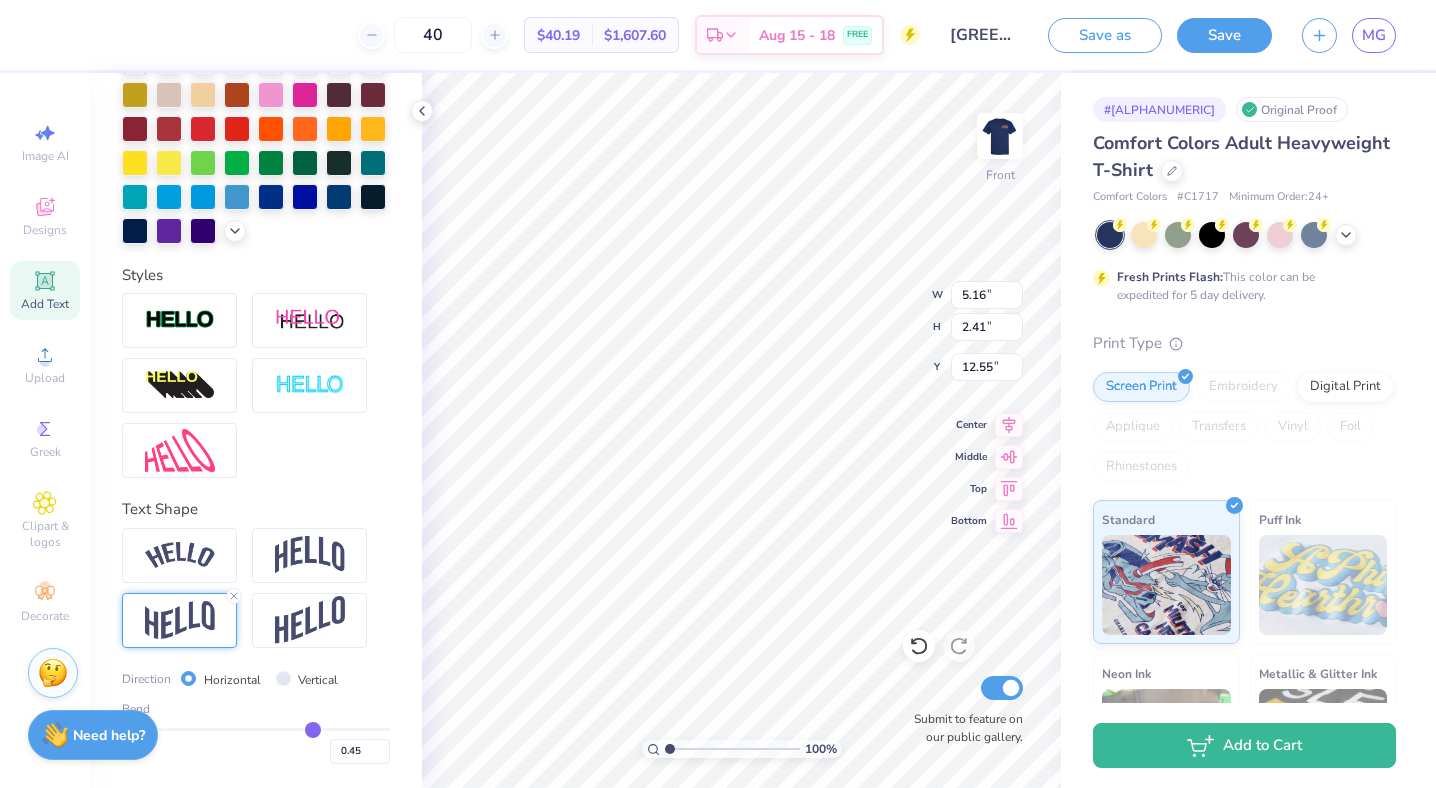 type on "0.44" 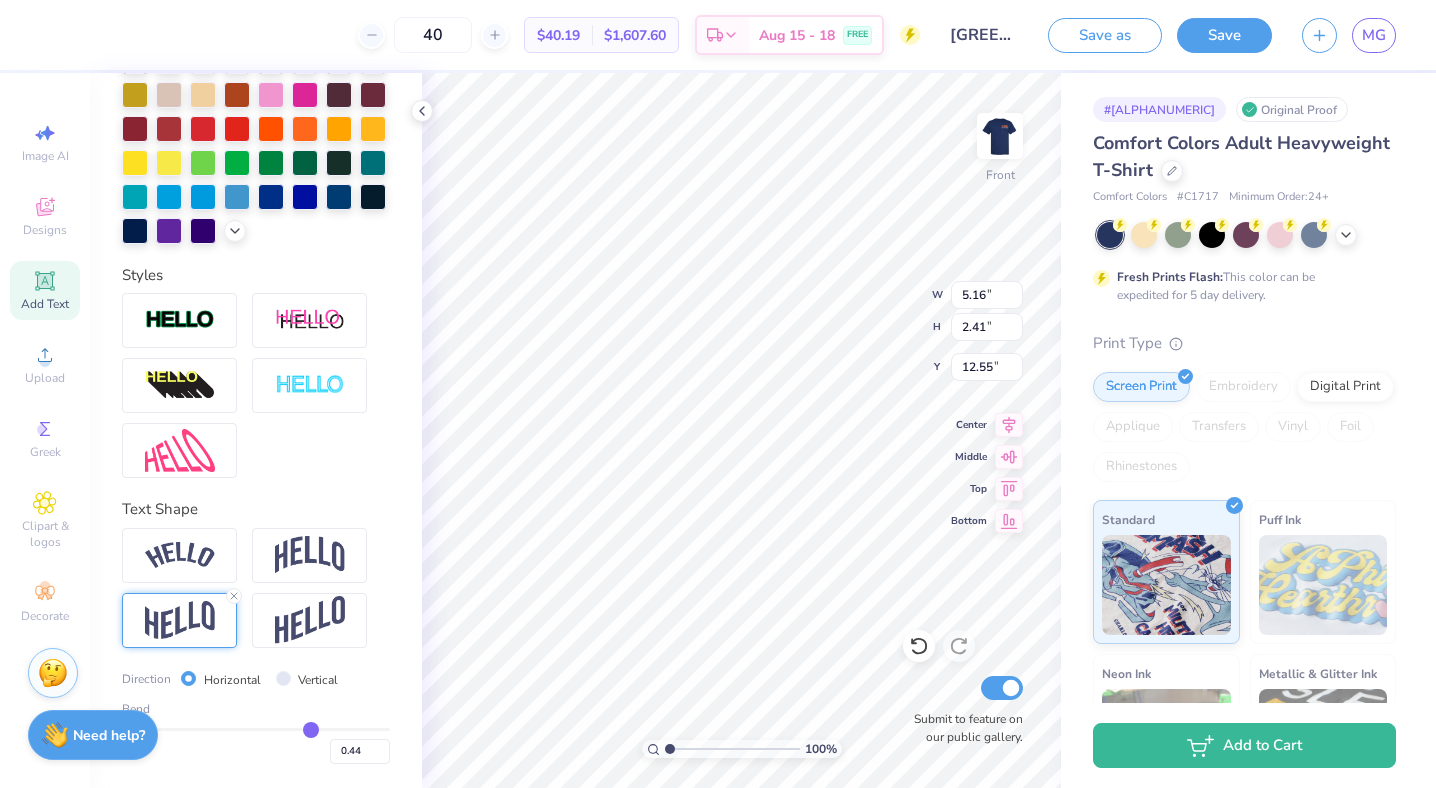type on "0.43" 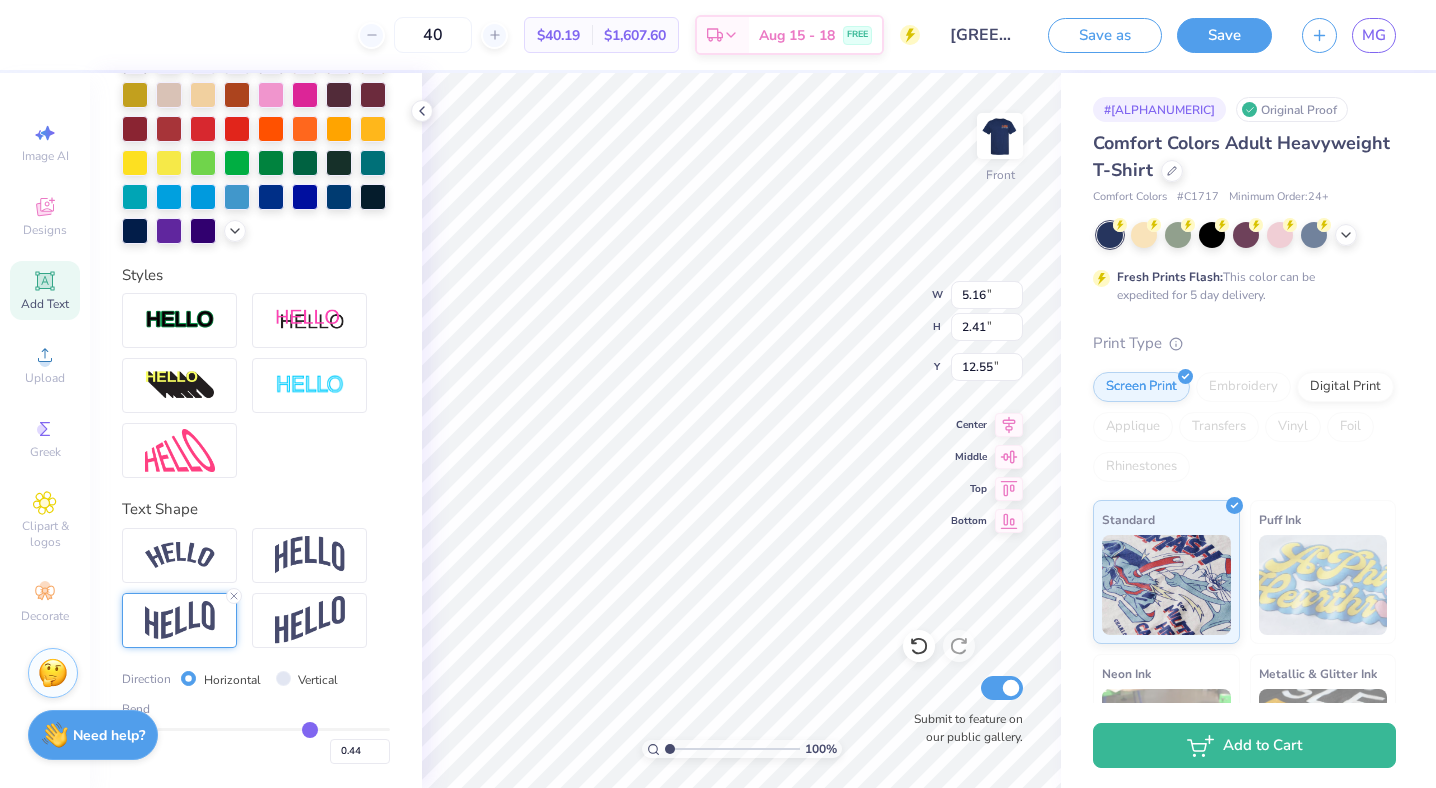type on "0.43" 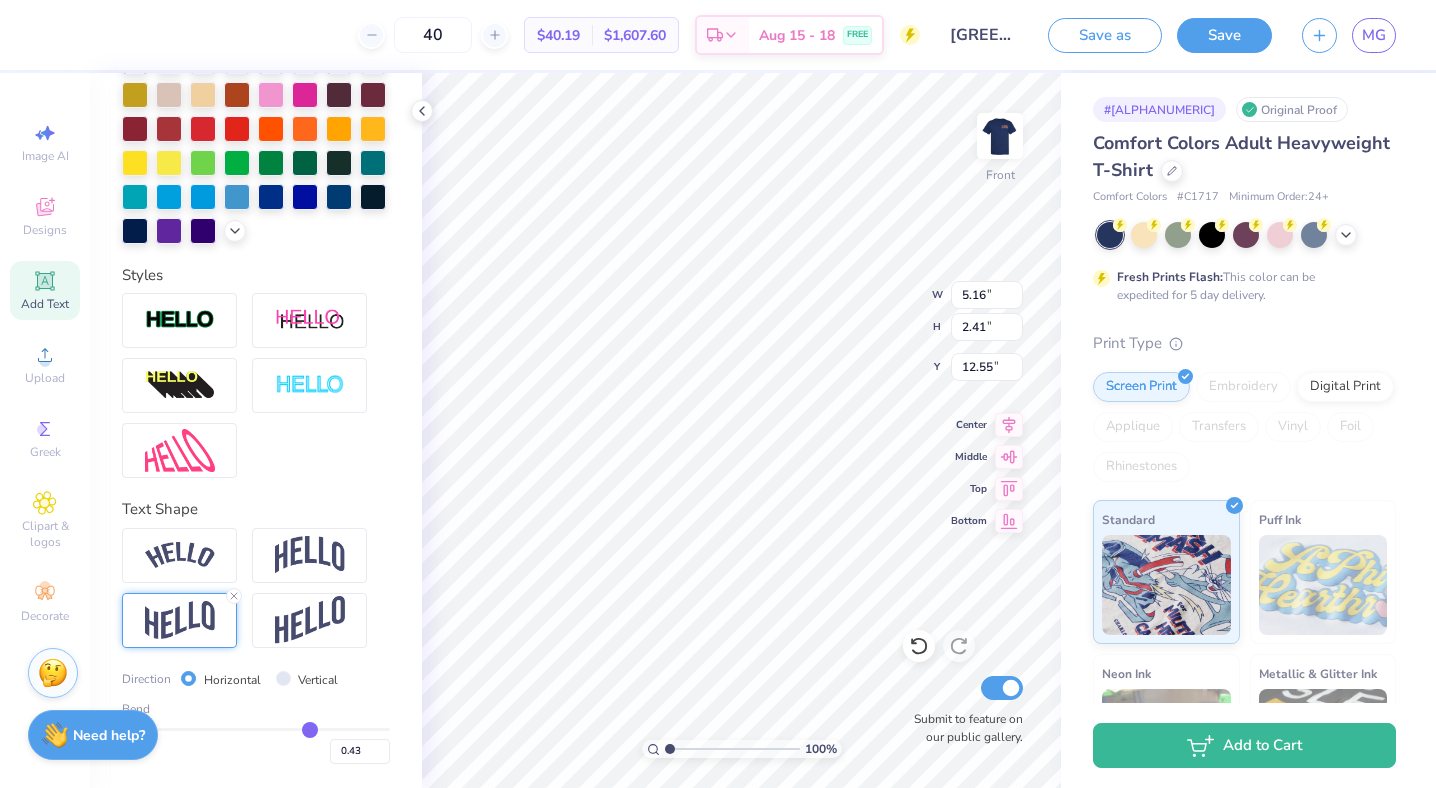 type on "0.42" 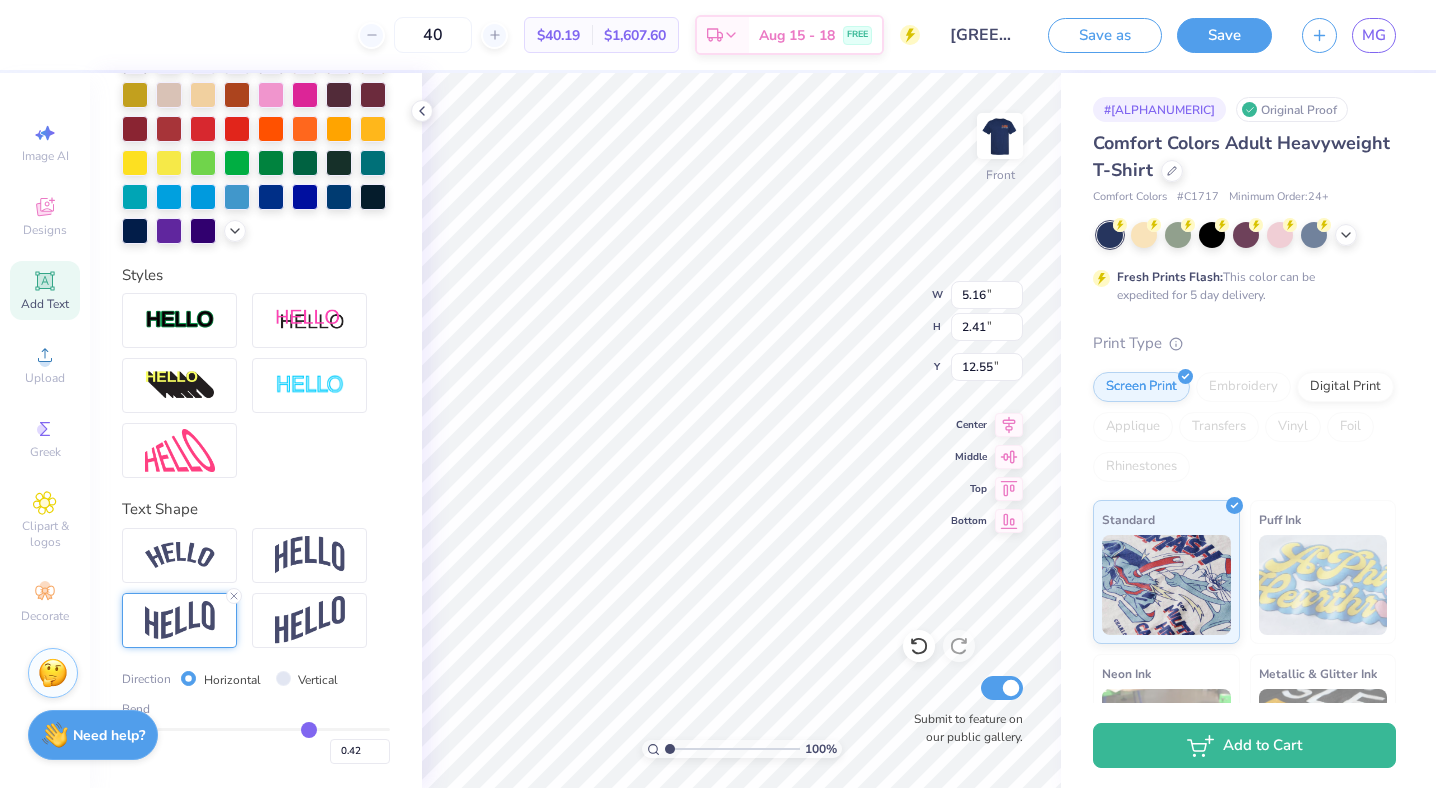 type on "0.42" 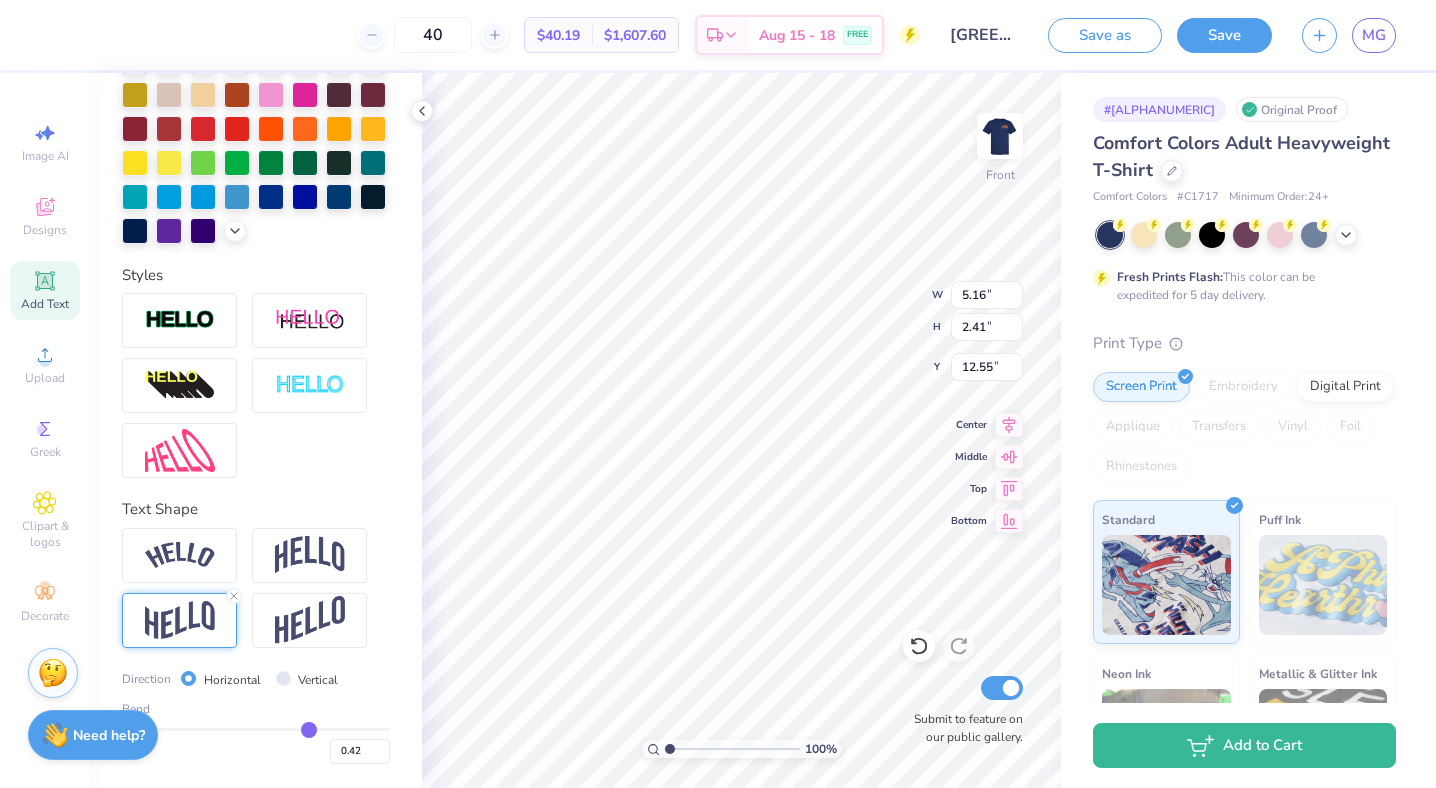 type on "2.28" 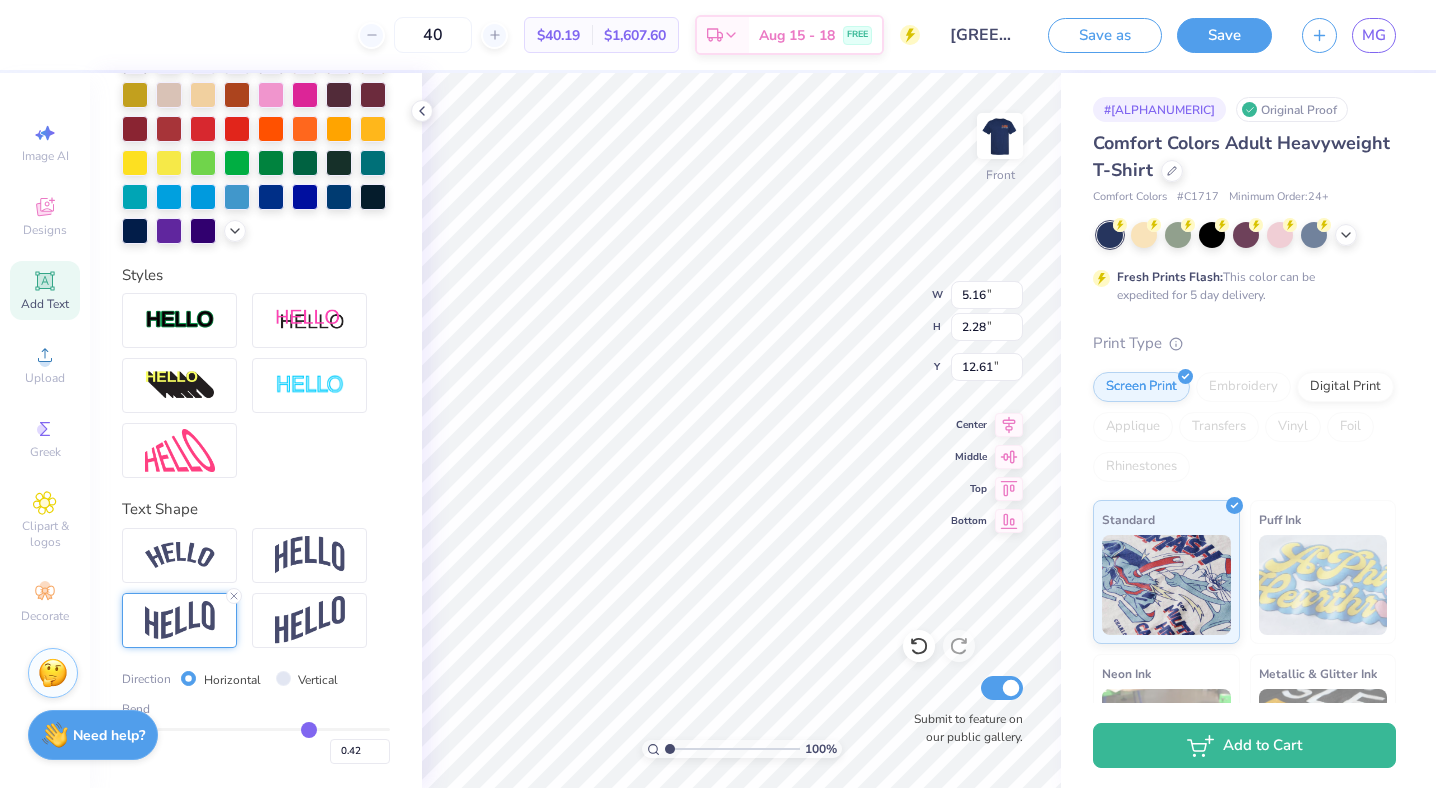 type on "0.4" 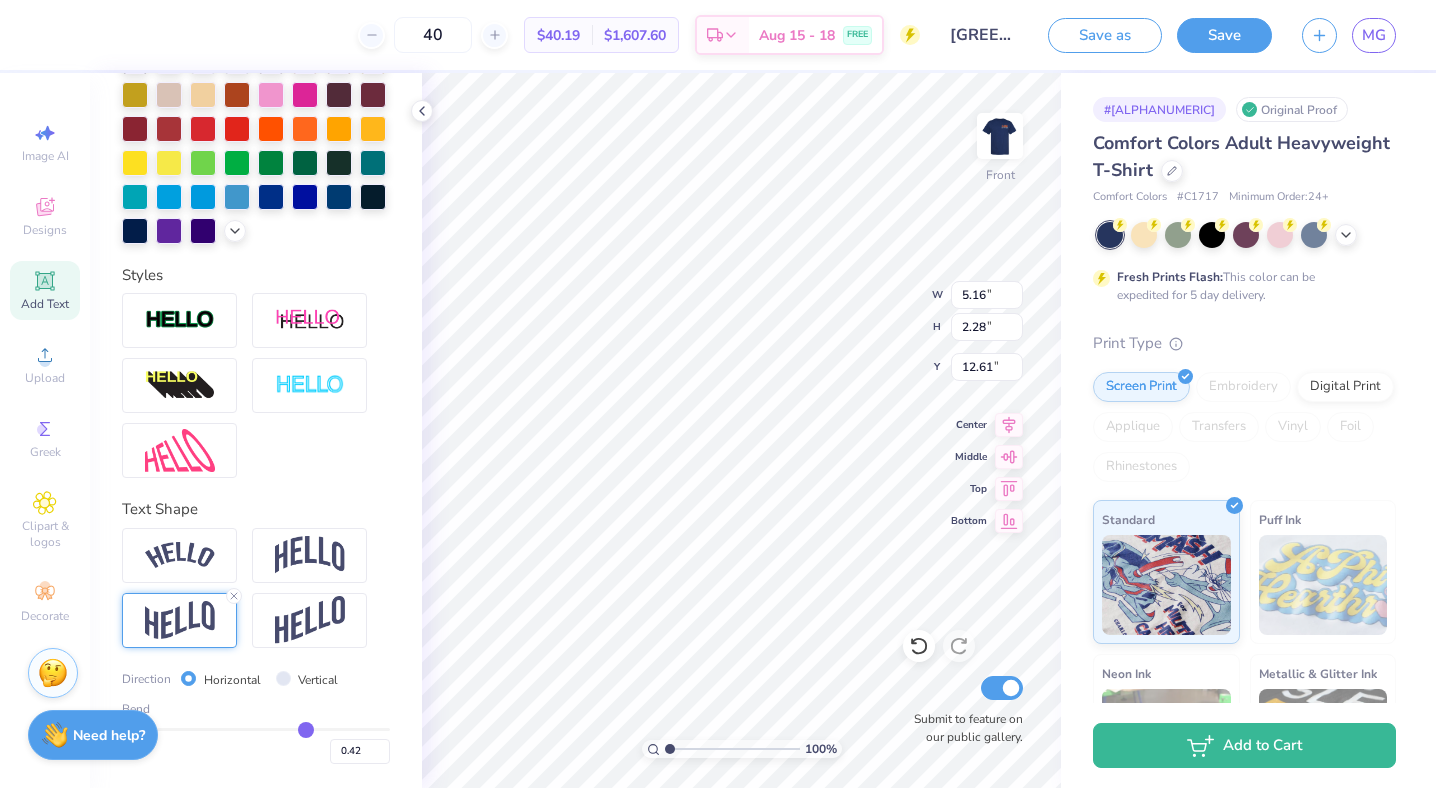 type on "0.40" 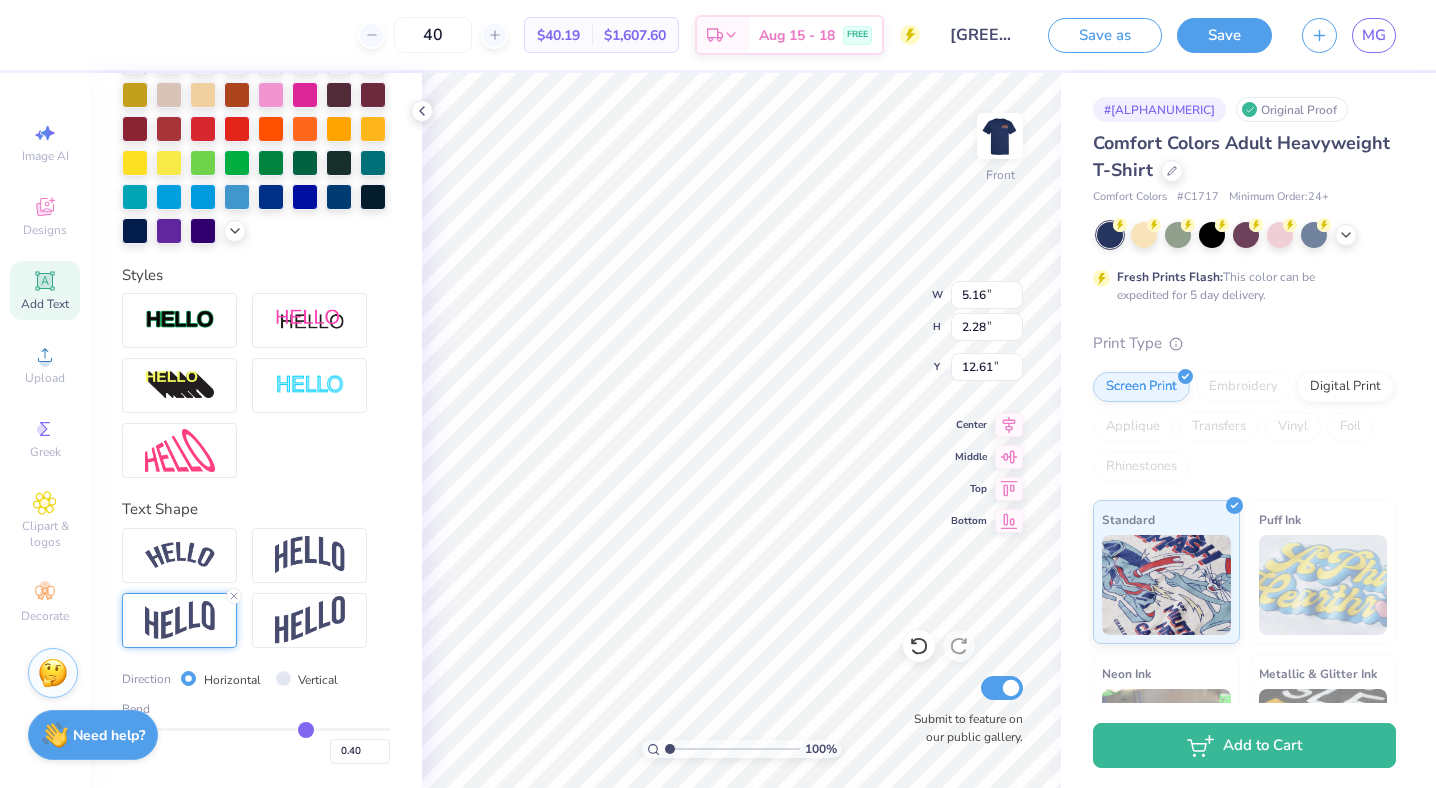 type on "0.38" 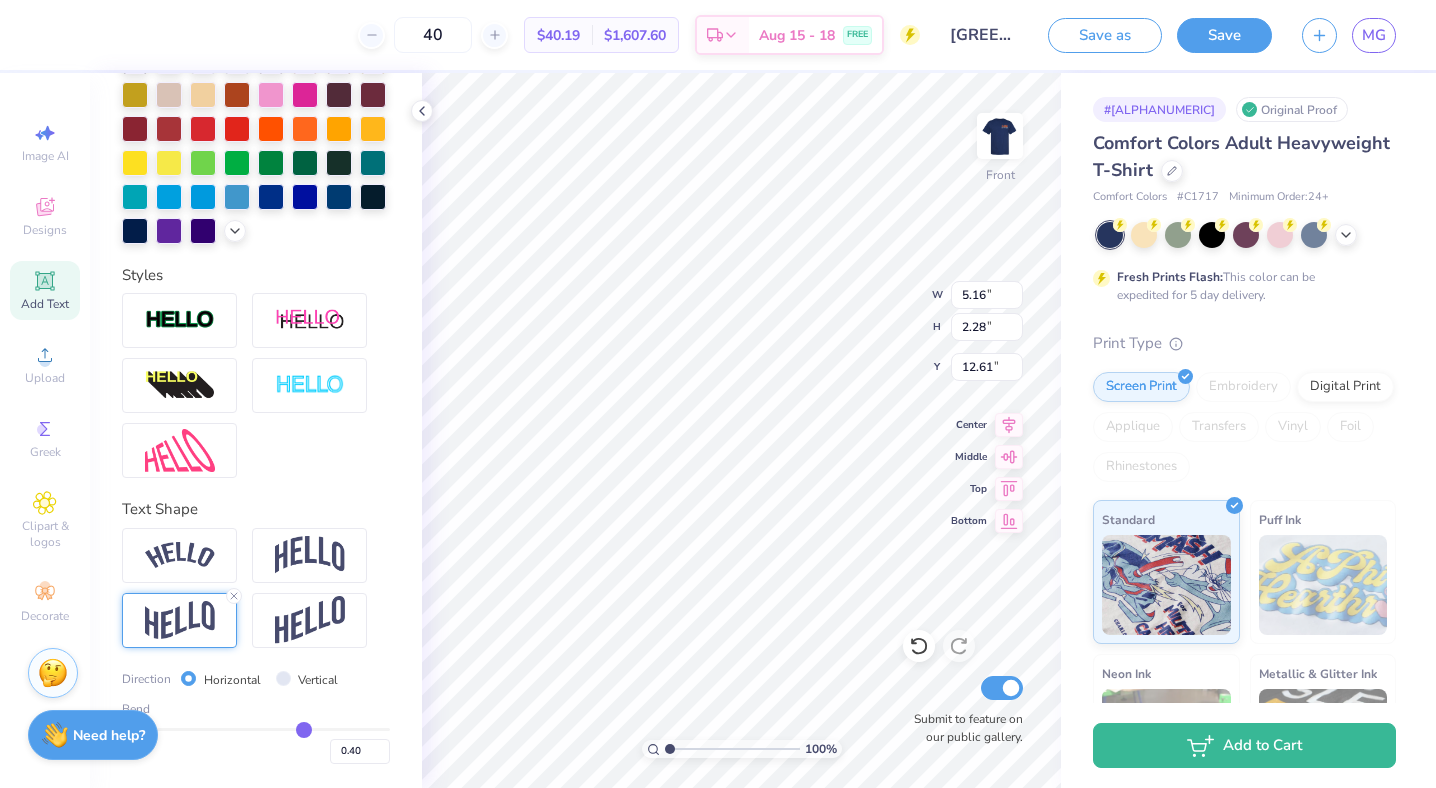 type on "0.38" 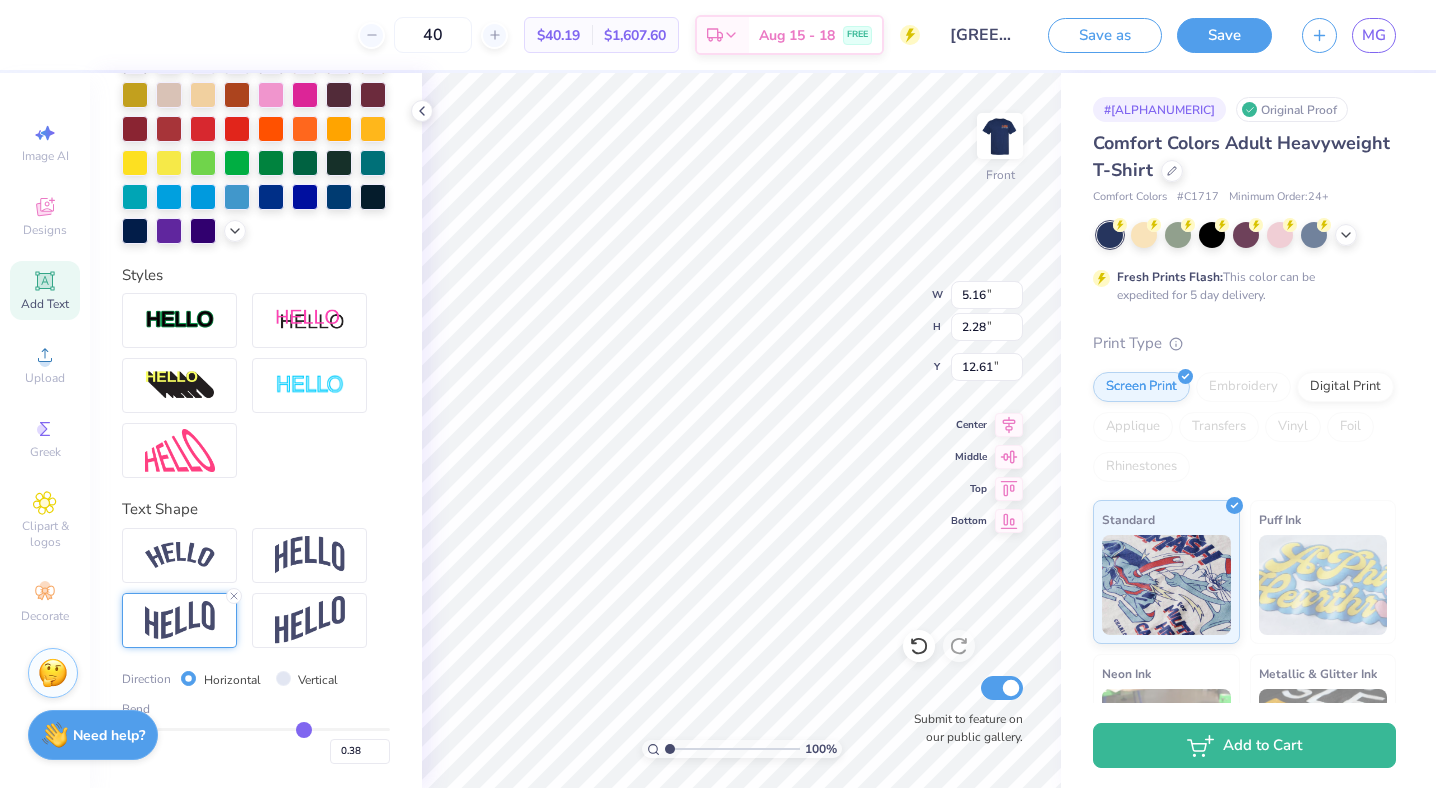 type on "0.36" 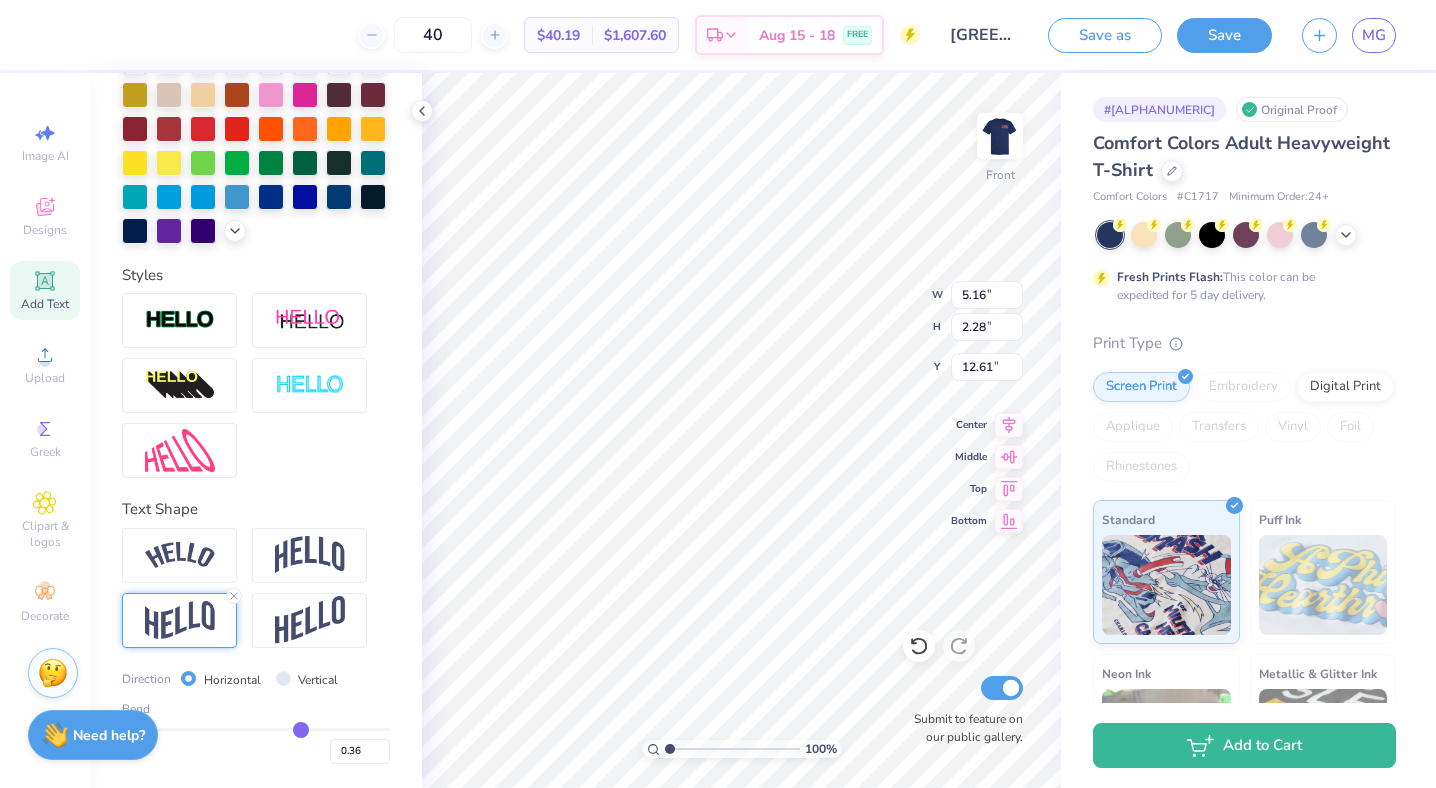 type on "0.34" 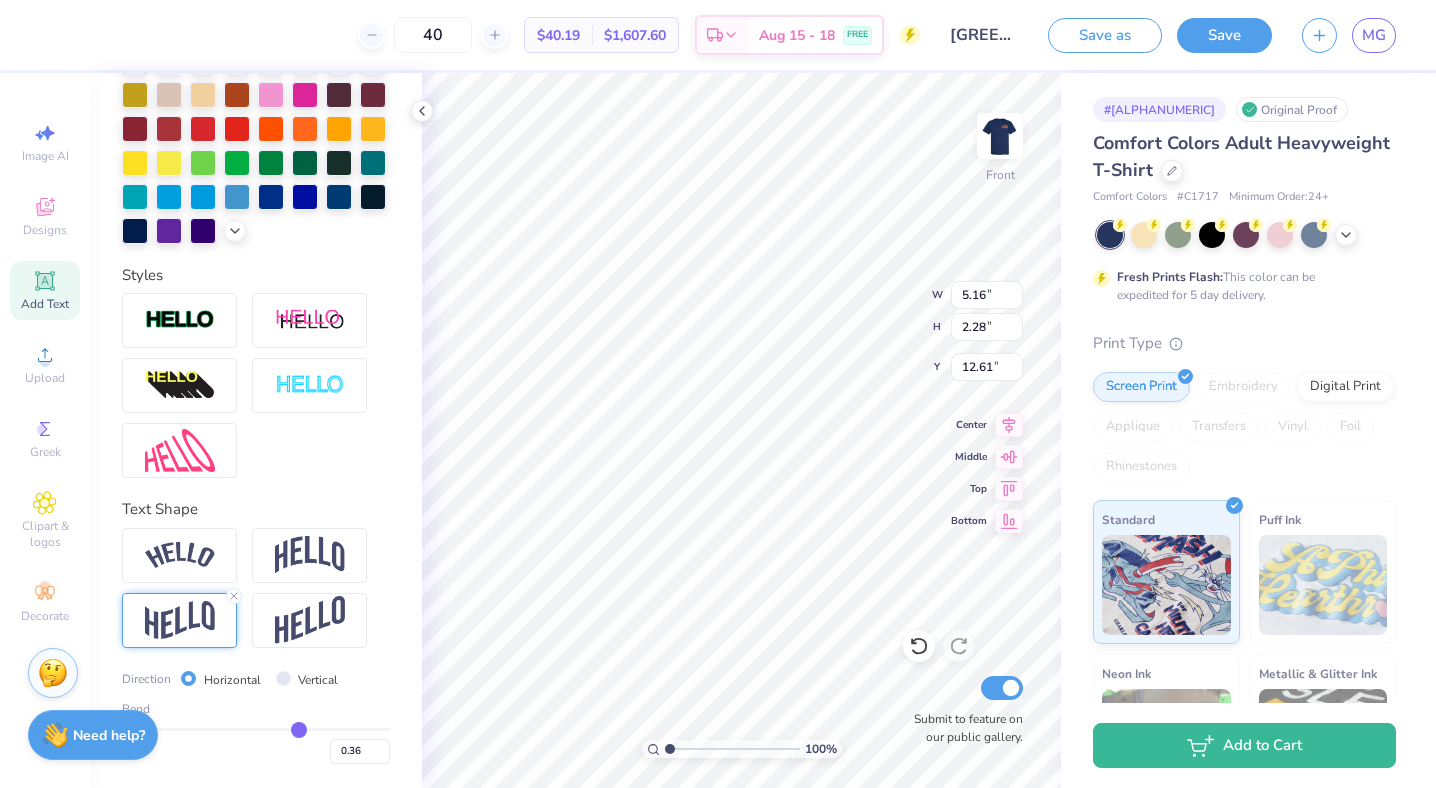 type on "0.34" 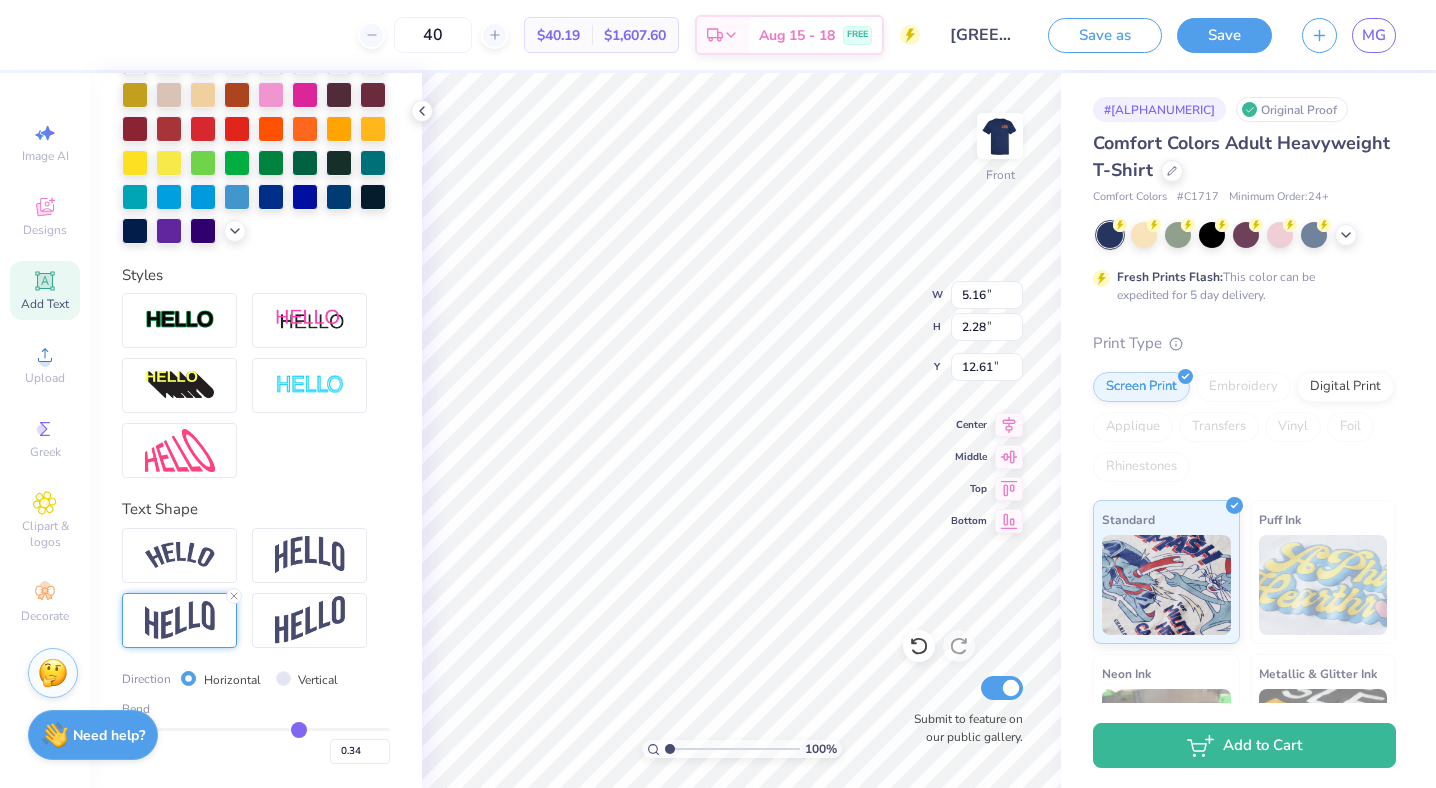 type on "0.32" 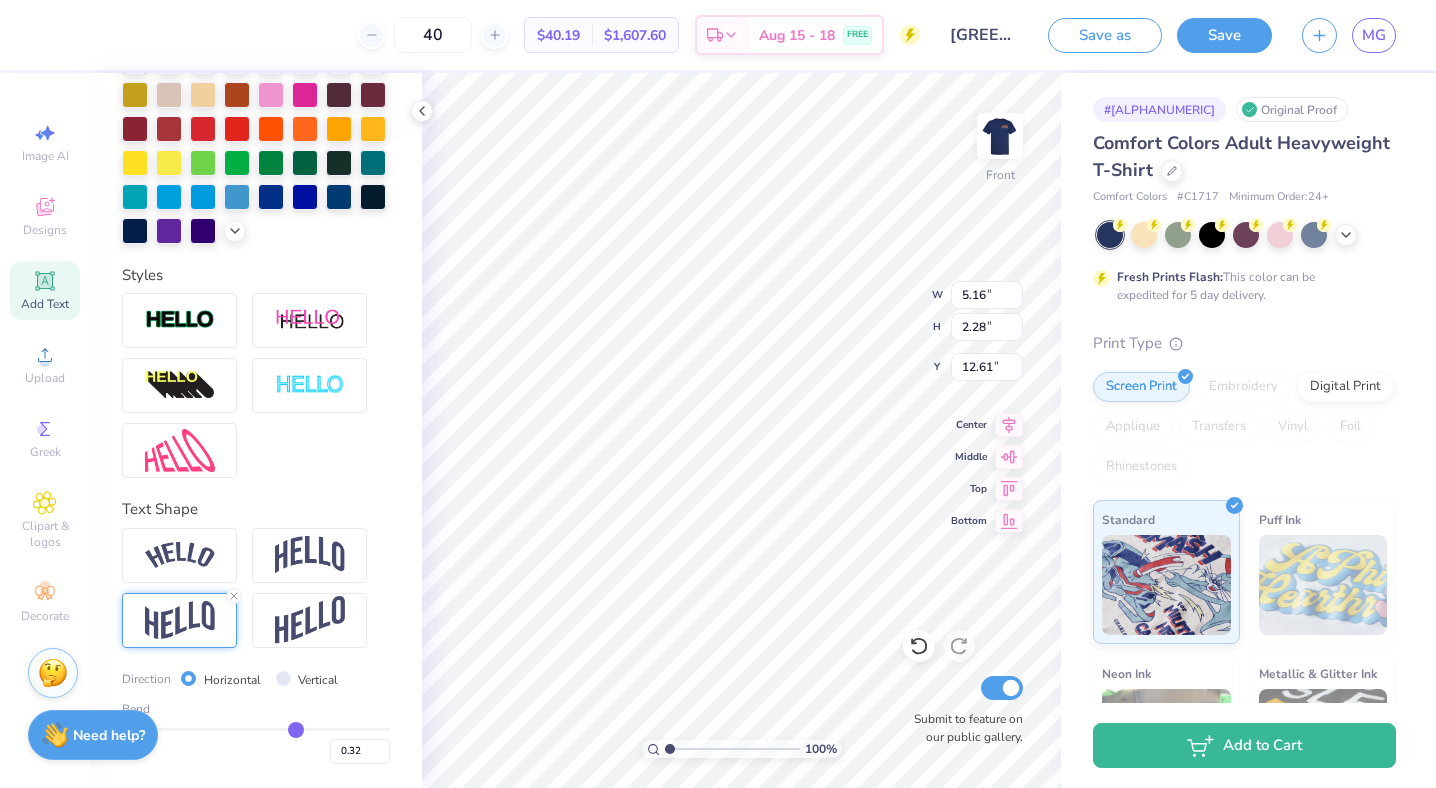 type on "0.31" 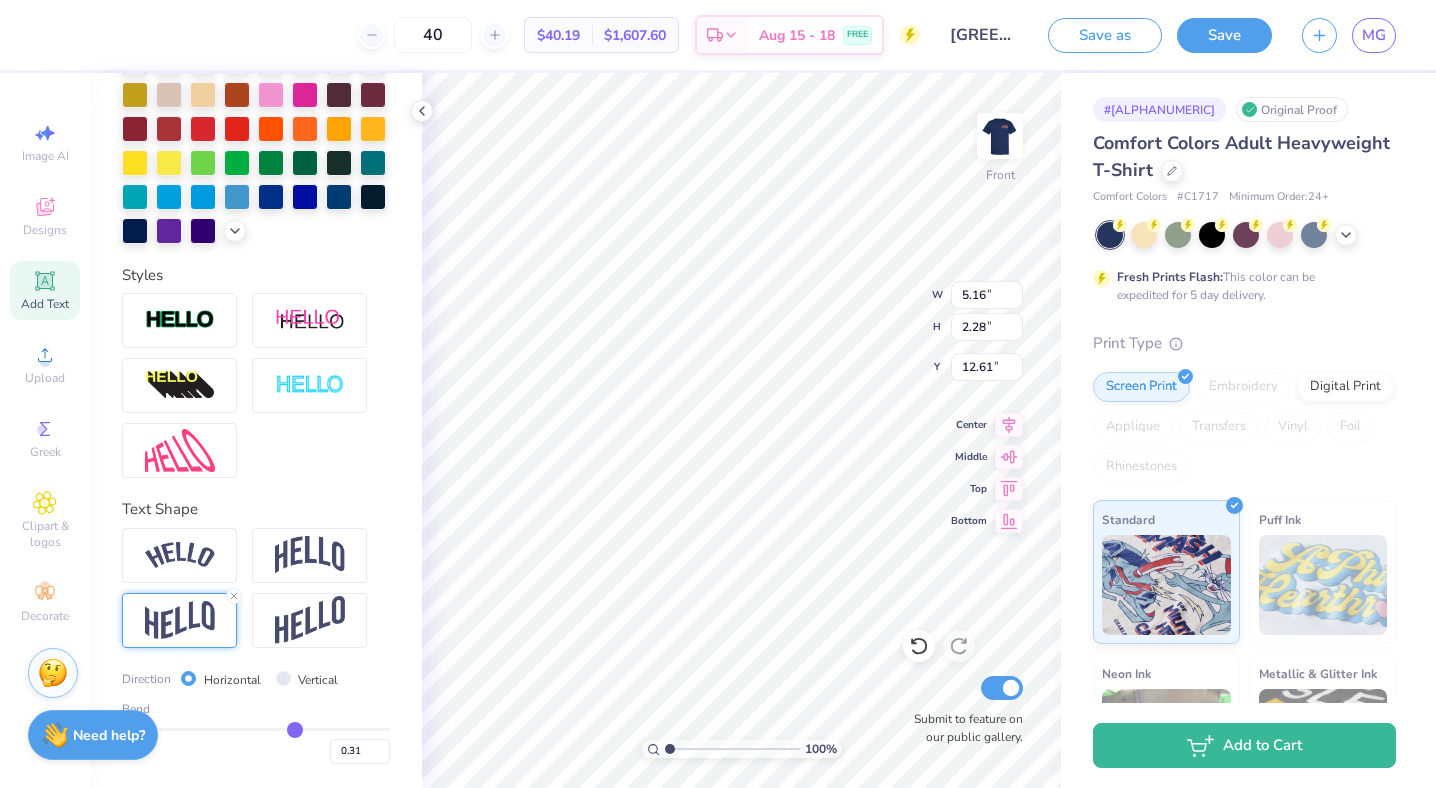type on "0.3" 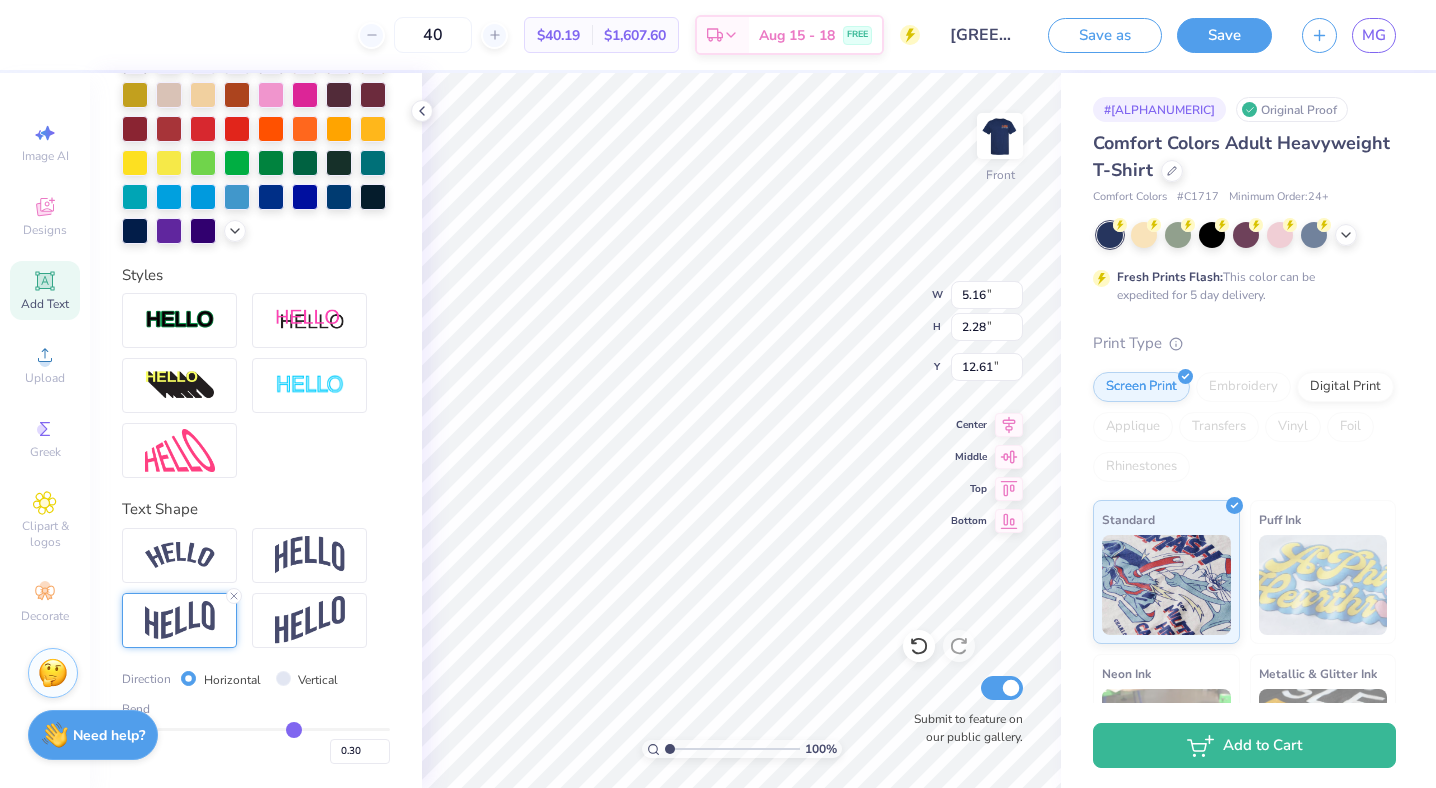 type on "0.29" 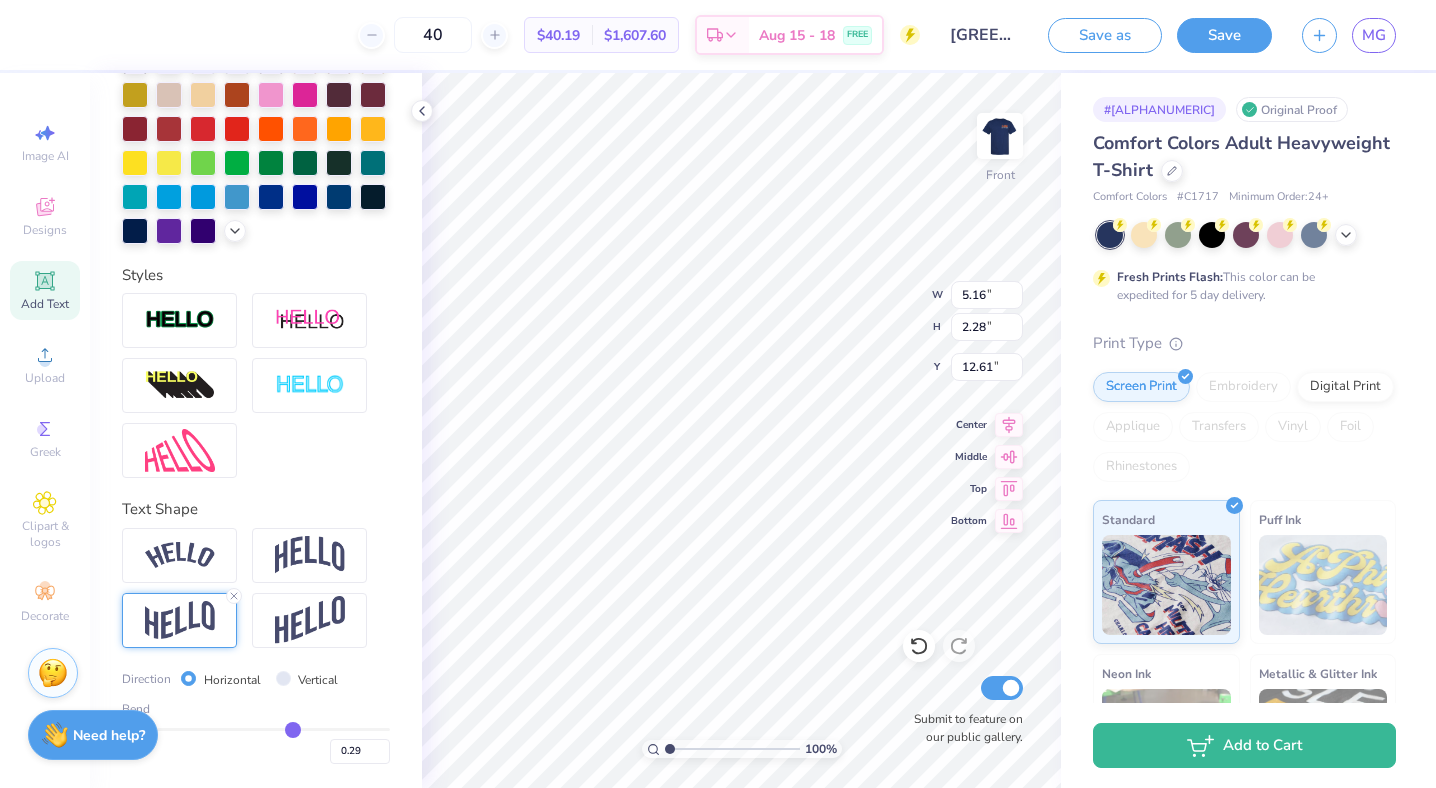 drag, startPoint x: 308, startPoint y: 732, endPoint x: 292, endPoint y: 732, distance: 16 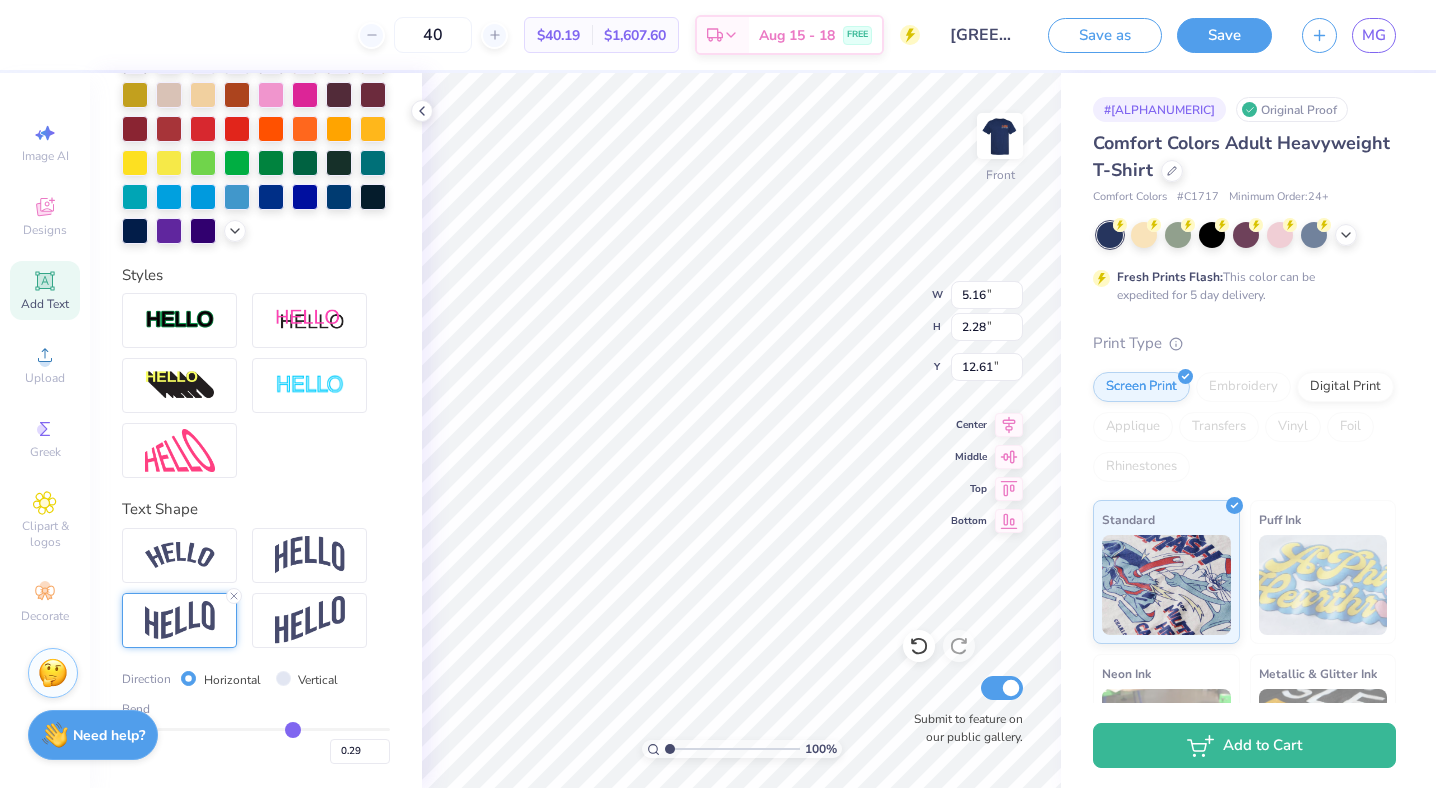 type on "2.07" 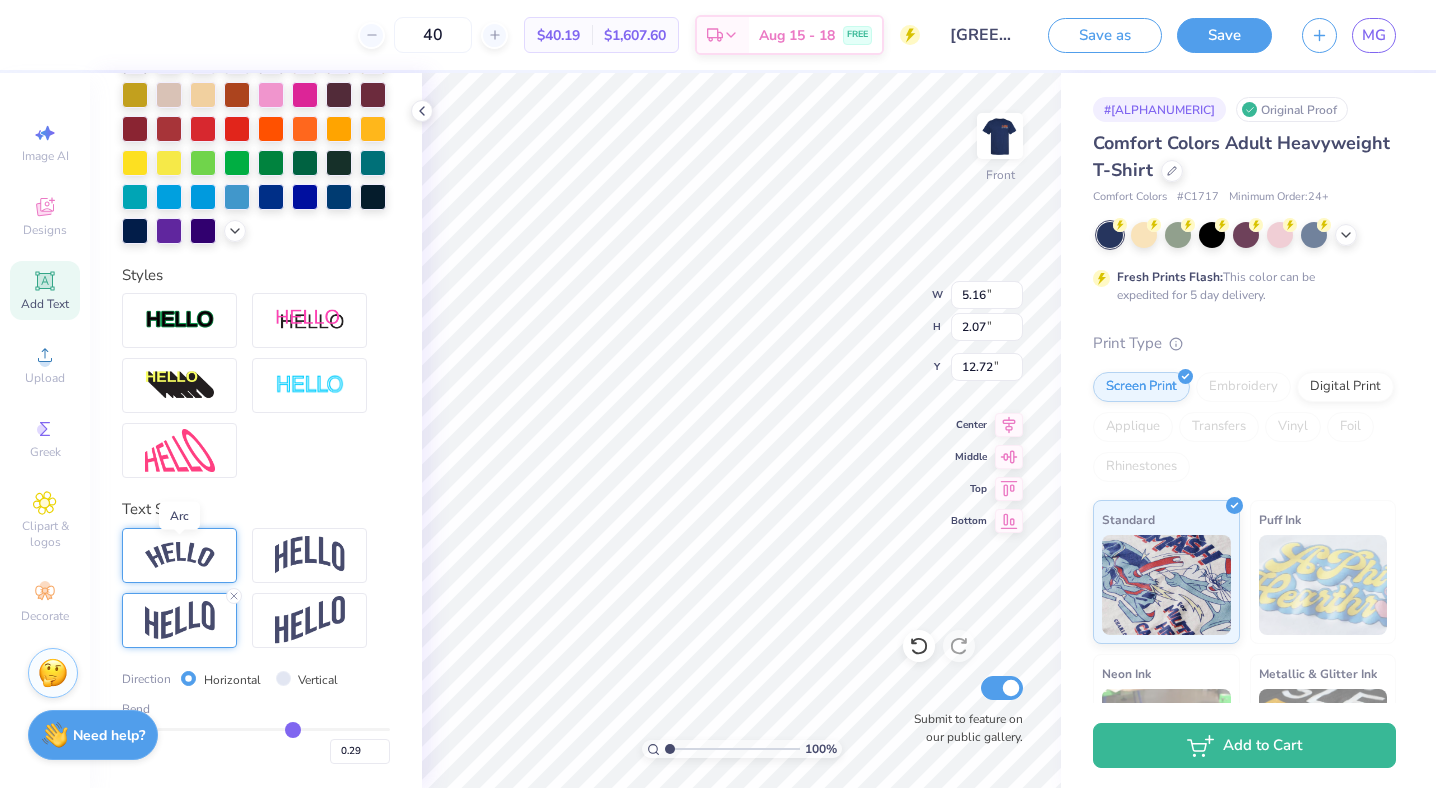 click at bounding box center (180, 555) 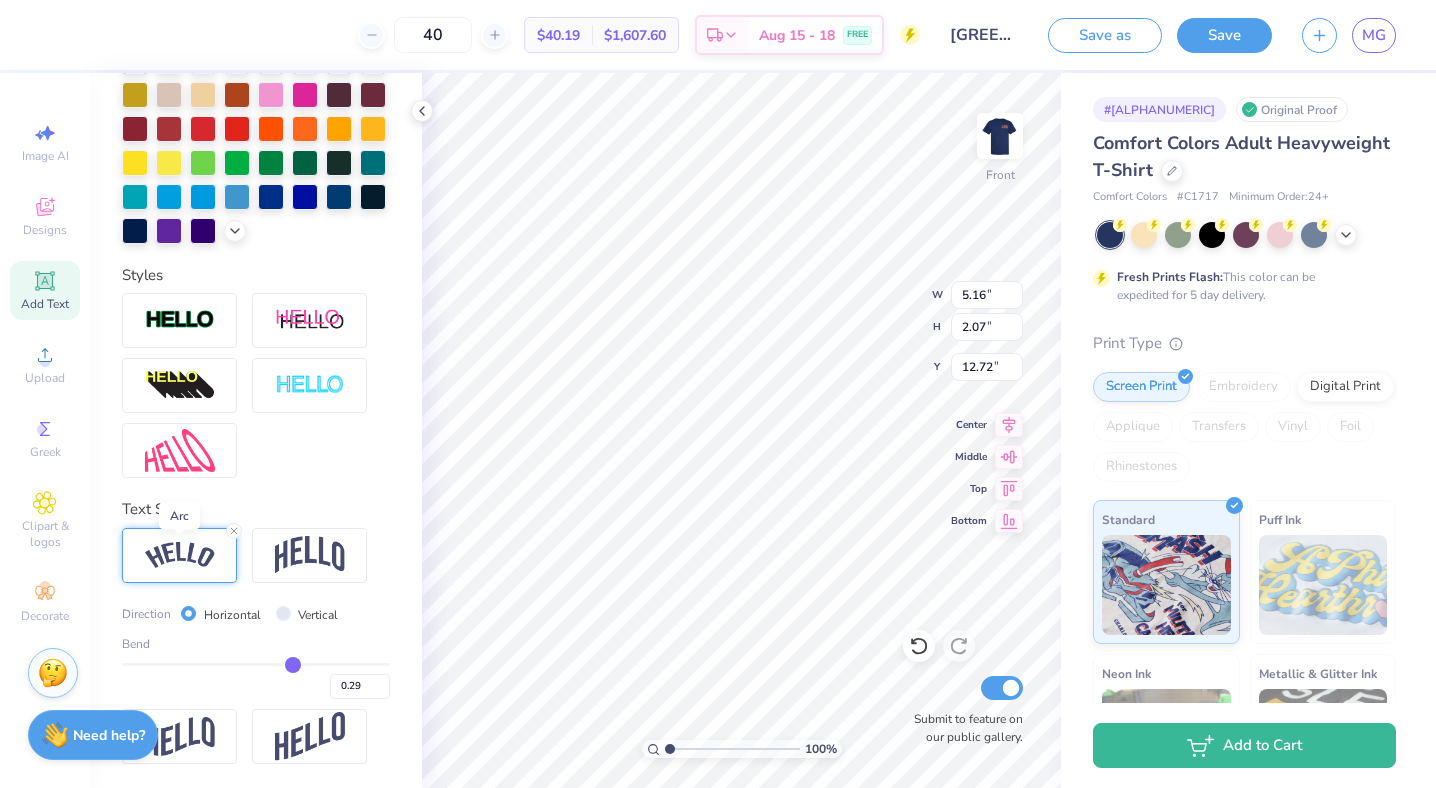 type on "6.58" 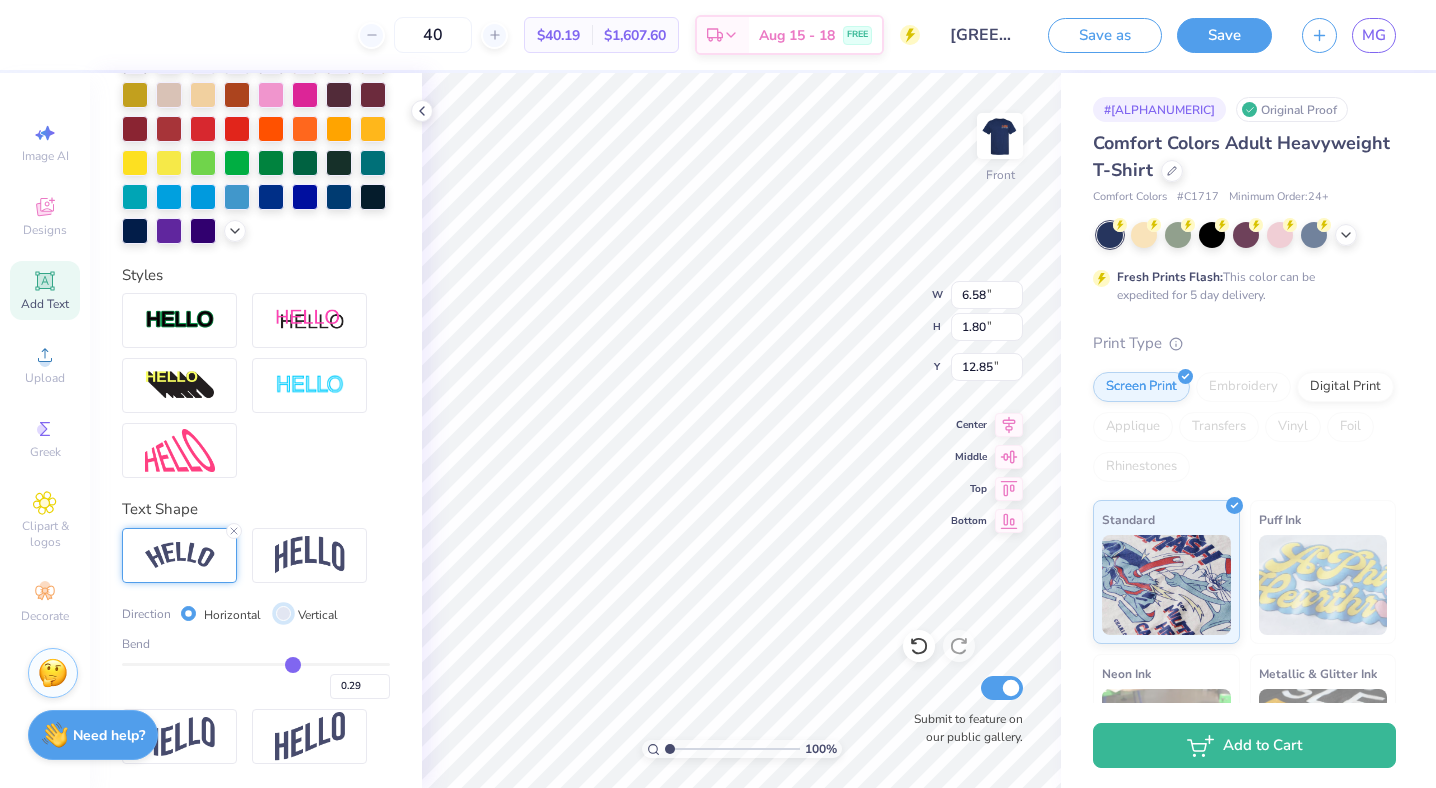 click on "Vertical" at bounding box center (283, 613) 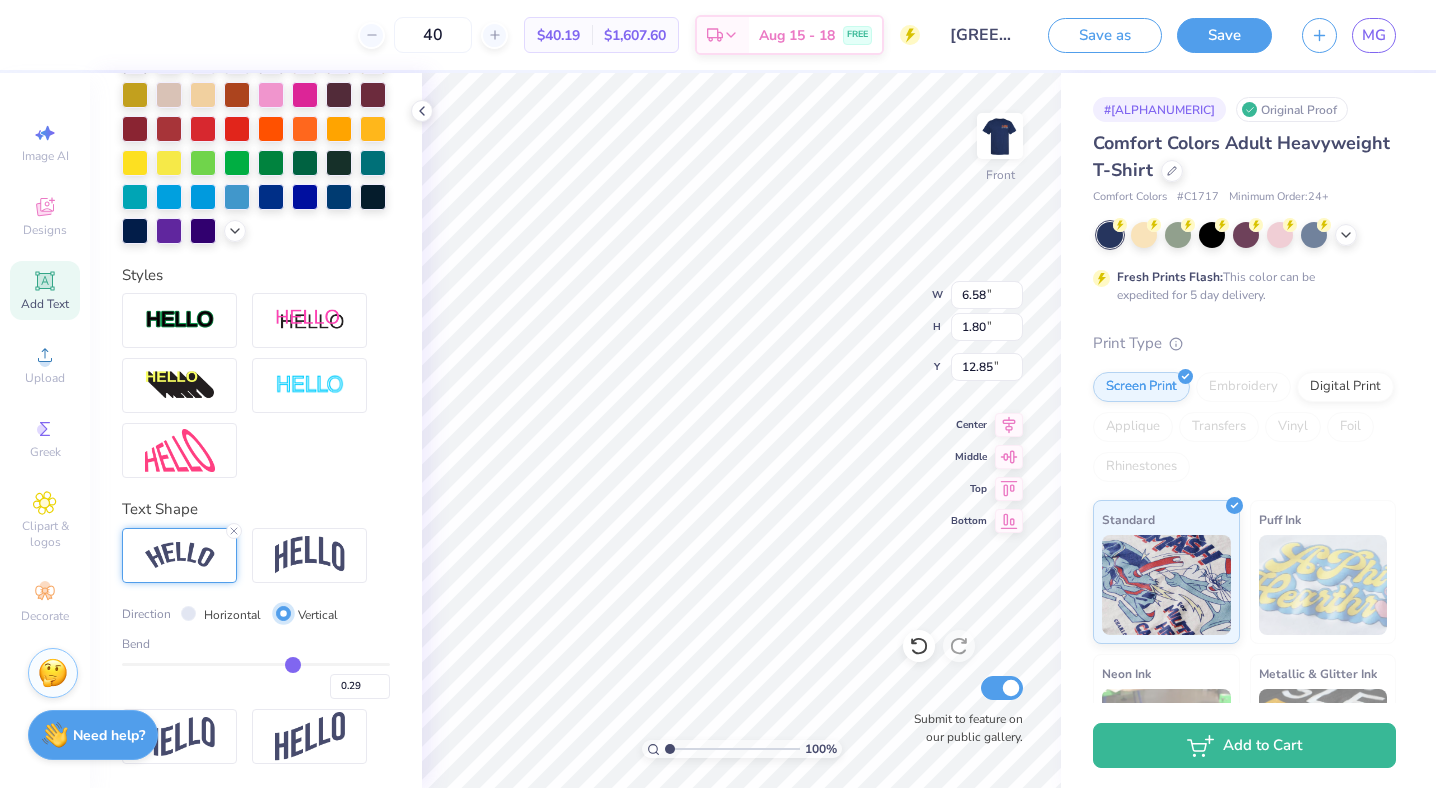 type on "5.04" 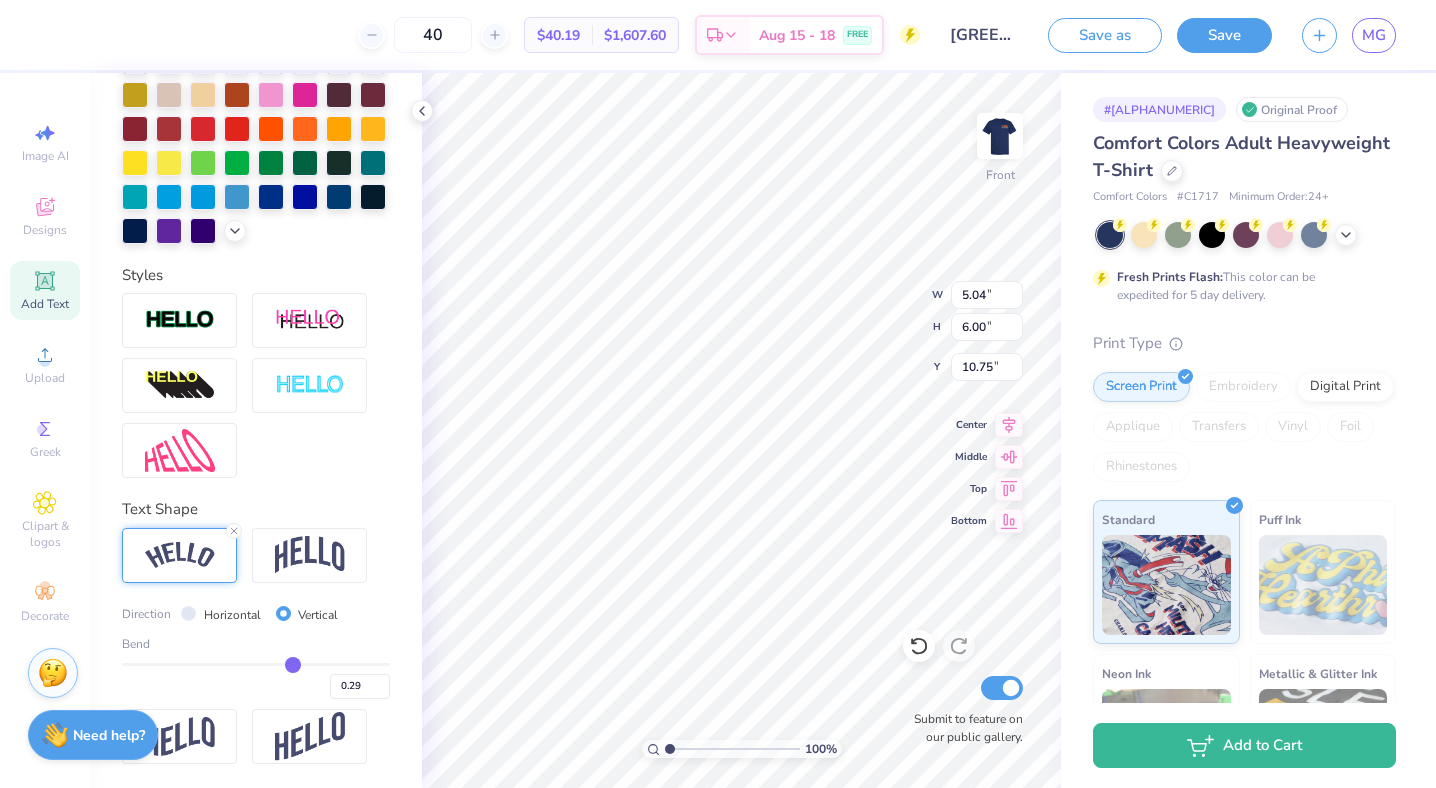 click on "Horizontal" at bounding box center [232, 615] 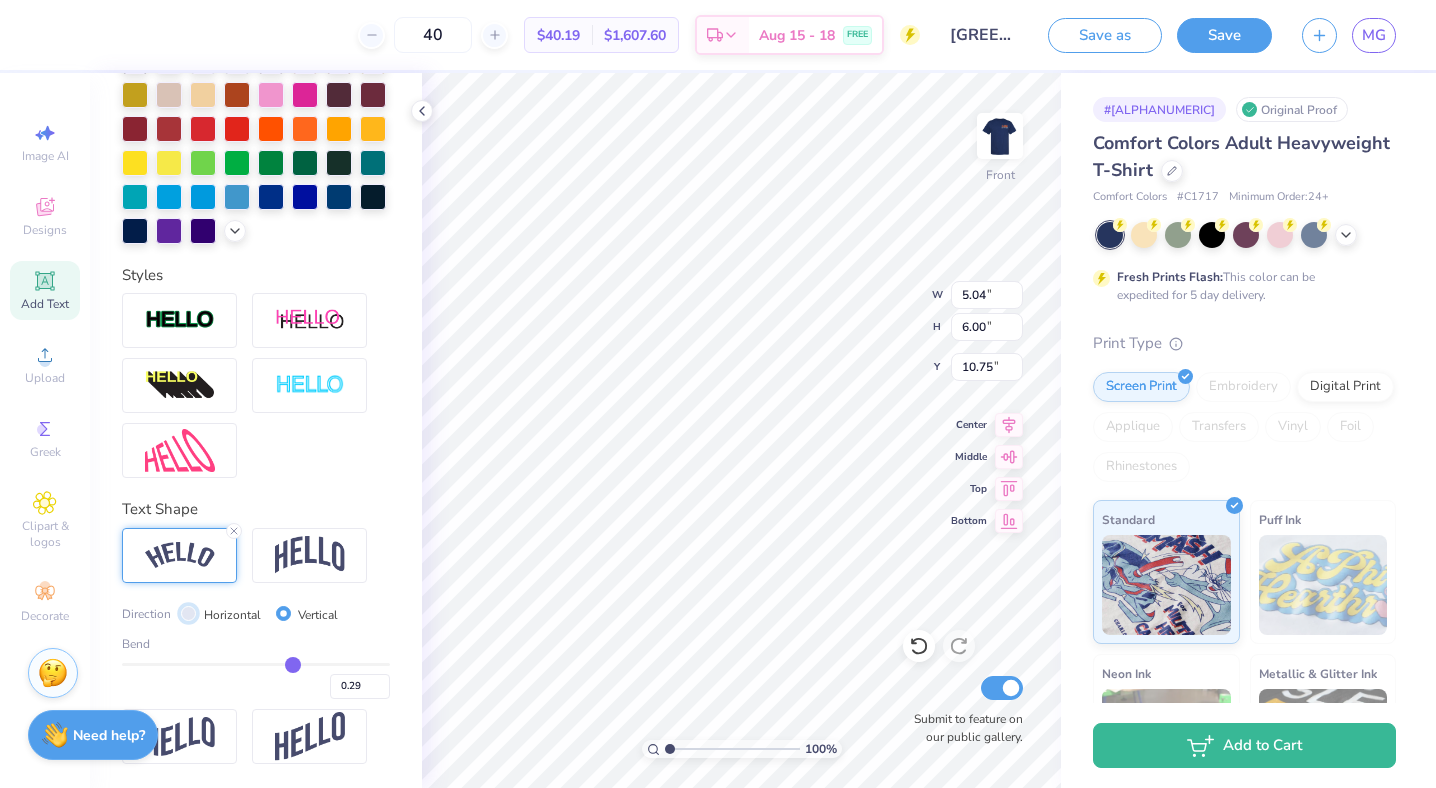 radio on "true" 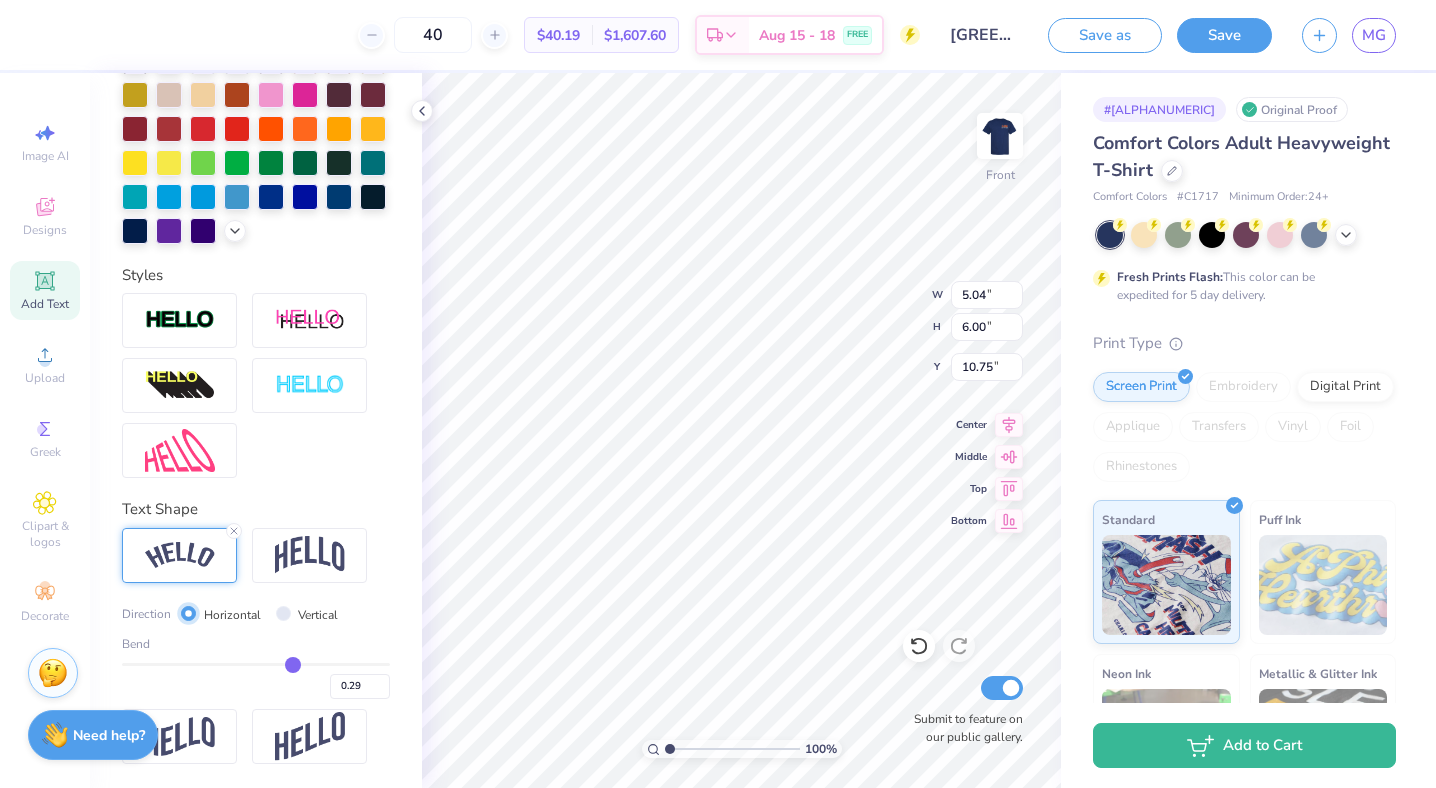 type on "6.58" 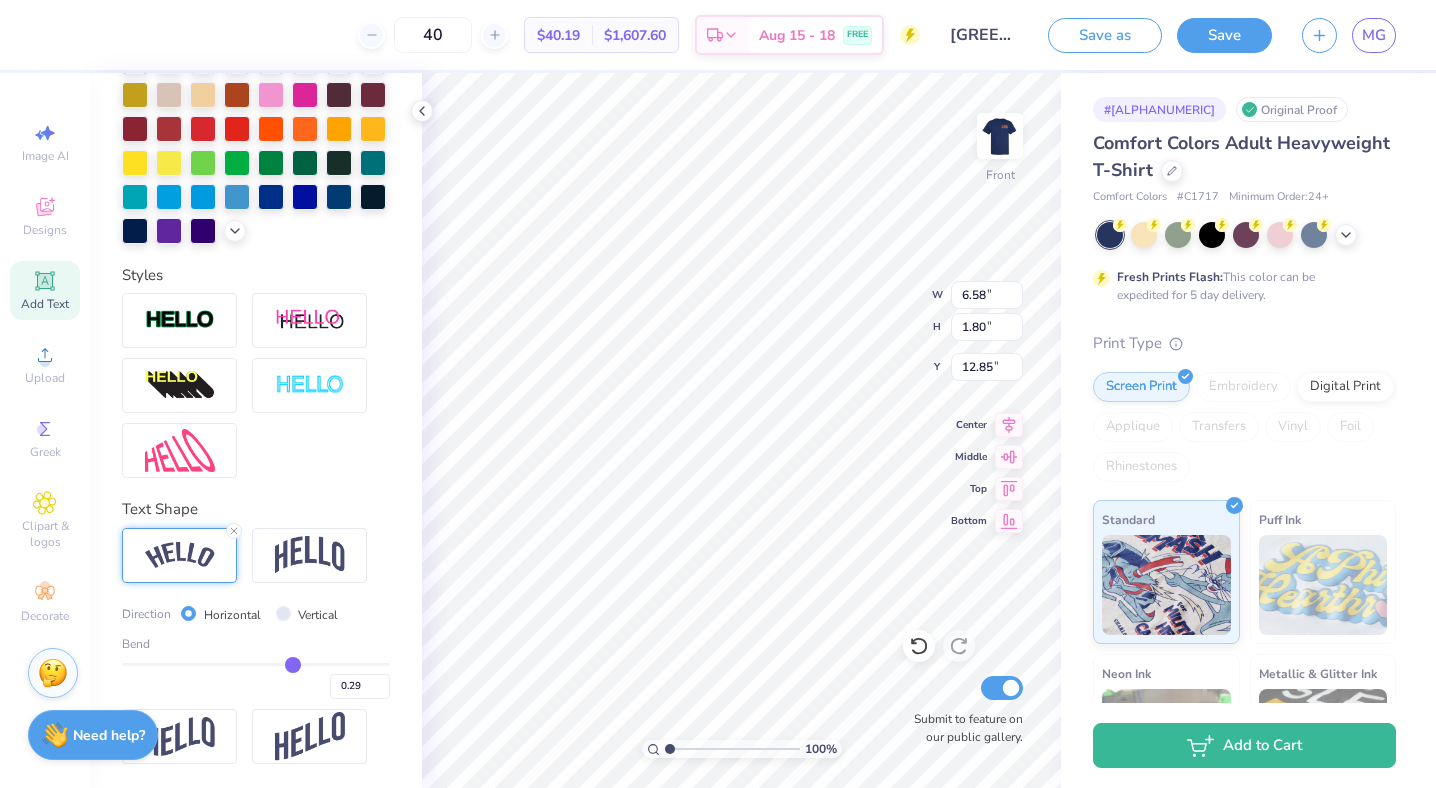 type on "0.25" 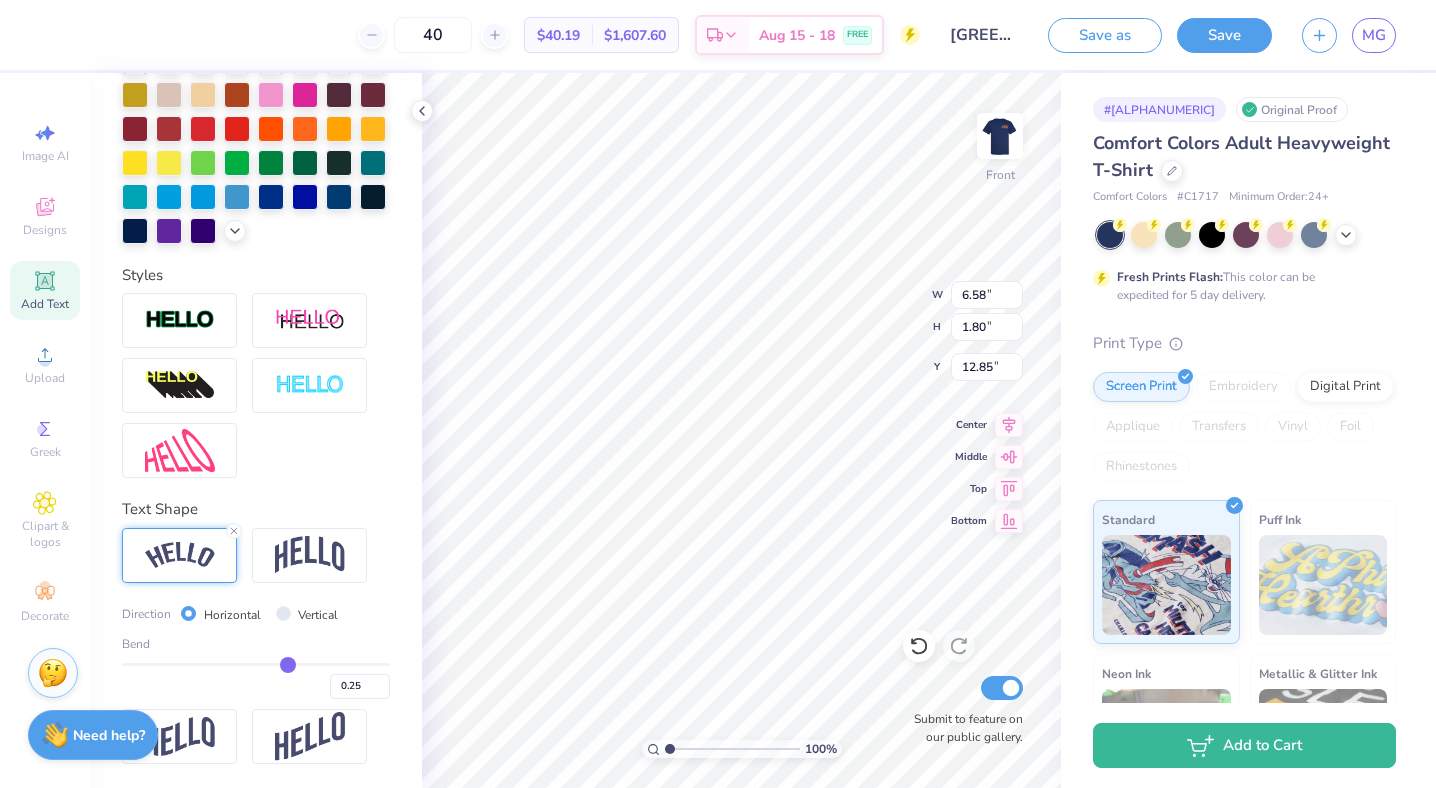 type on "0.24" 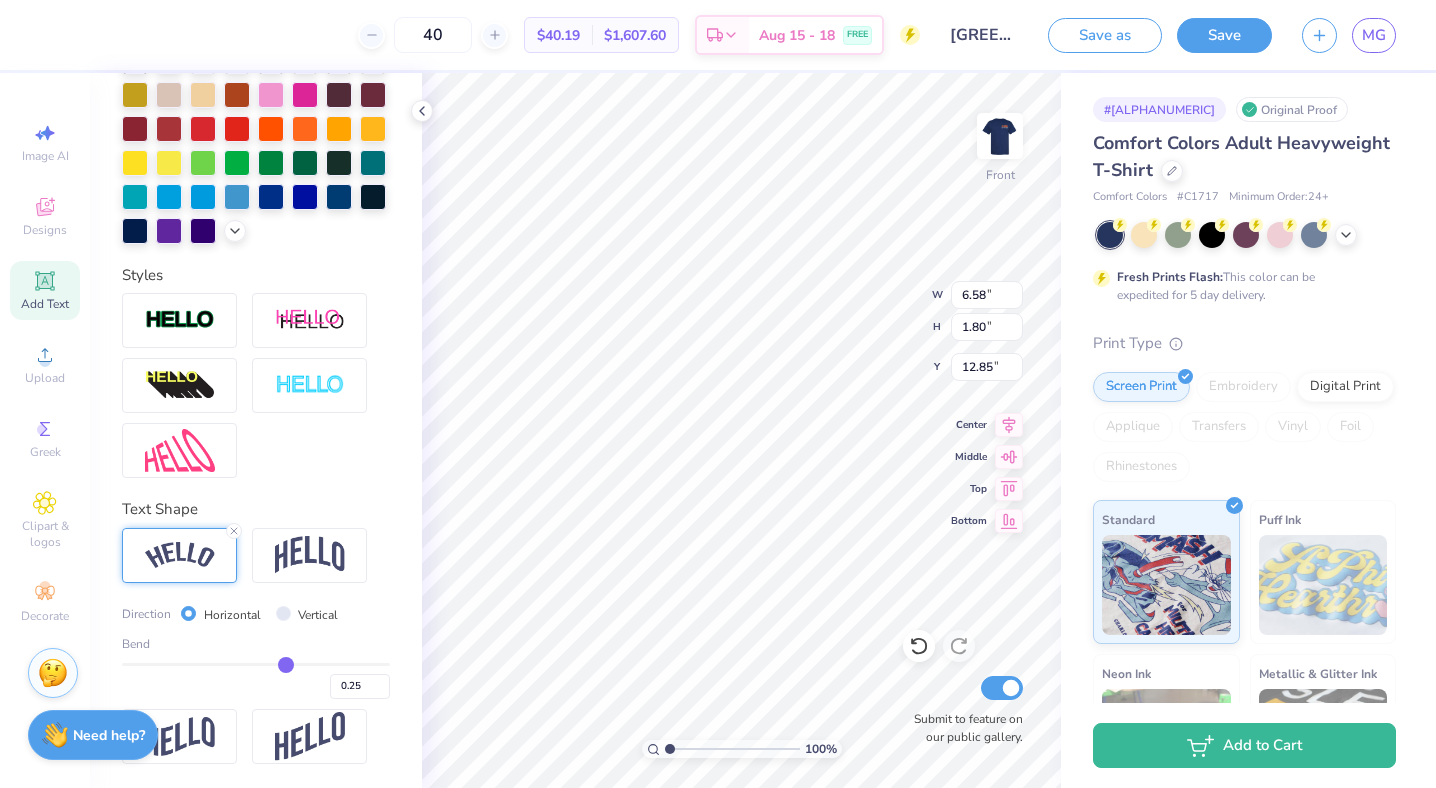 type on "0.24" 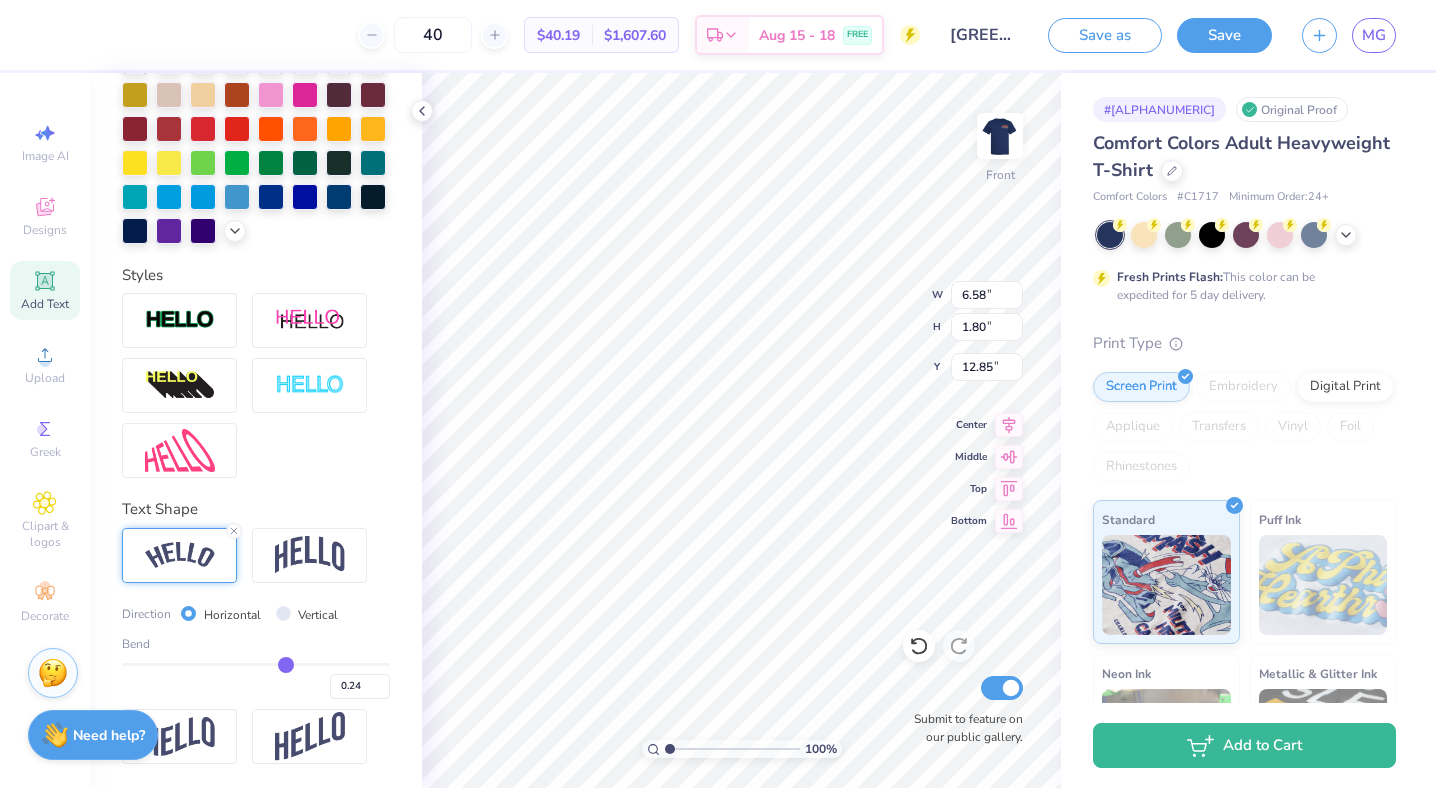type on "0.22" 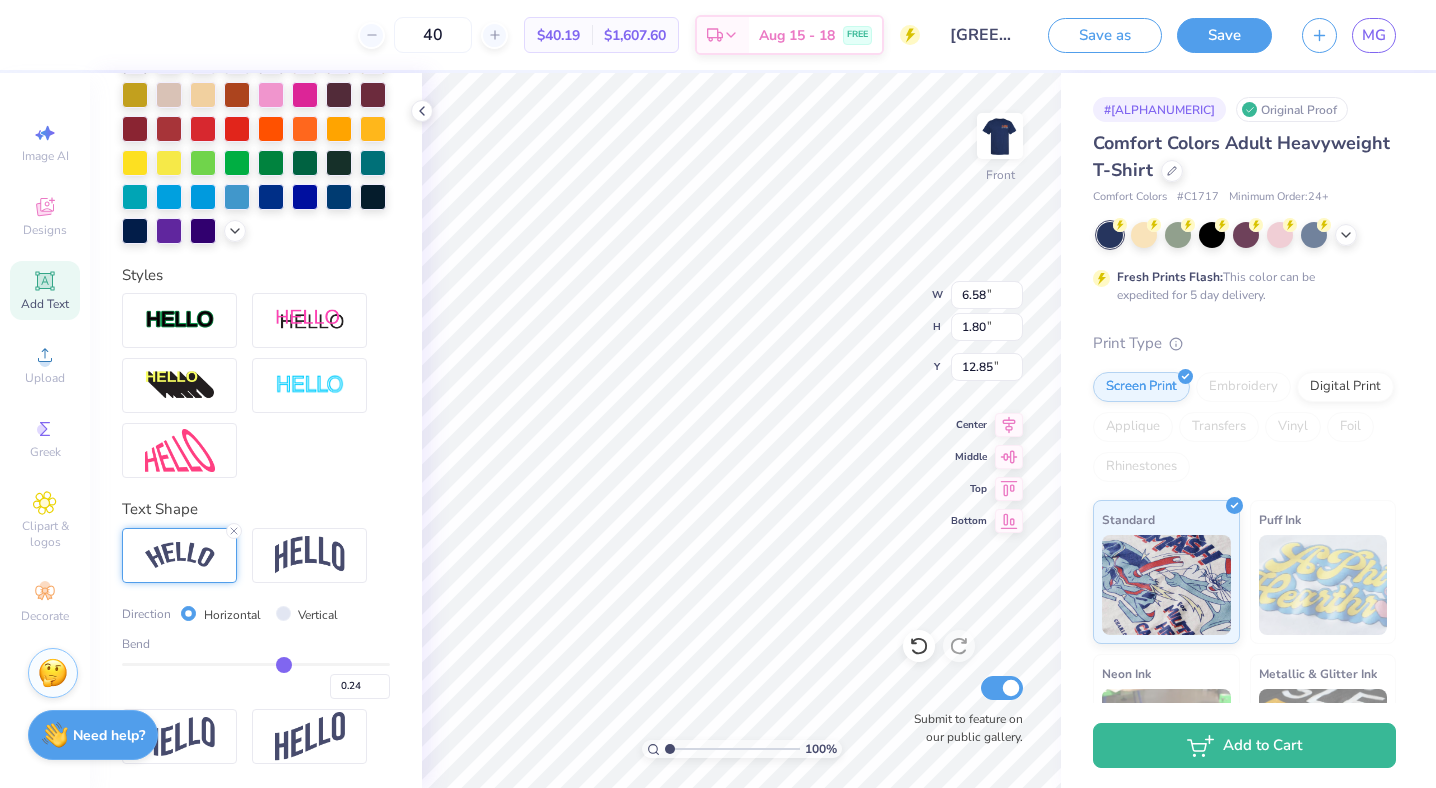 type on "0.22" 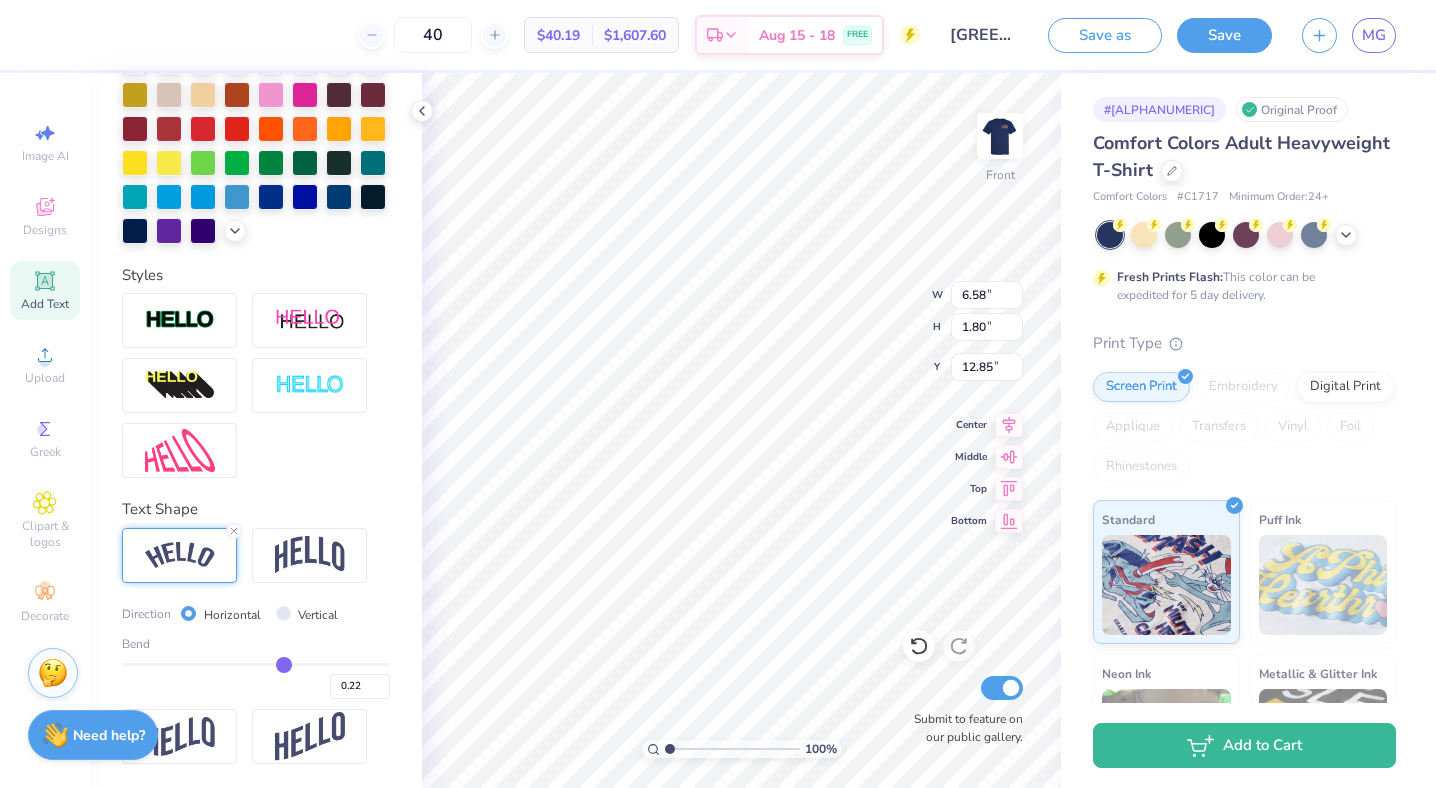 type on "0.21" 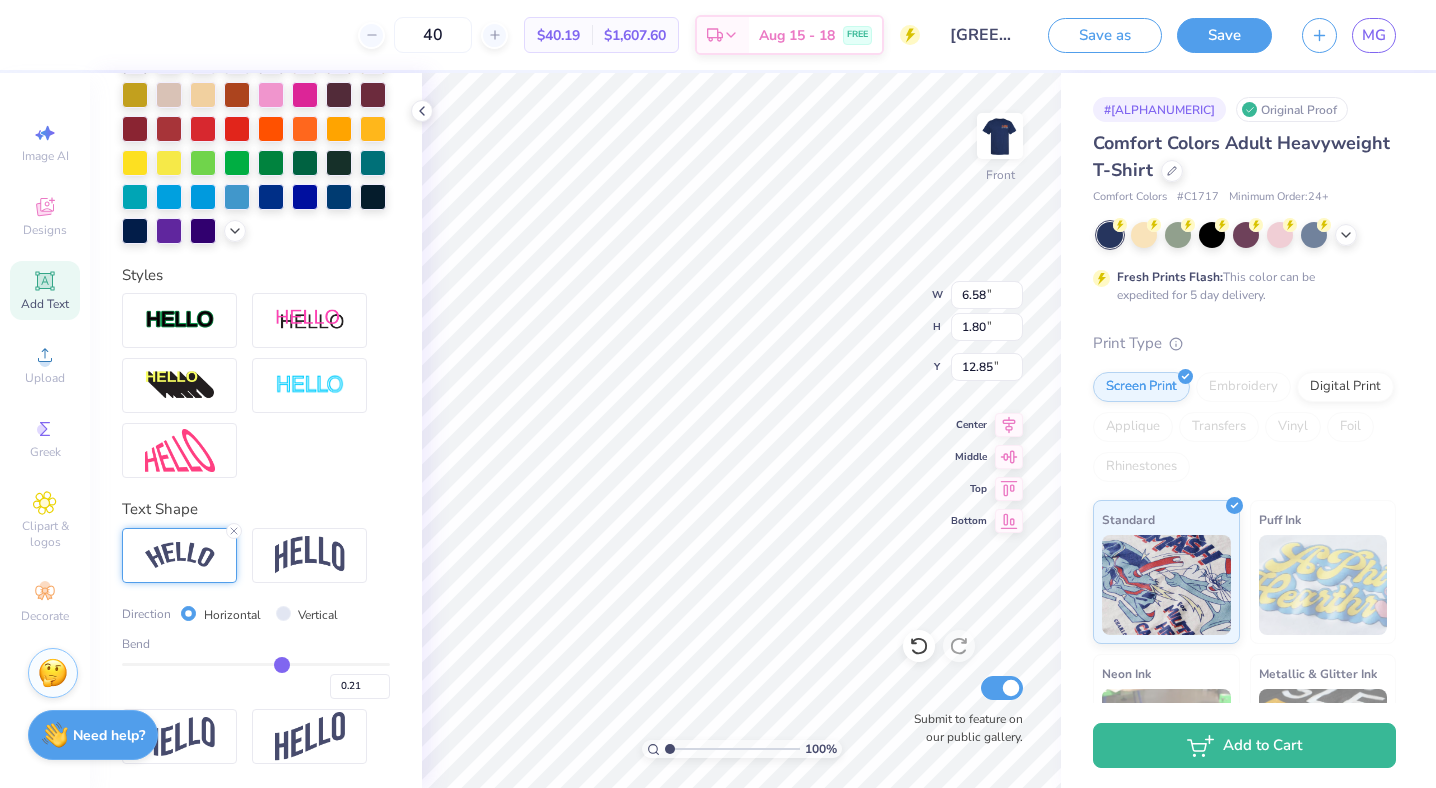 type on "0.2" 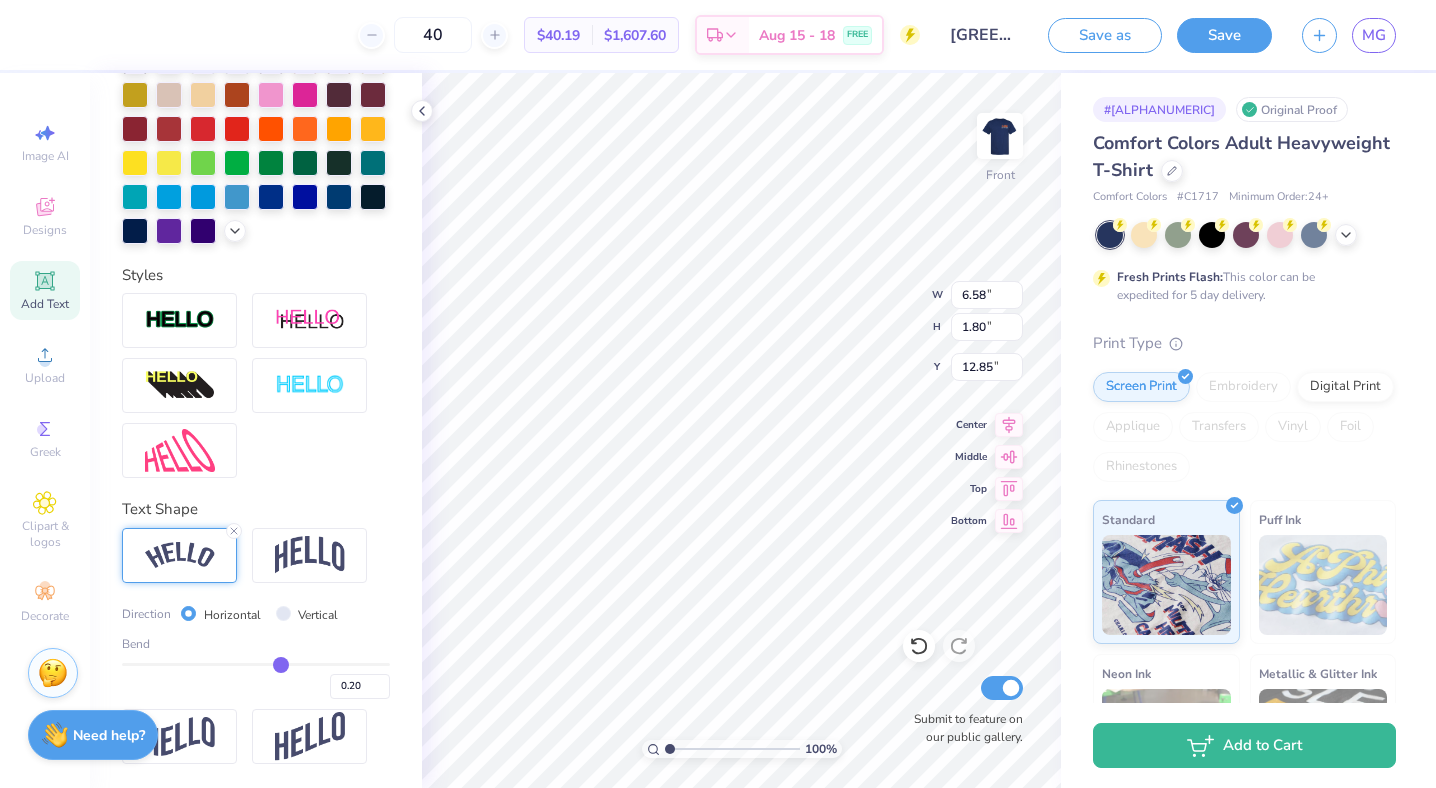 type on "0.18" 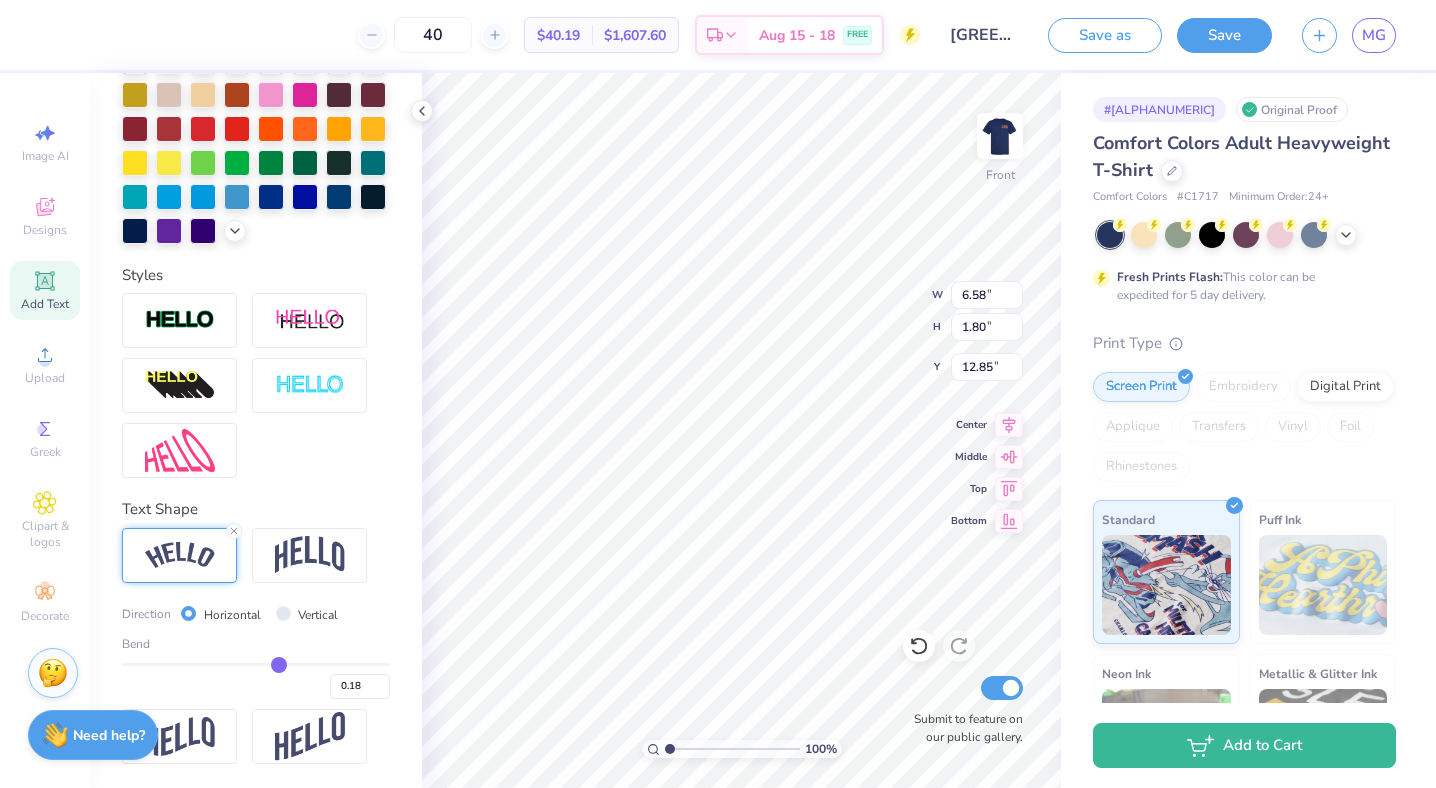 type on "0.17" 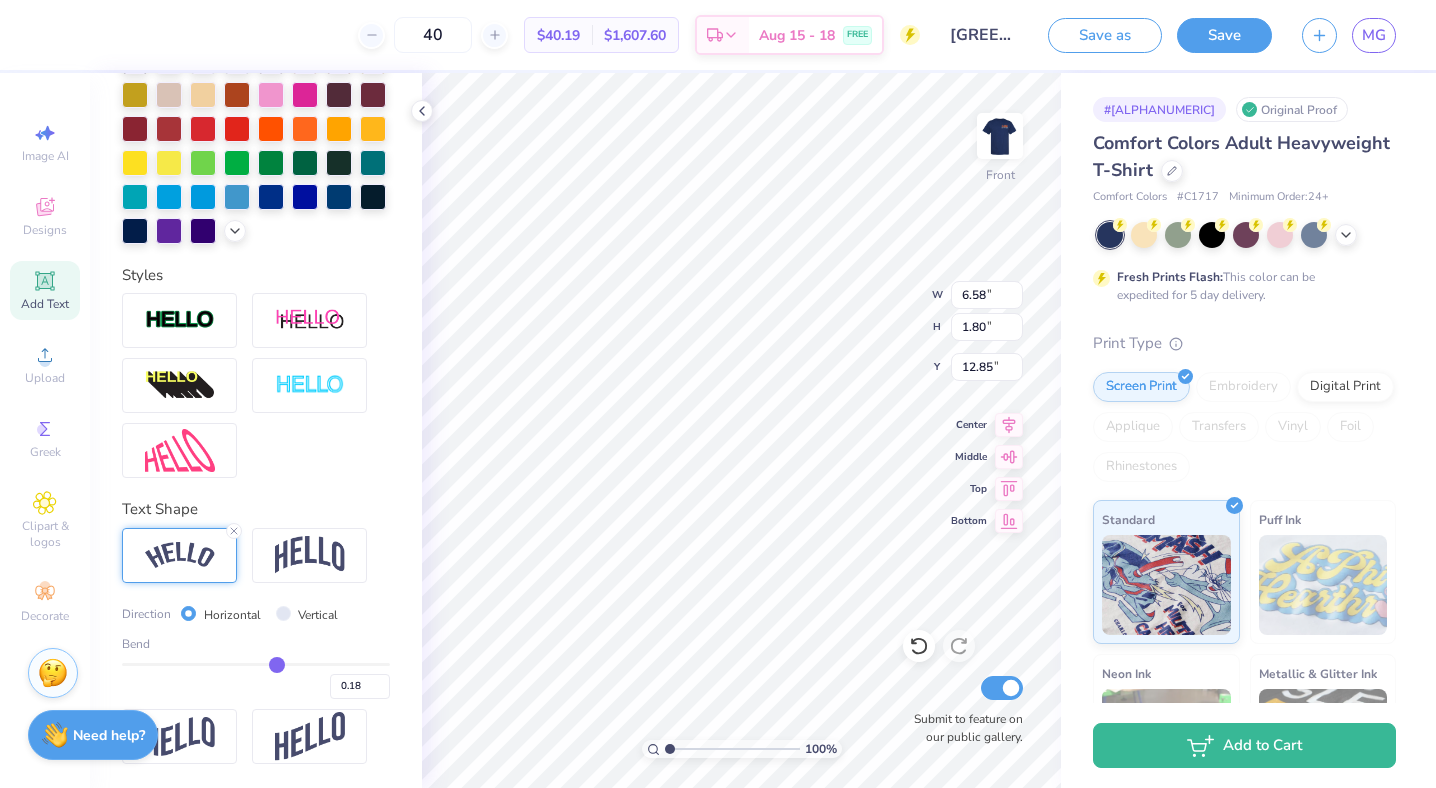 type on "0.17" 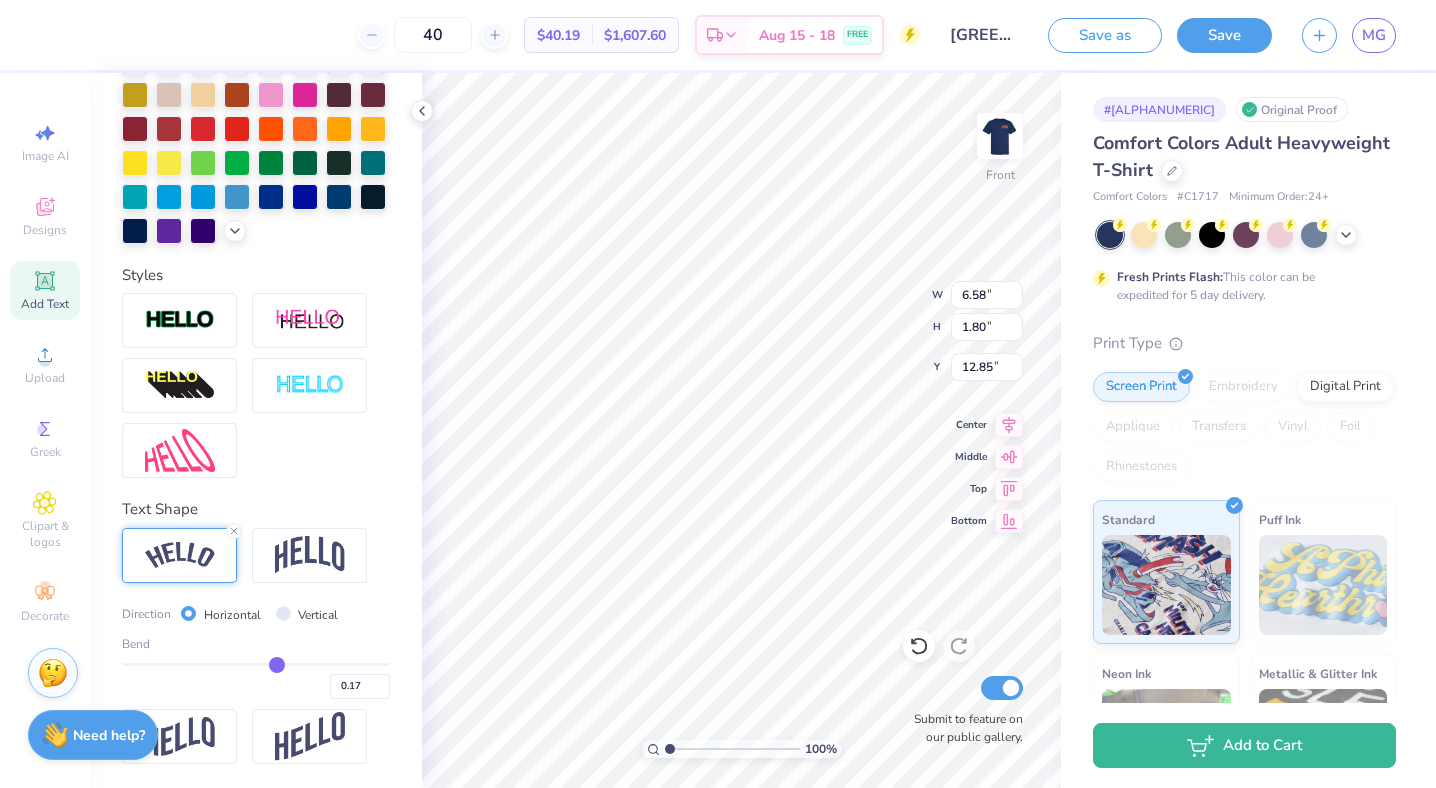 type on "0.16" 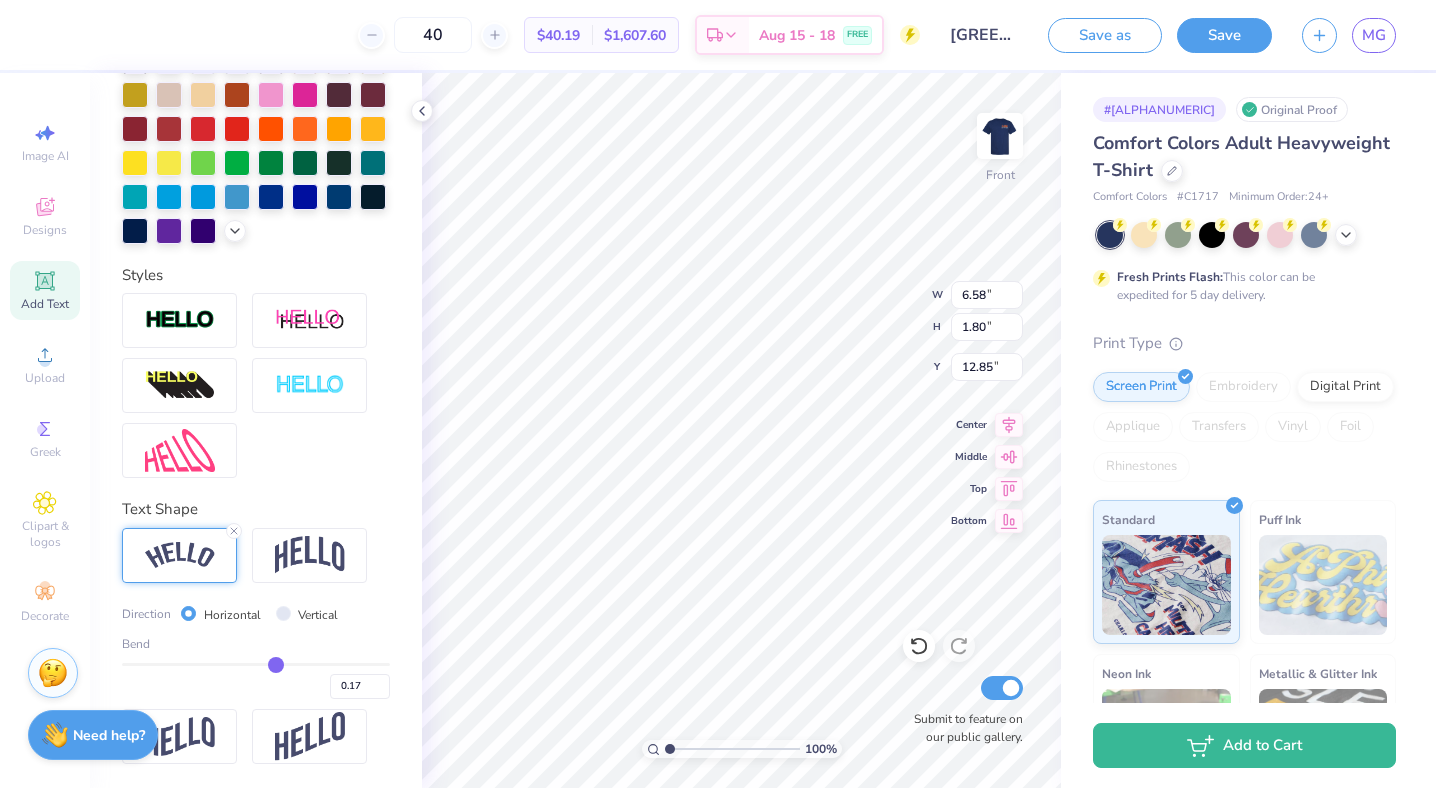 type on "0.16" 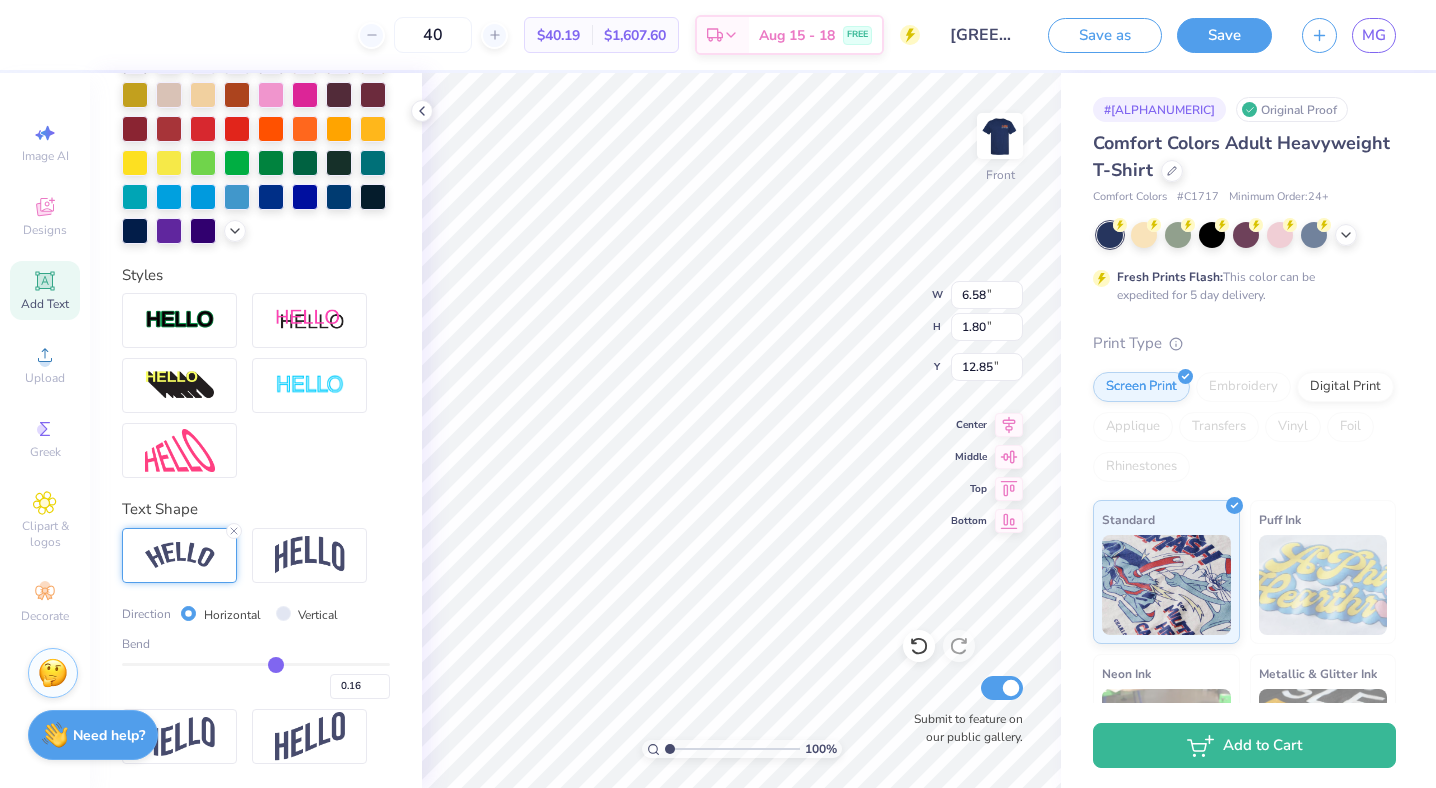 type on "0.15" 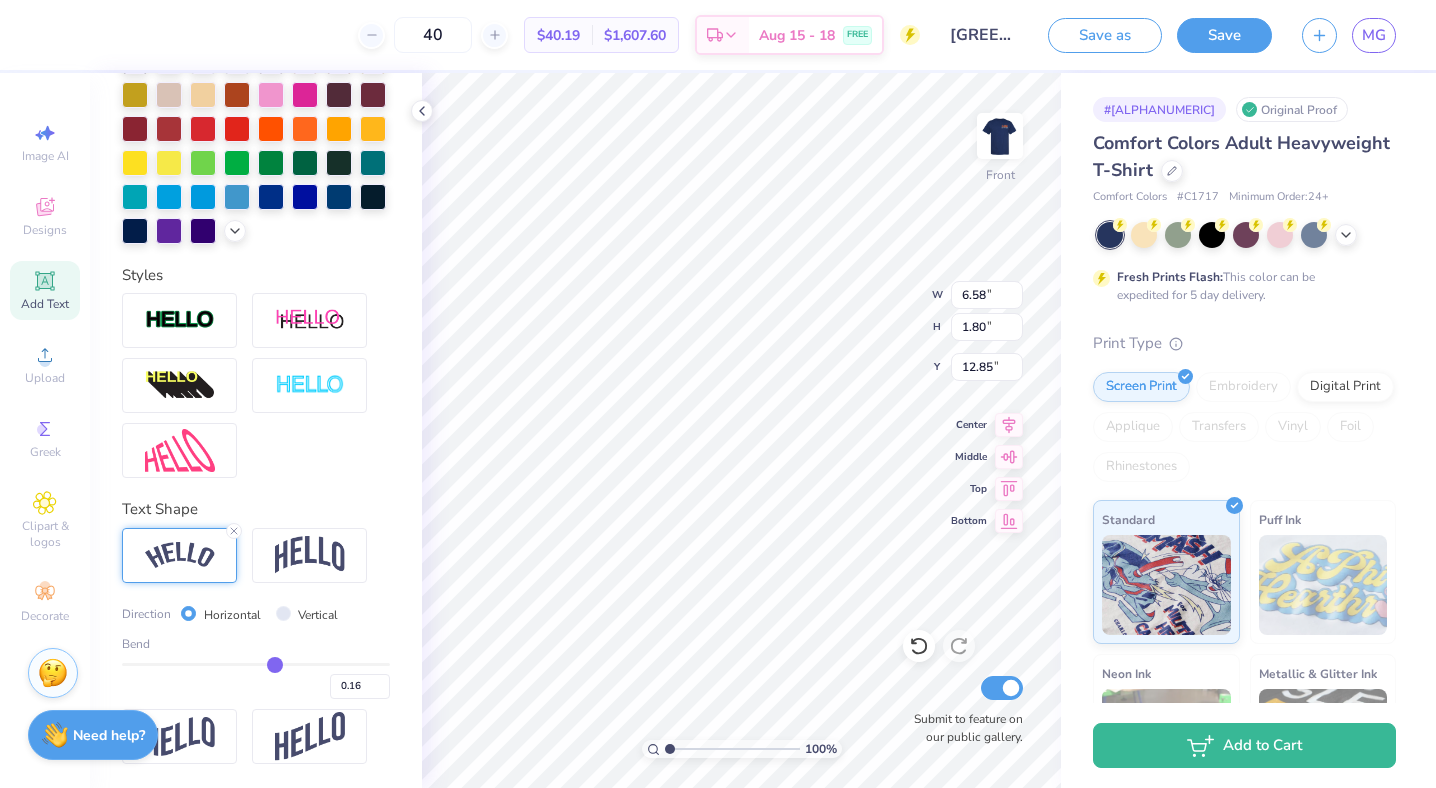 type on "0.15" 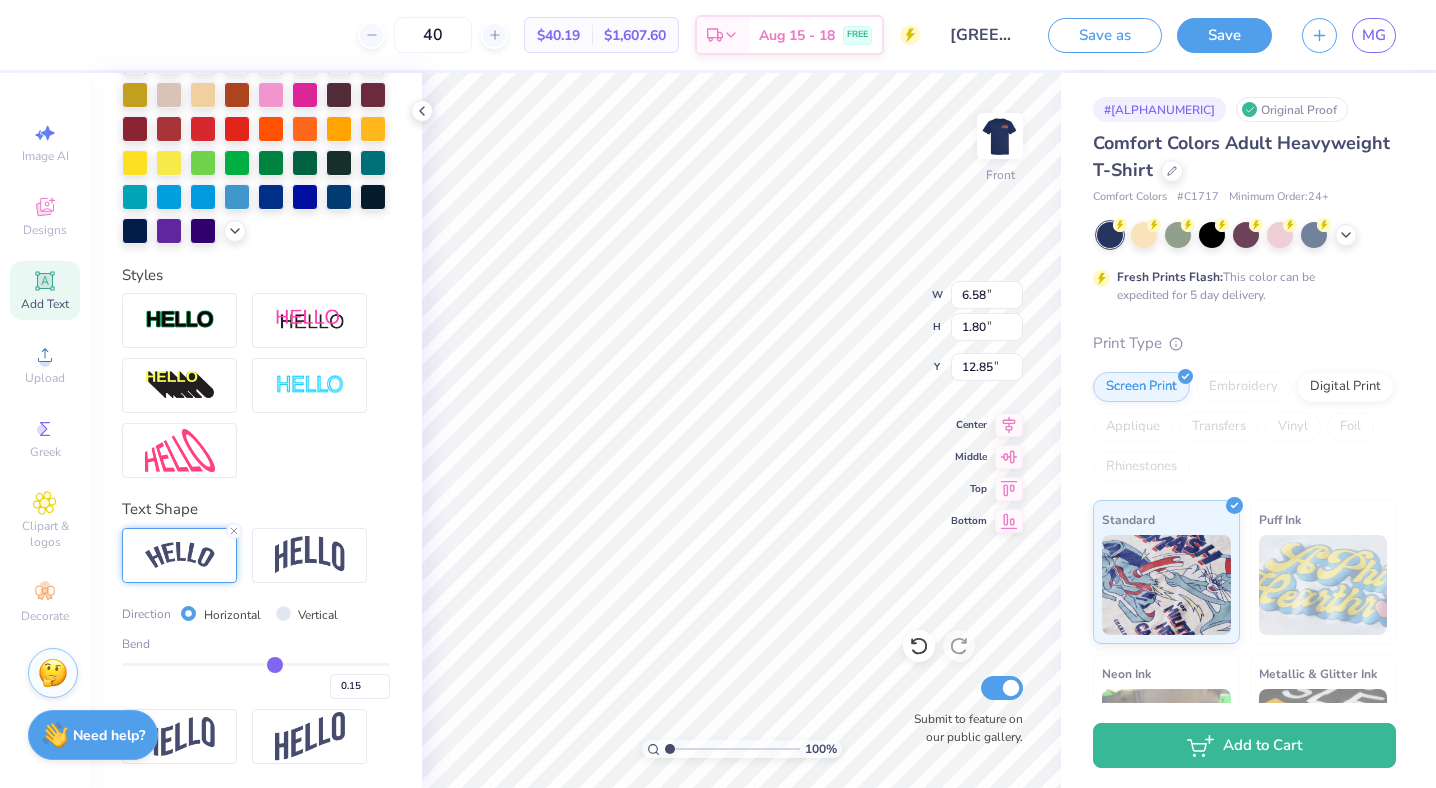 type on "0.13" 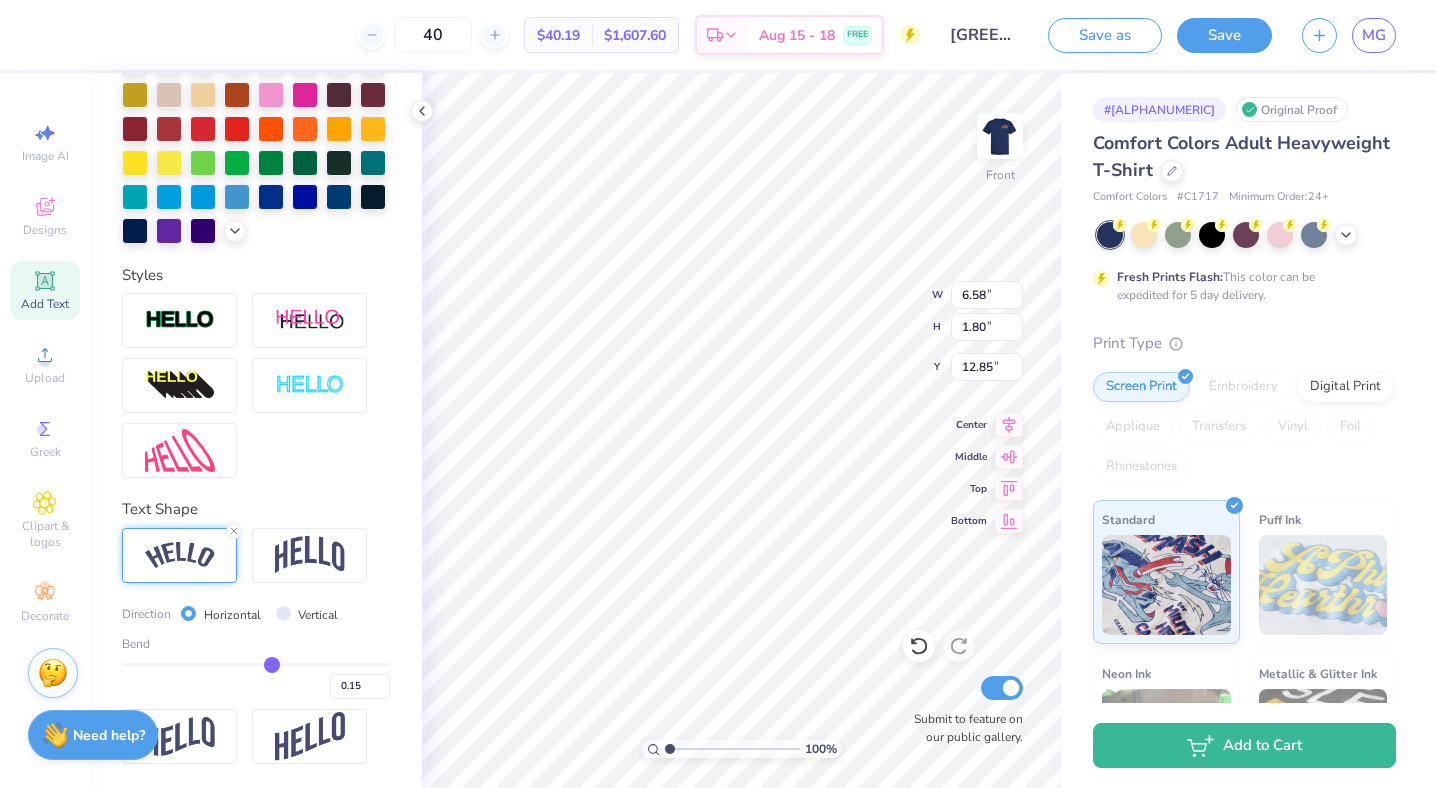 type on "0.13" 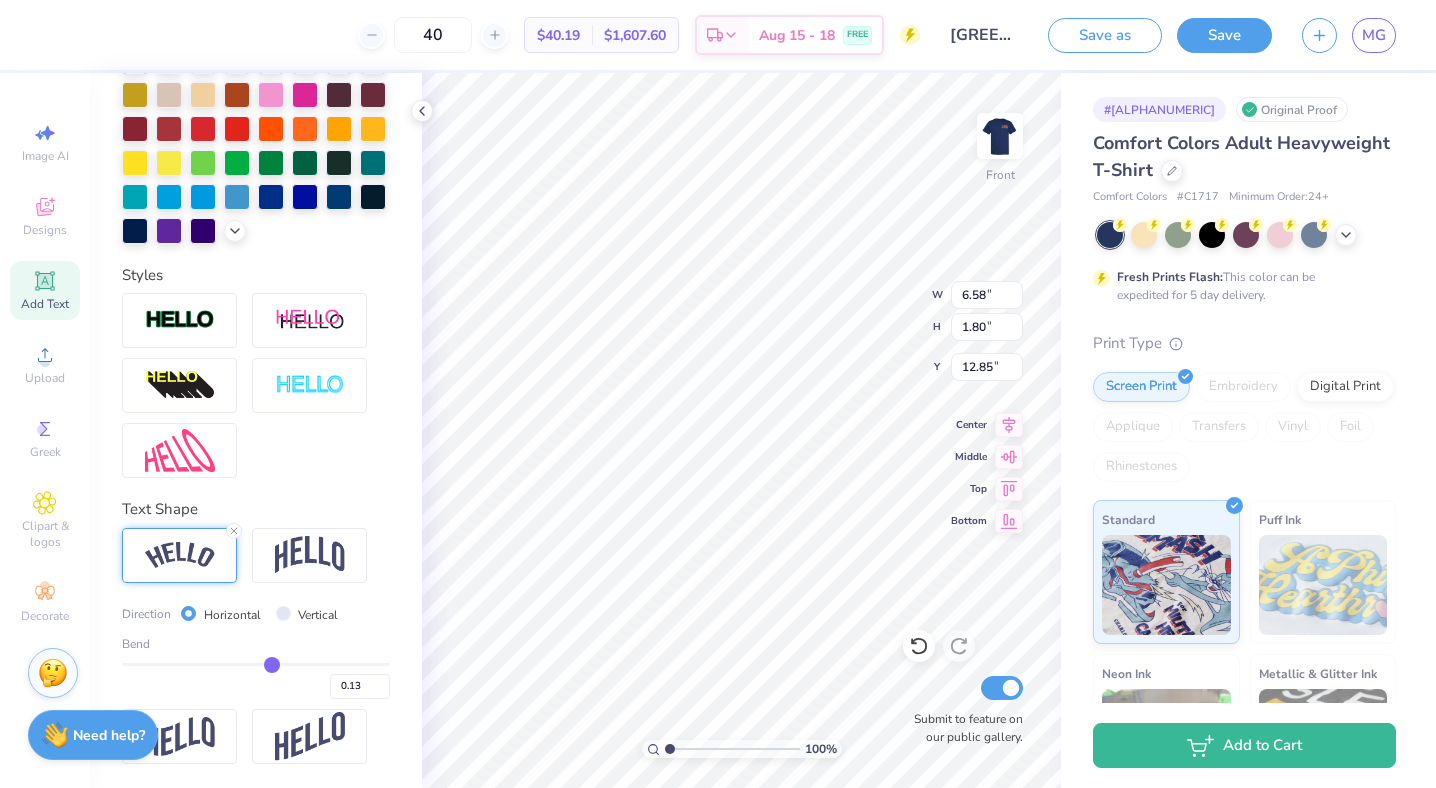 type on "0.11" 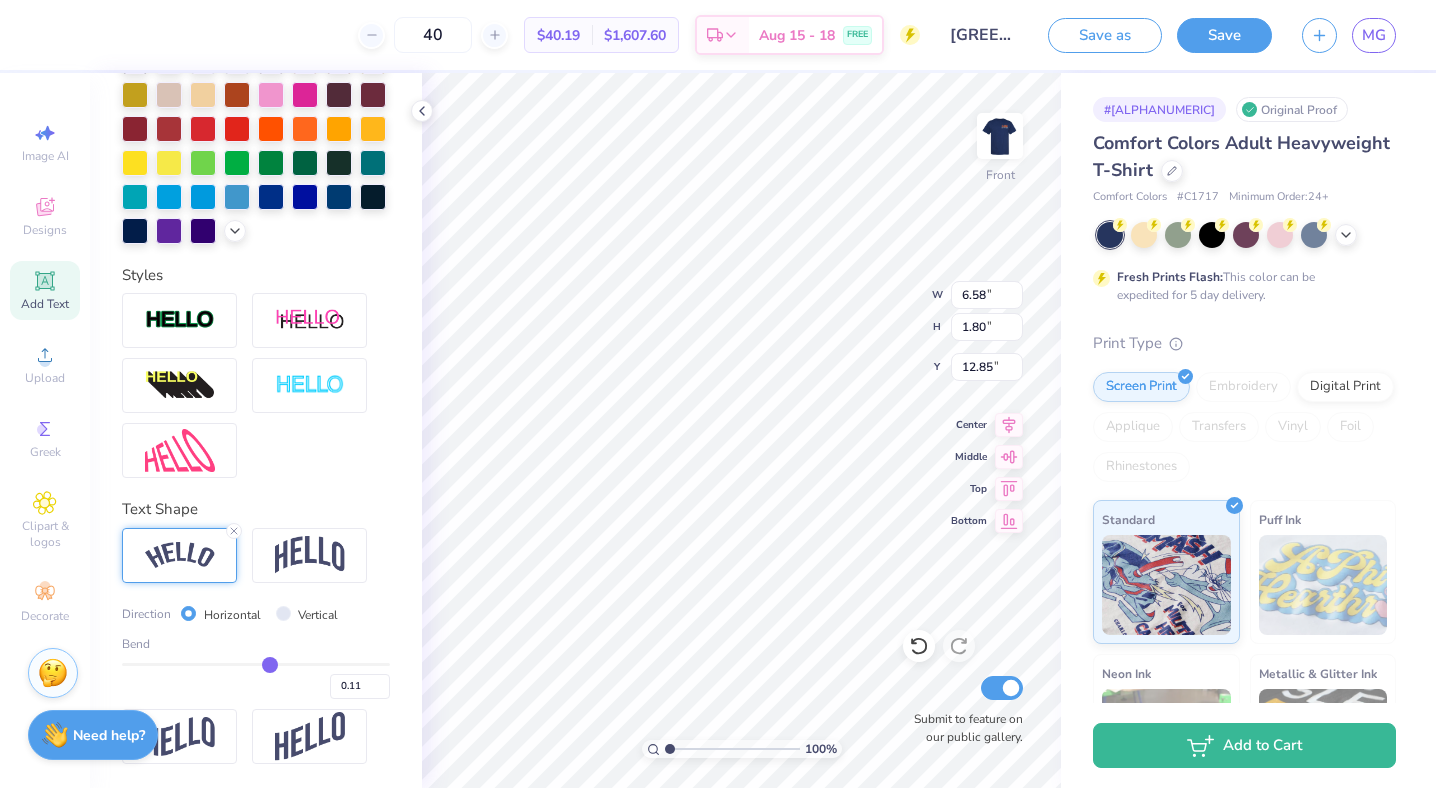 type on "0.1" 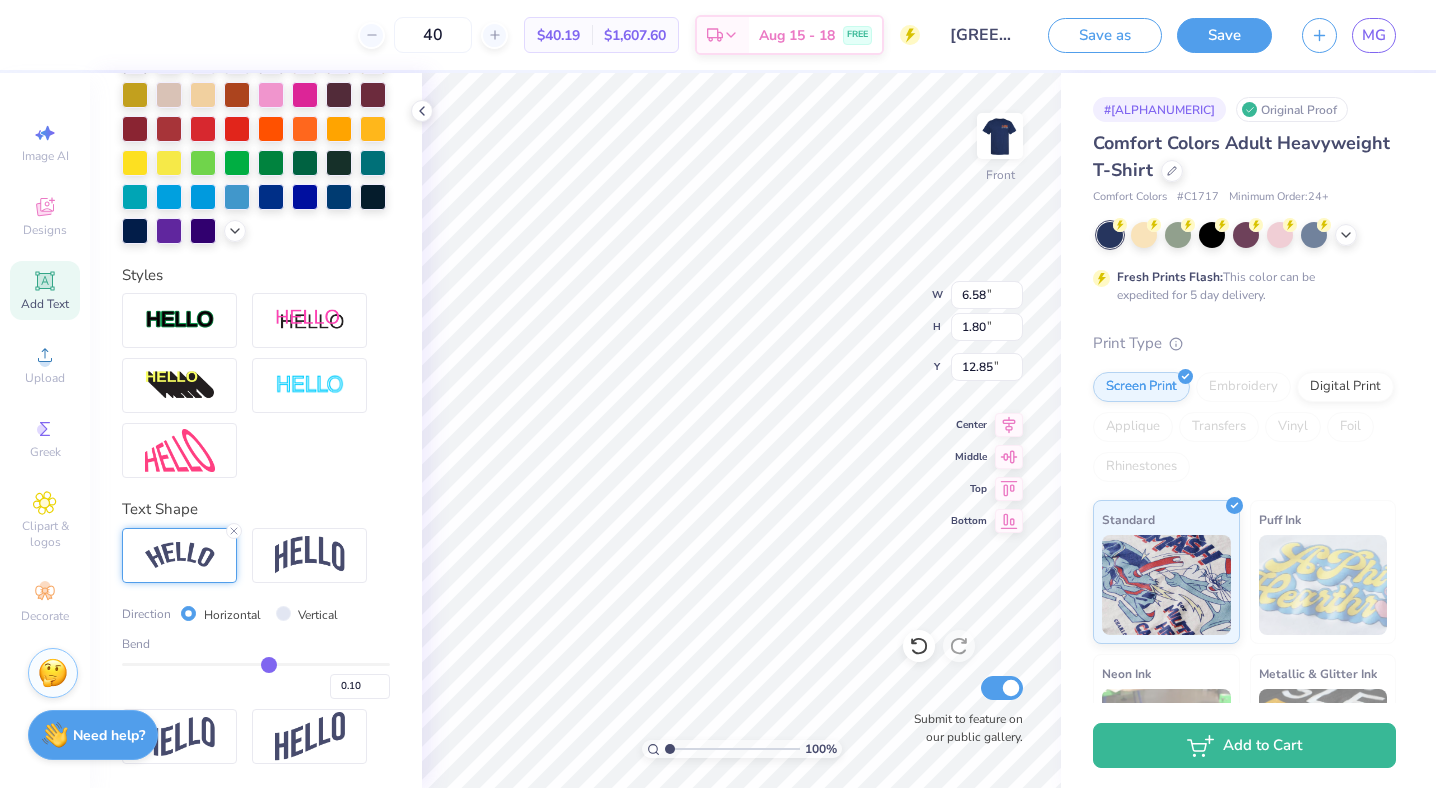 type on "0.08" 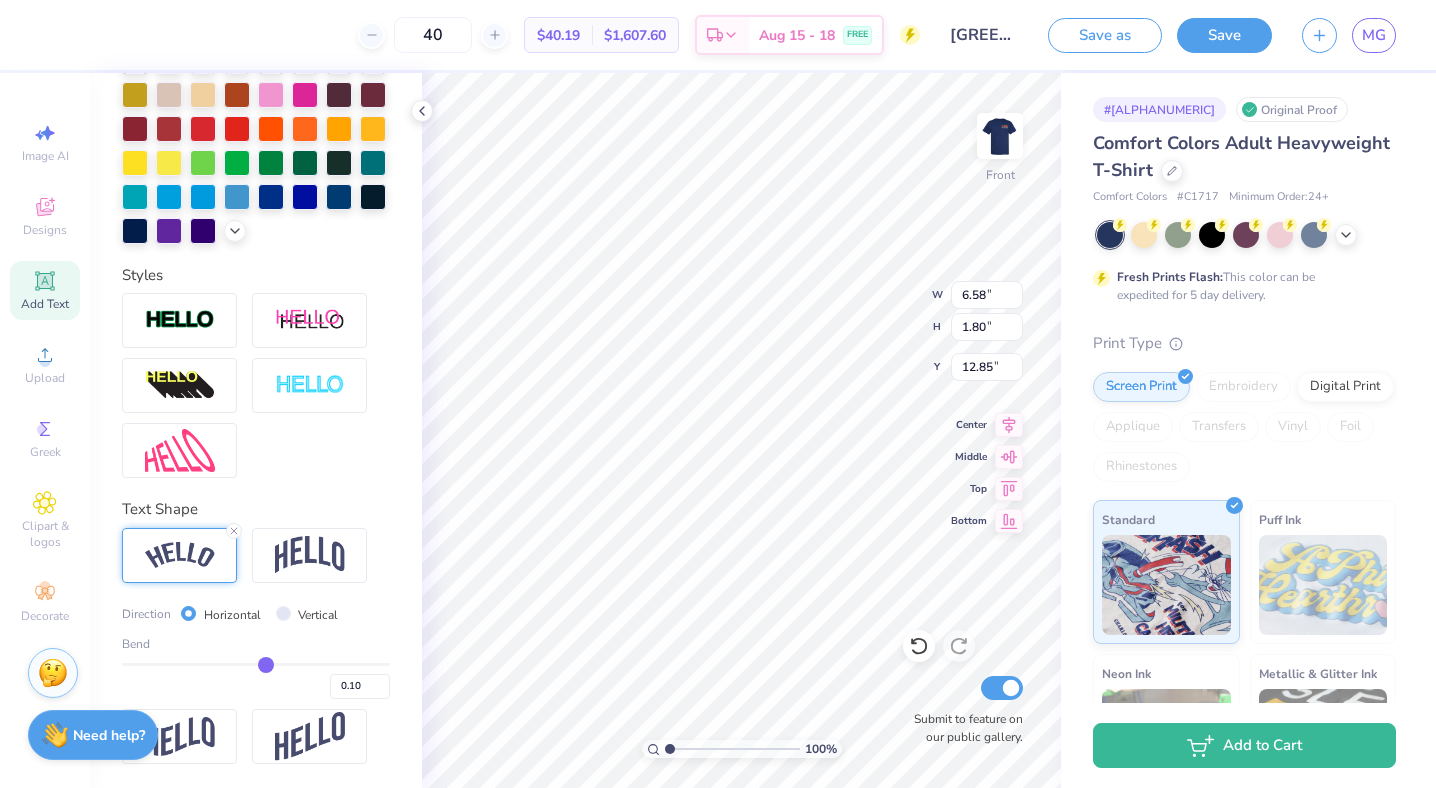 type on "0.08" 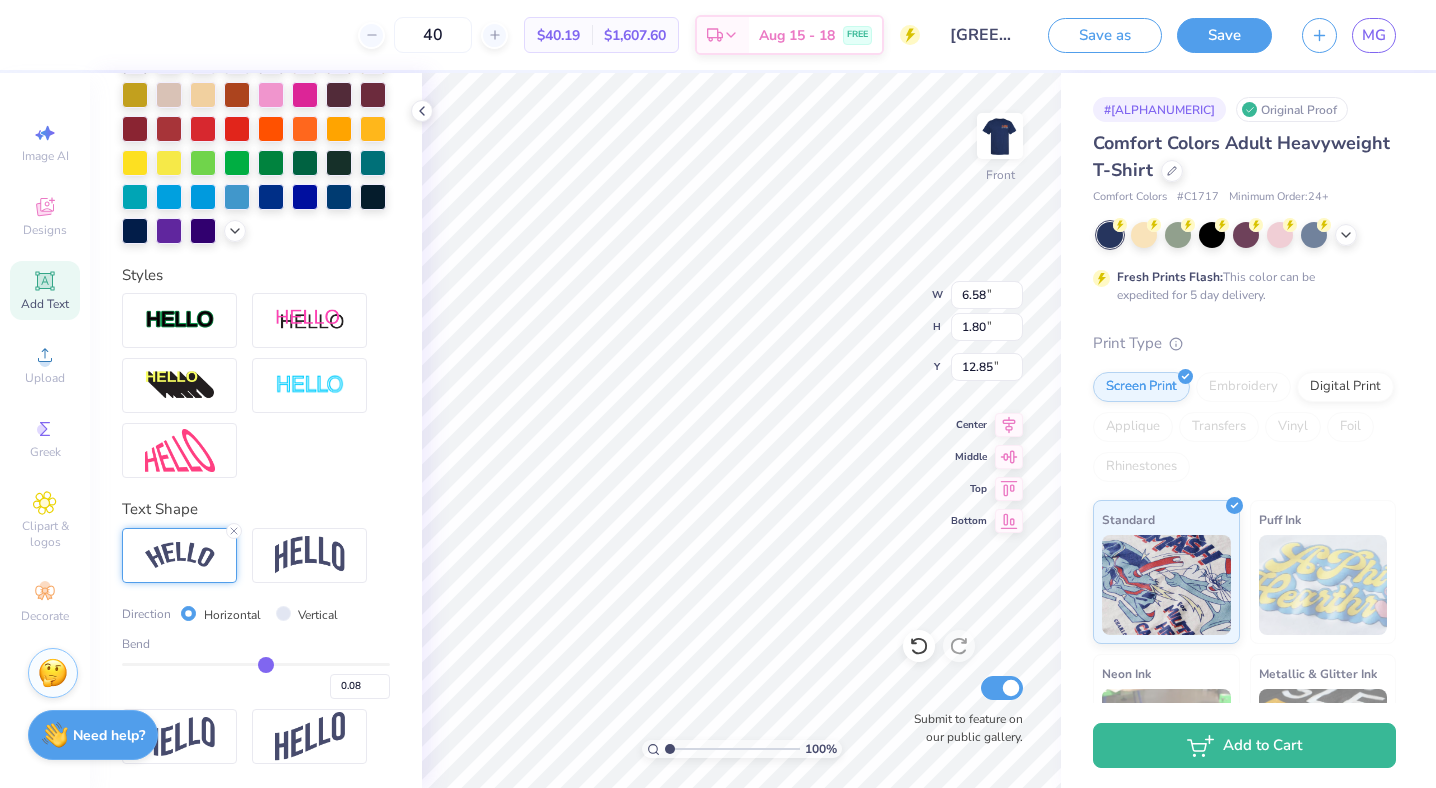 type on "0.07" 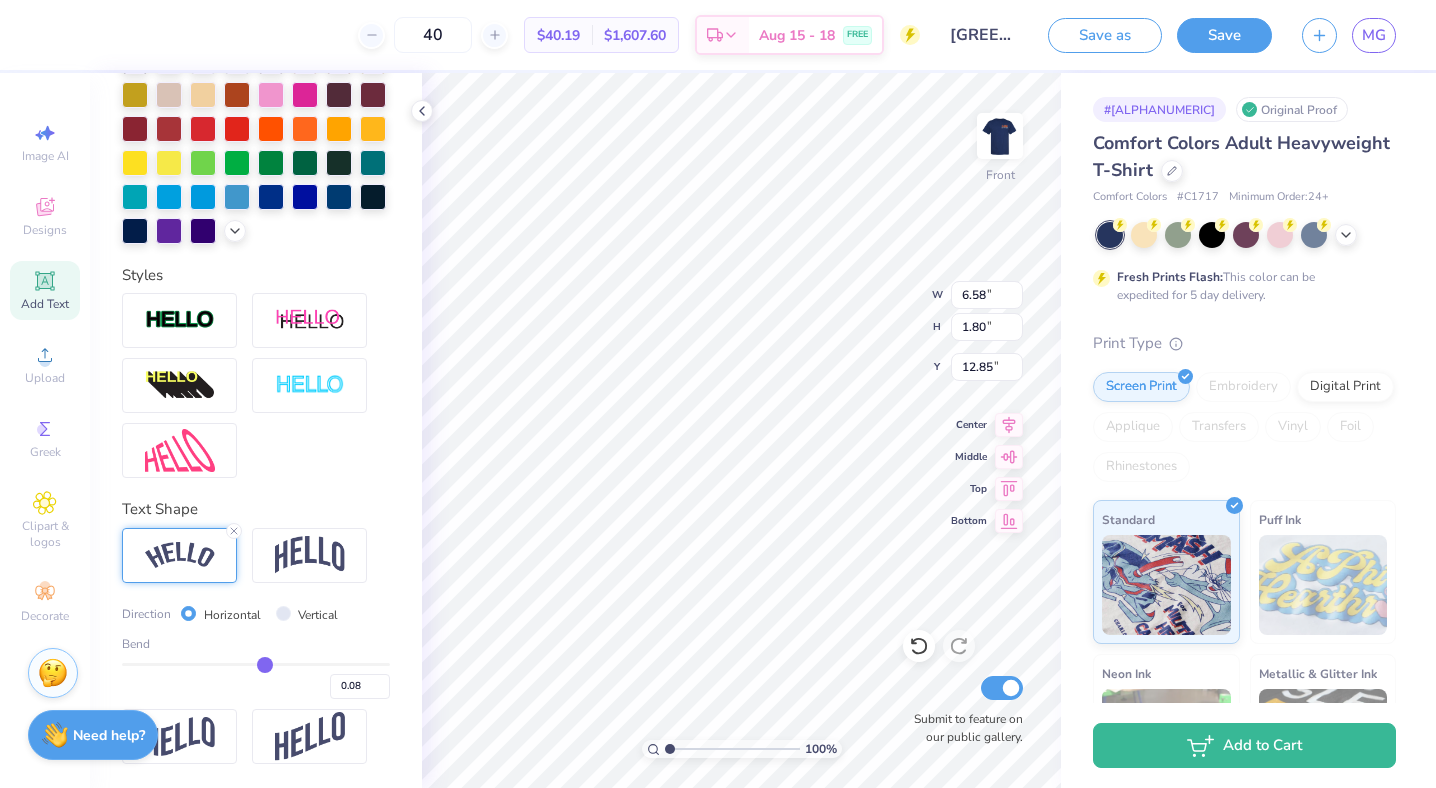 type on "0.07" 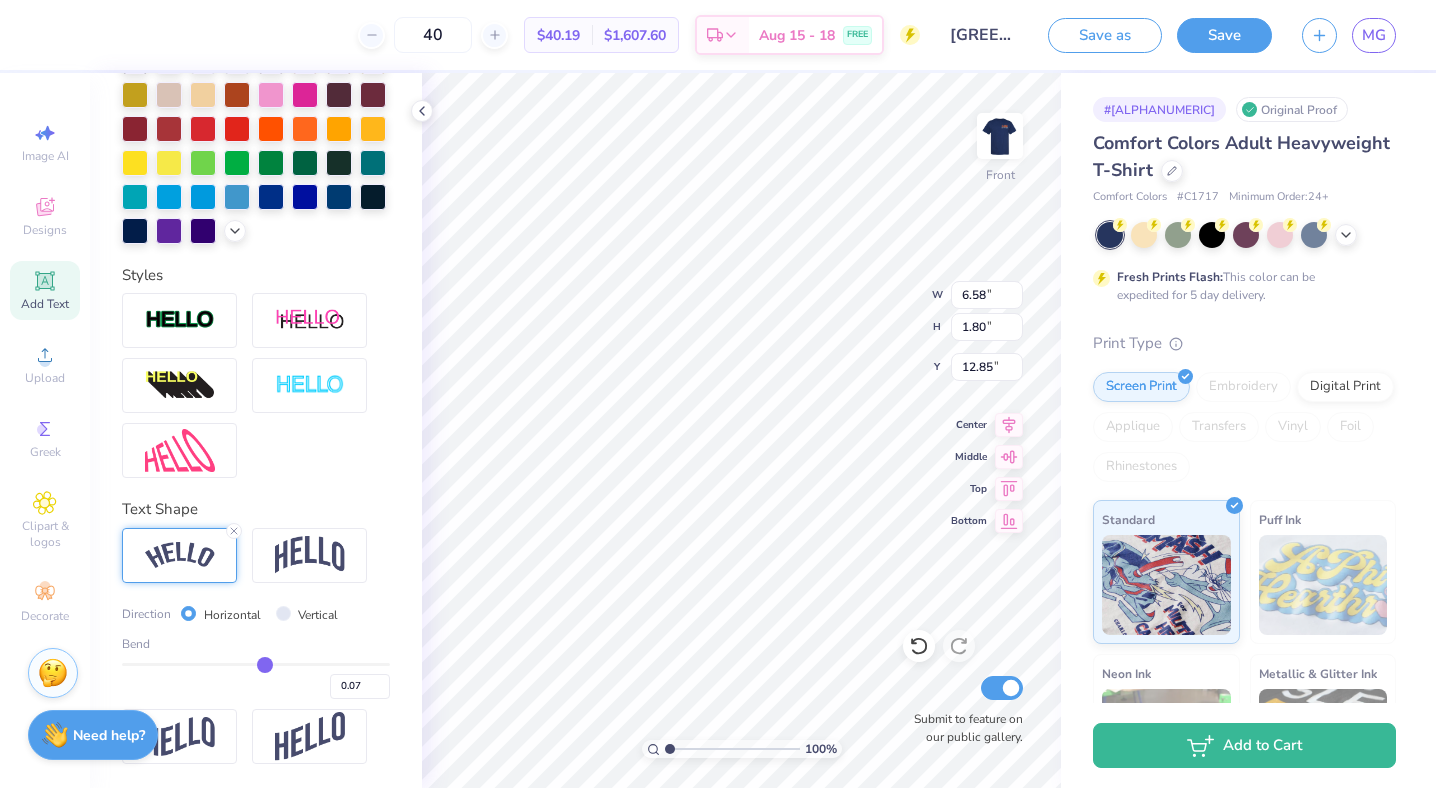 type on "0.06" 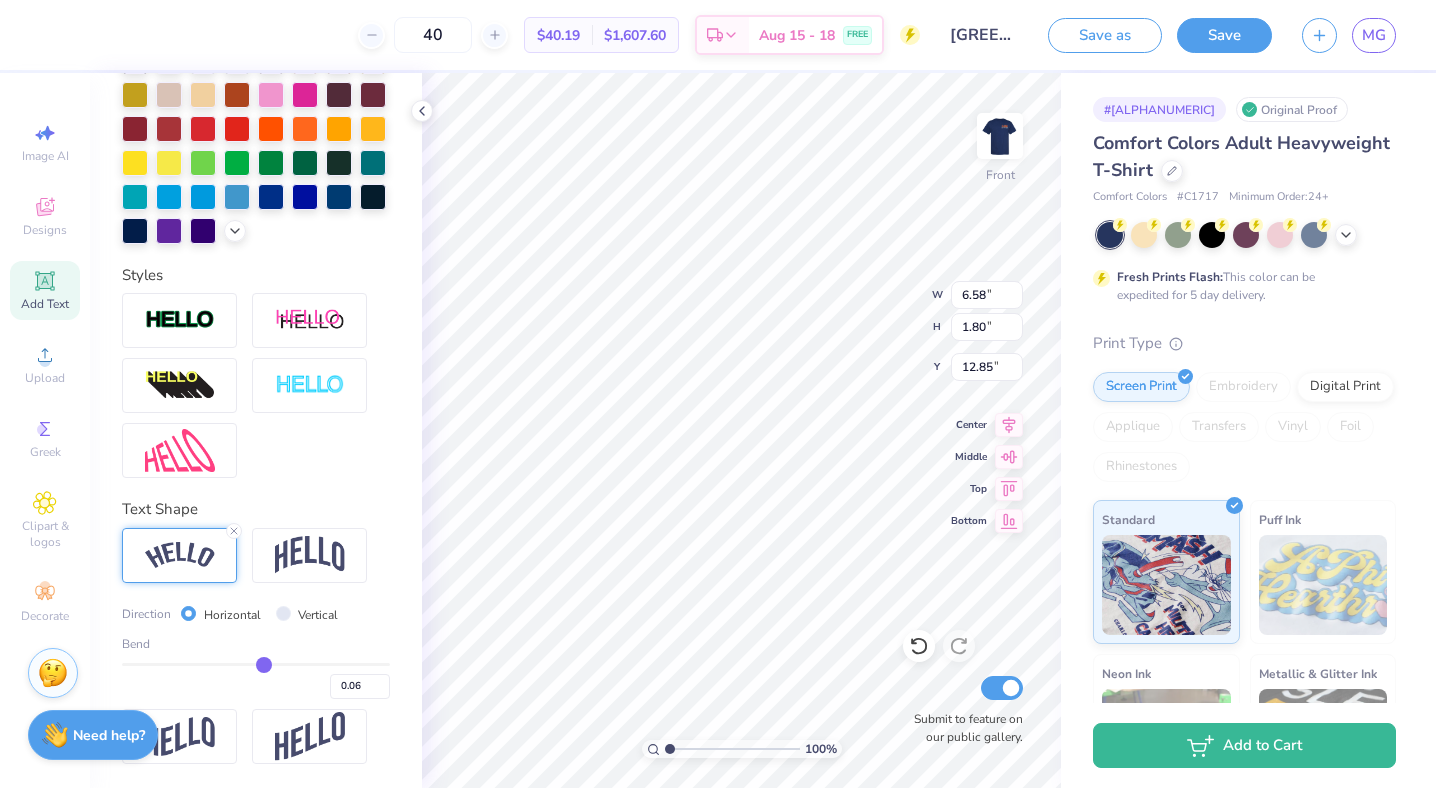 type on "0.05" 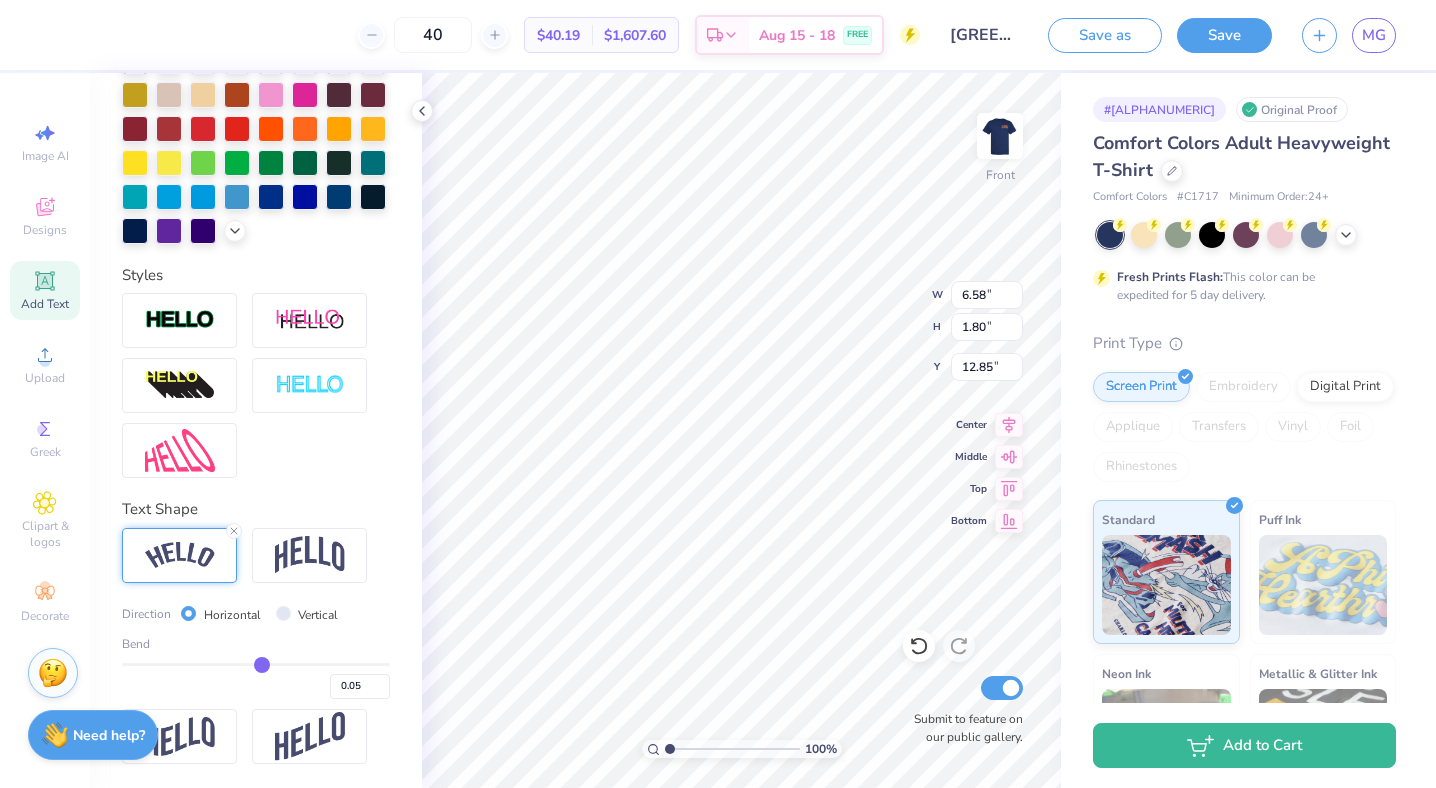 type on "0.04" 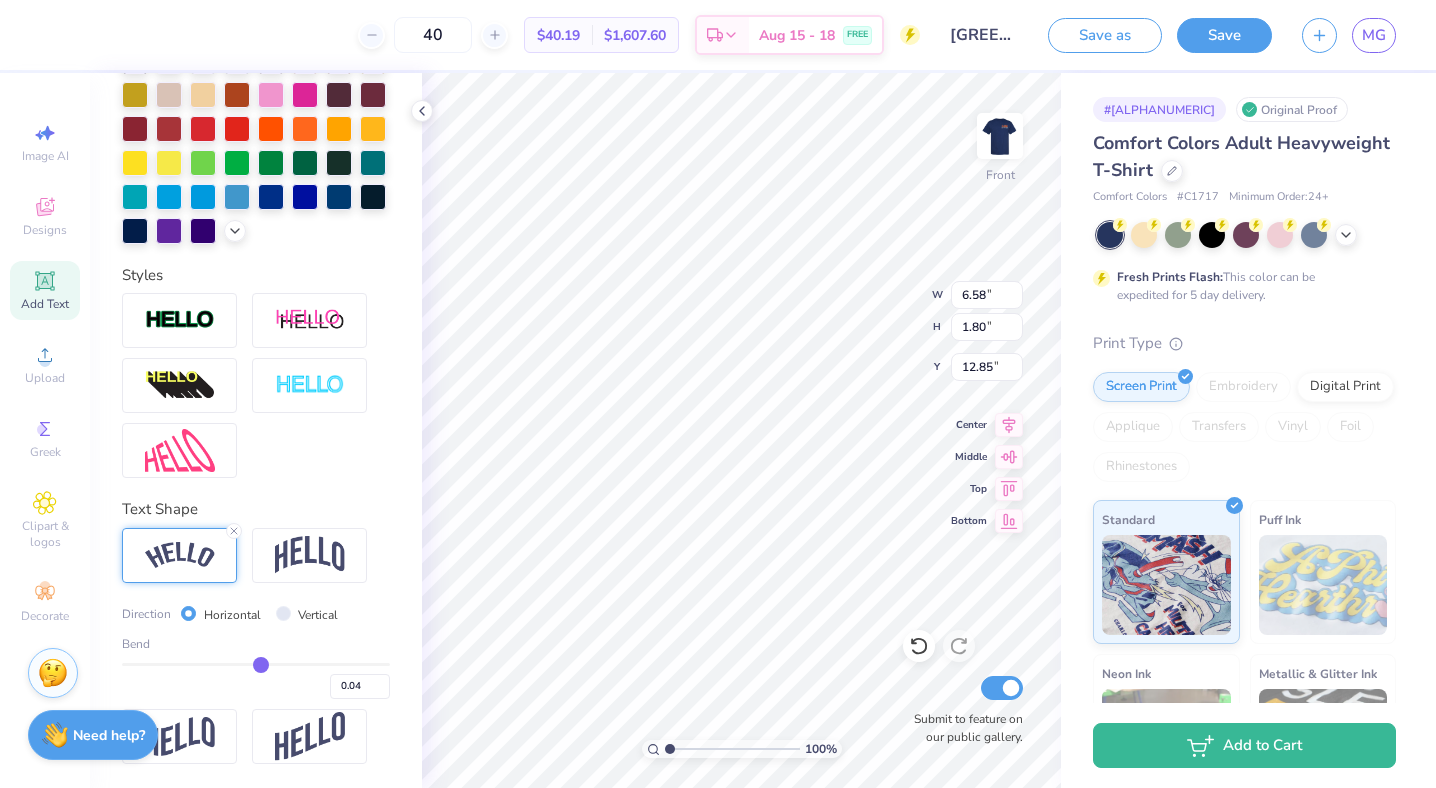 type on "0.03" 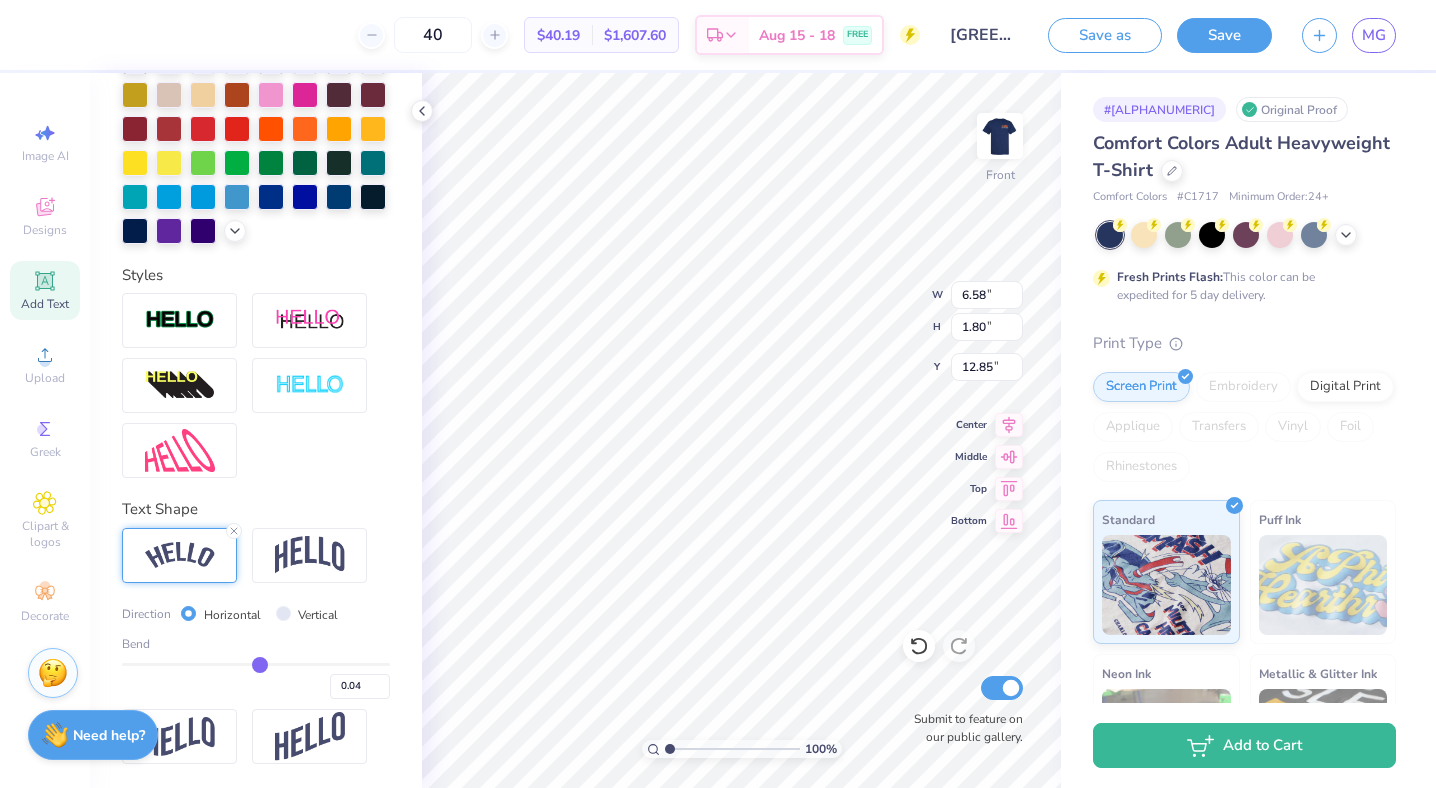 type on "0.03" 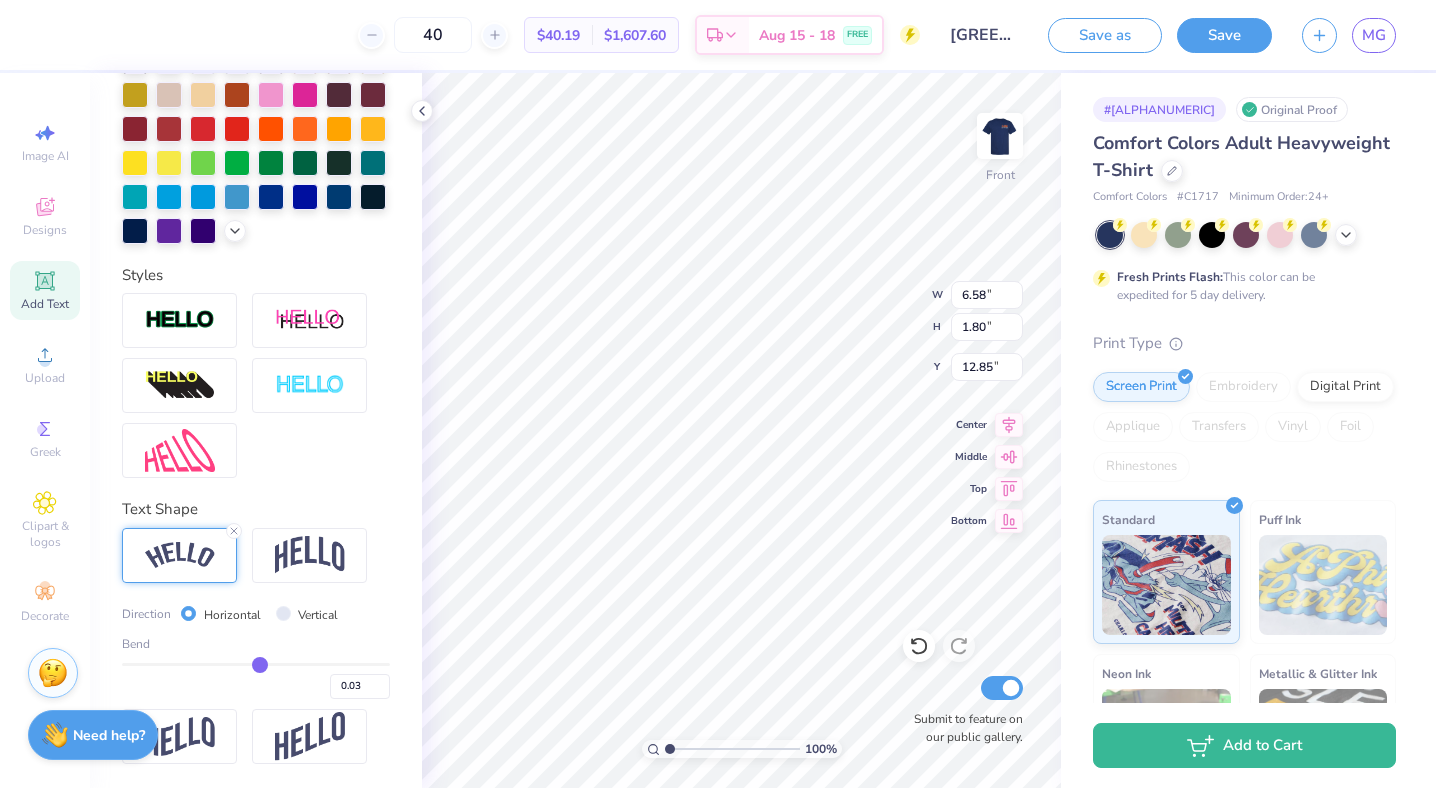 type on "0.02" 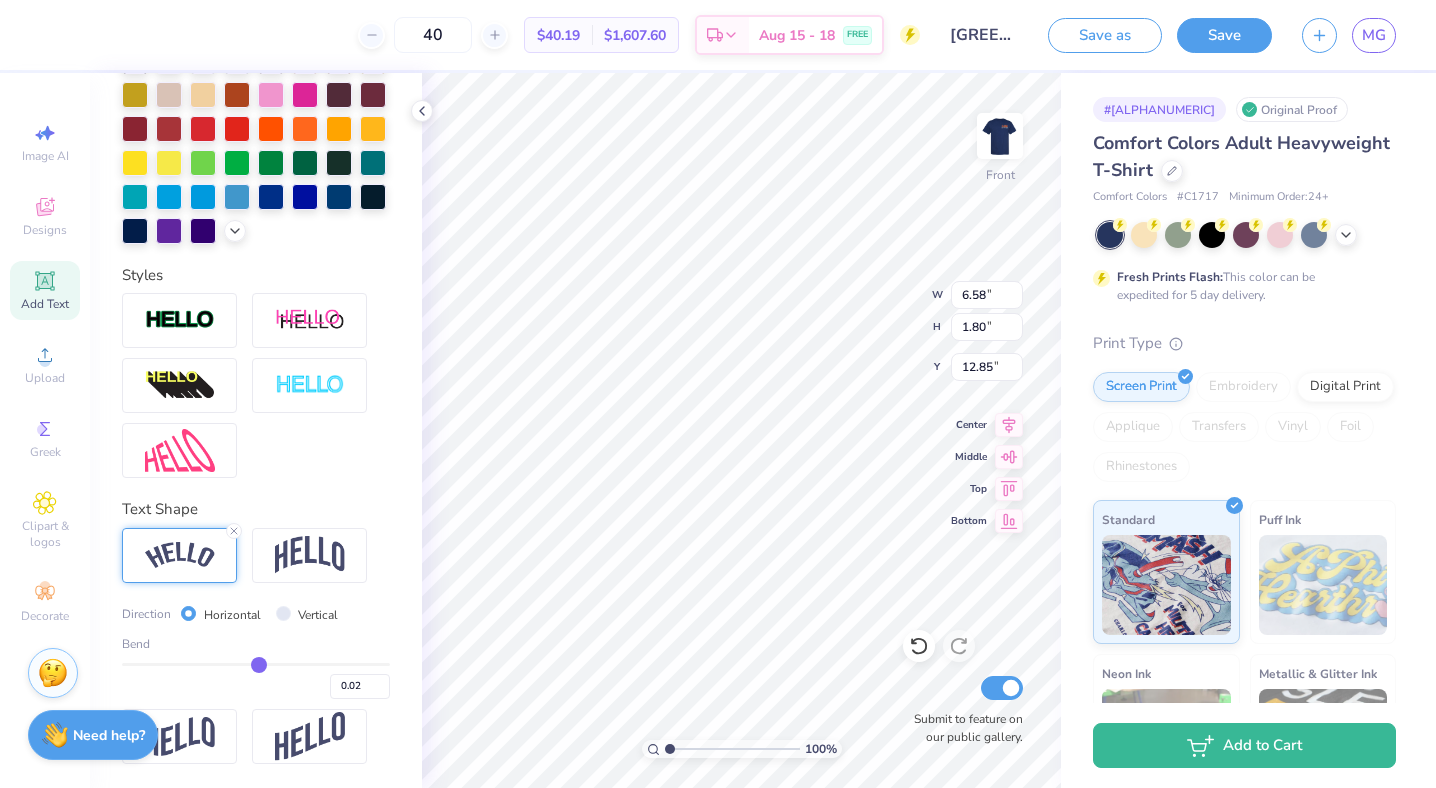 drag, startPoint x: 287, startPoint y: 660, endPoint x: 257, endPoint y: 663, distance: 30.149628 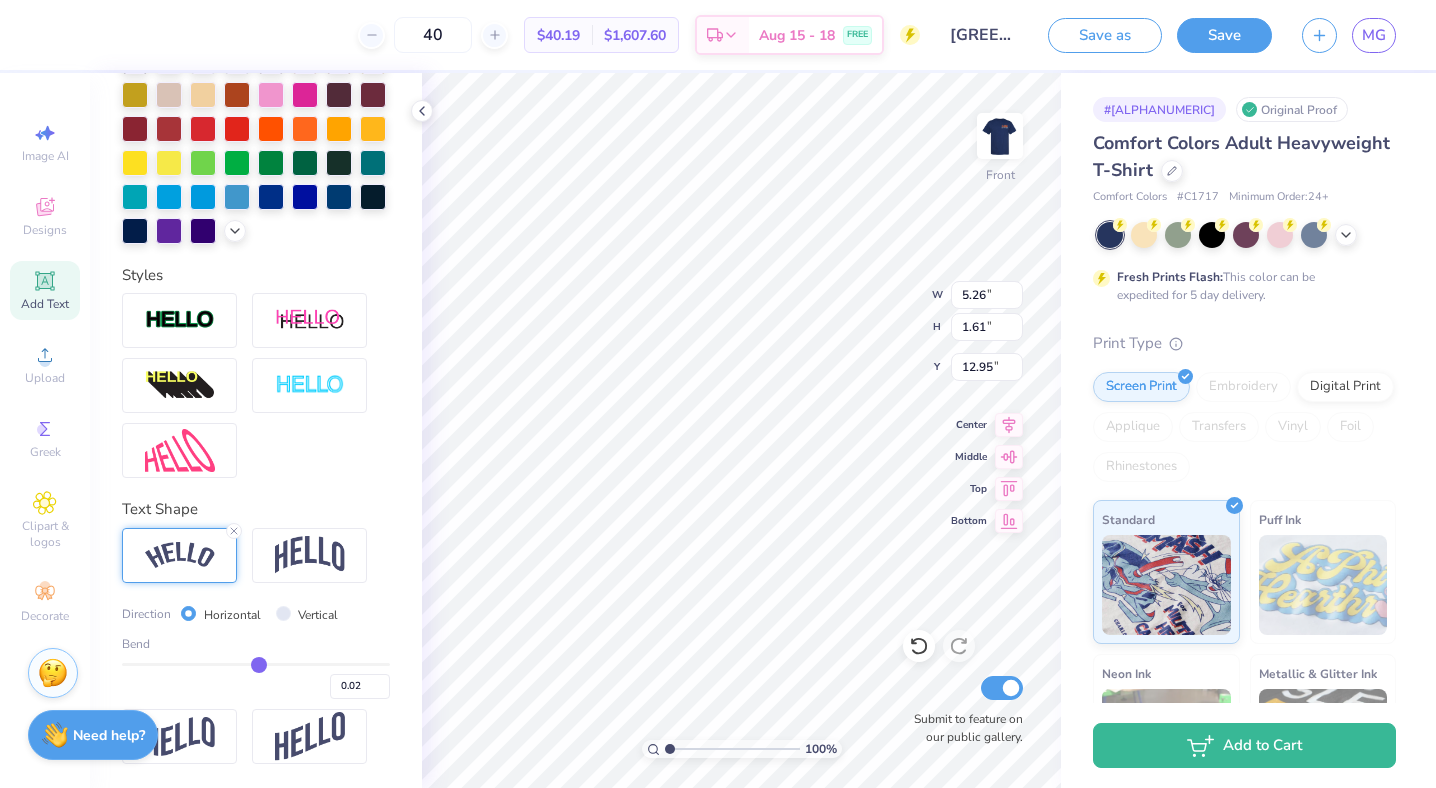 type on "0.03" 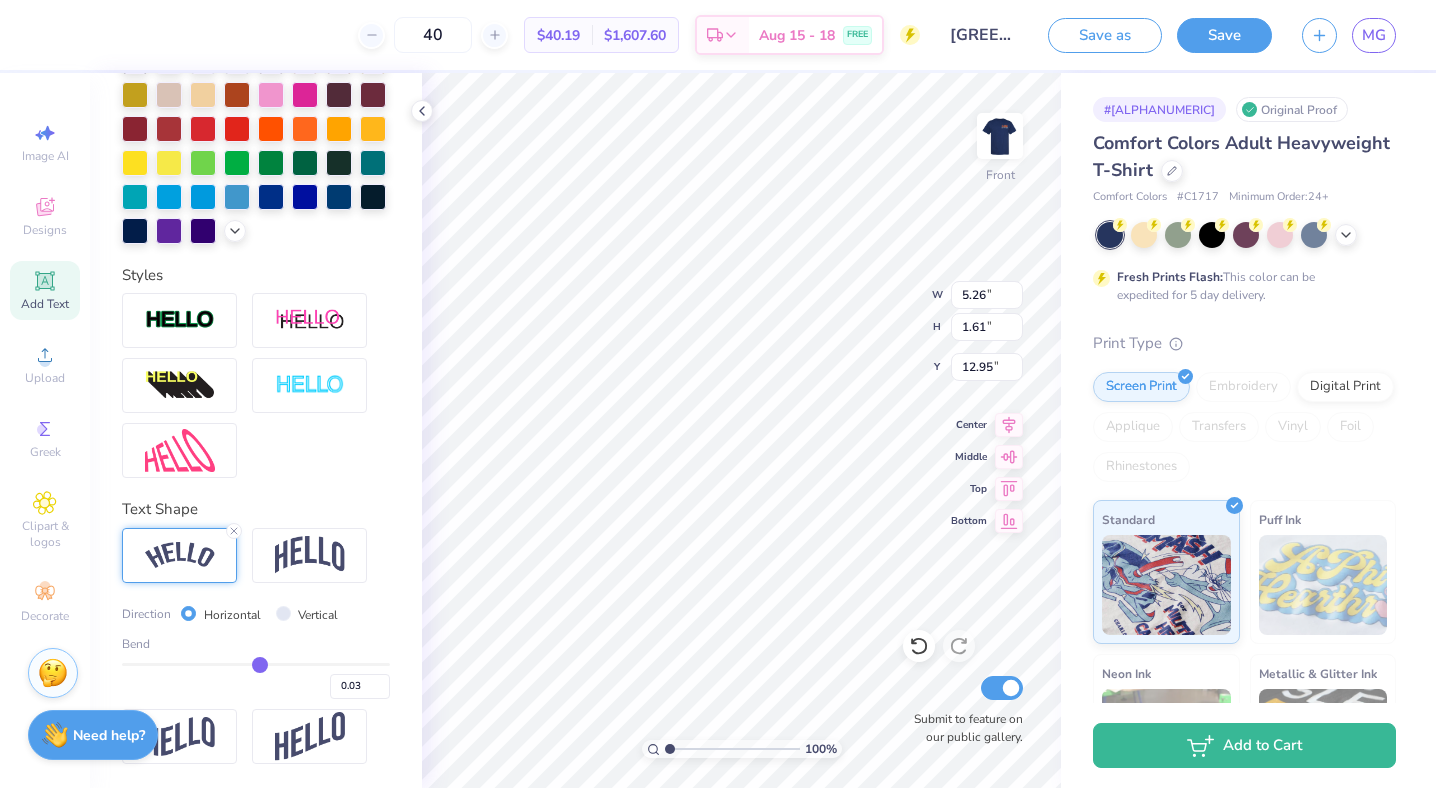 type on "0.04" 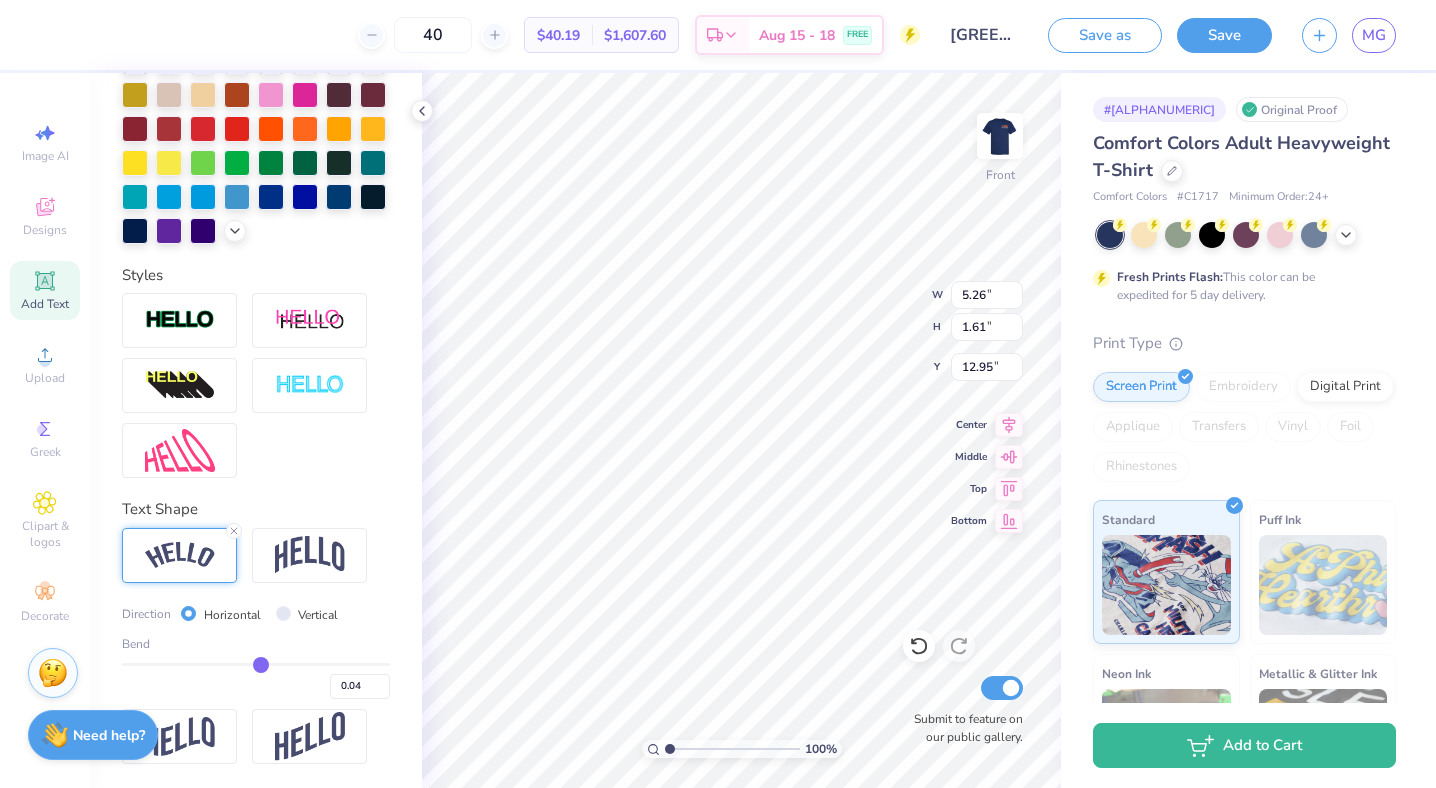type on "0.04" 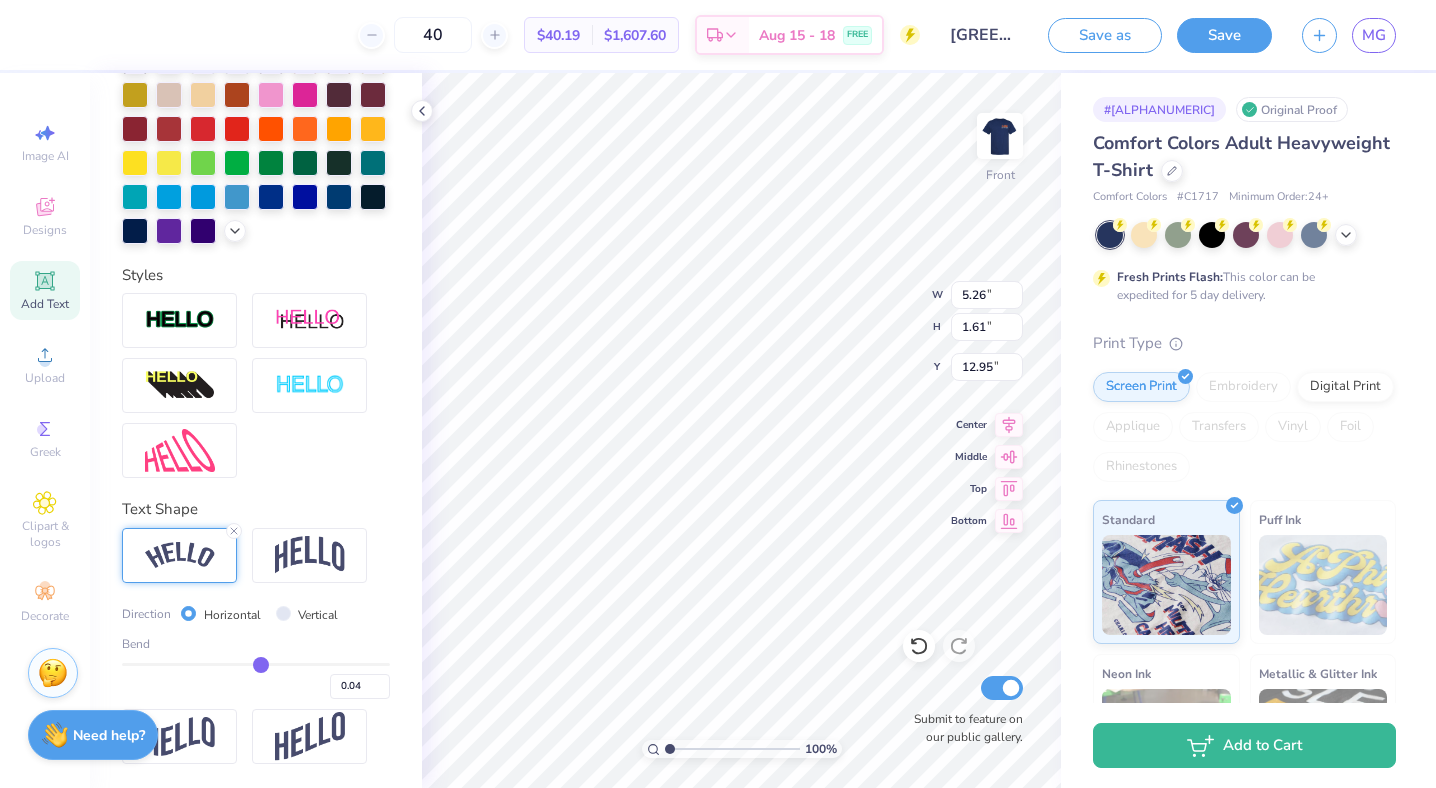 type on "5.37" 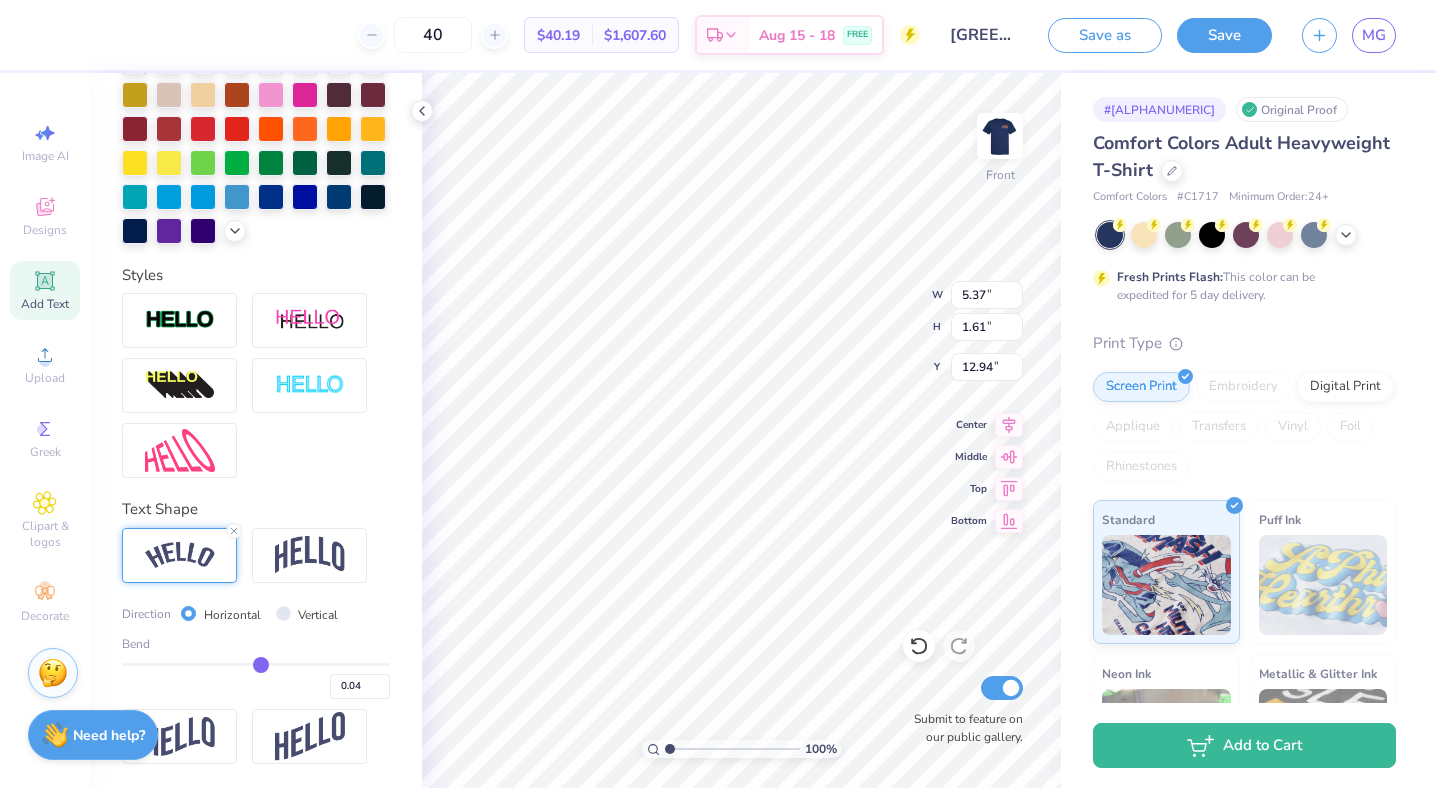 type on "T" 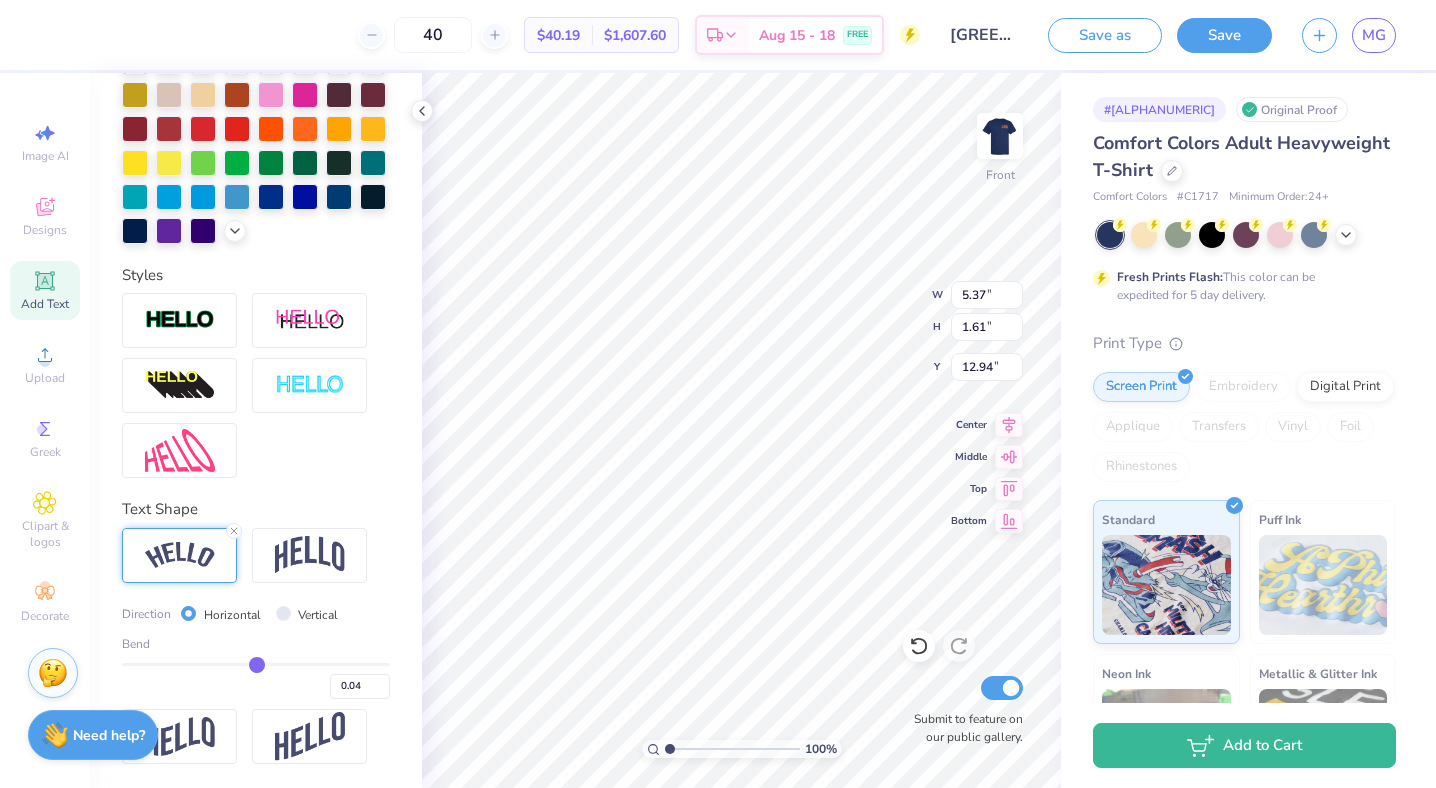 type on "0.01" 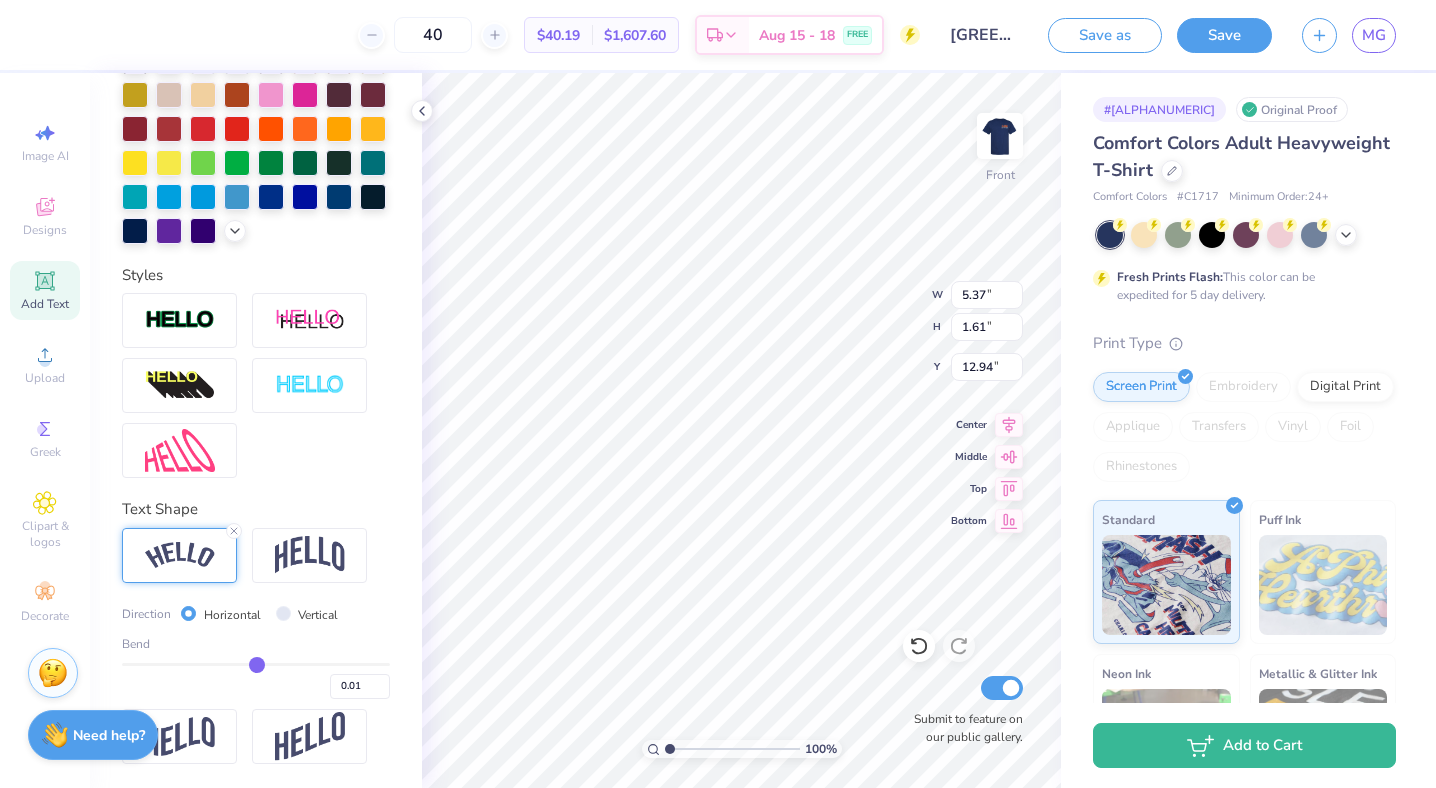 type on "0" 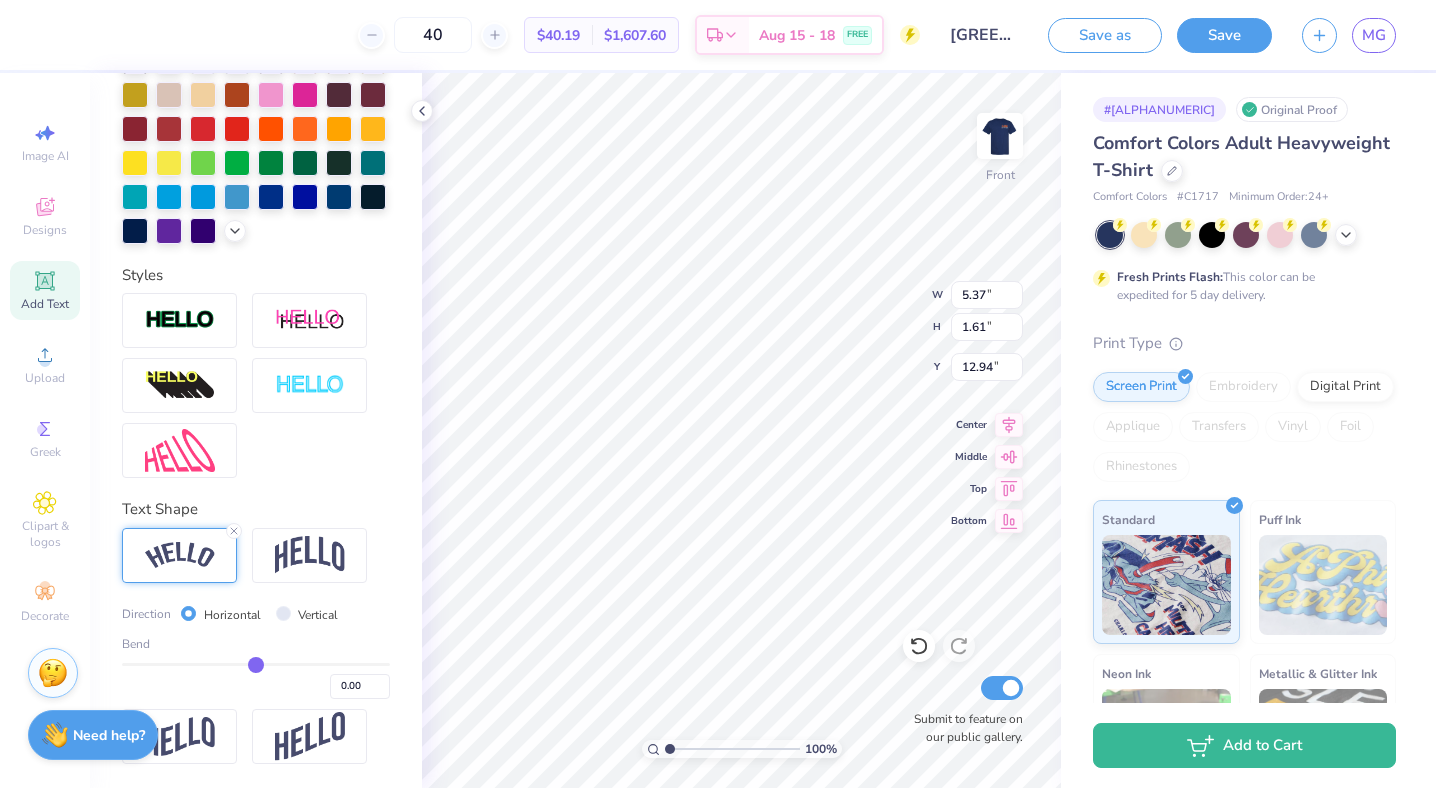 type on "-0.01" 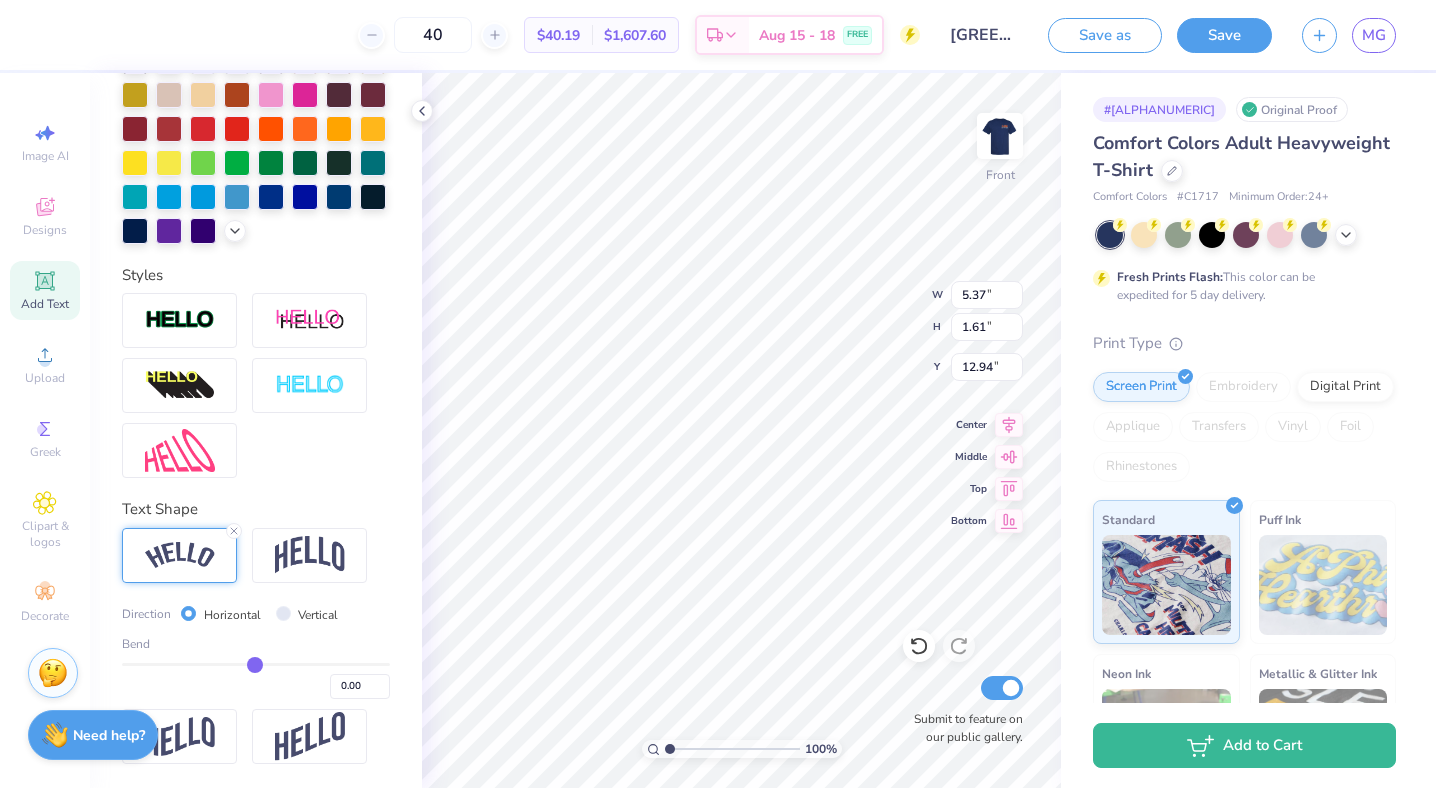 type on "-0.01" 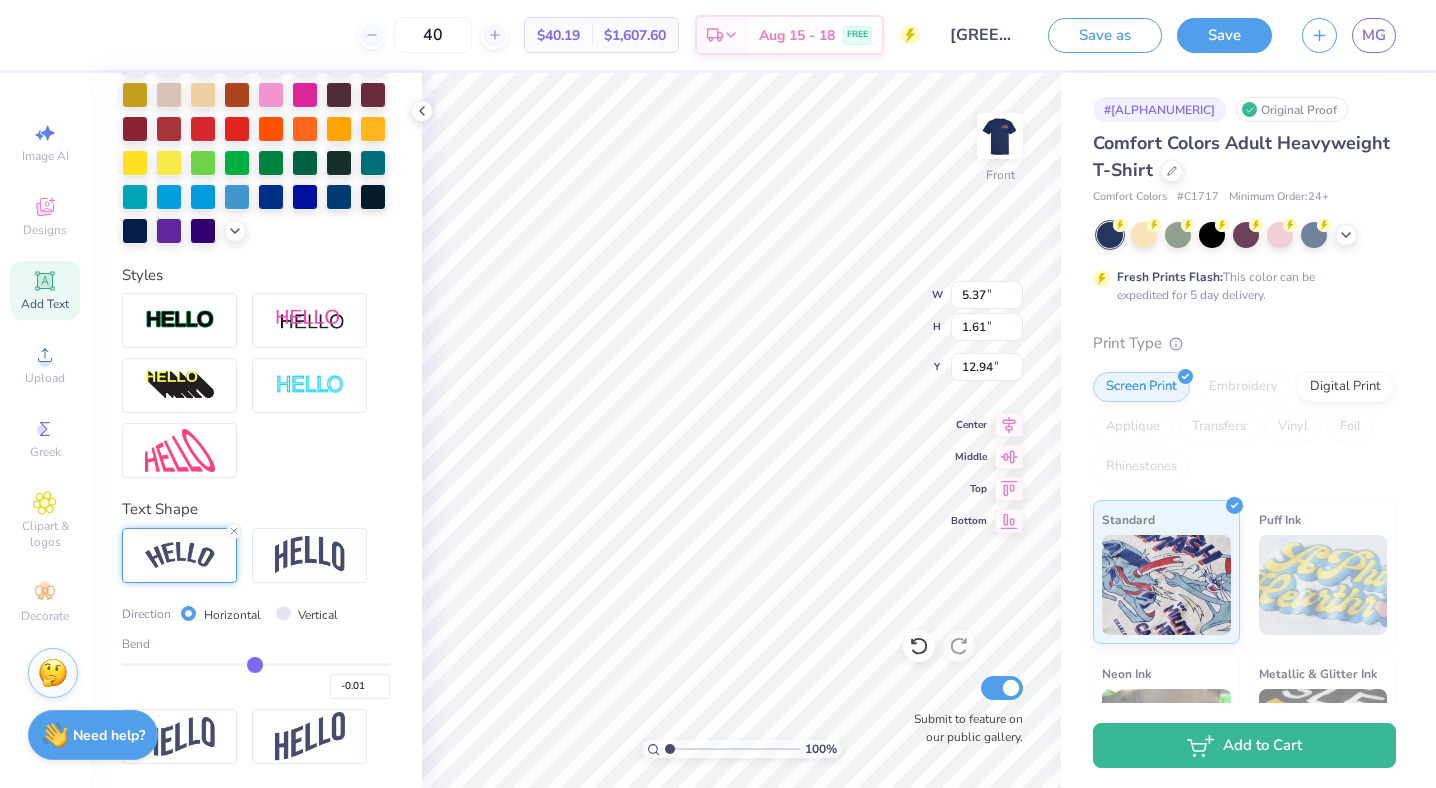 type on "-0.02" 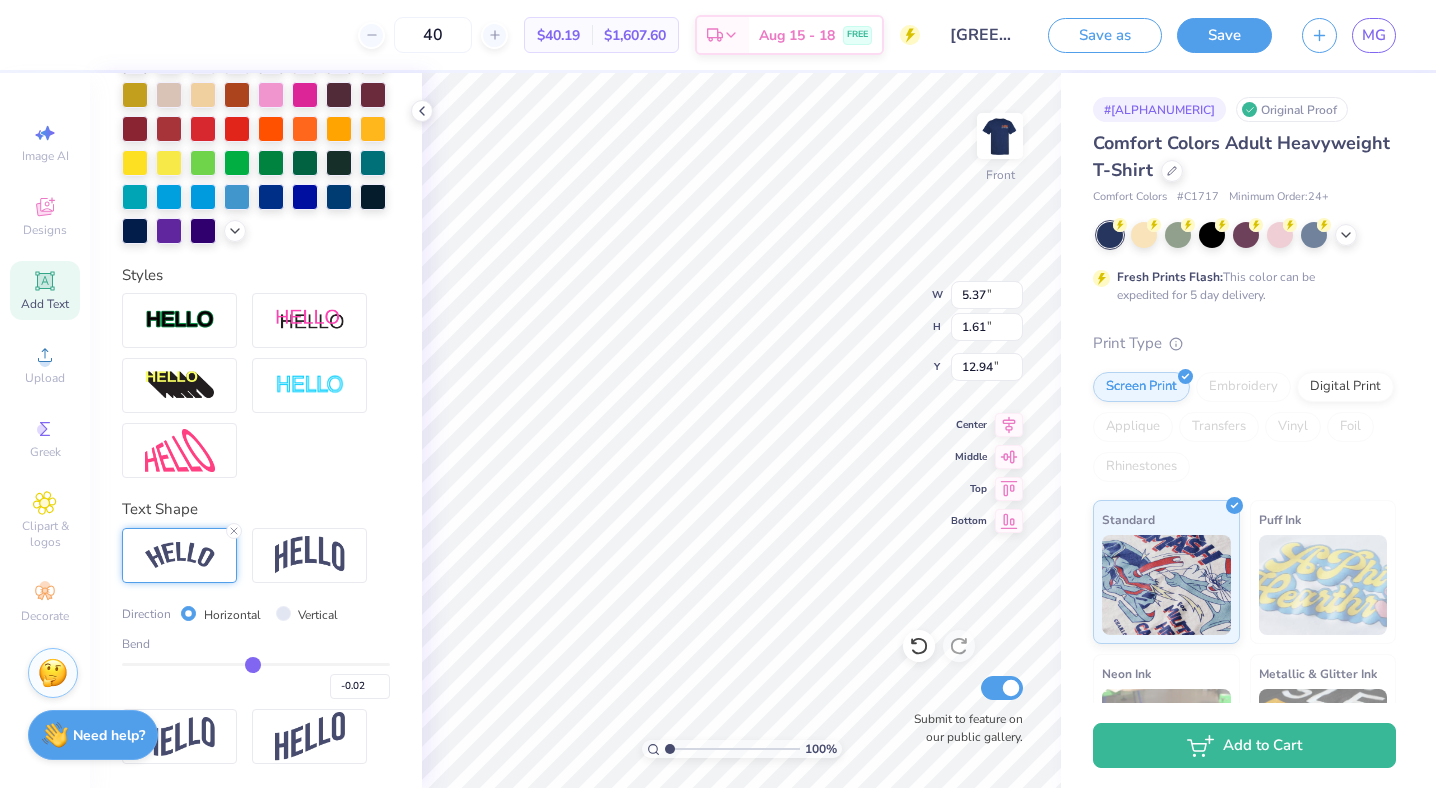 type on "-0.03" 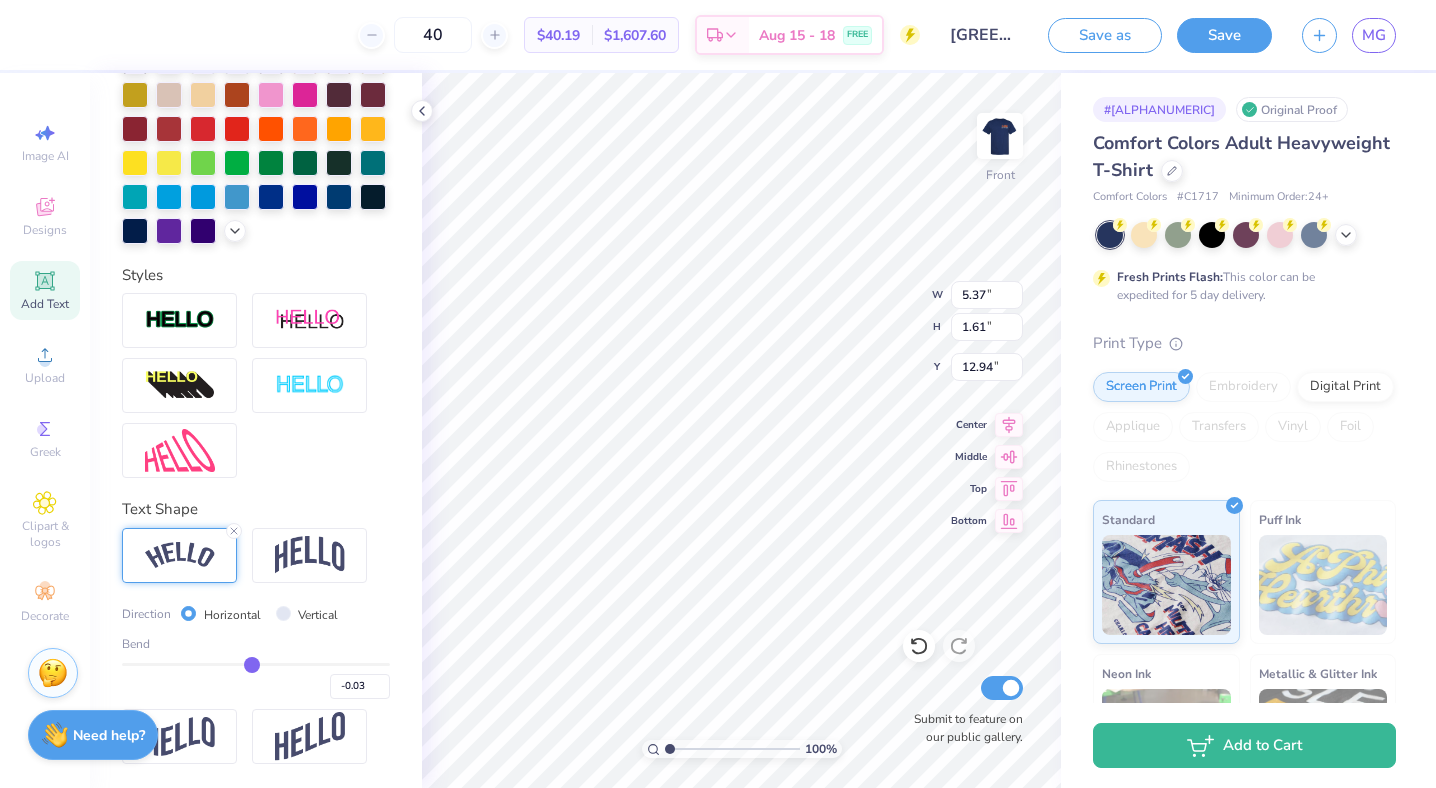 type on "-0.04" 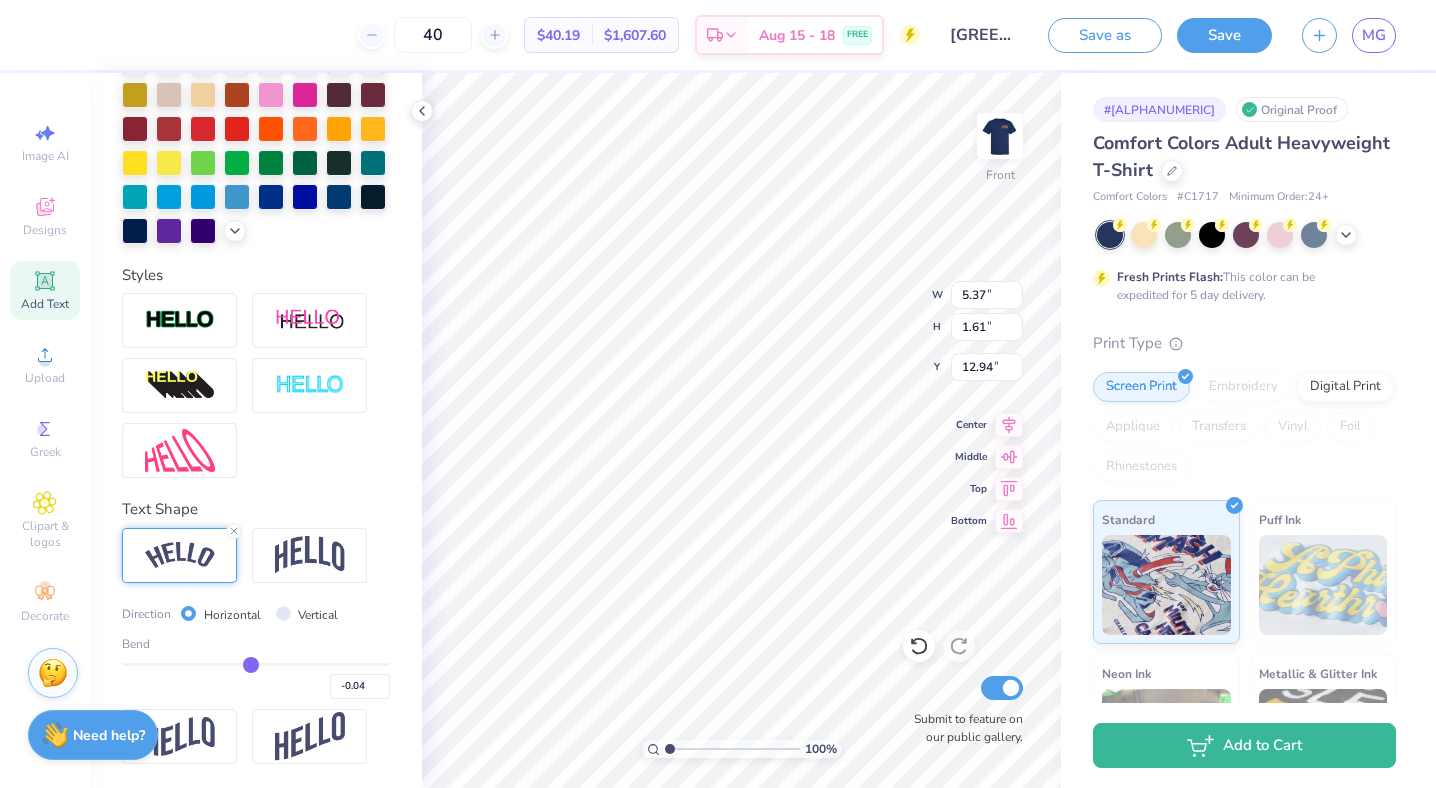 type on "-0.05" 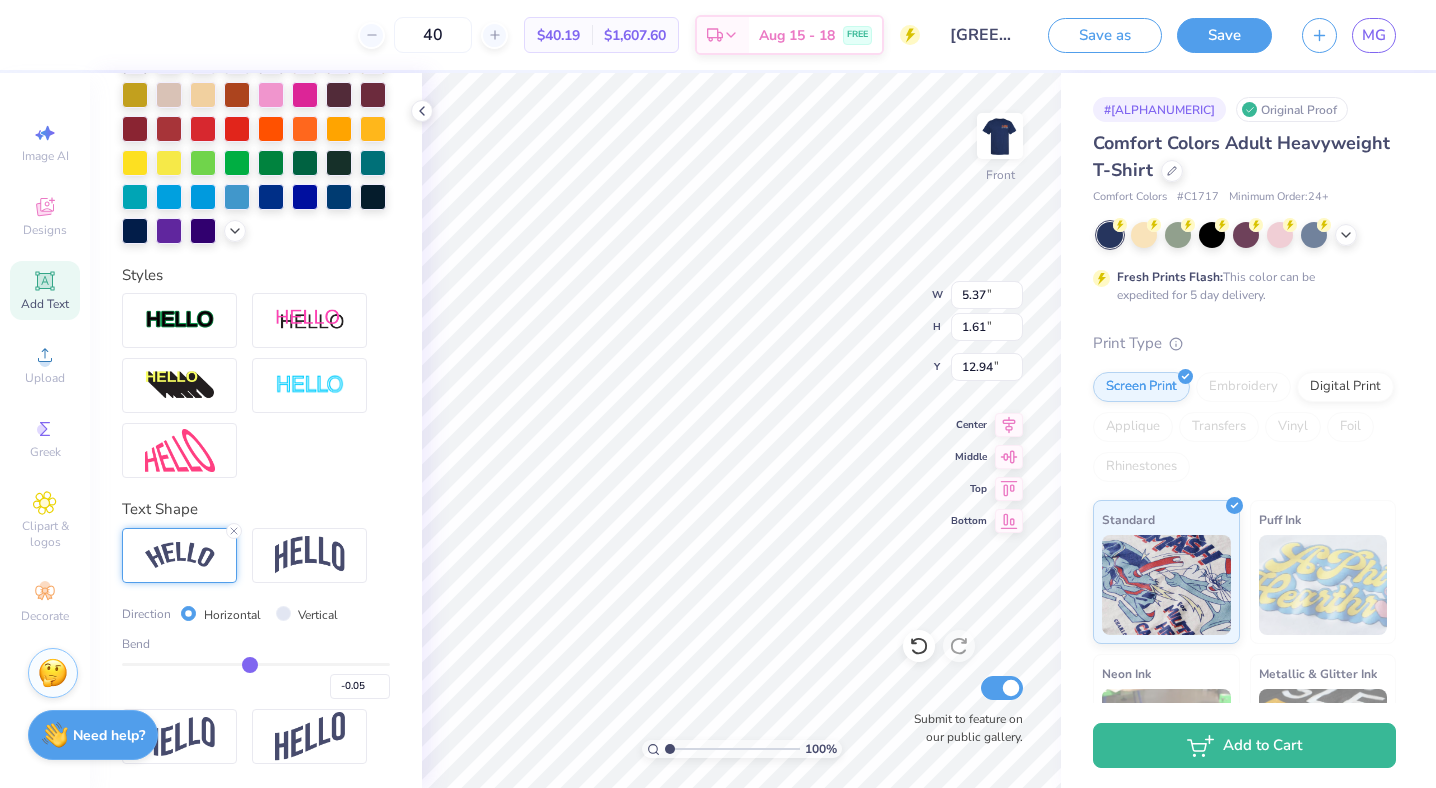 type on "-0.06" 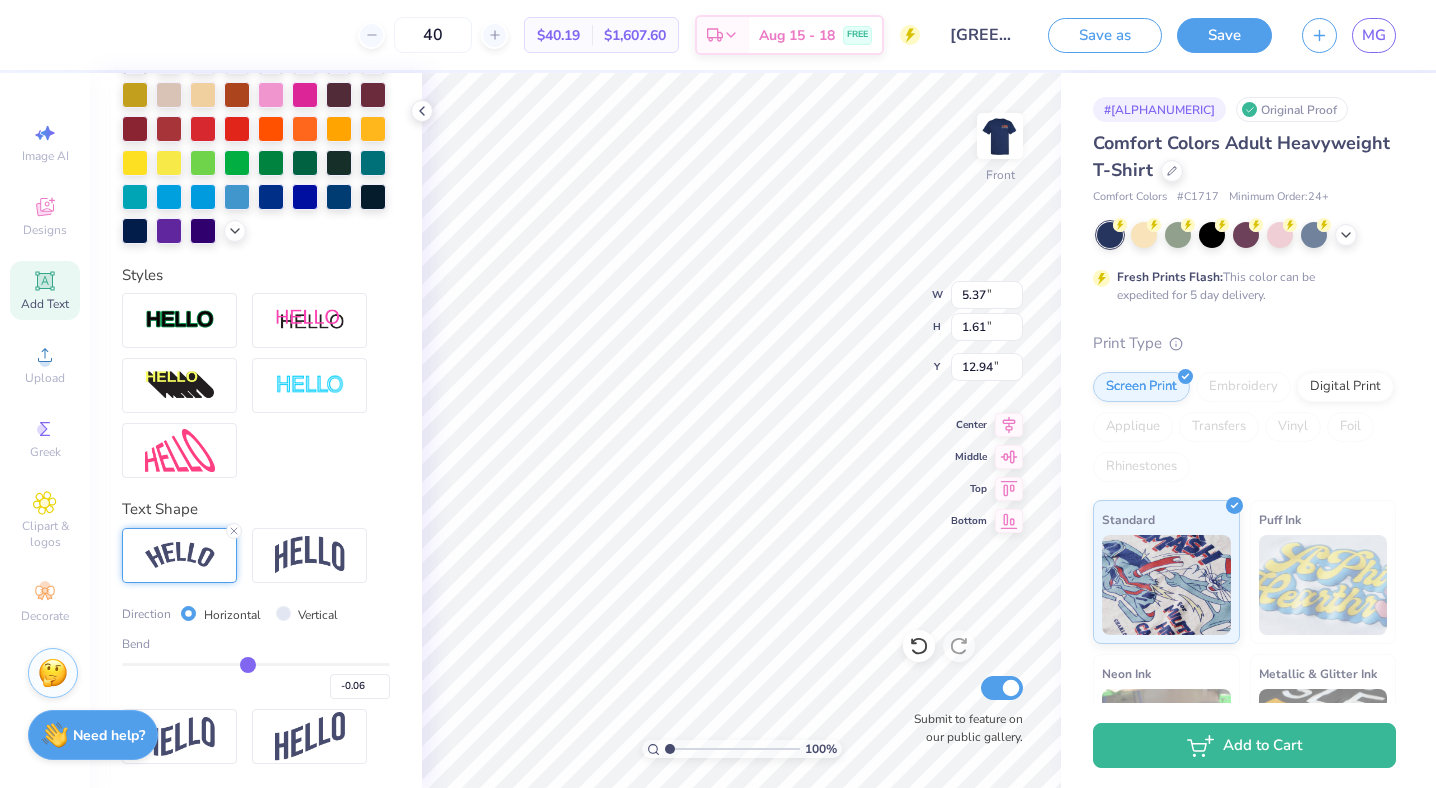 type on "-0.07" 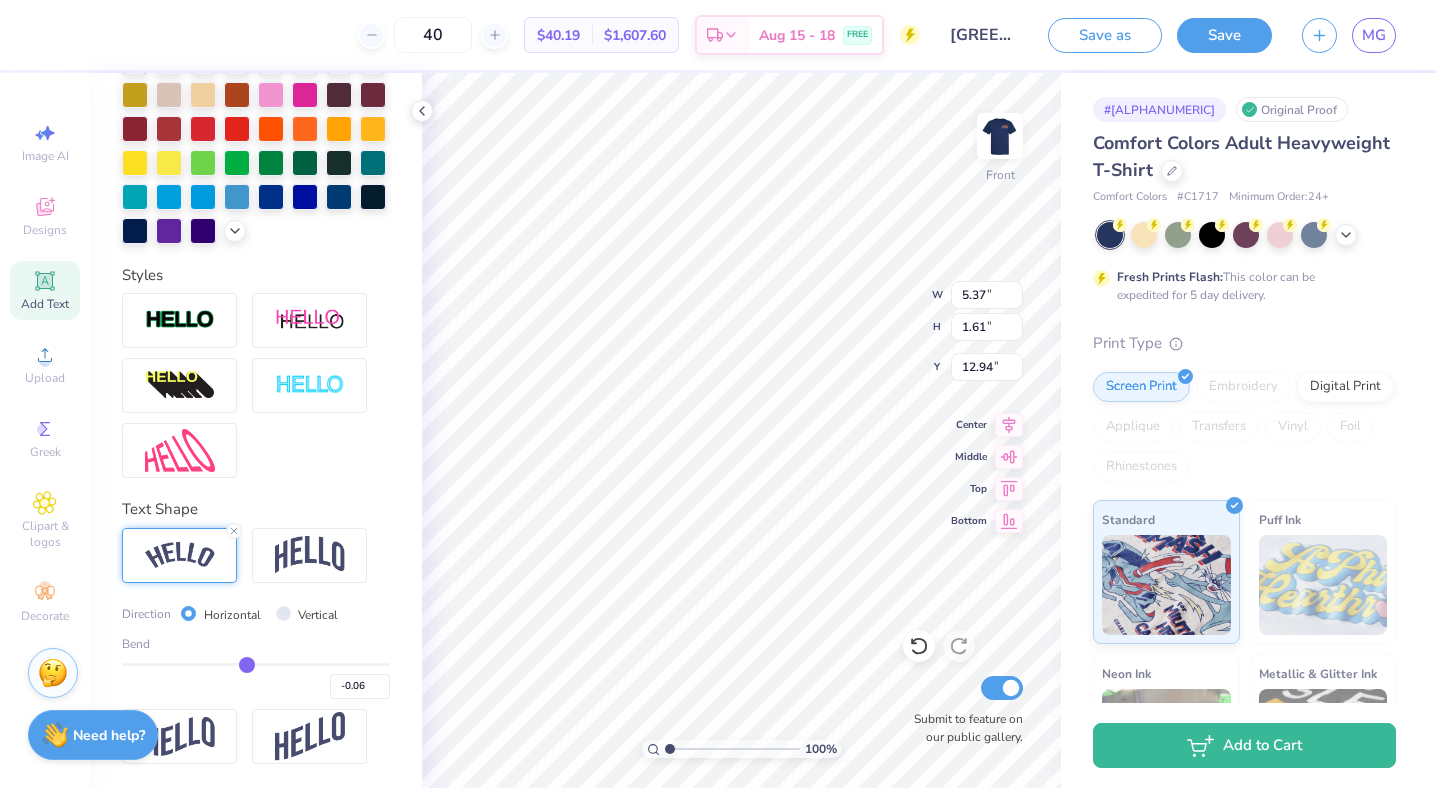 type on "-0.07" 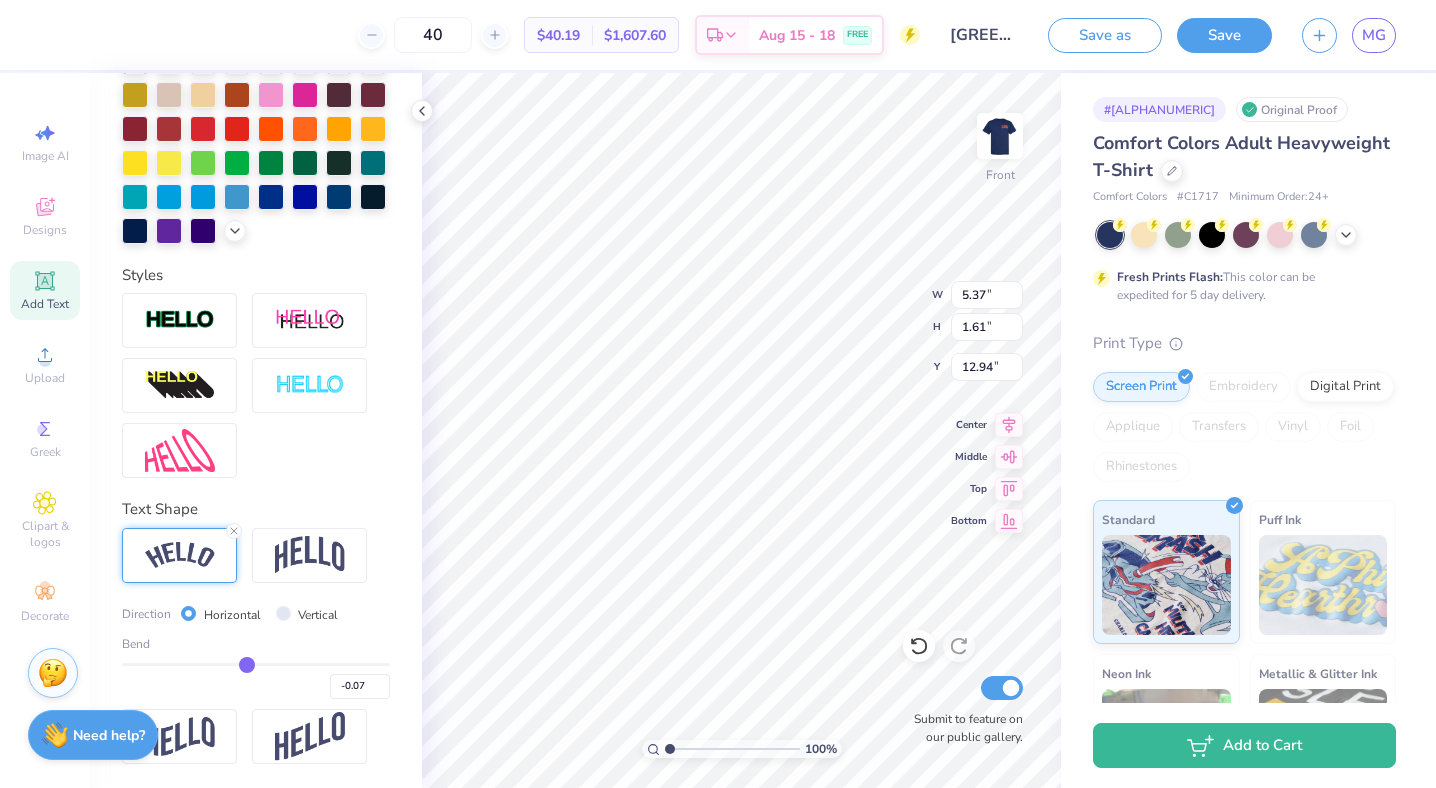 type on "-0.08" 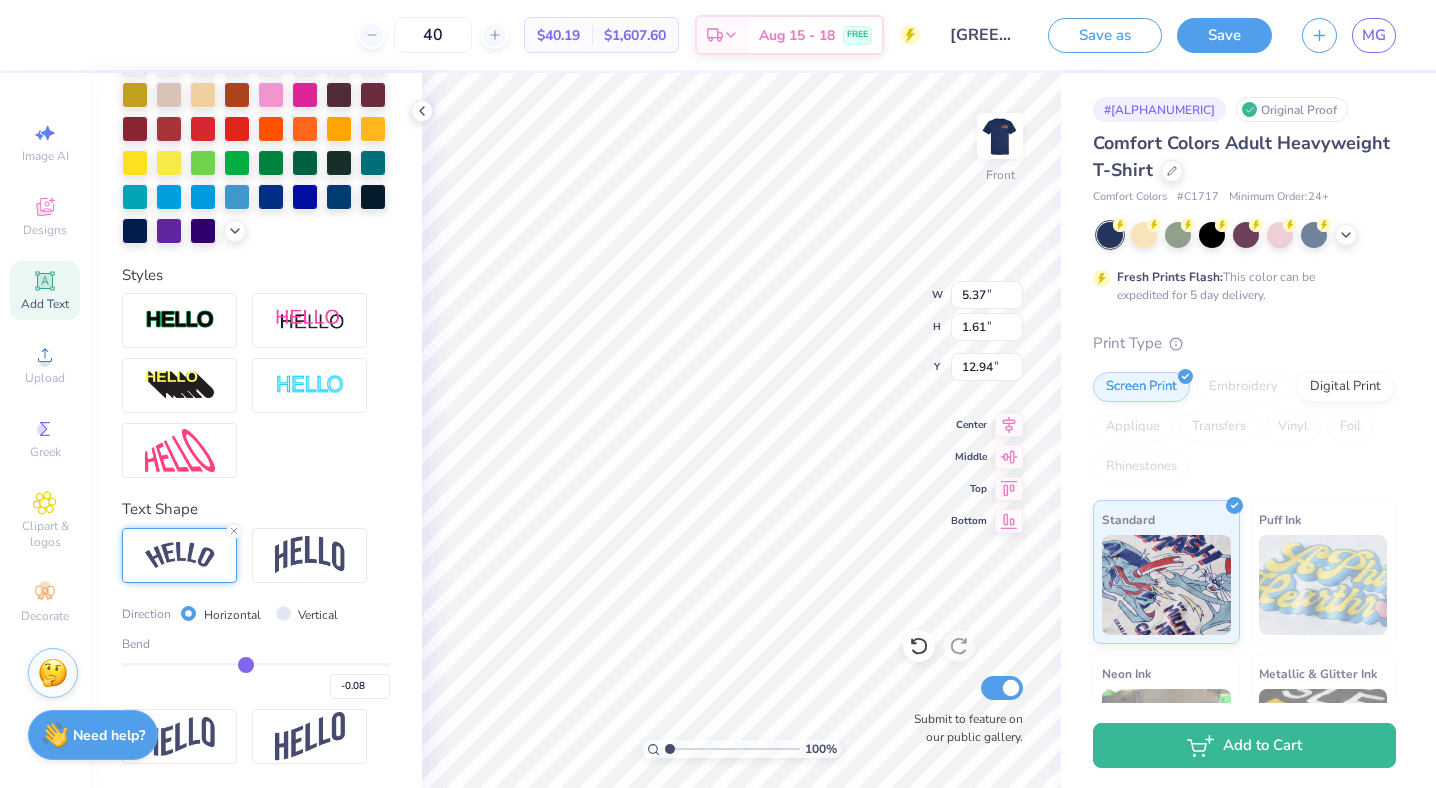 type on "-0.09" 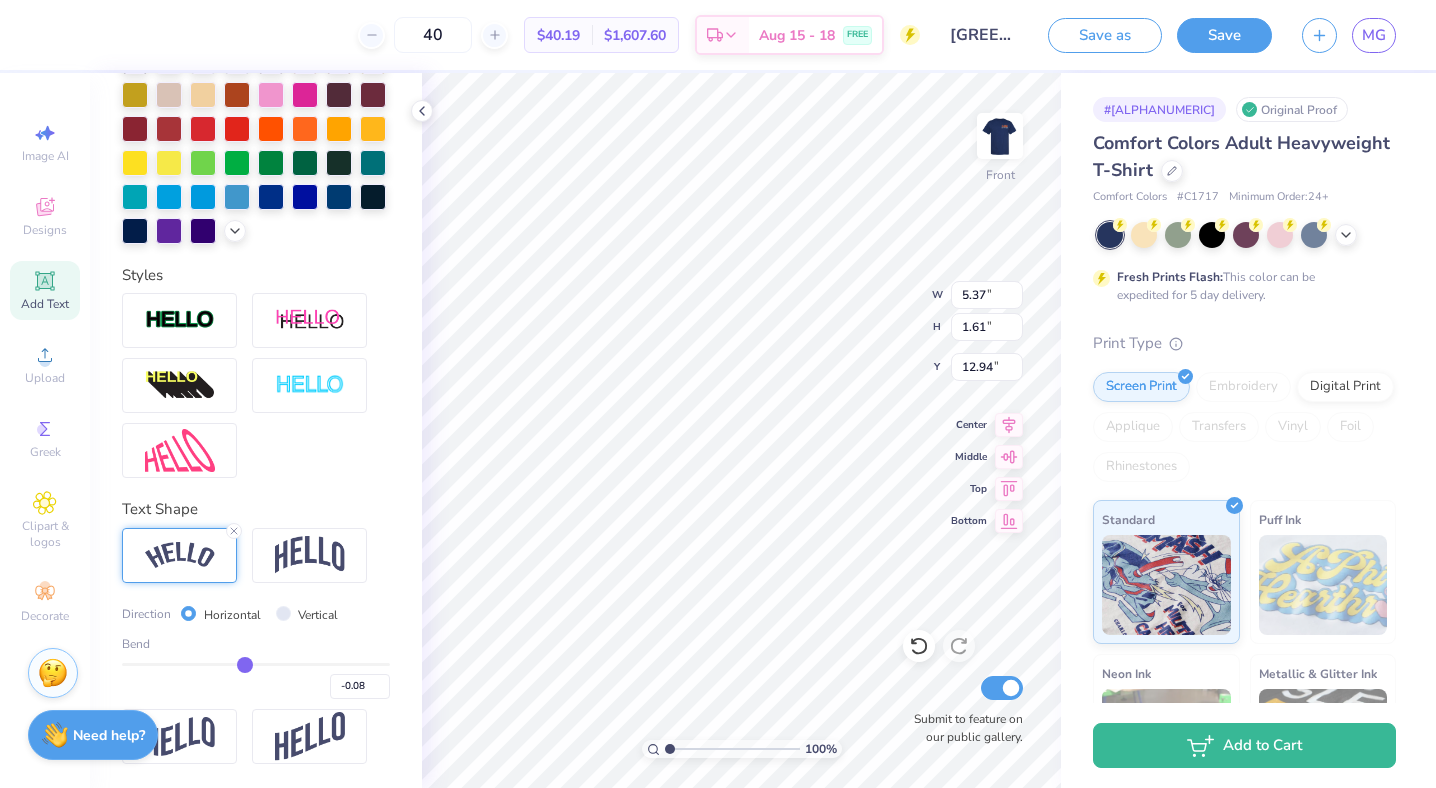 type on "-0.09" 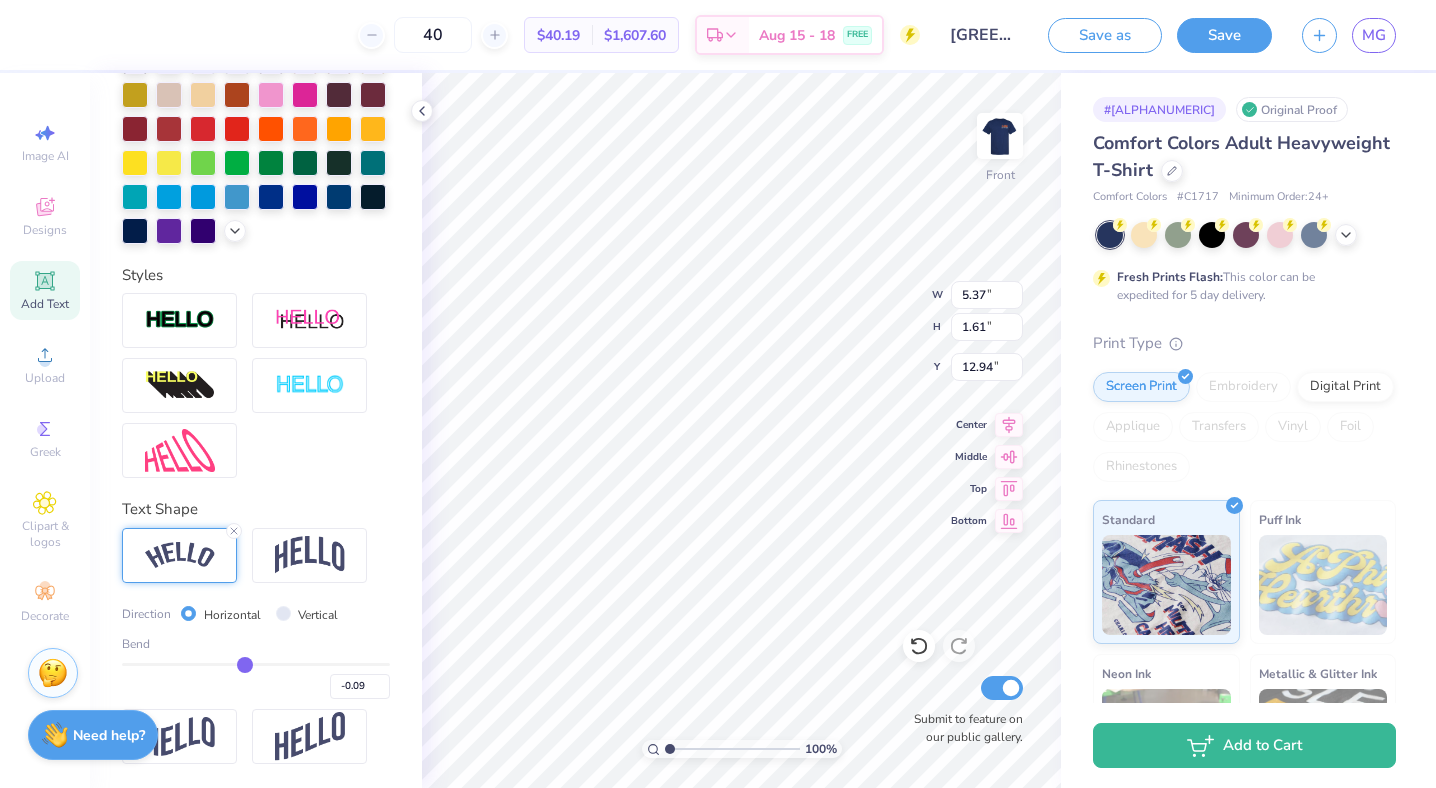 type on "-0.1" 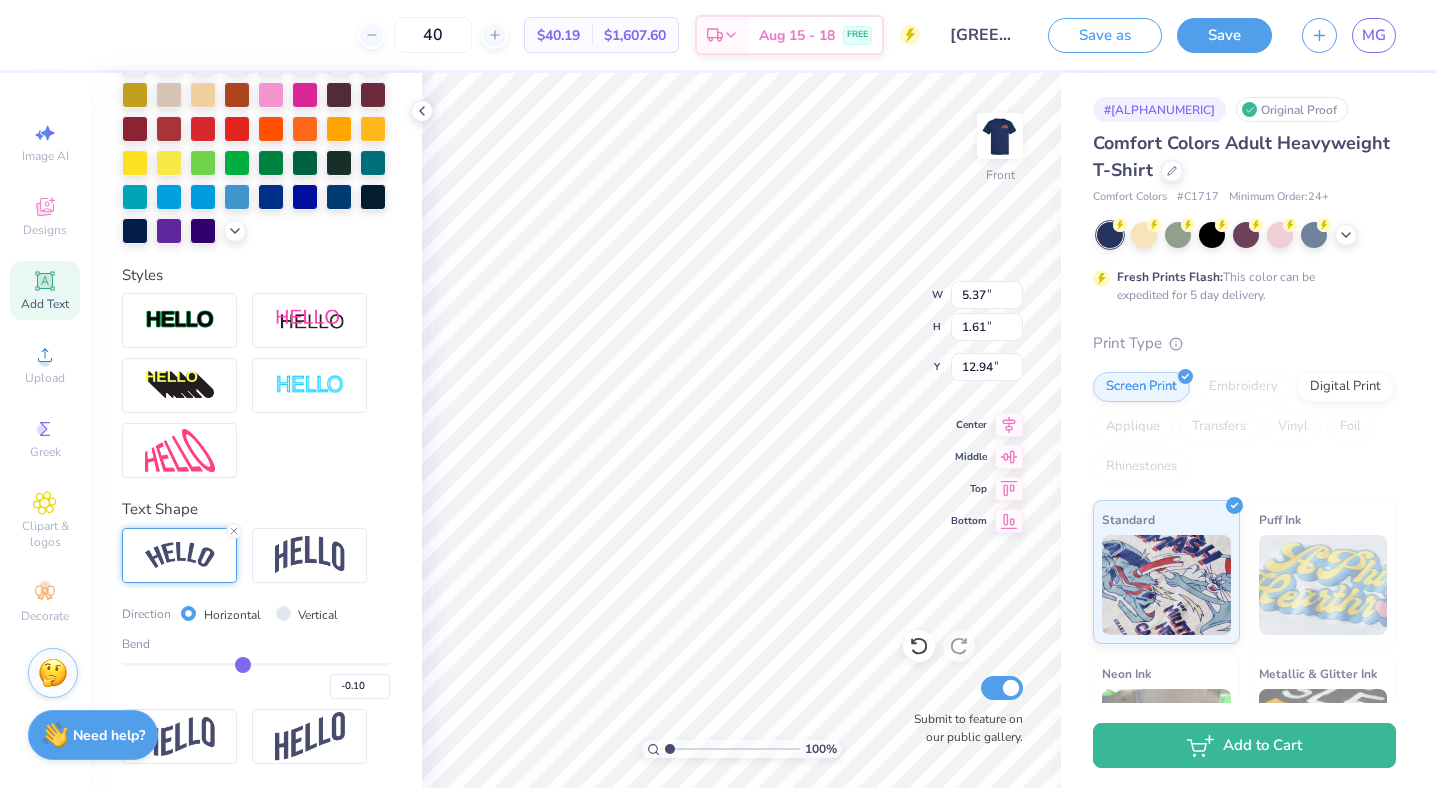 type on "-0.11" 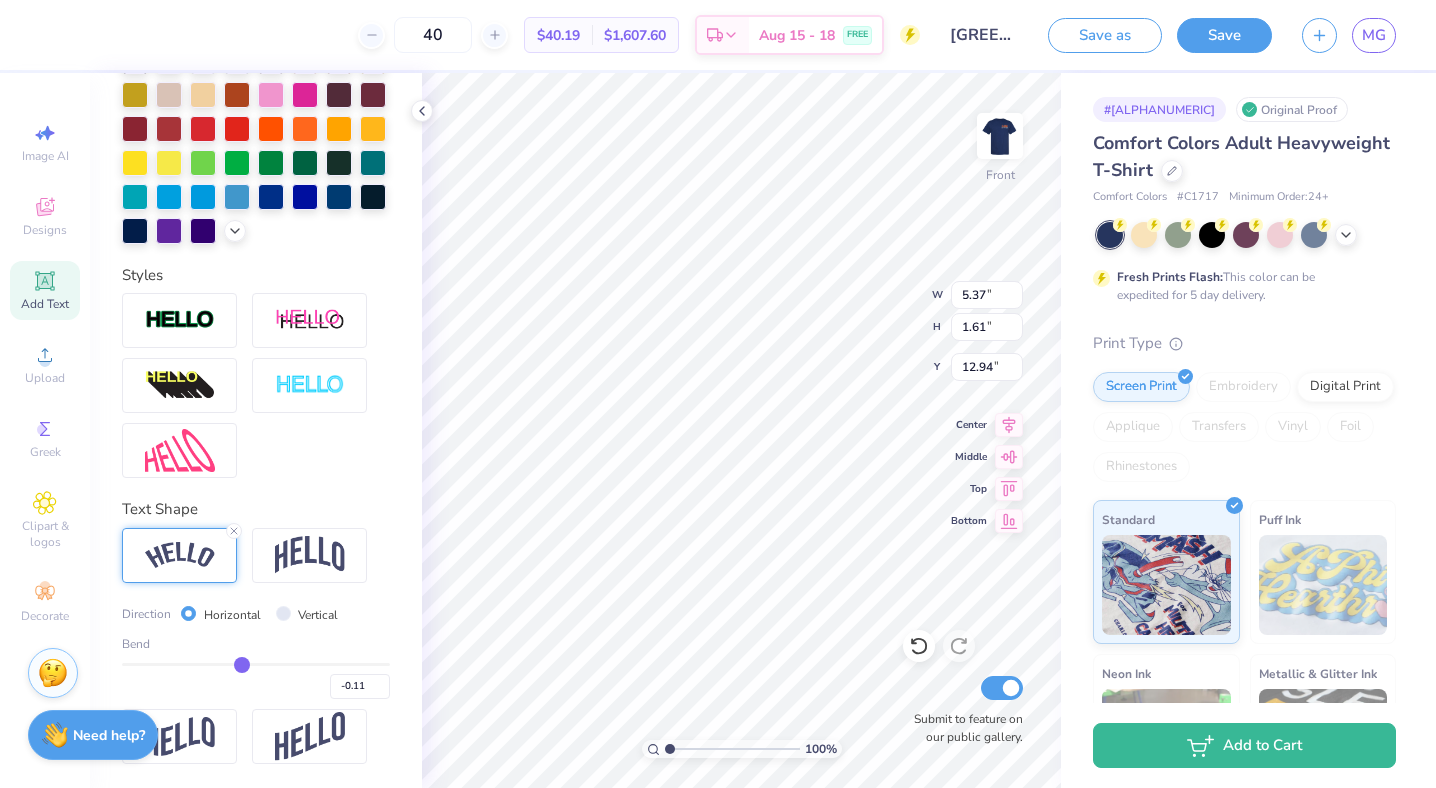 type on "-0.12" 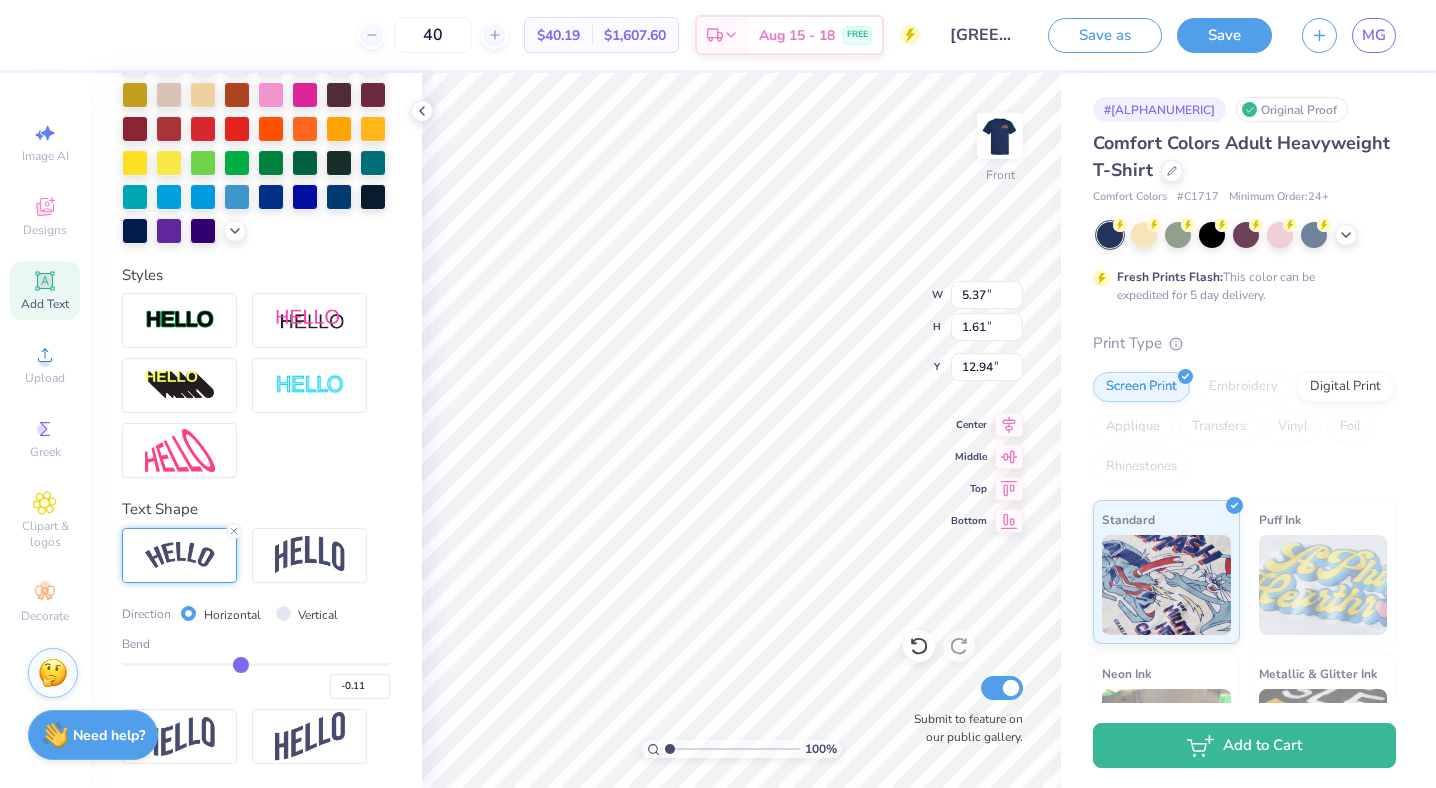 type on "-0.12" 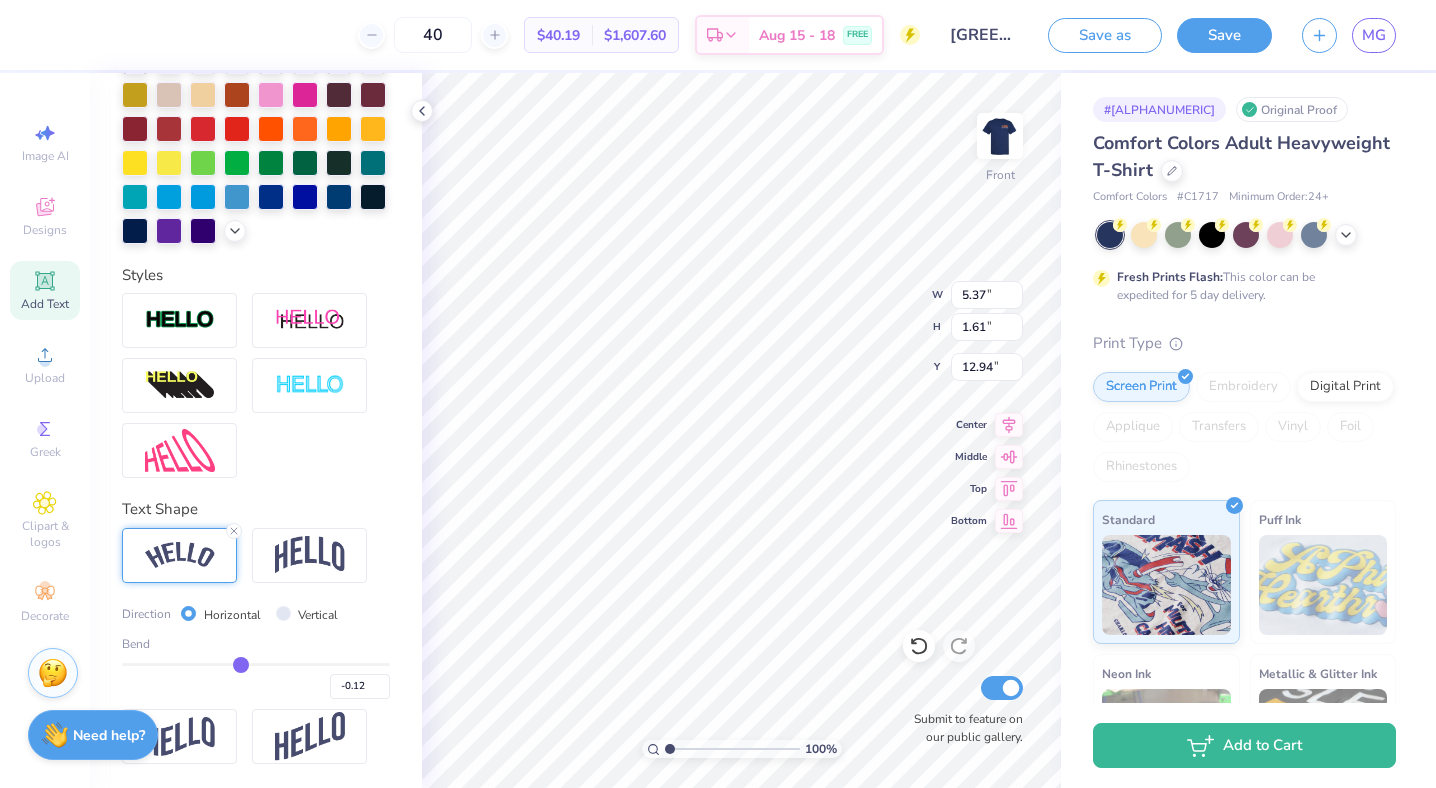 type on "-0.13" 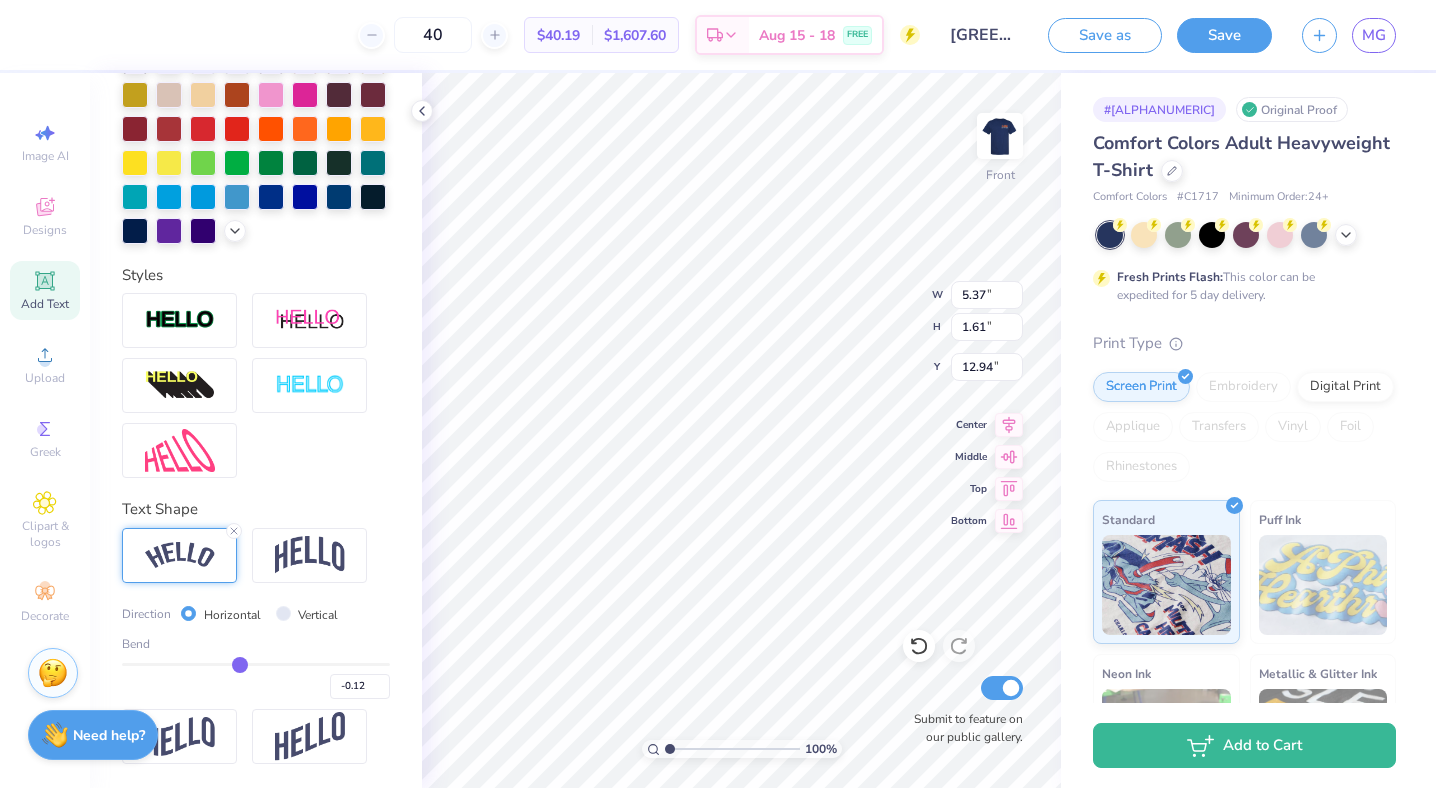 type on "-0.13" 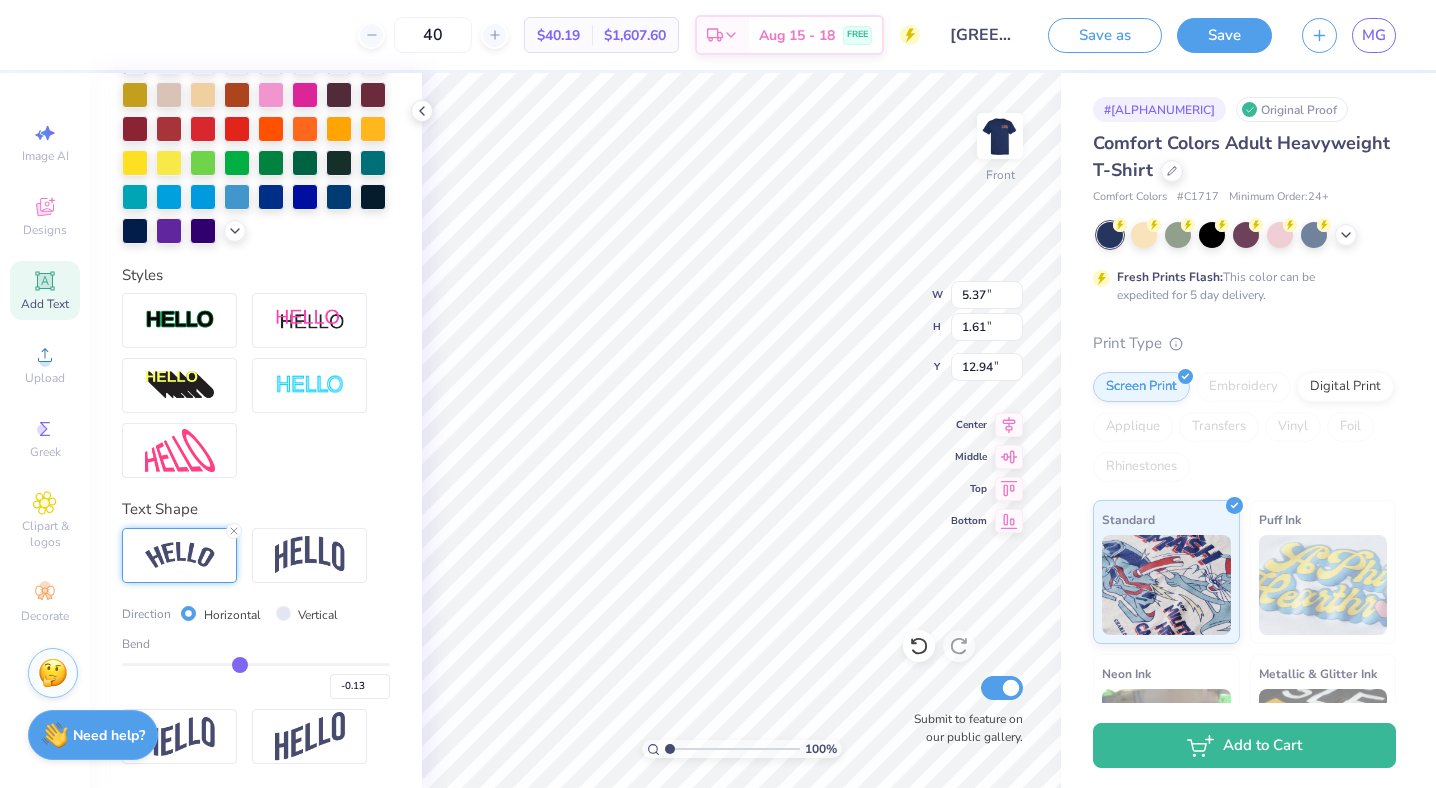 type on "-0.14" 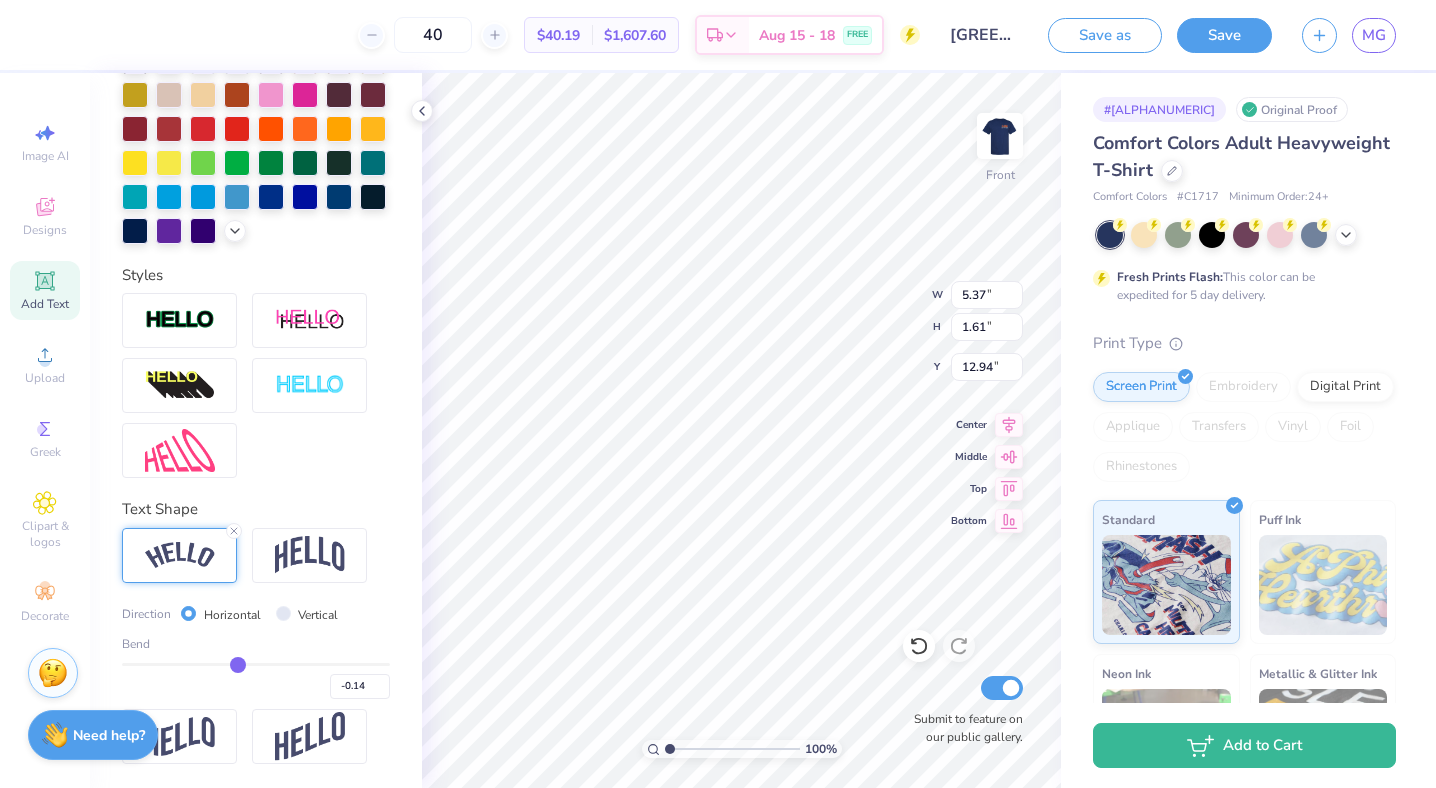 type on "-0.15" 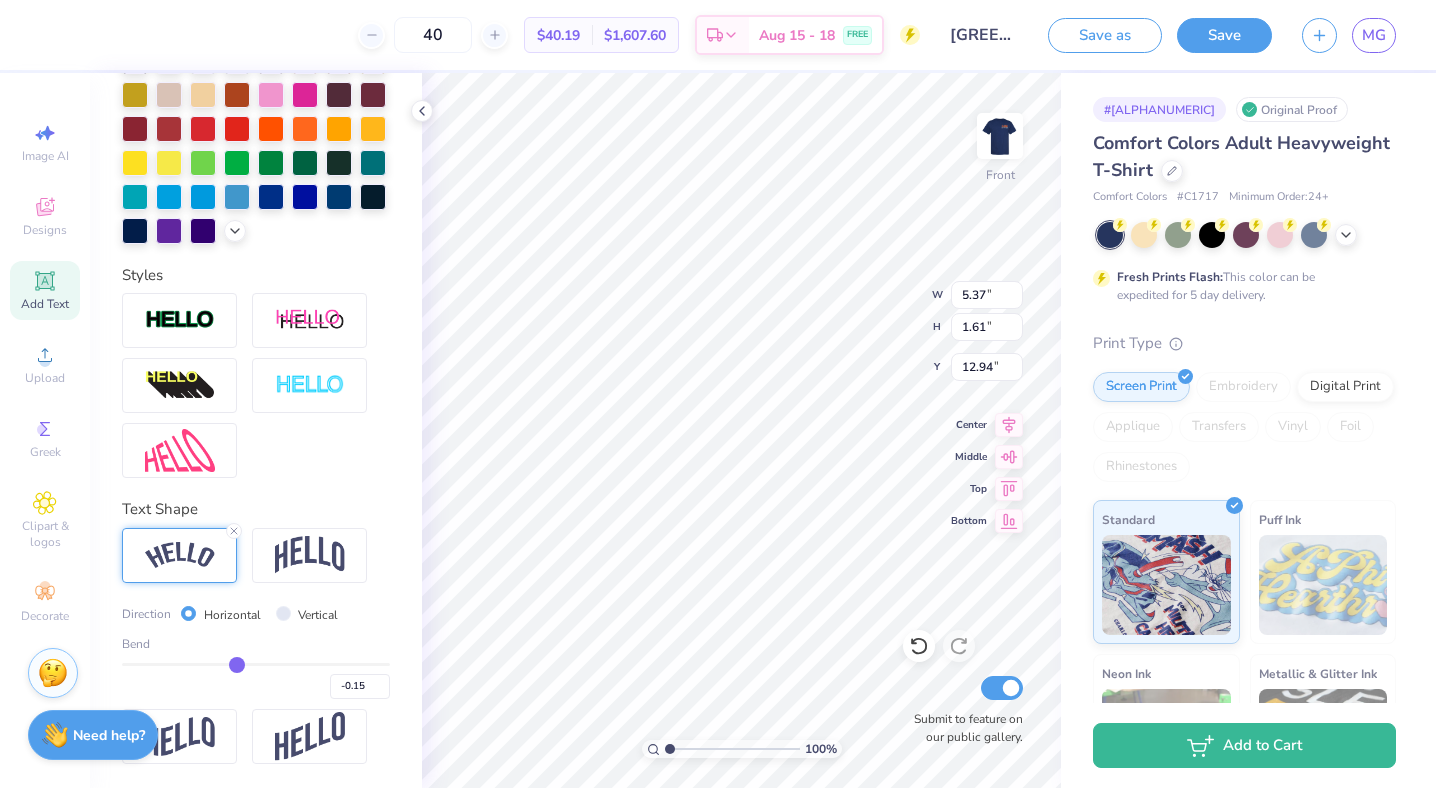 type on "-0.16" 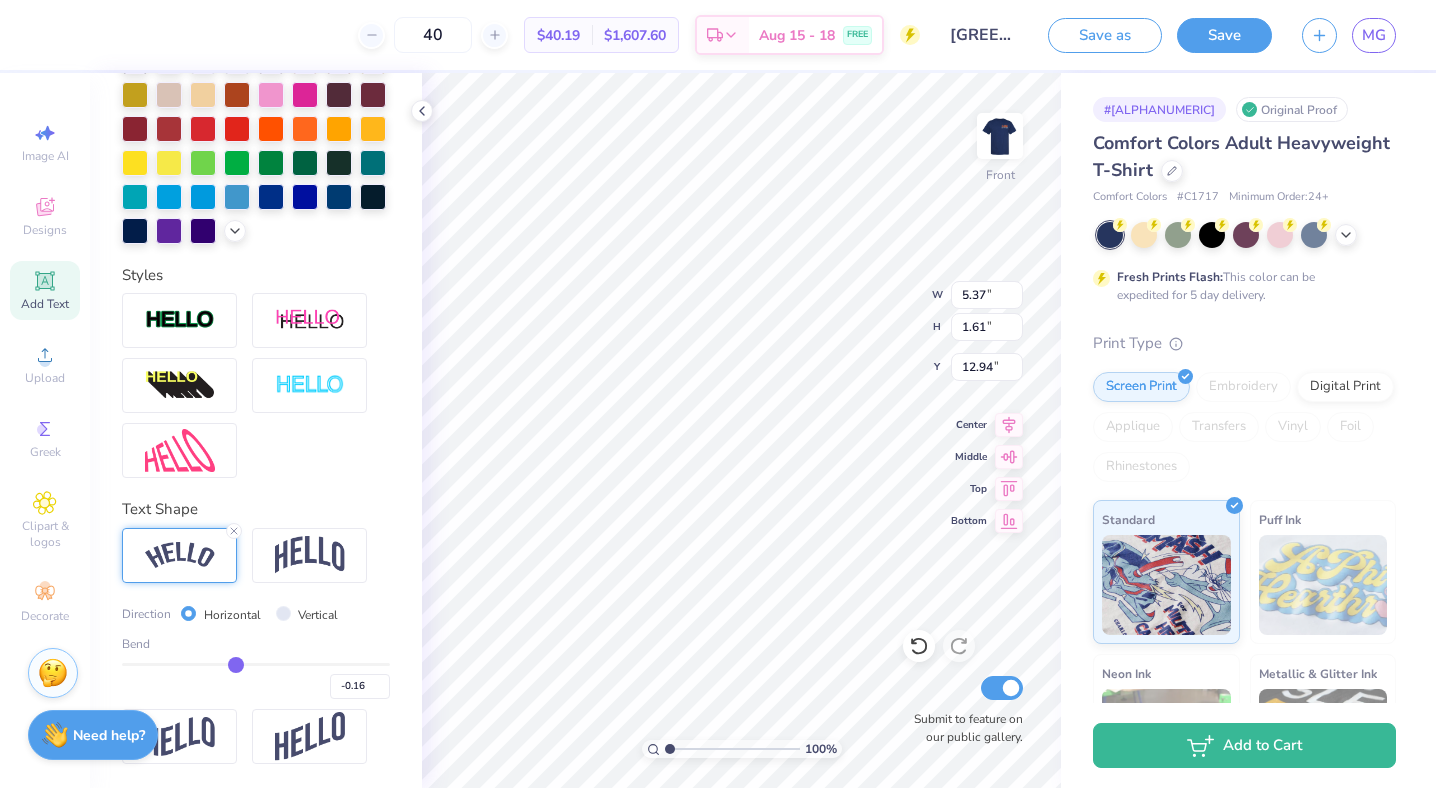 type on "-0.17" 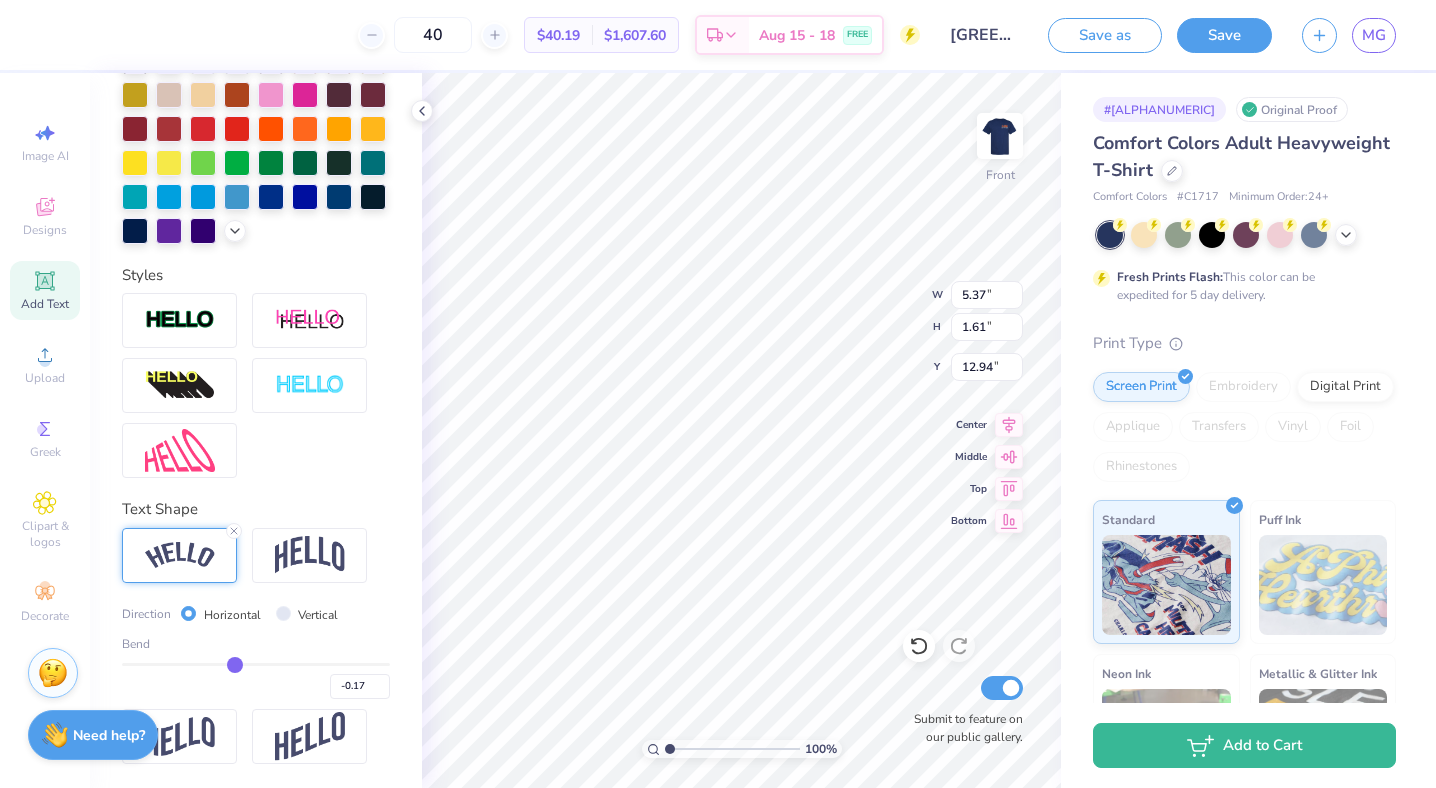 drag, startPoint x: 257, startPoint y: 660, endPoint x: 235, endPoint y: 660, distance: 22 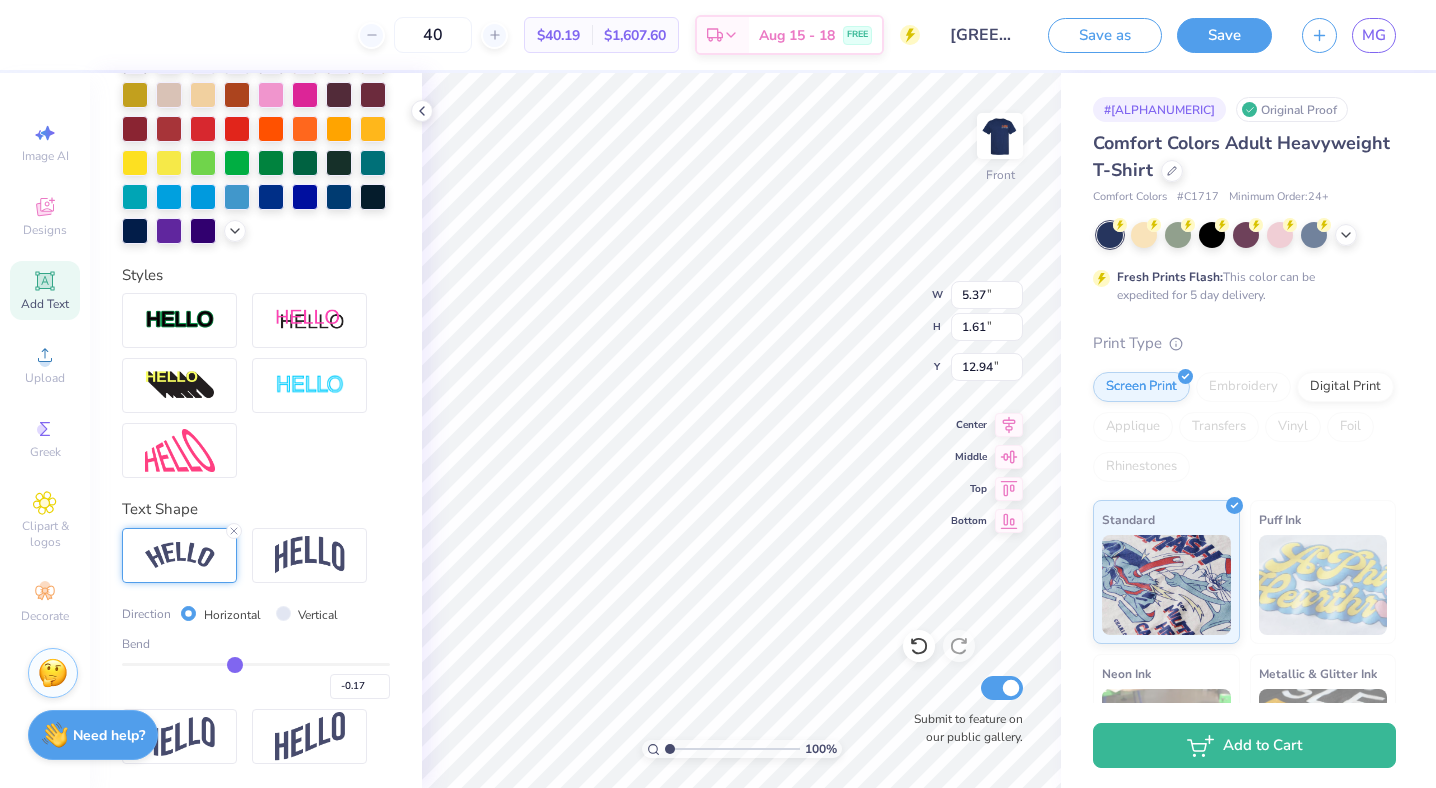 type on "-0.16" 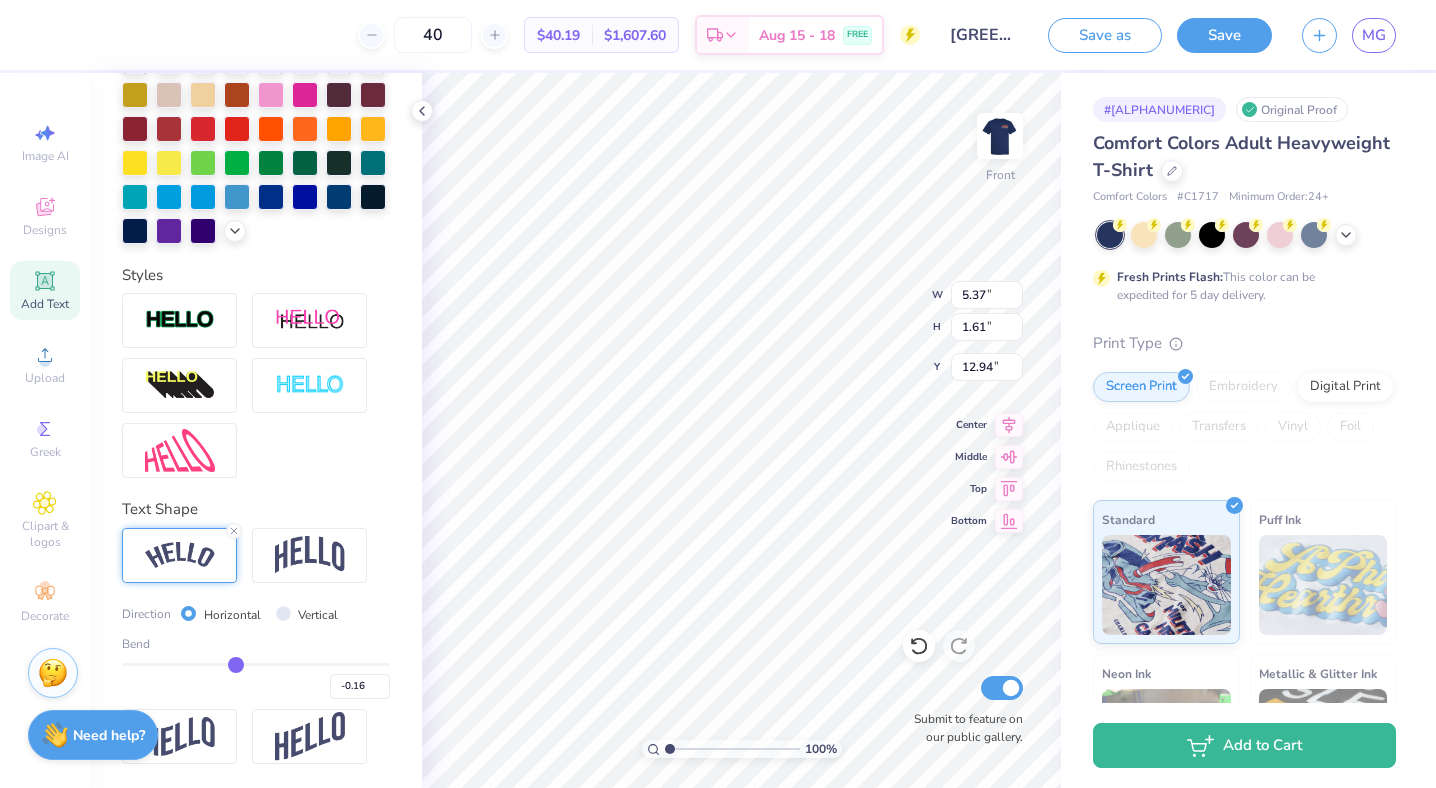 type on "-0.15" 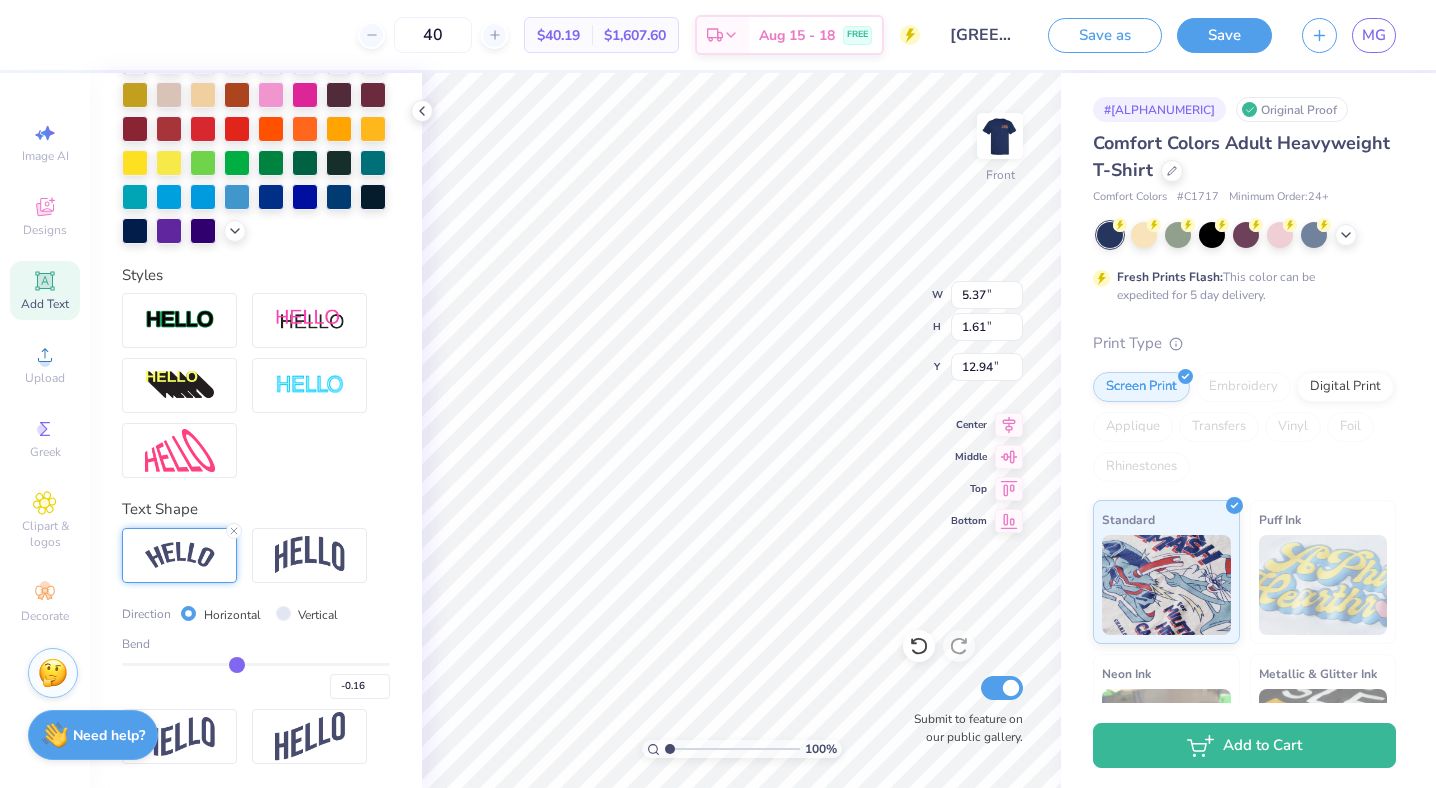 type on "-0.15" 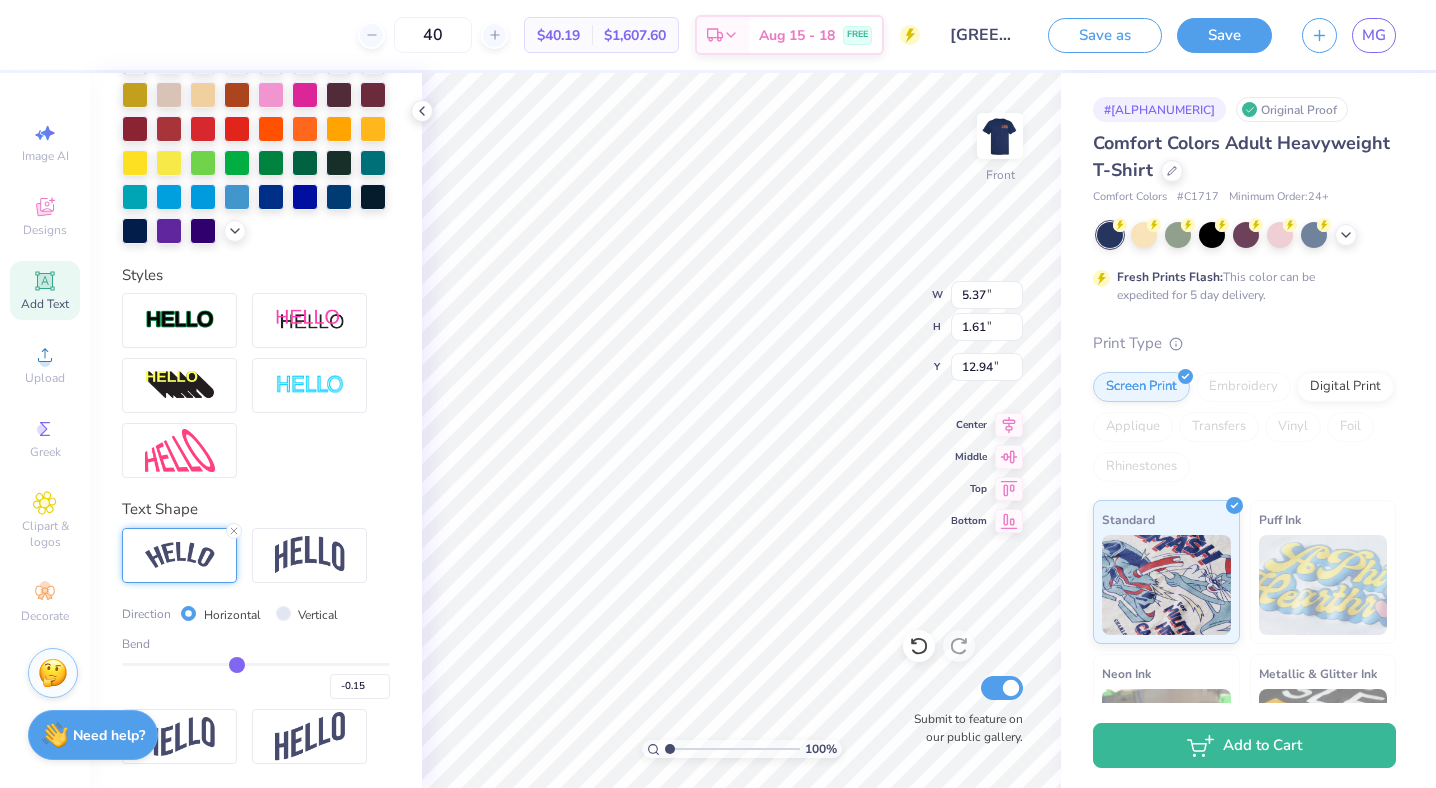 type on "-0.14" 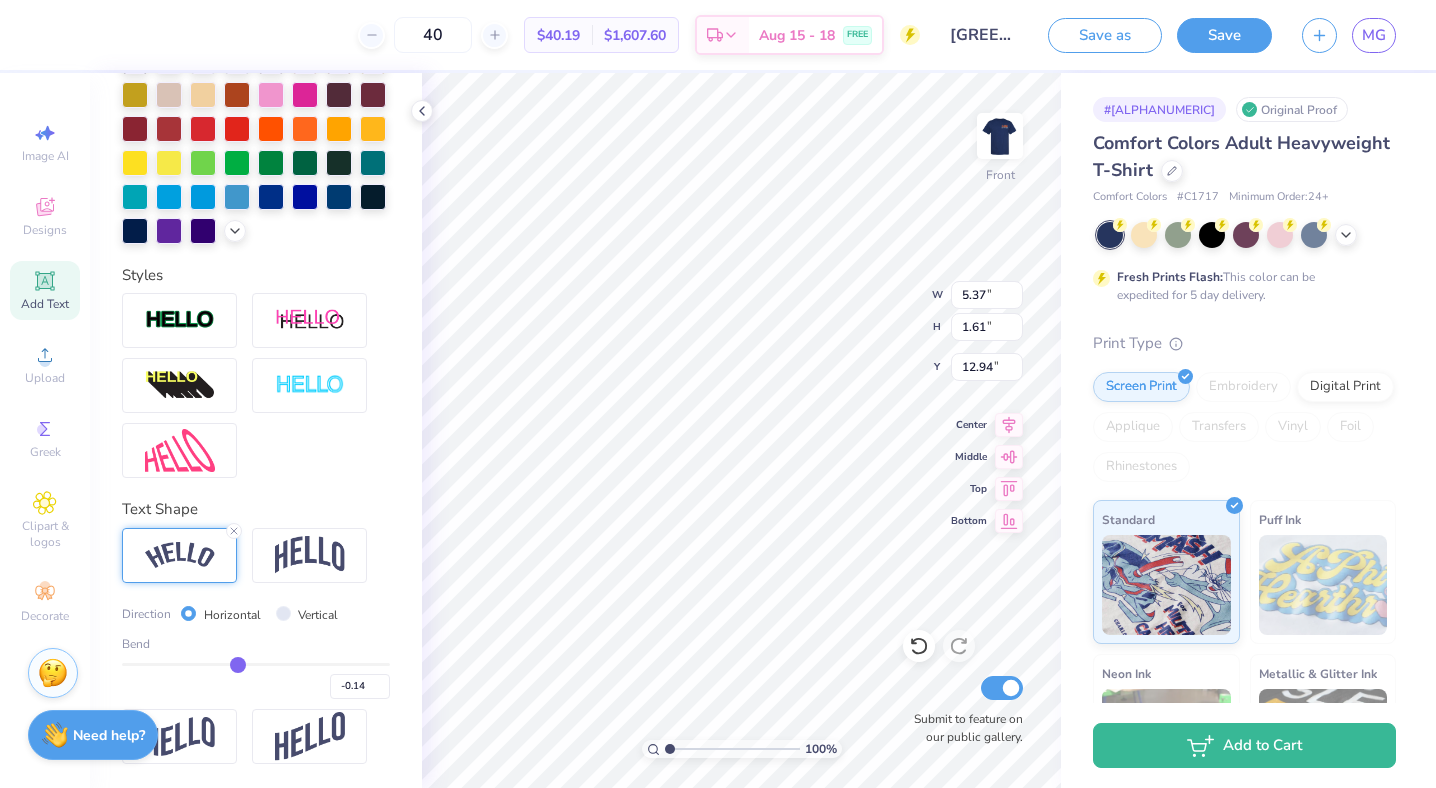 type on "-0.12" 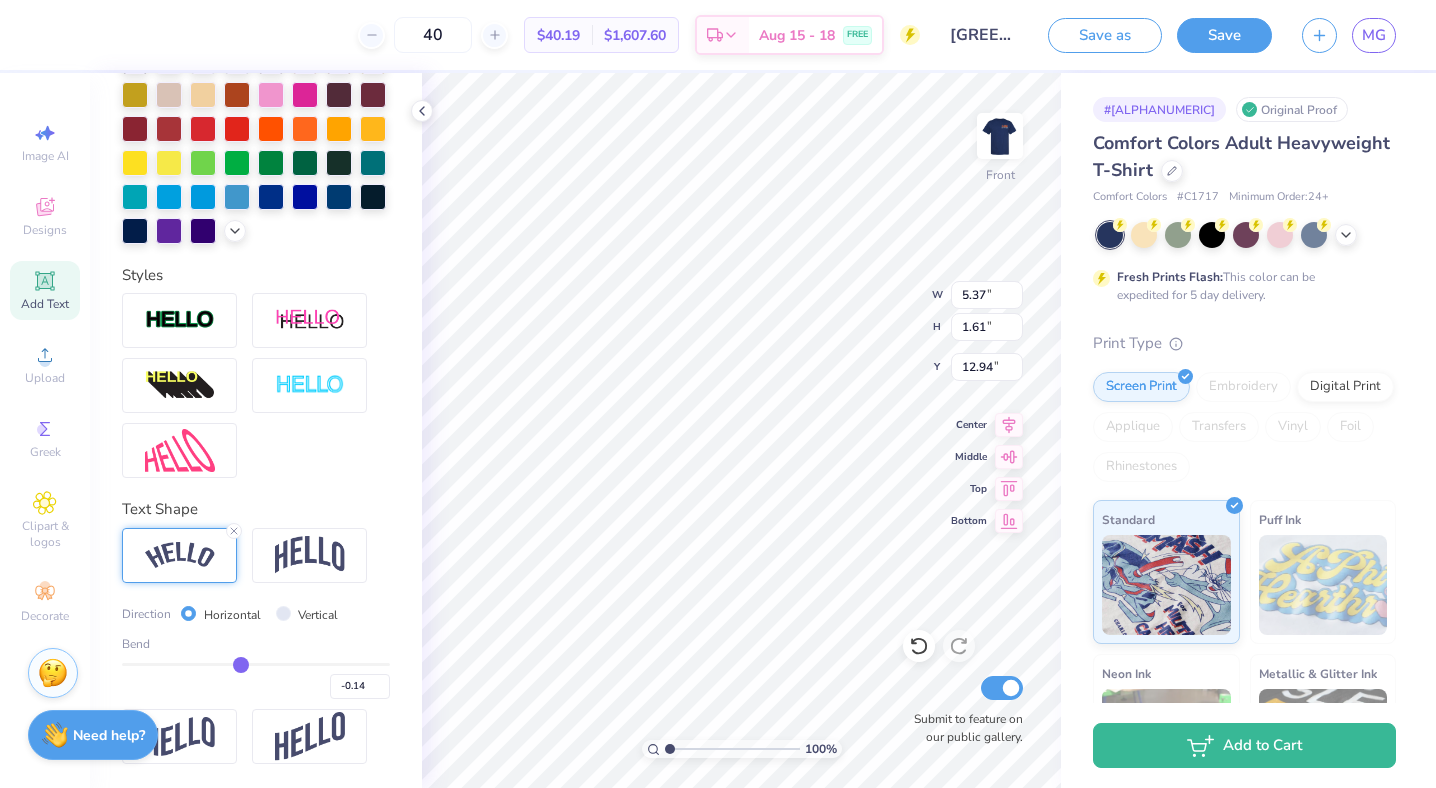 type on "-0.12" 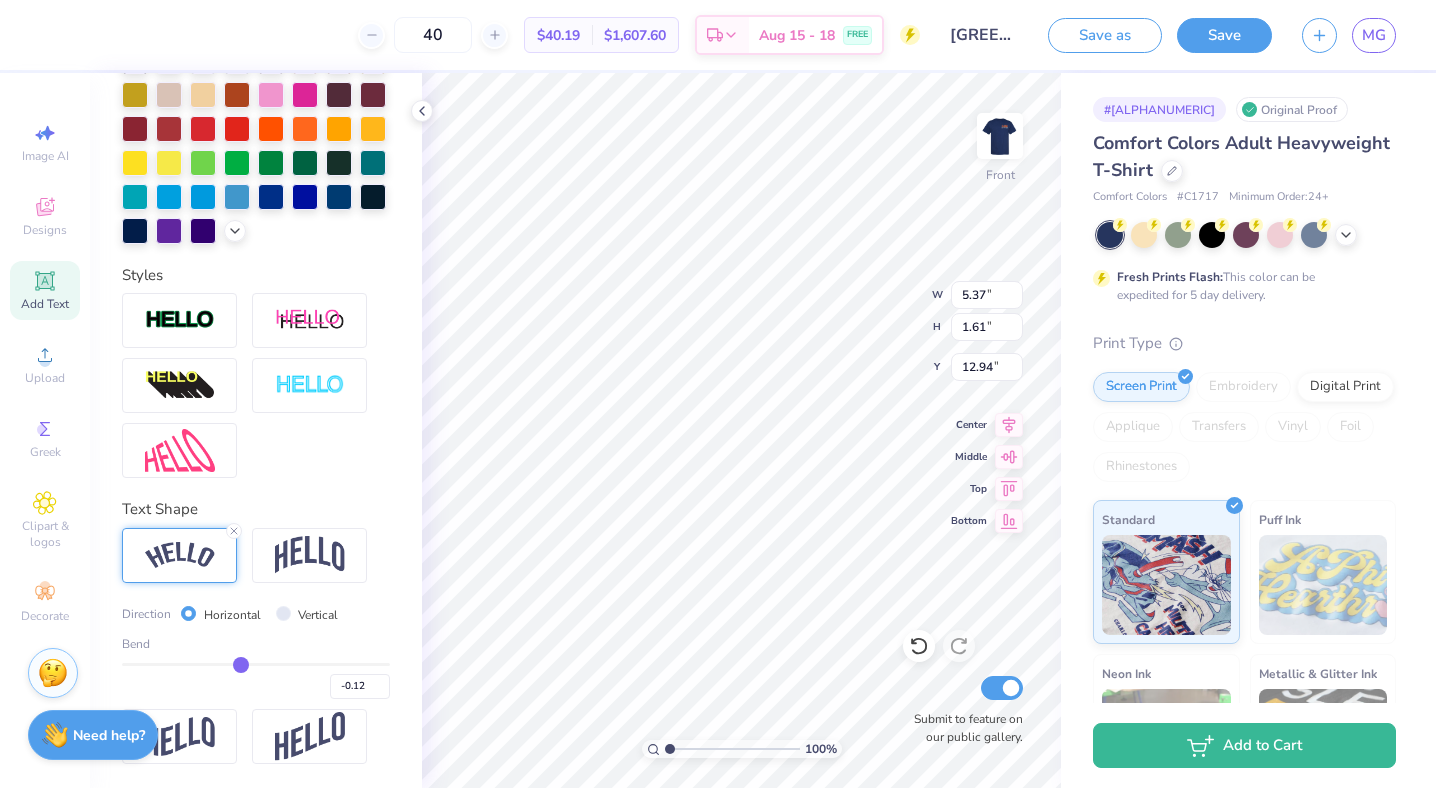 type on "-0.11" 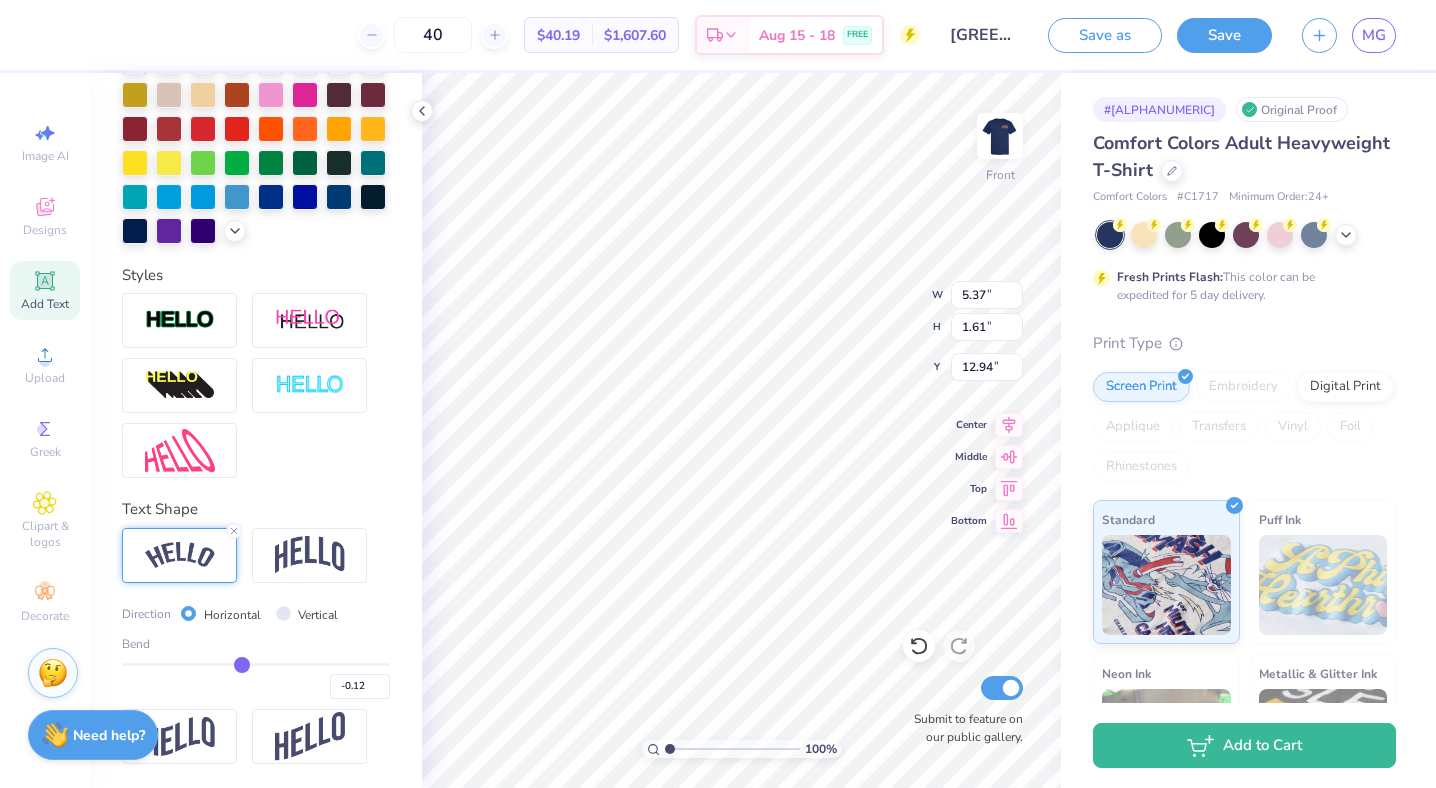 type on "-0.11" 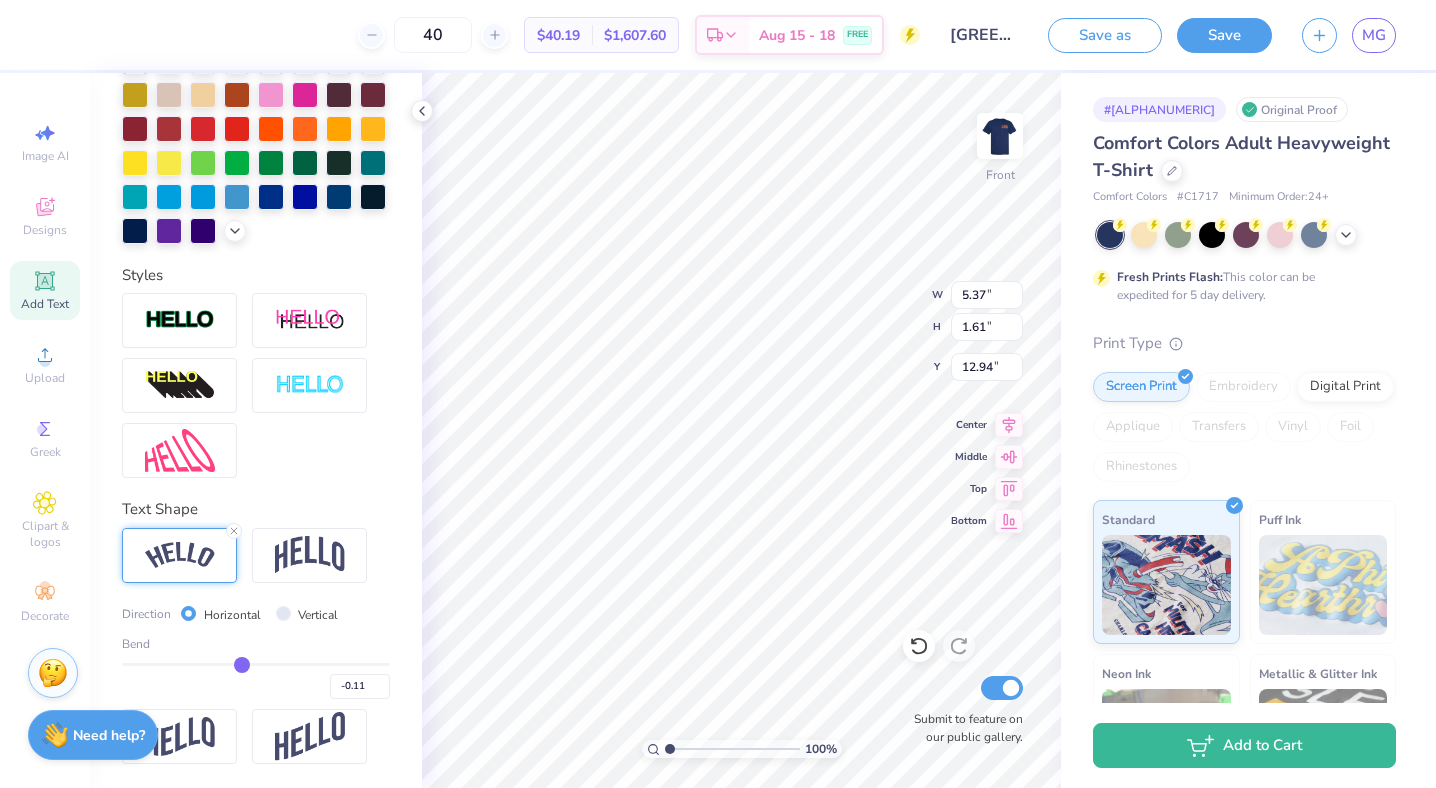 type on "-0.1" 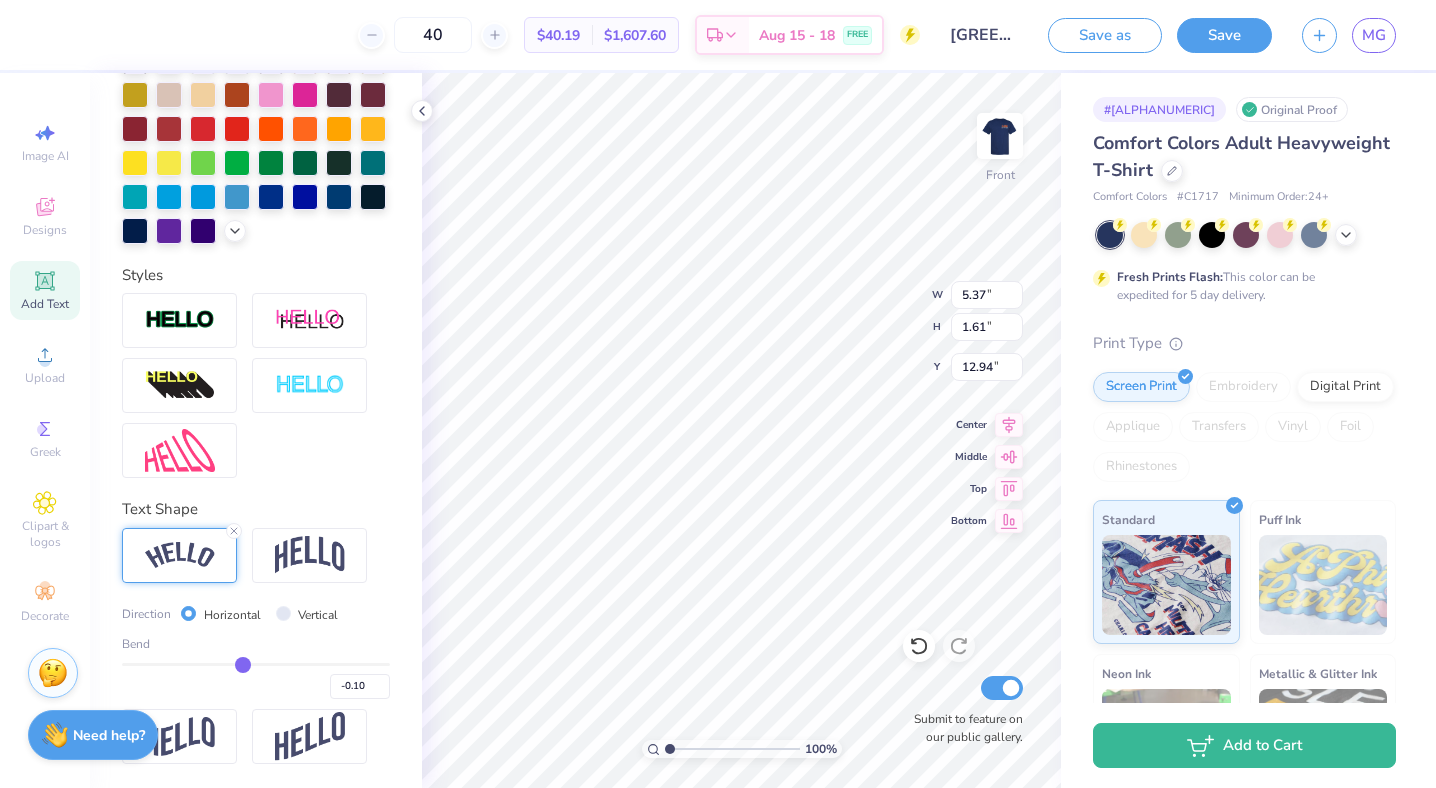 type on "-0.09" 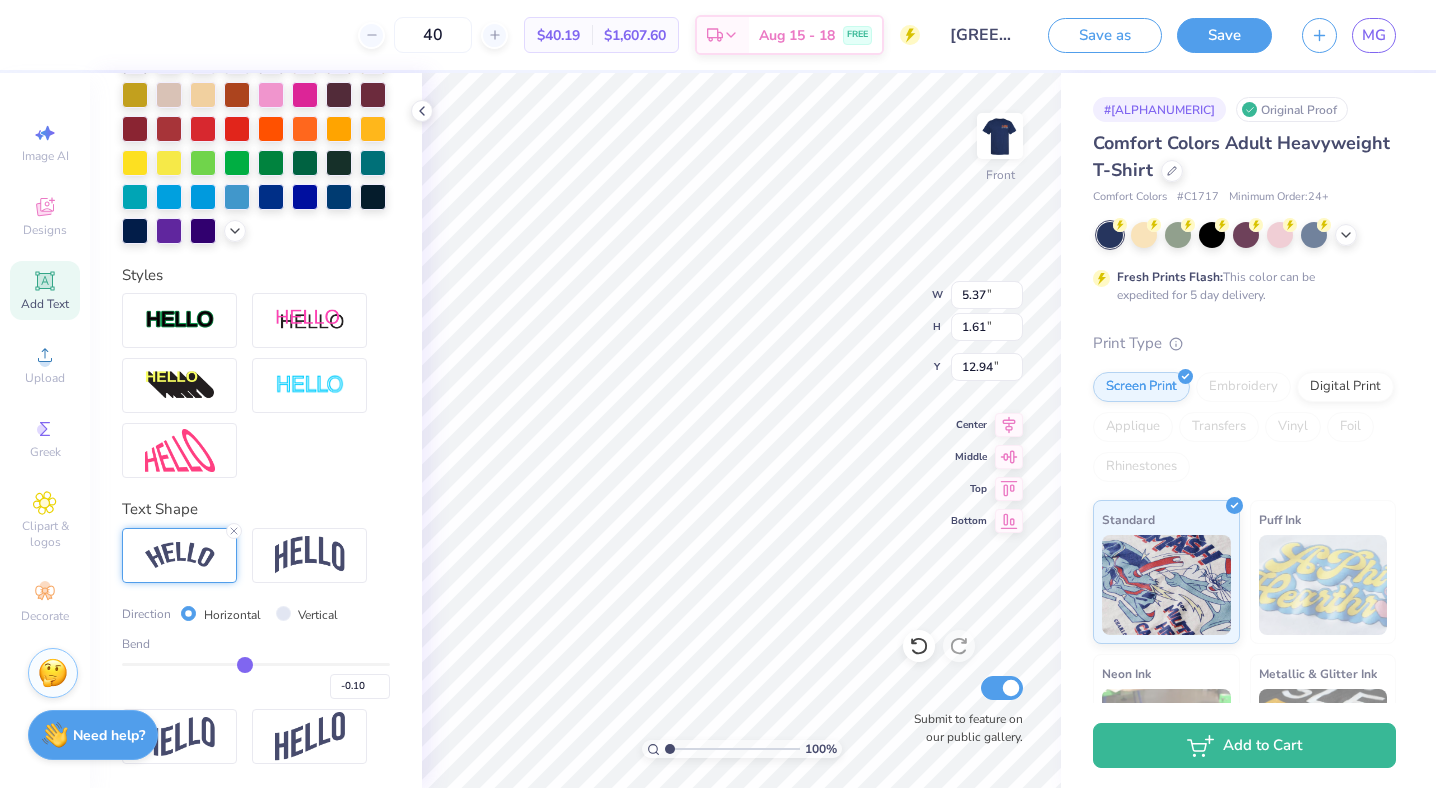 type on "-0.09" 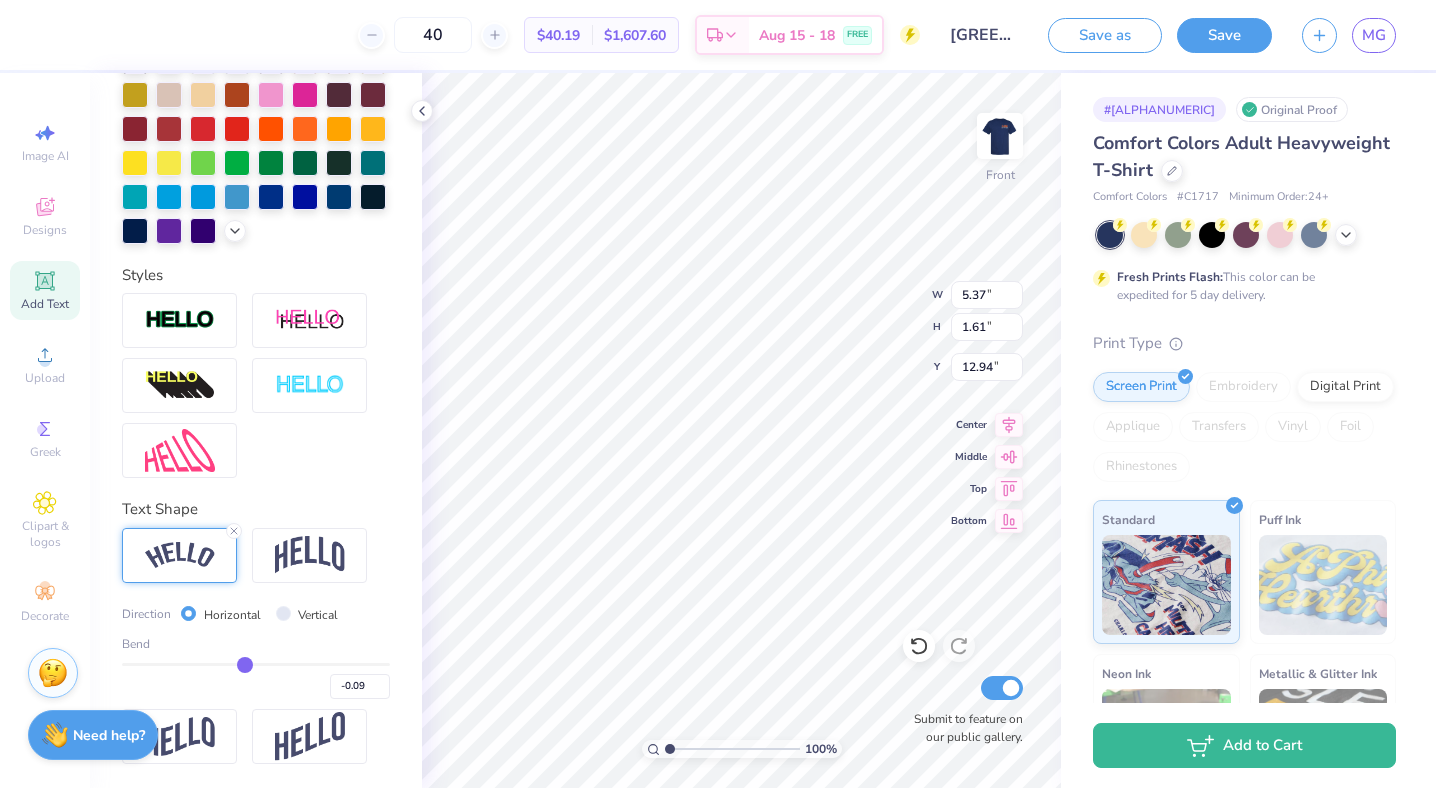 type on "-0.08" 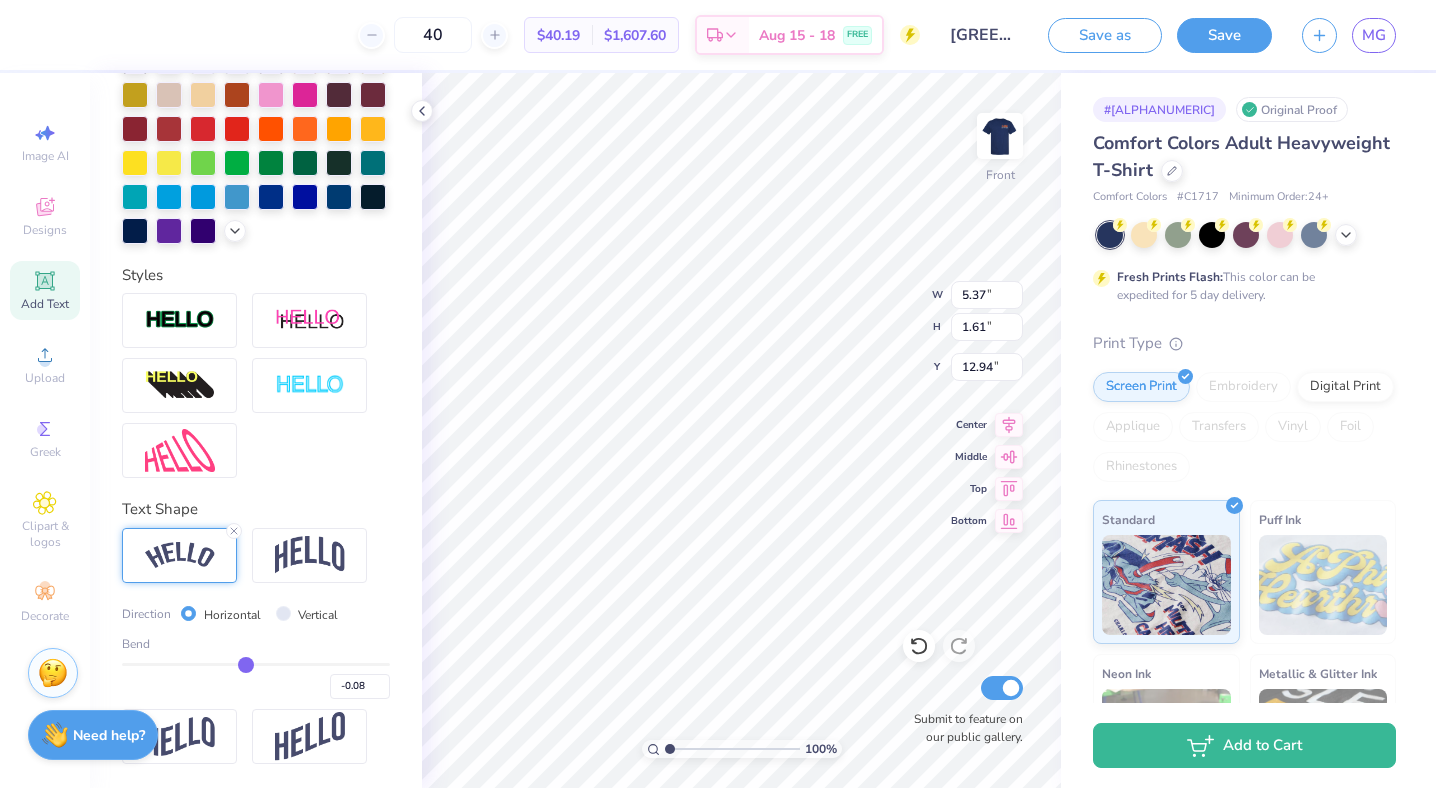 type on "-0.07" 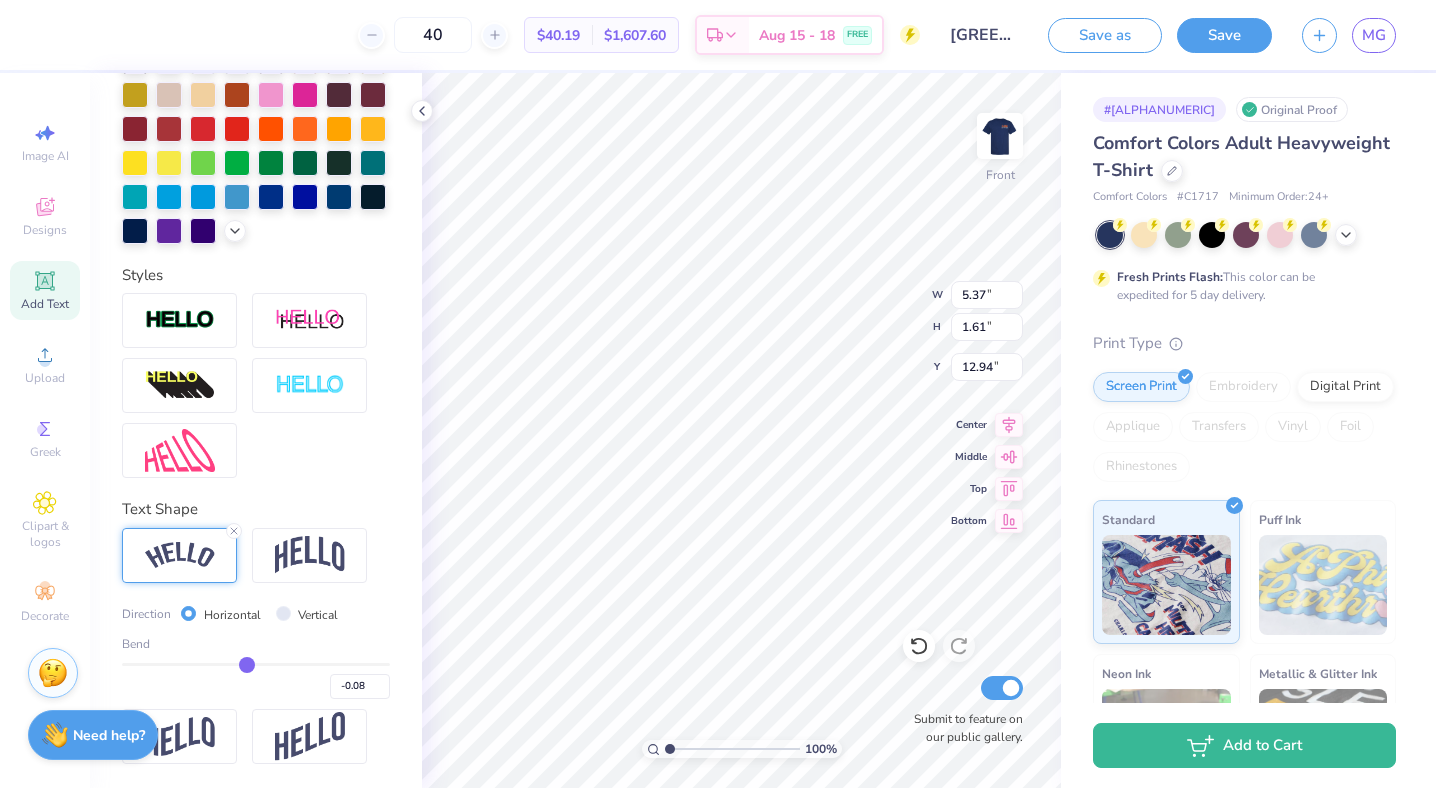 type on "-0.07" 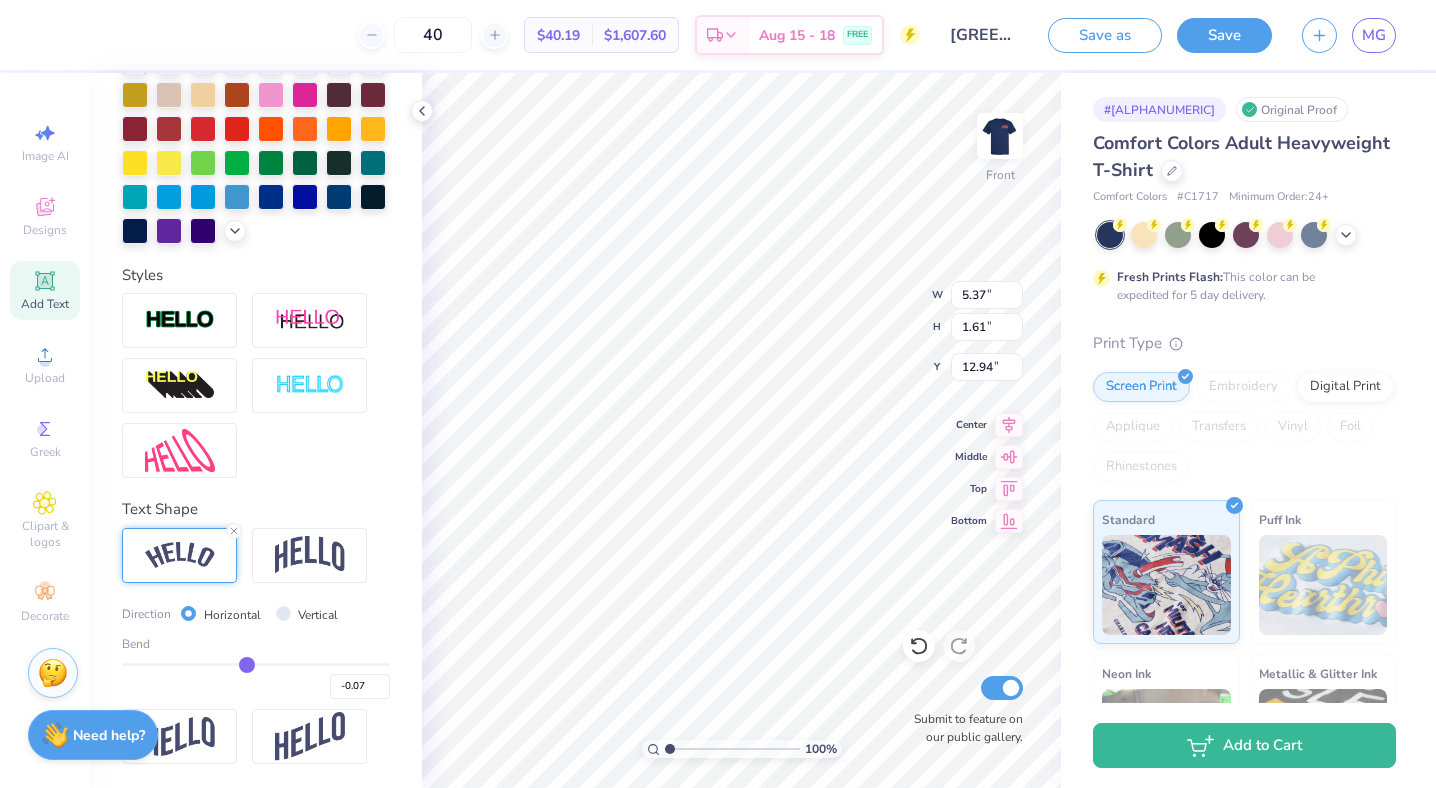 type on "-0.06" 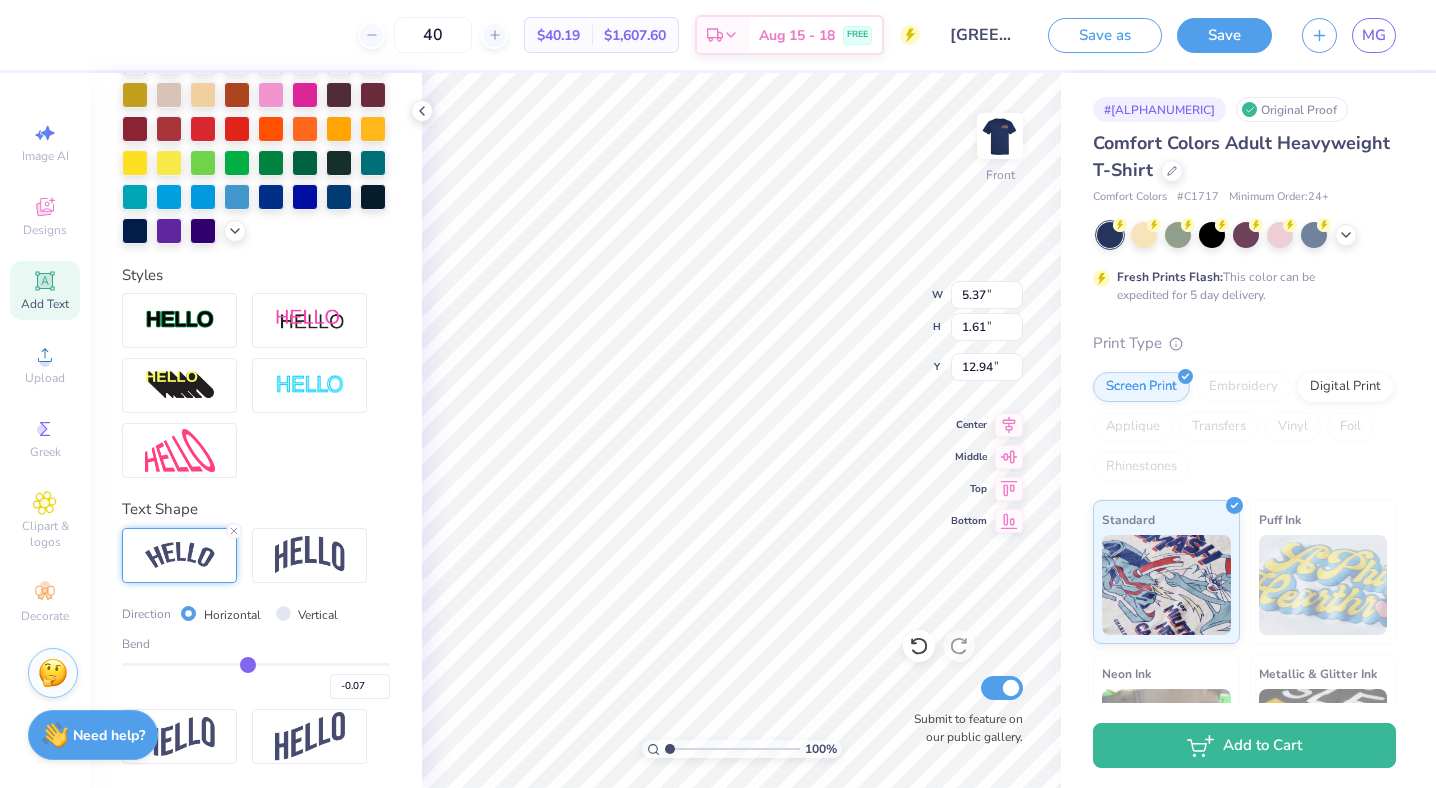 type on "-0.06" 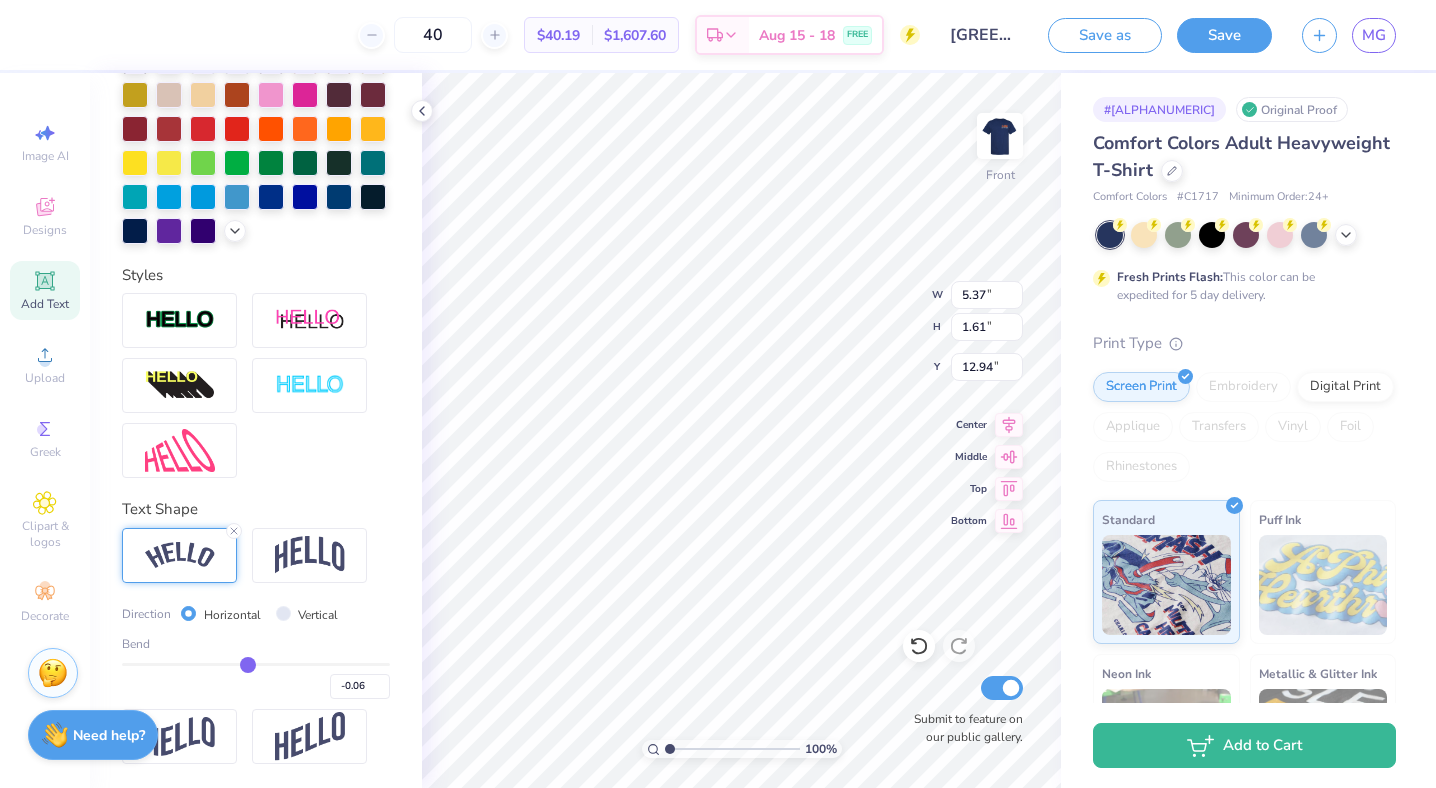 type on "-0.05" 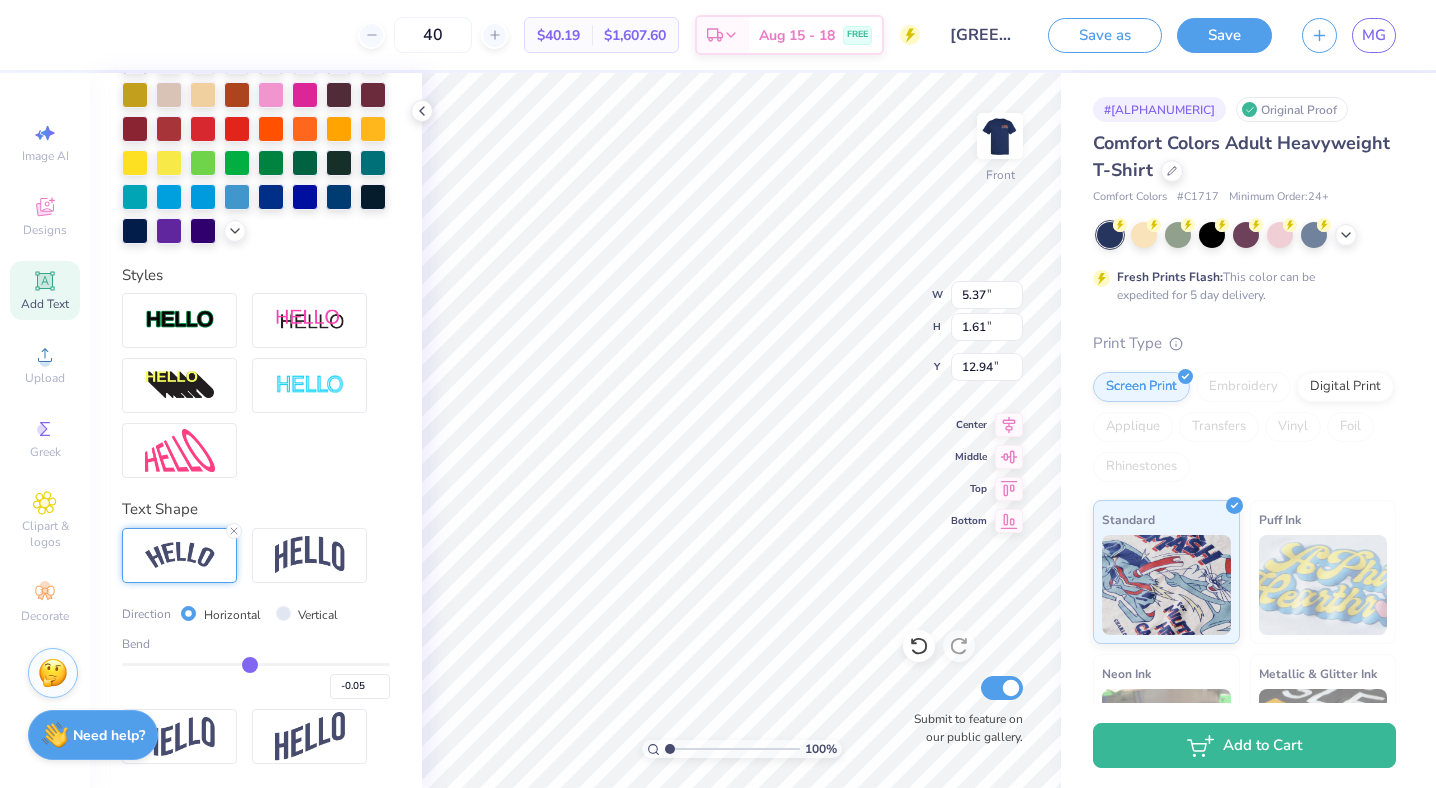 type on "-0.04" 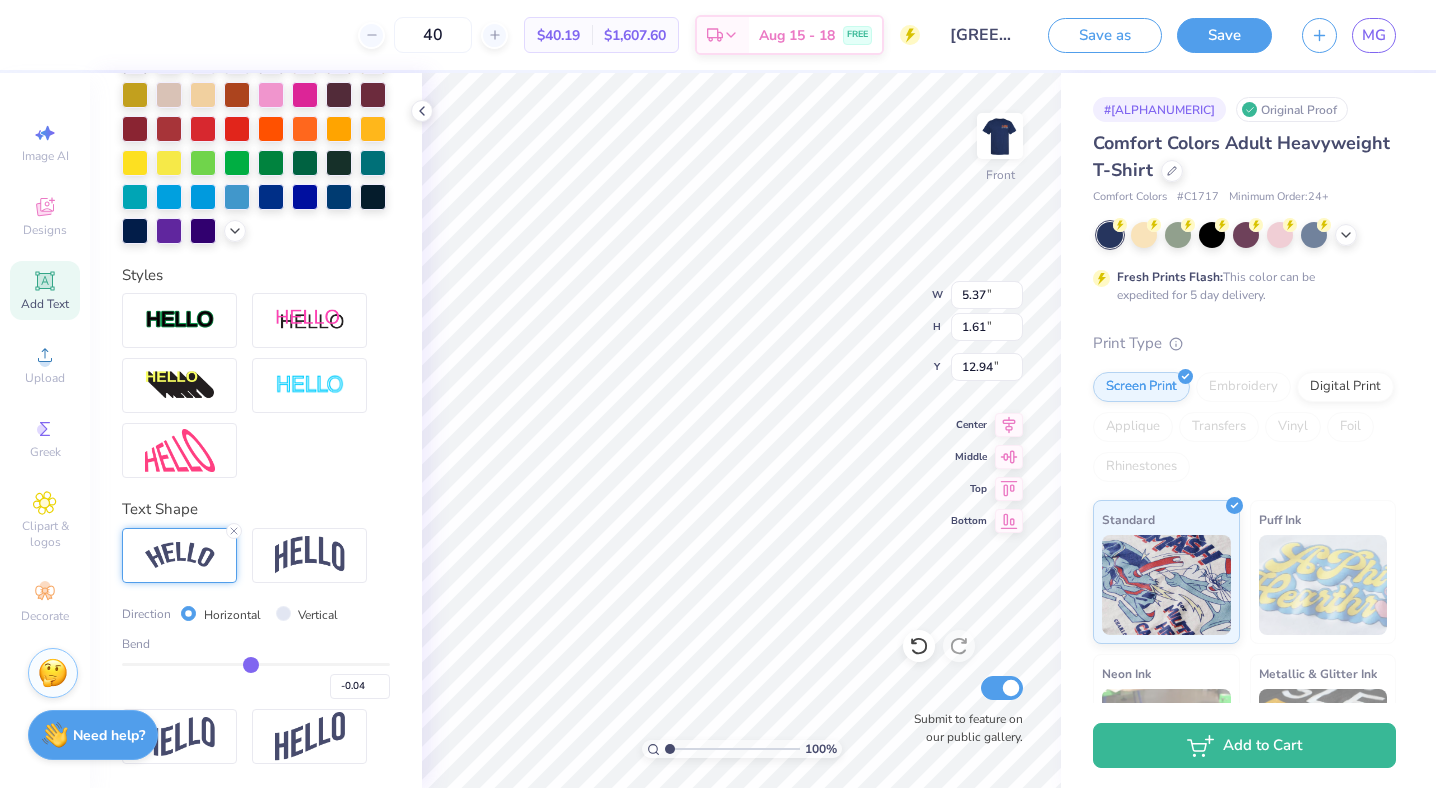 type on "-0.03" 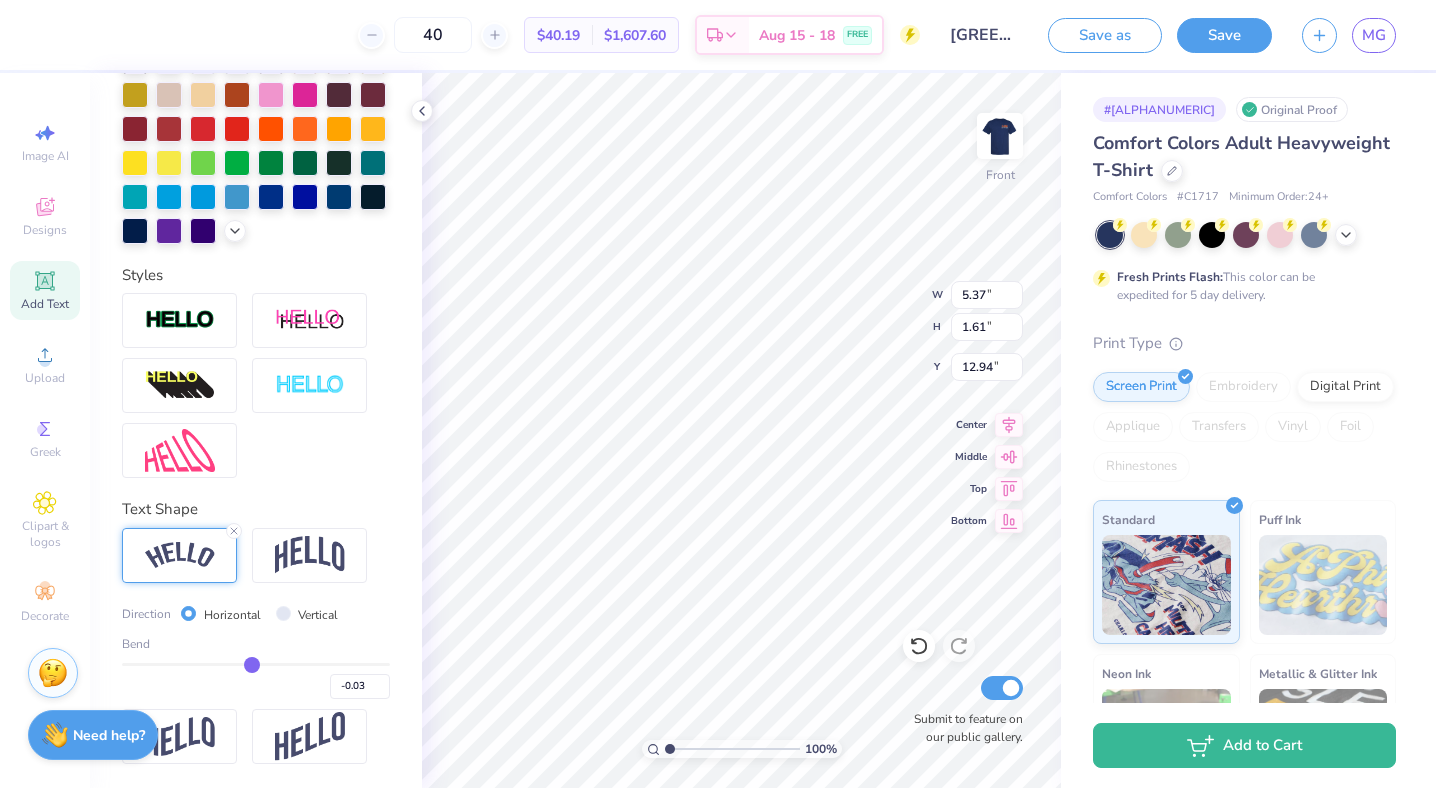 drag, startPoint x: 235, startPoint y: 660, endPoint x: 252, endPoint y: 661, distance: 17.029387 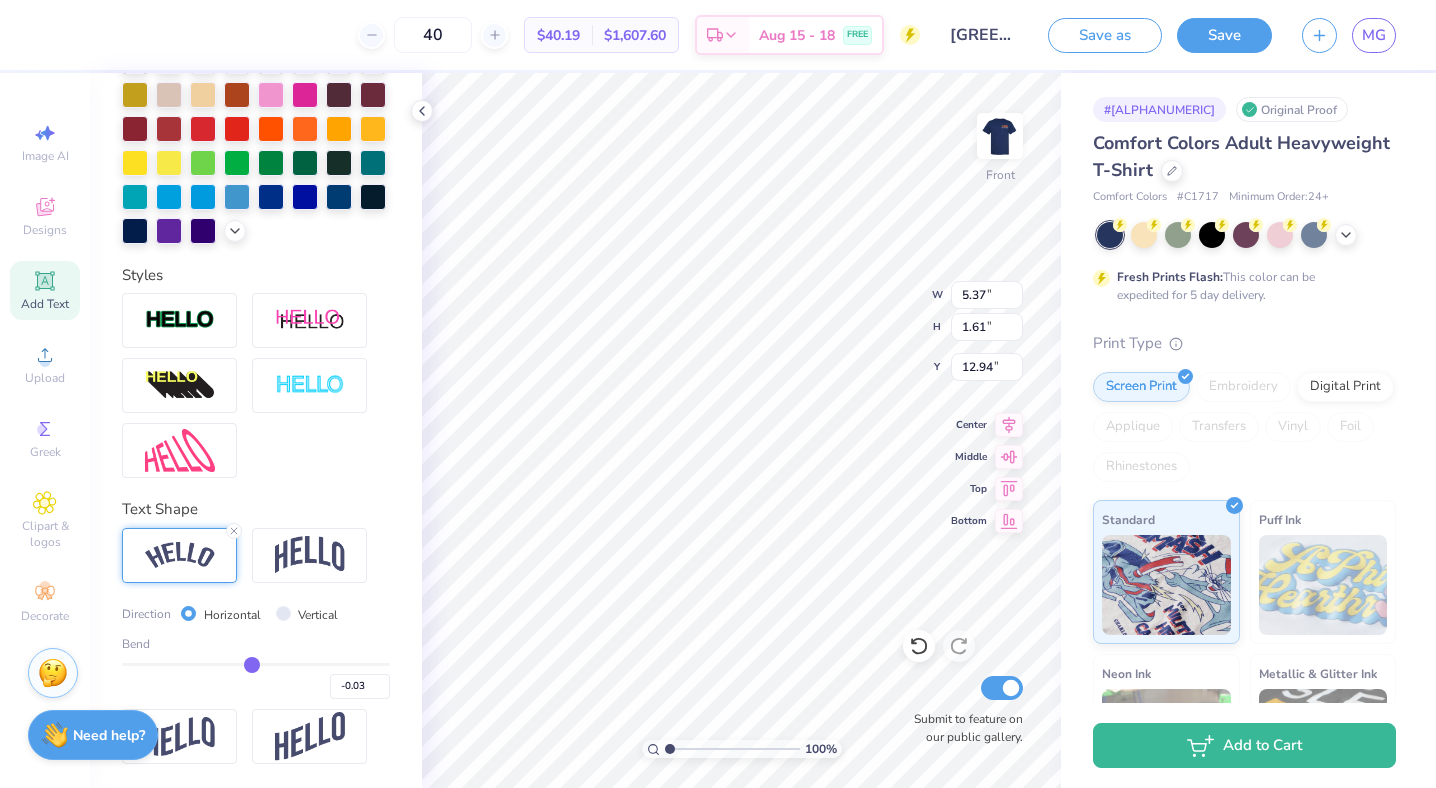 type on "0.01" 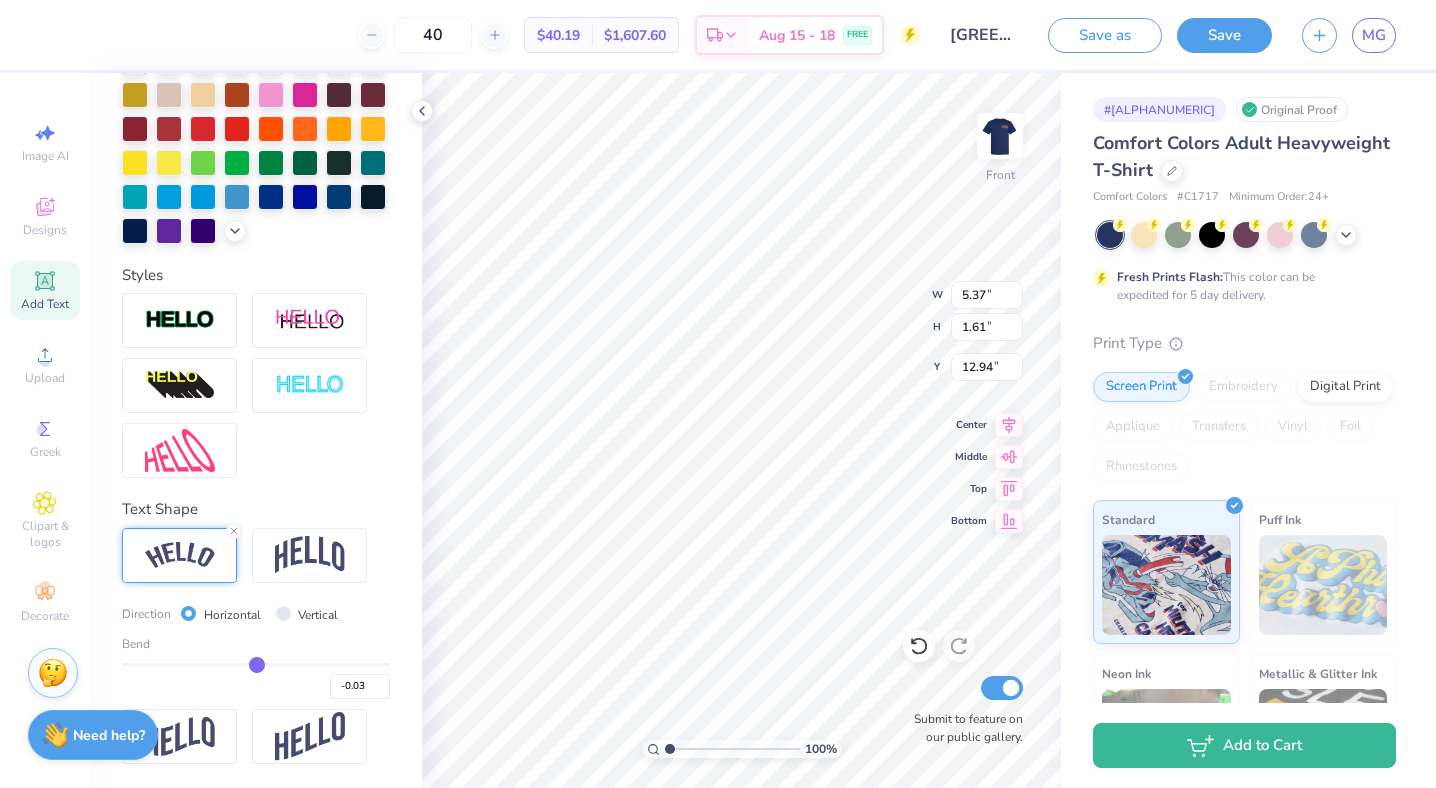 type on "0.01" 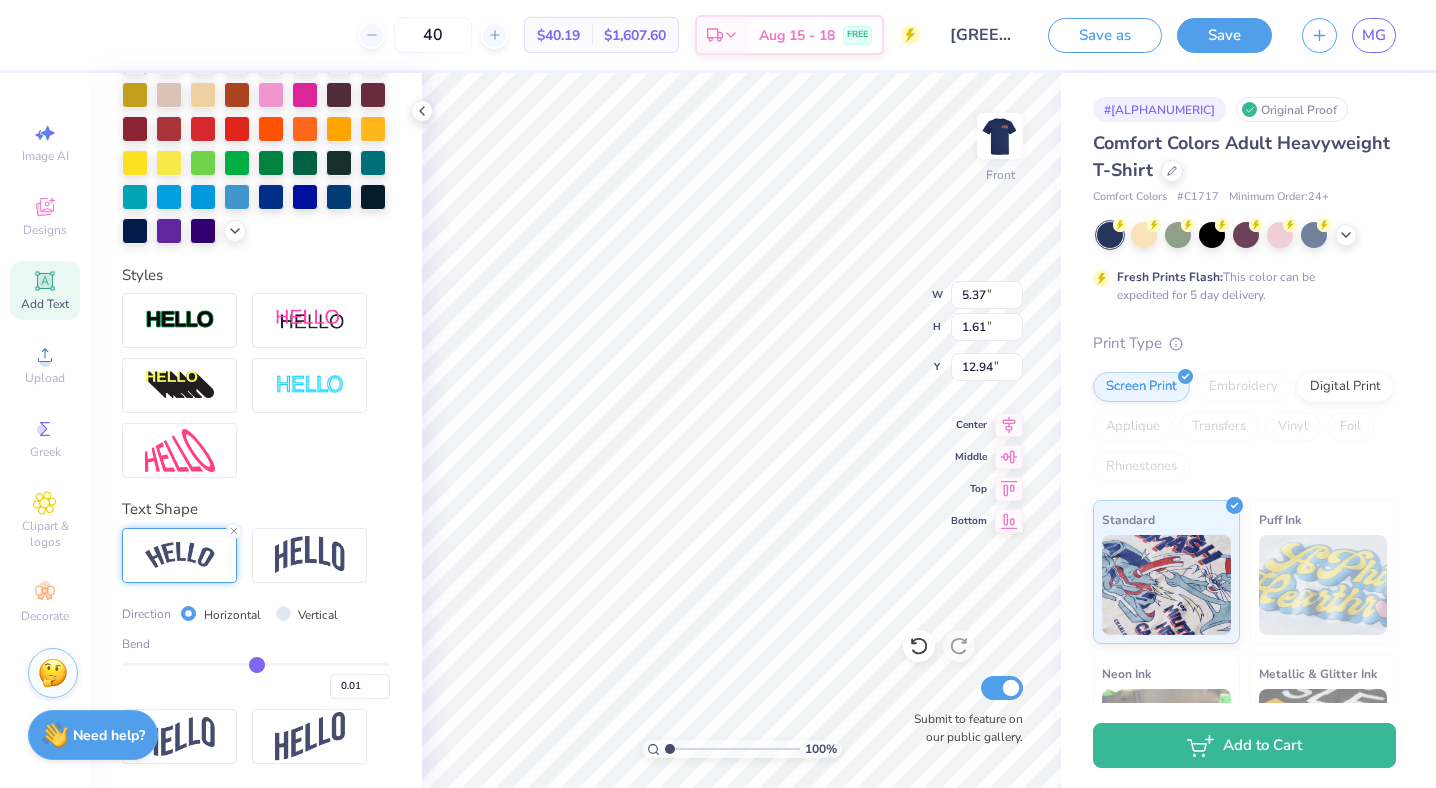 type on "0.02" 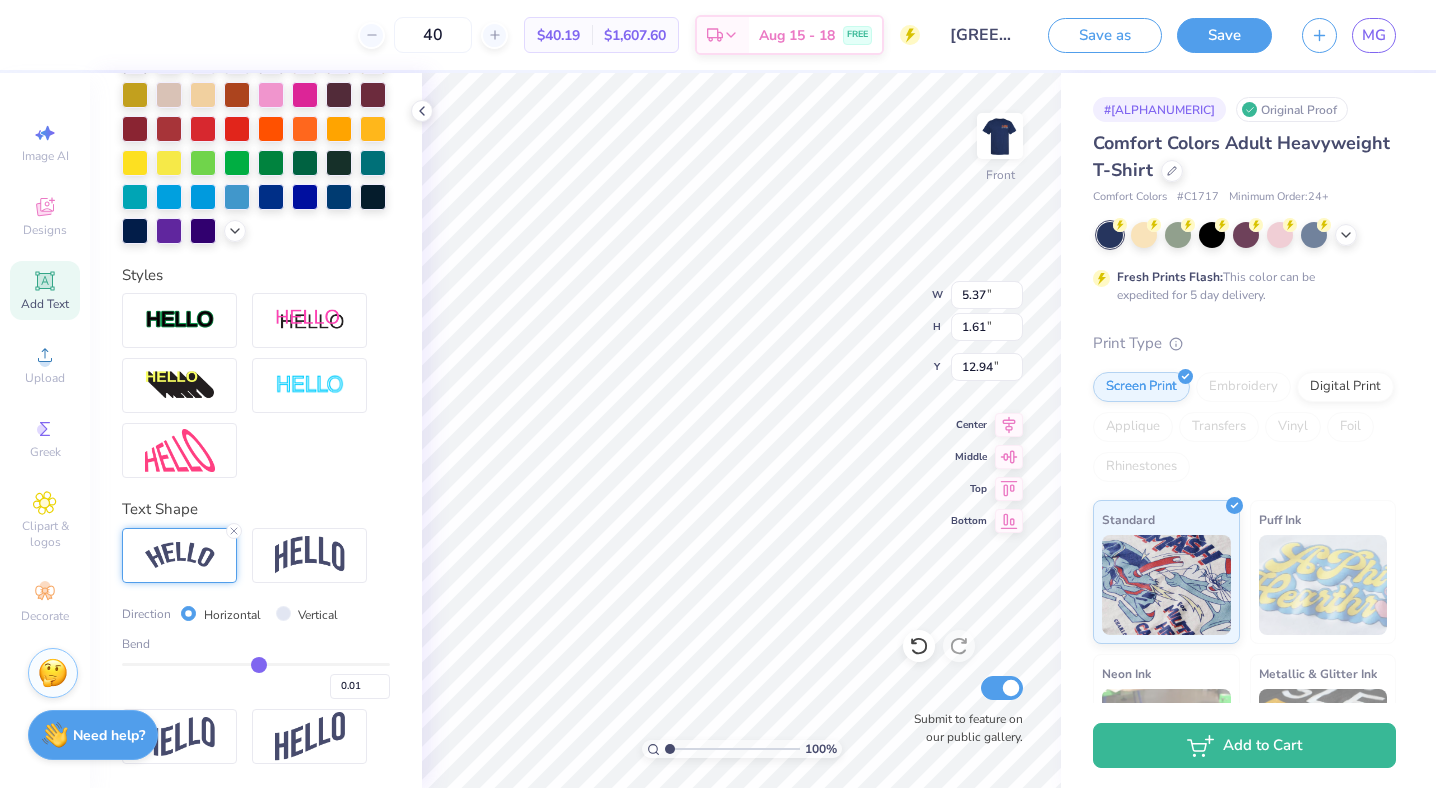 type on "0.02" 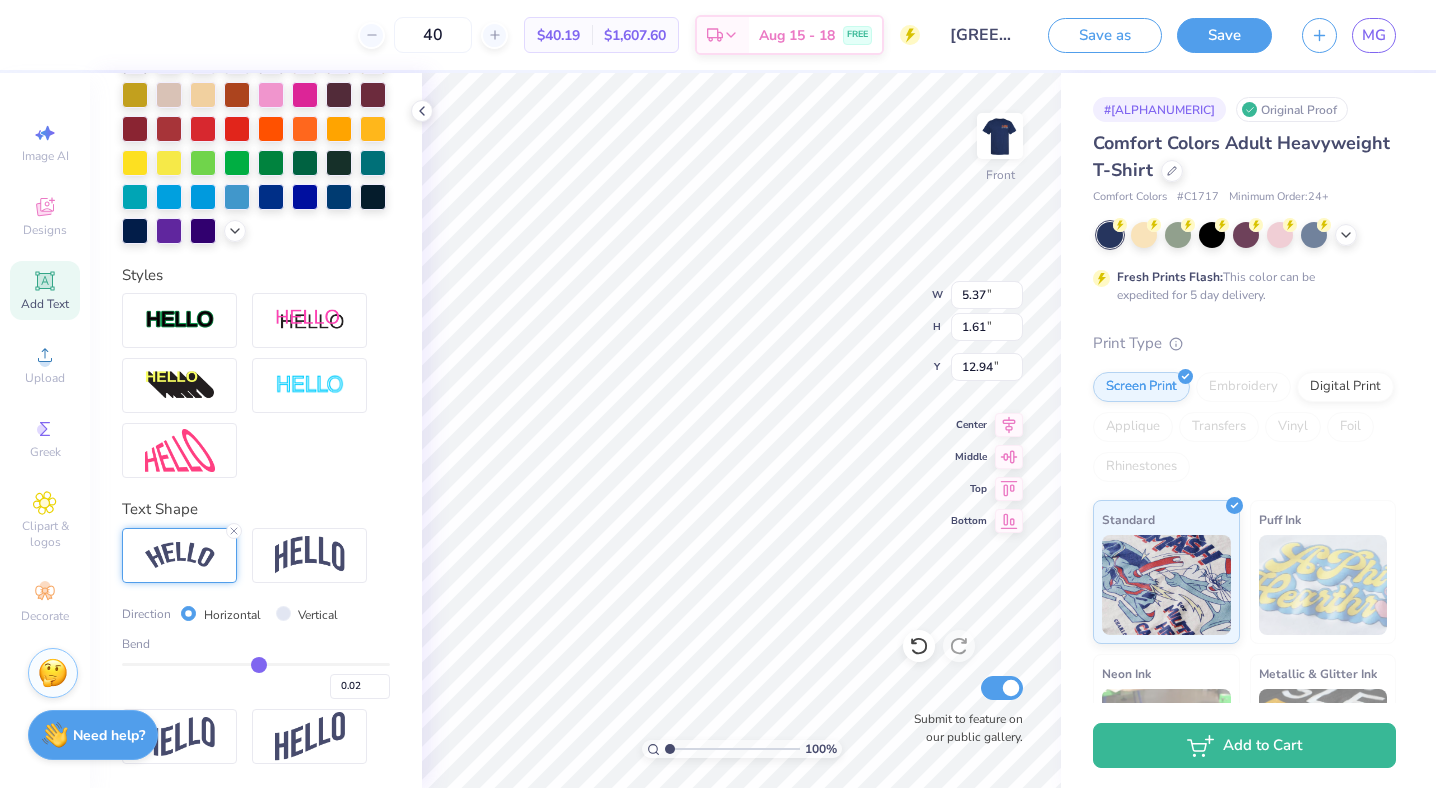 type on "0.03" 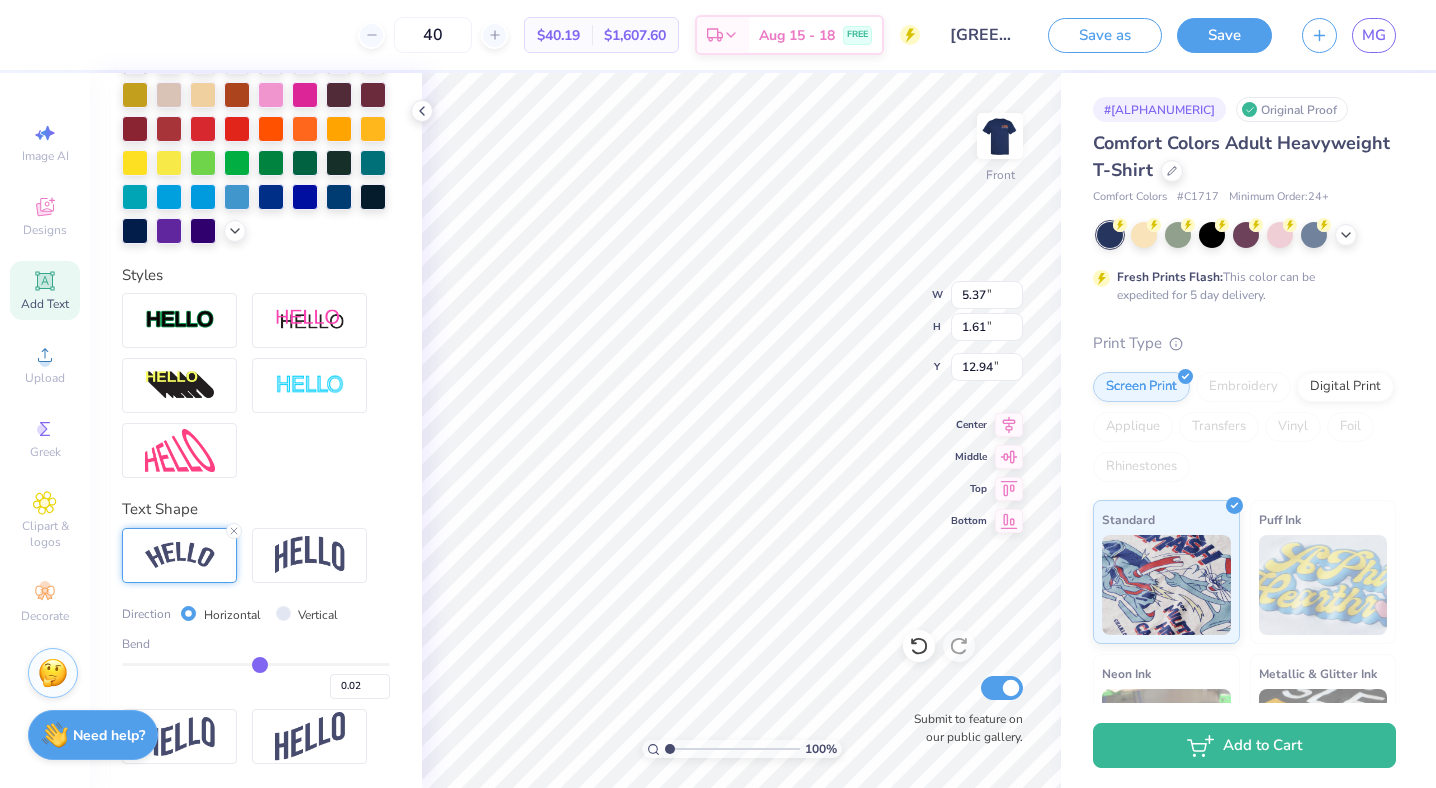 type on "0.03" 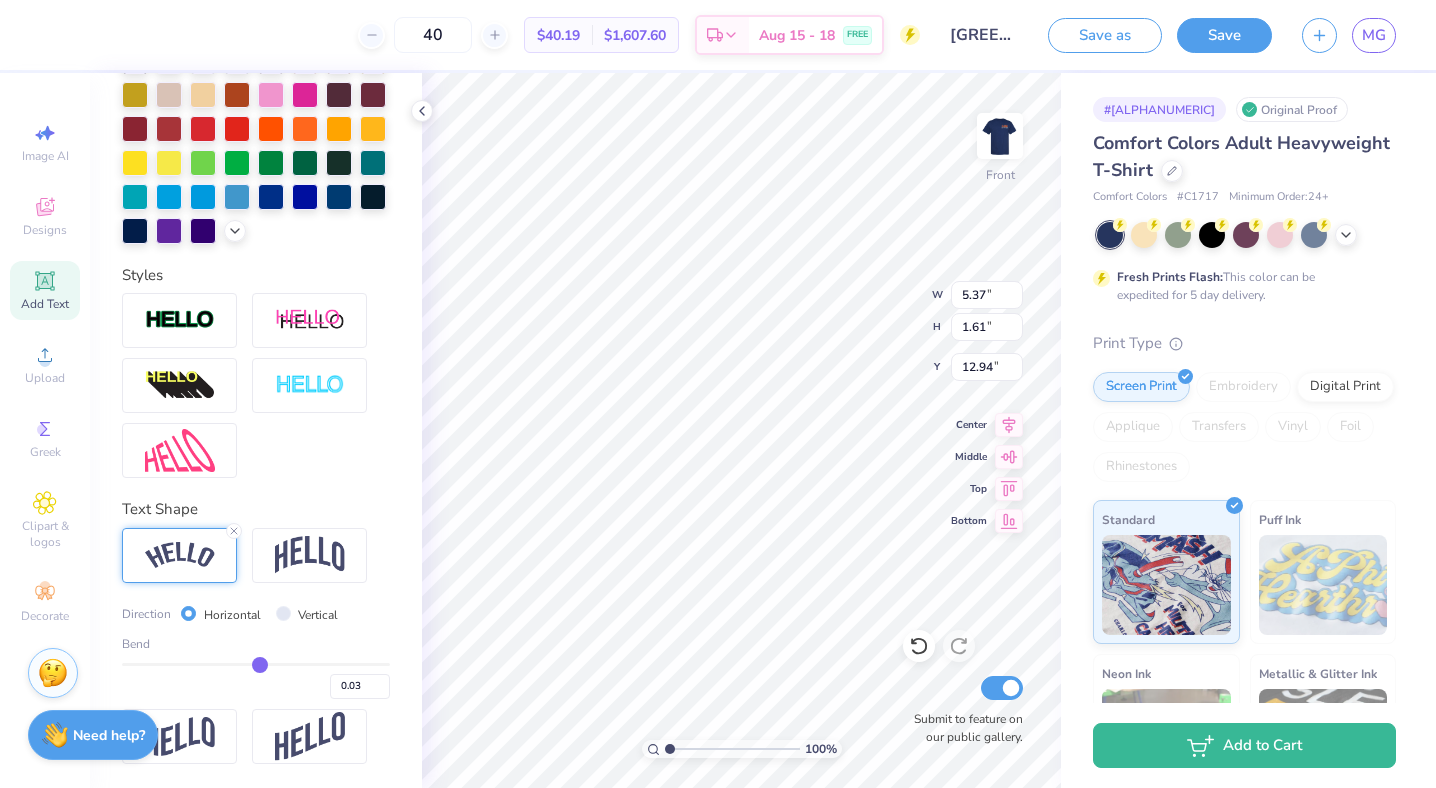 type on "0.04" 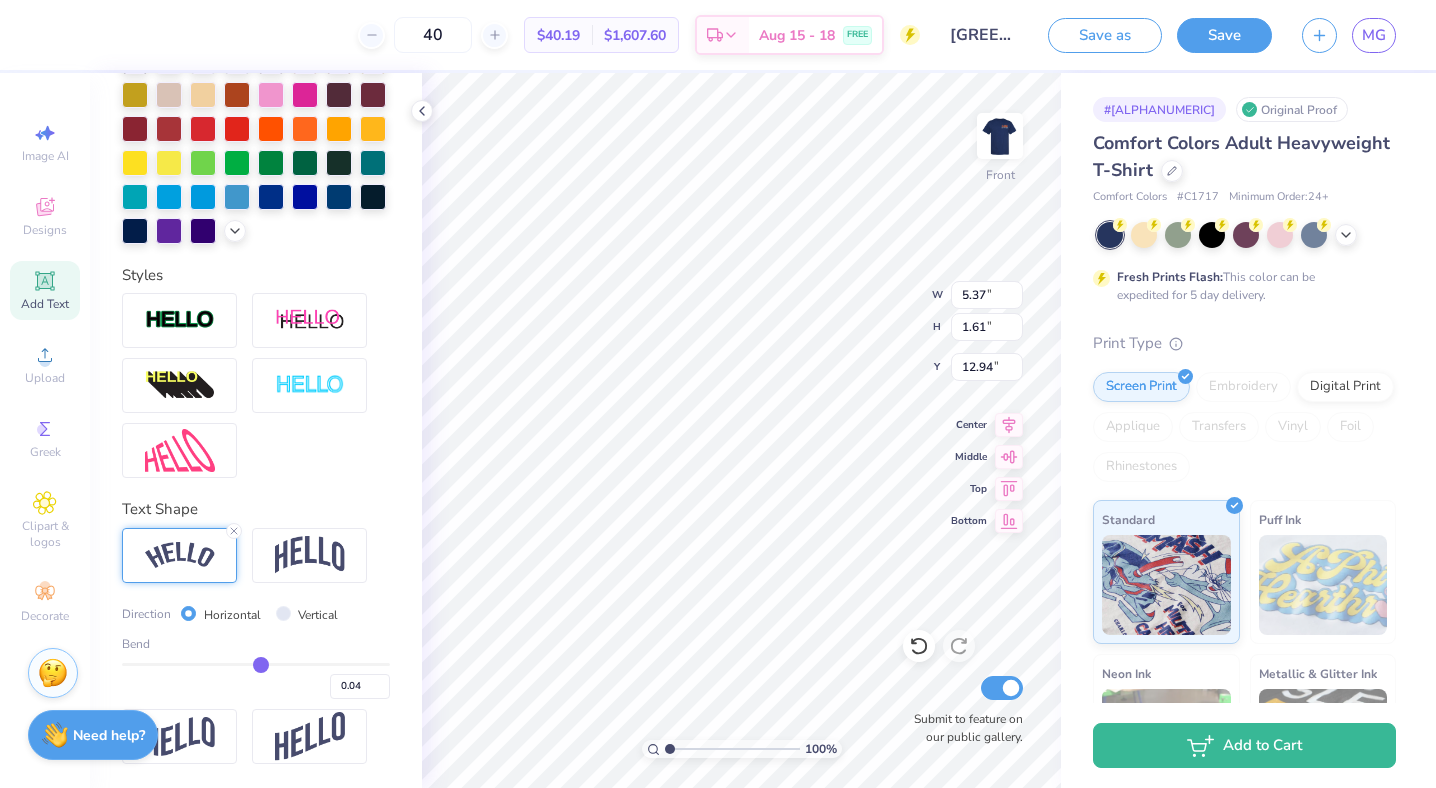 type on "0.05" 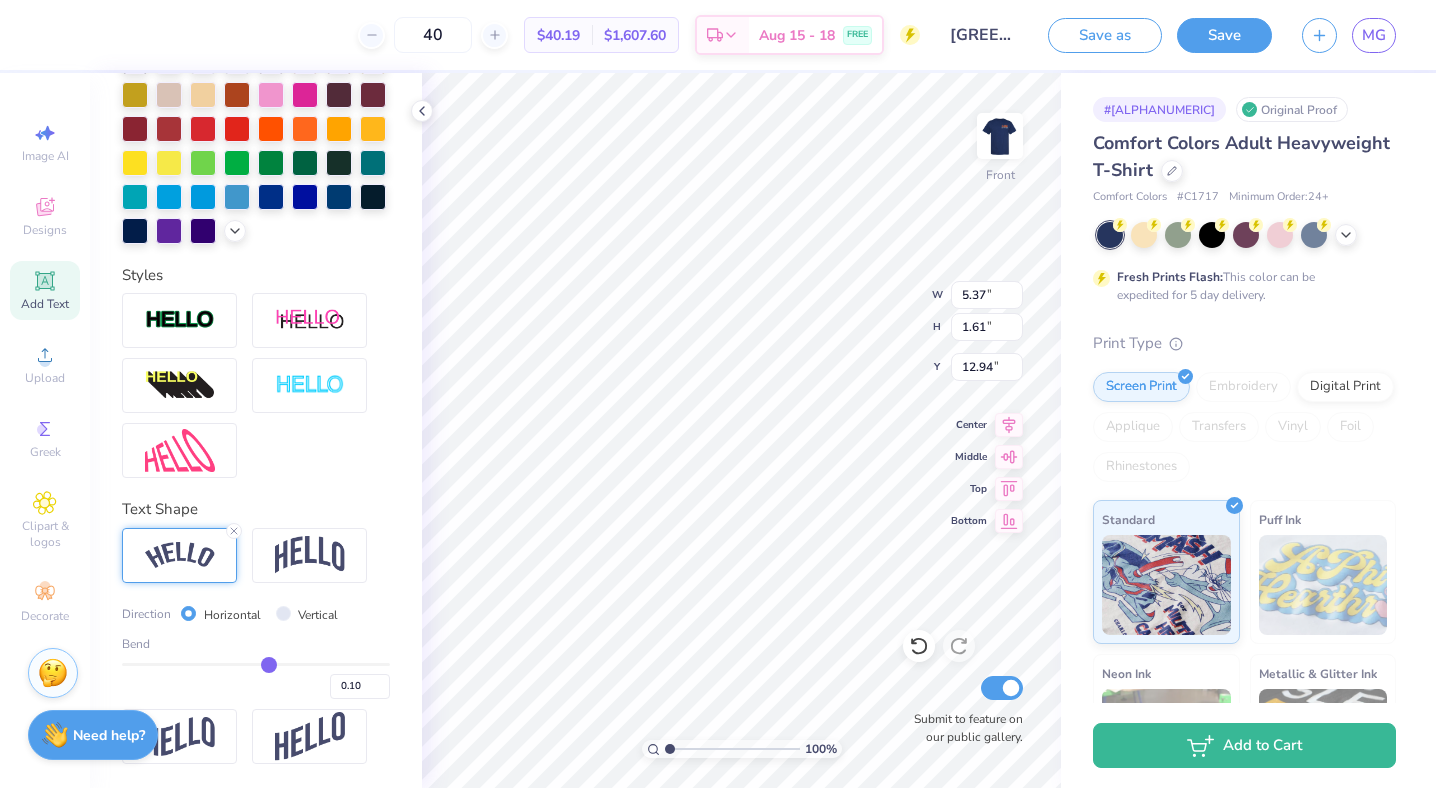 drag, startPoint x: 257, startPoint y: 663, endPoint x: 268, endPoint y: 663, distance: 11 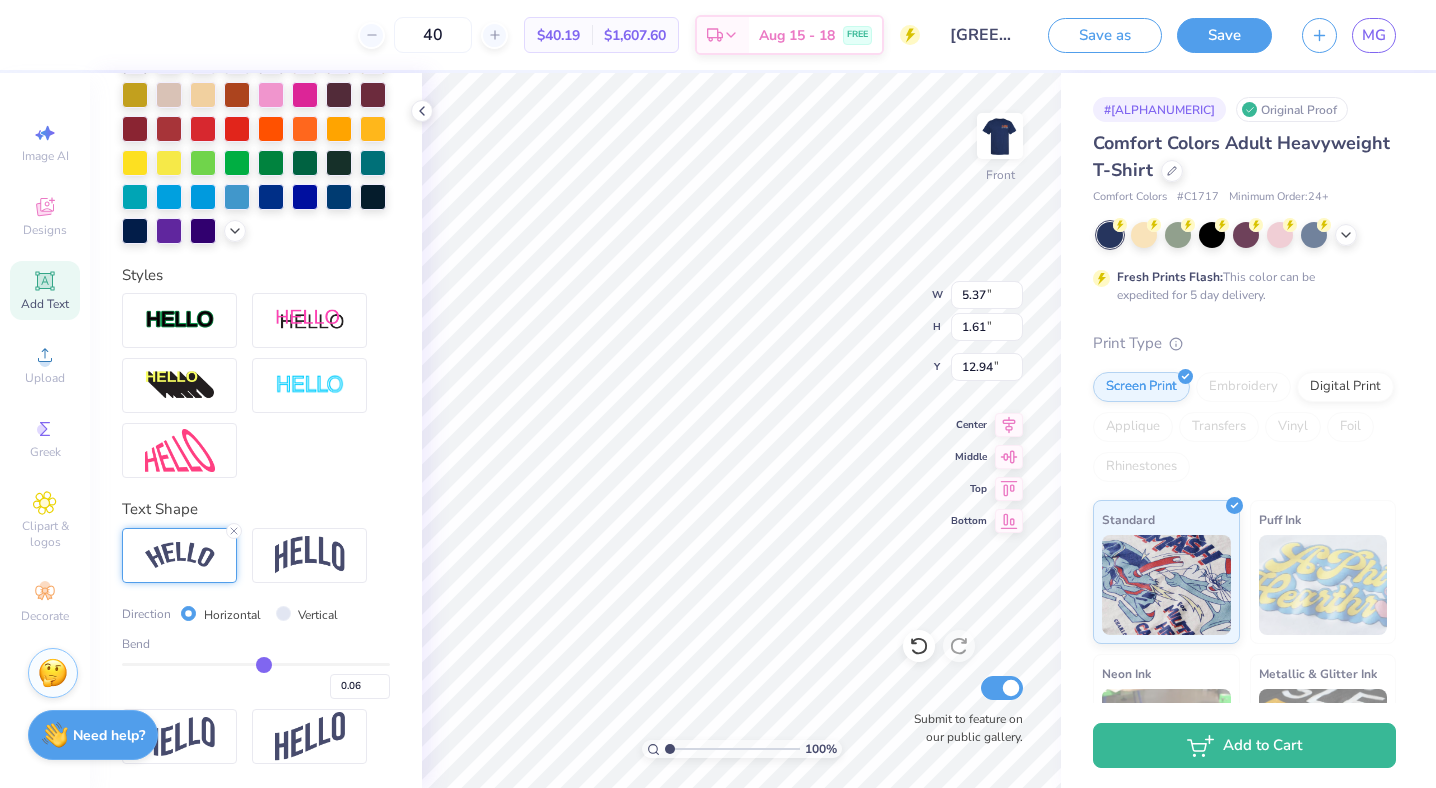 click at bounding box center [256, 664] 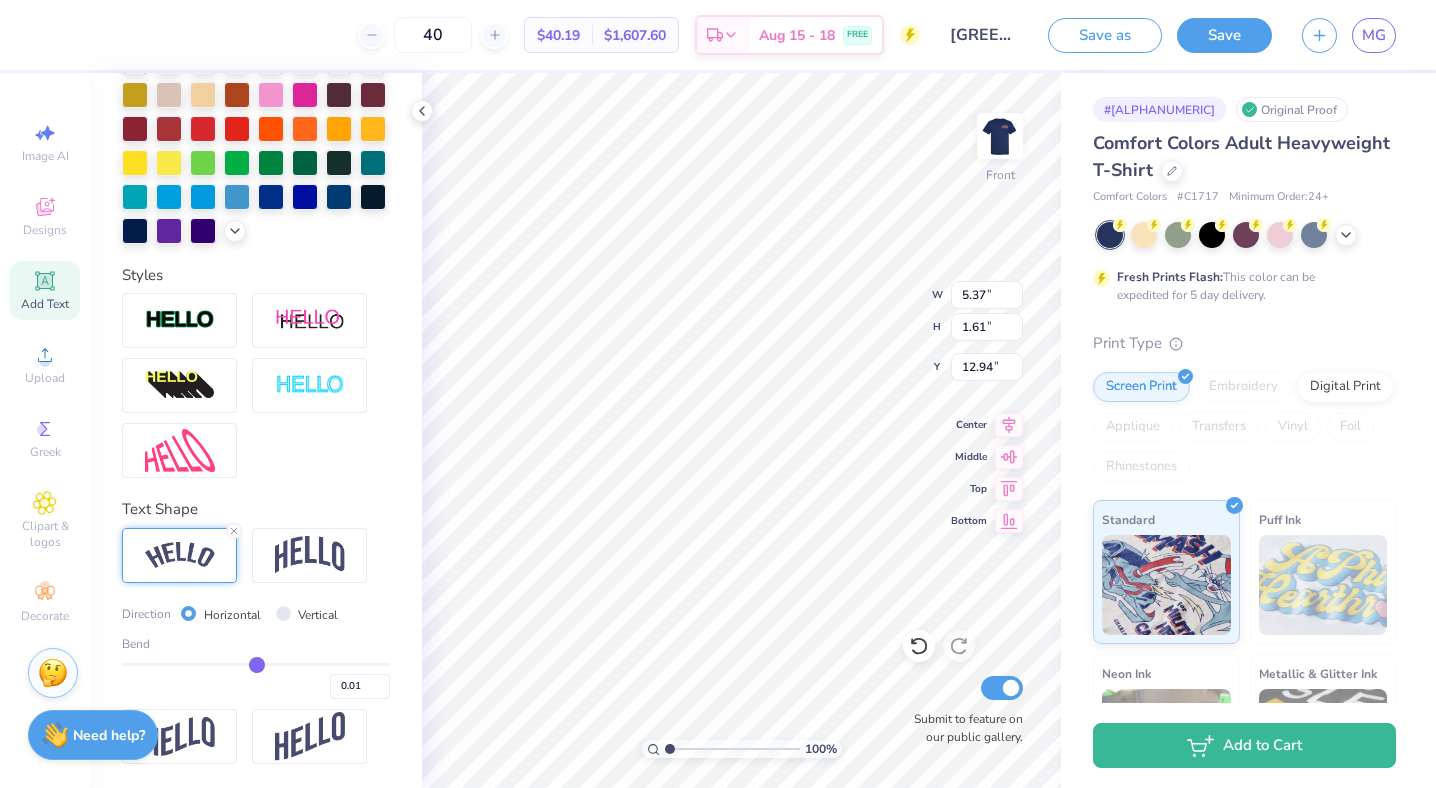 click at bounding box center (256, 664) 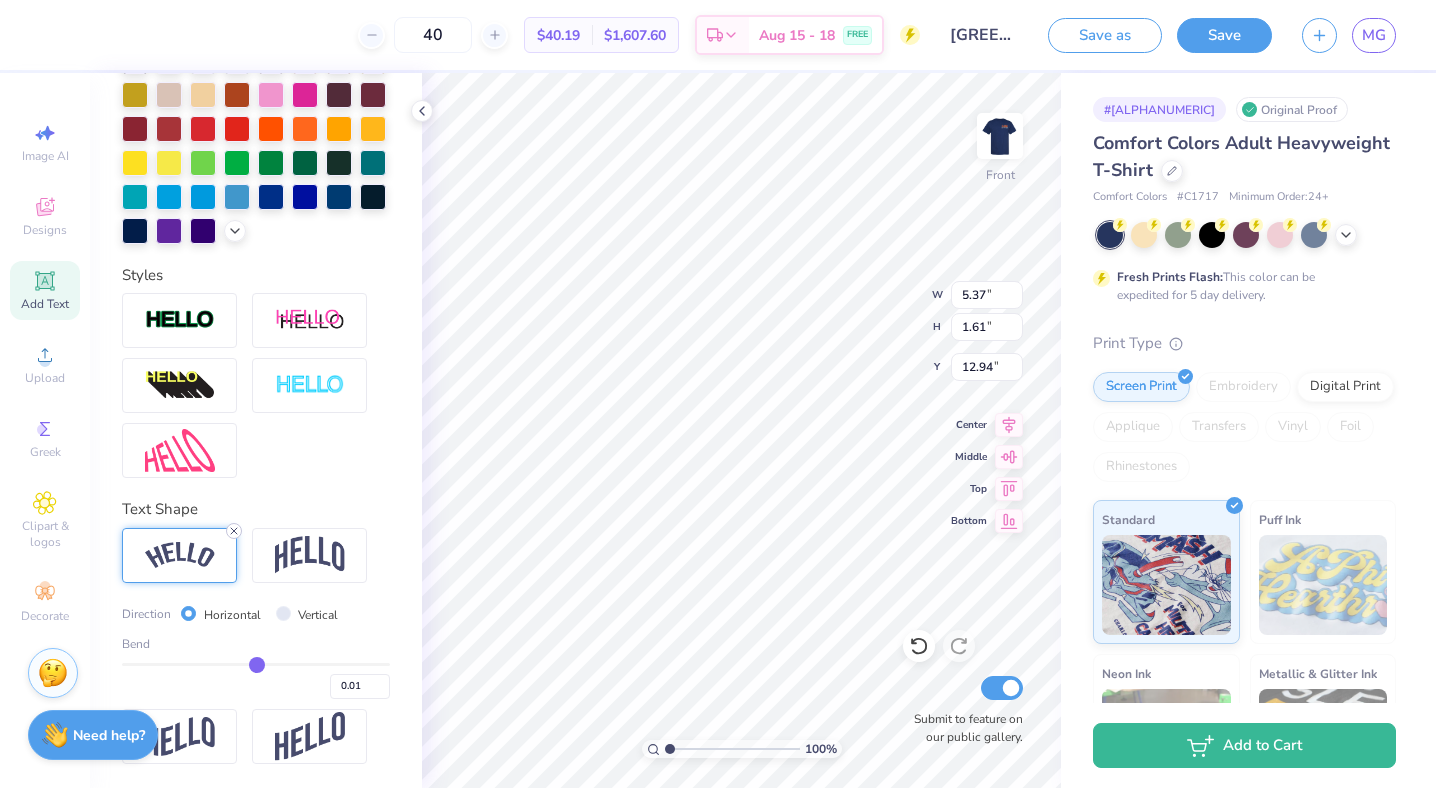 click 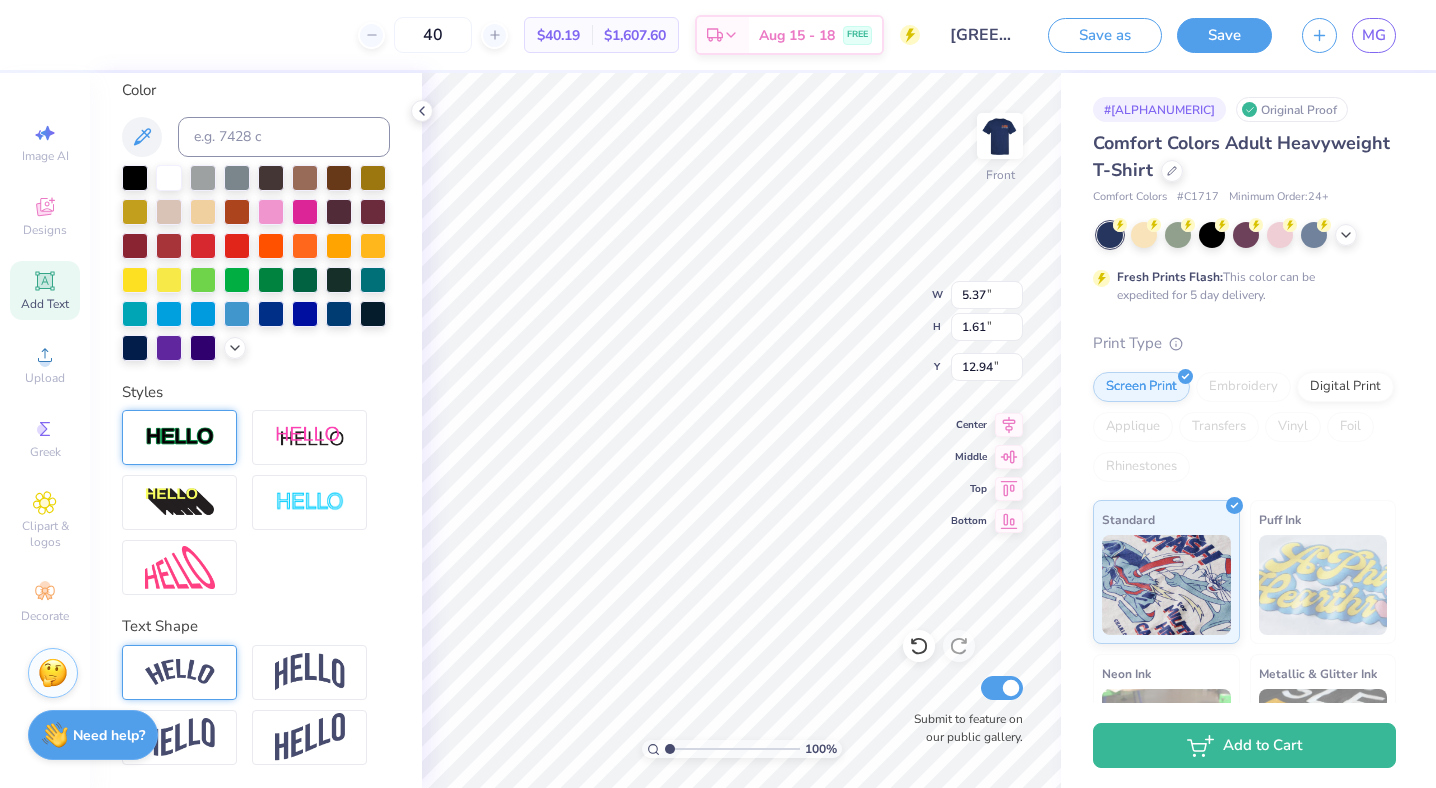 click at bounding box center (179, 437) 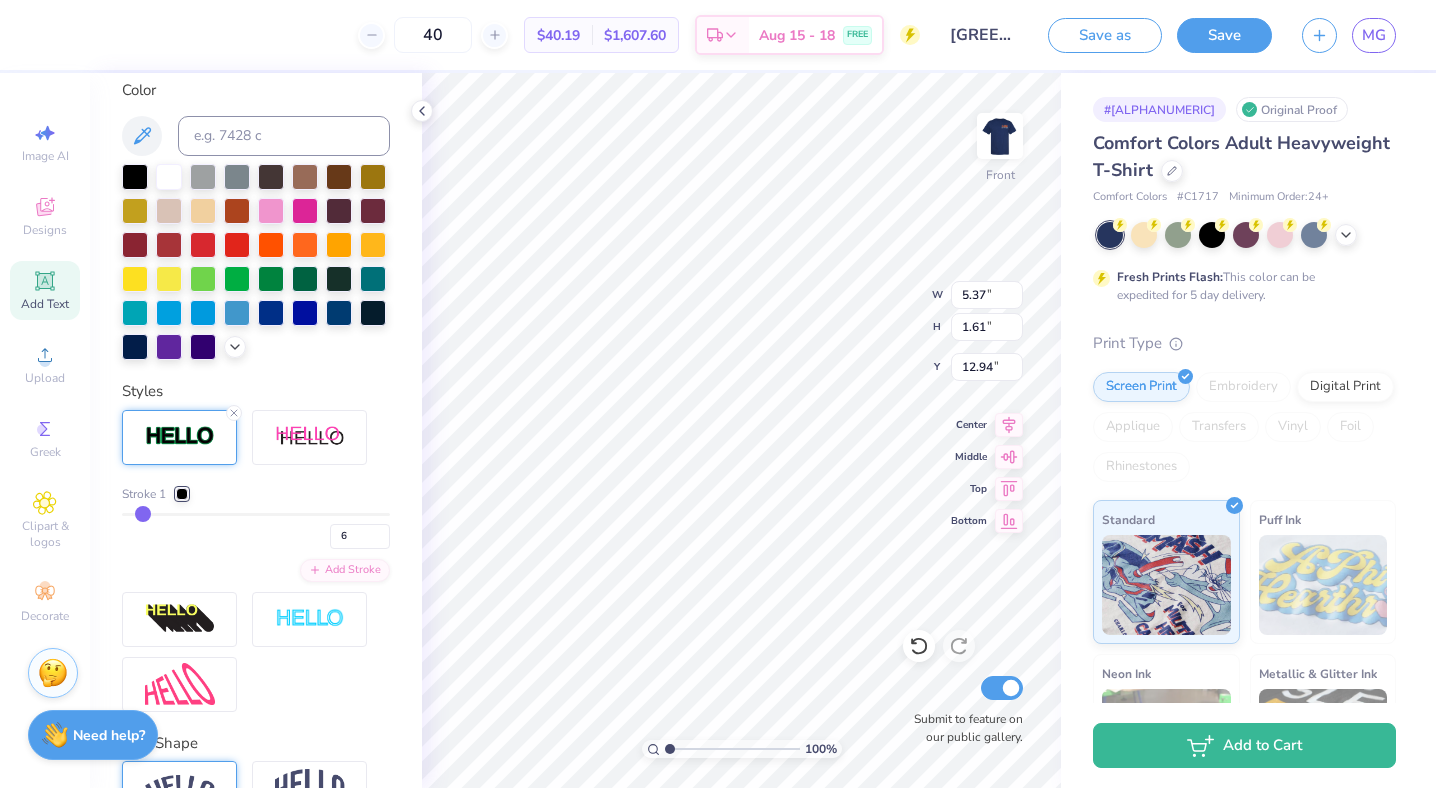 click at bounding box center (256, 514) 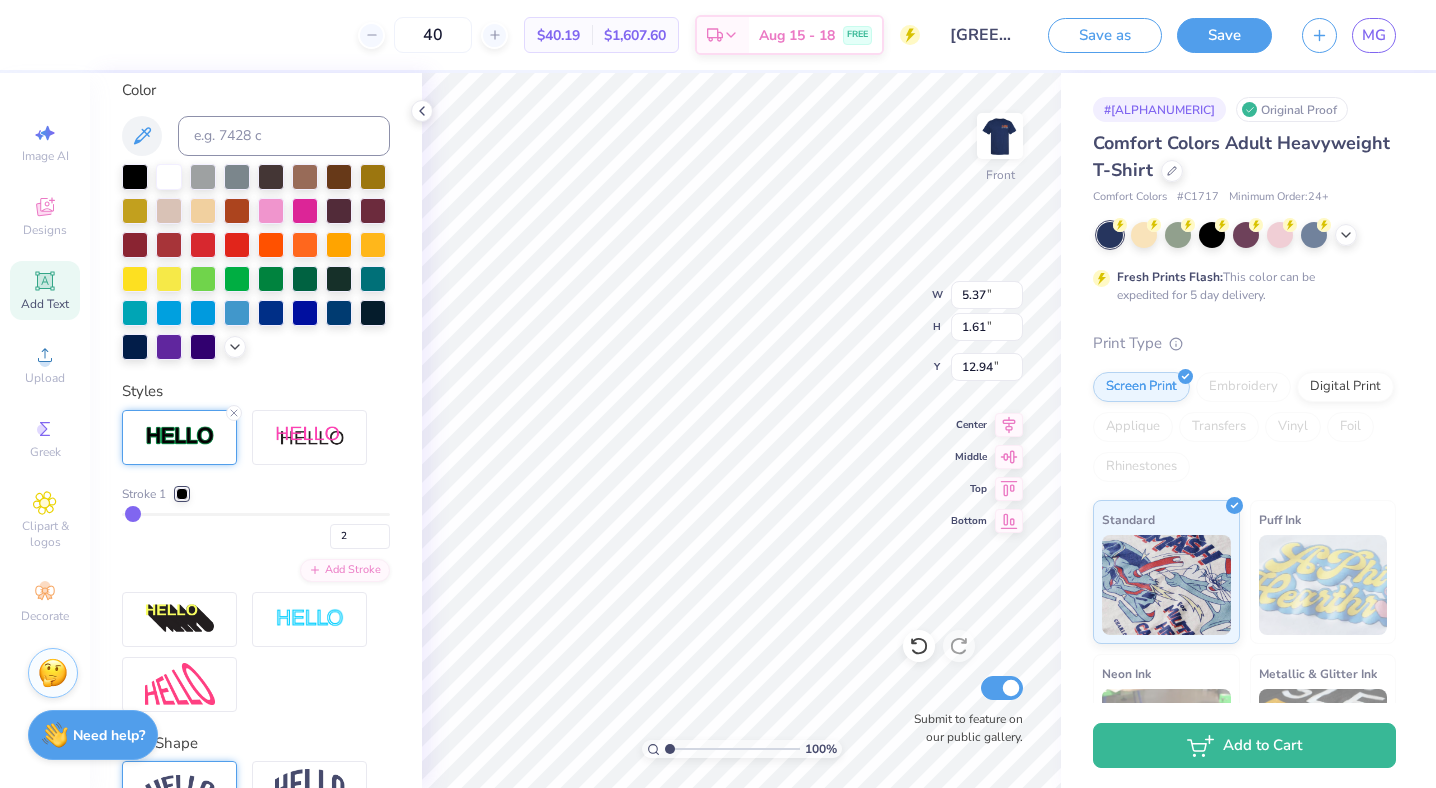click at bounding box center (256, 514) 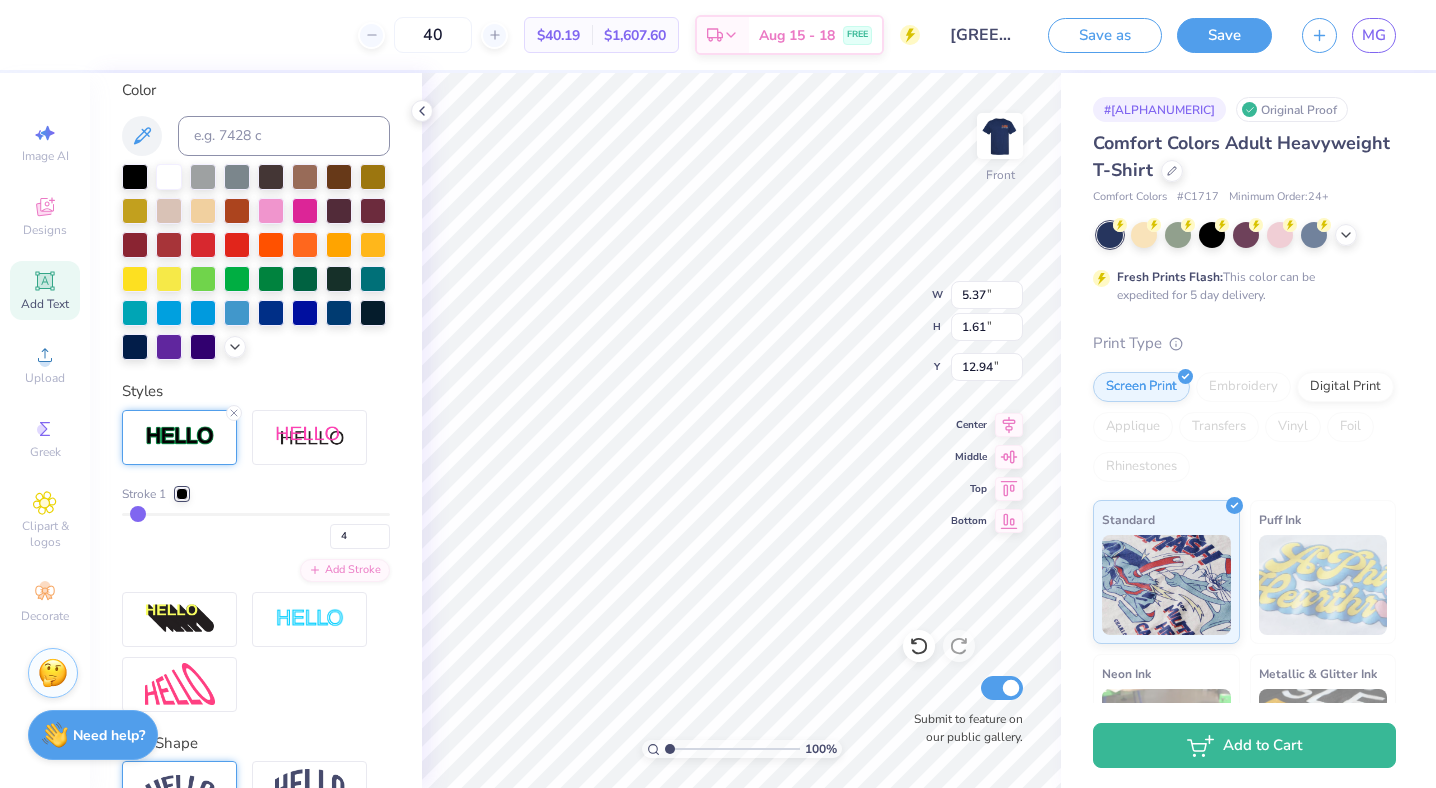 click at bounding box center (182, 494) 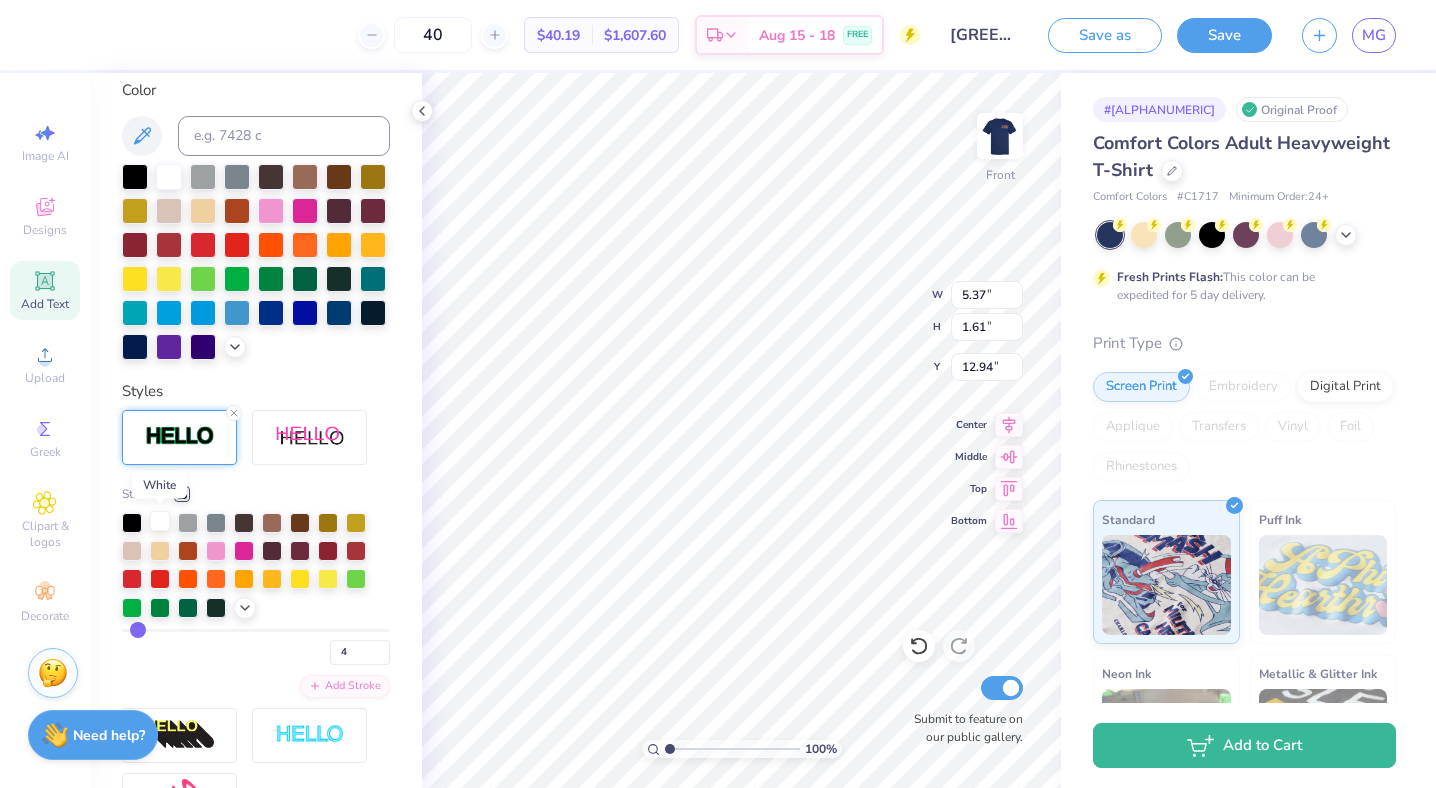 click at bounding box center [160, 521] 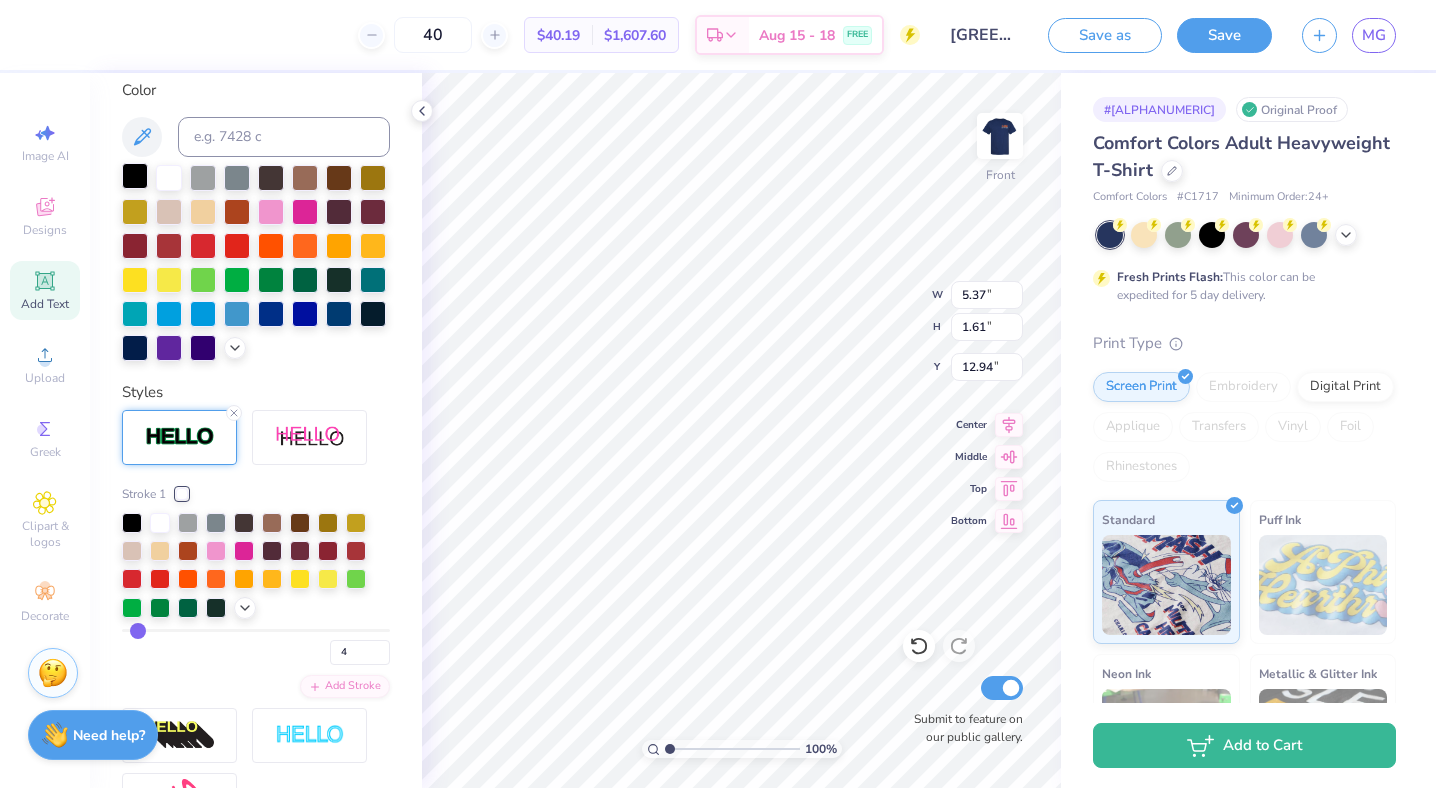 click at bounding box center (135, 176) 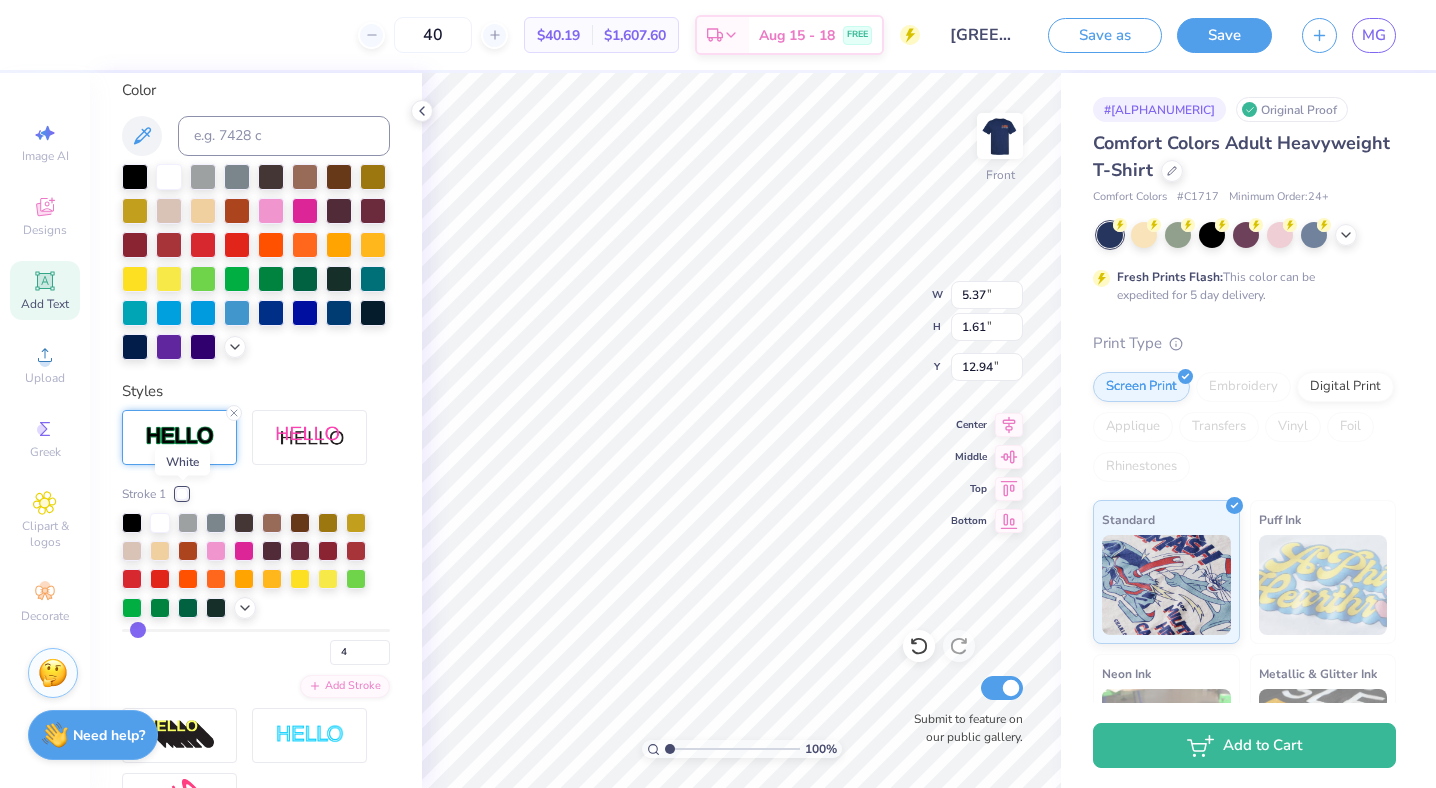click at bounding box center (182, 494) 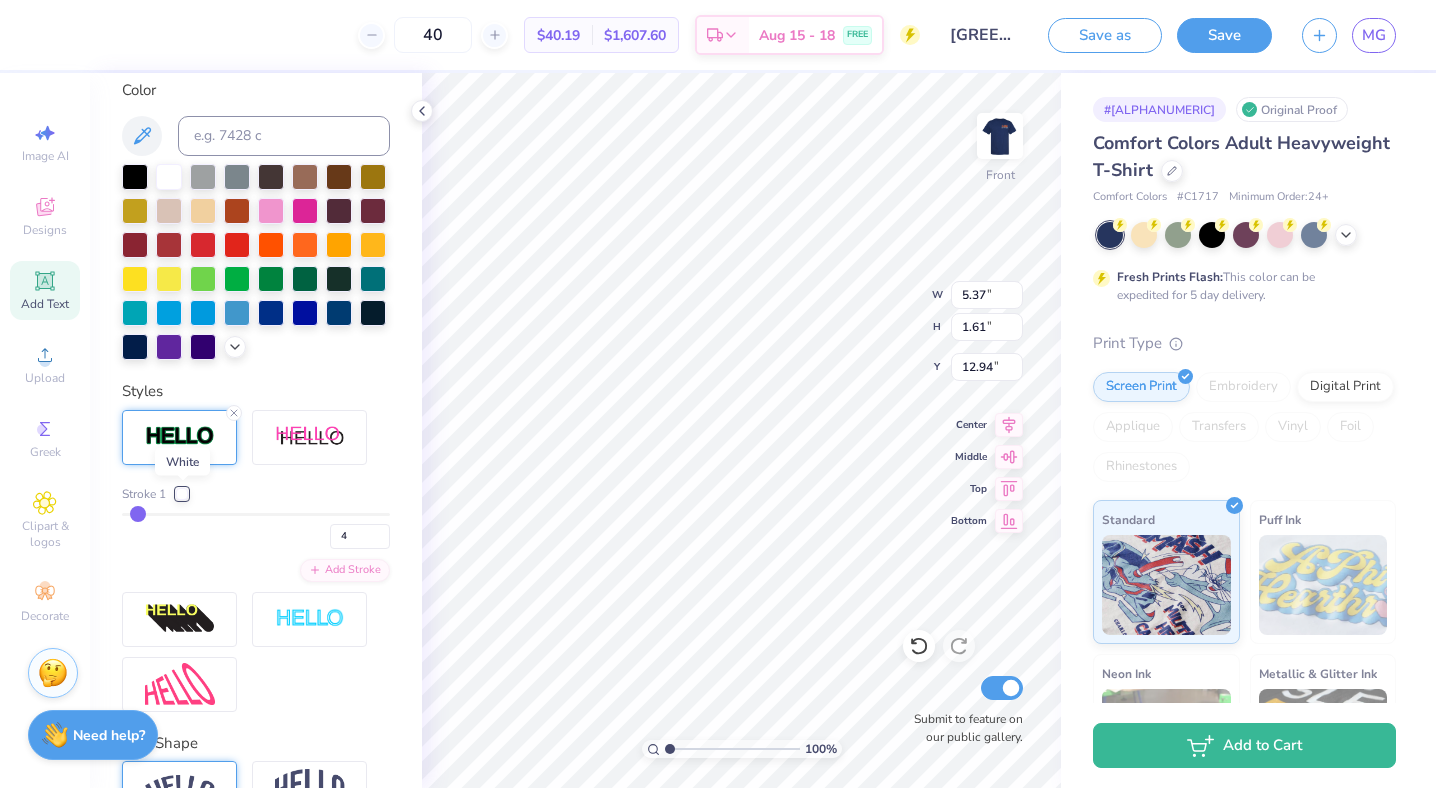 click at bounding box center (182, 494) 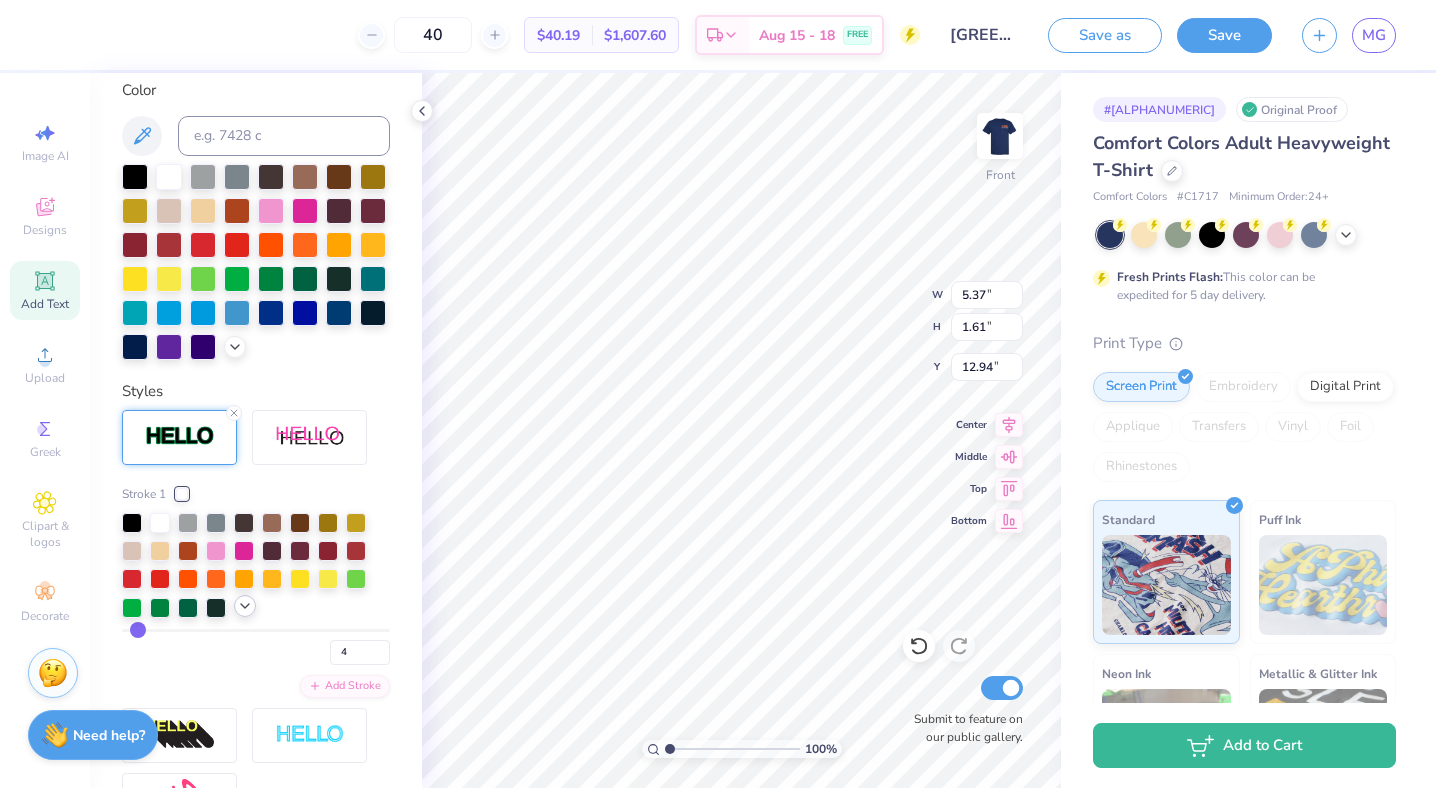 click 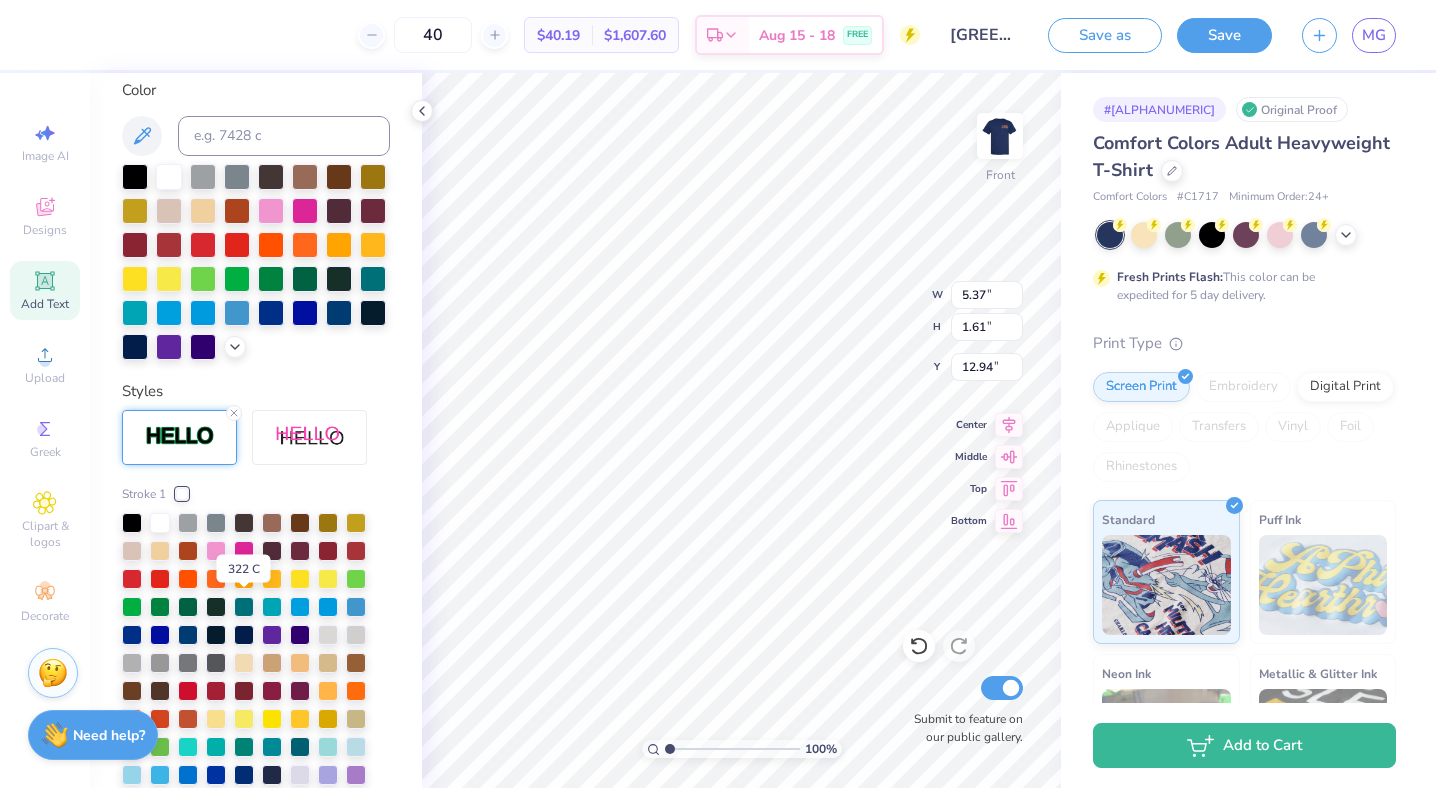 scroll, scrollTop: 682, scrollLeft: 0, axis: vertical 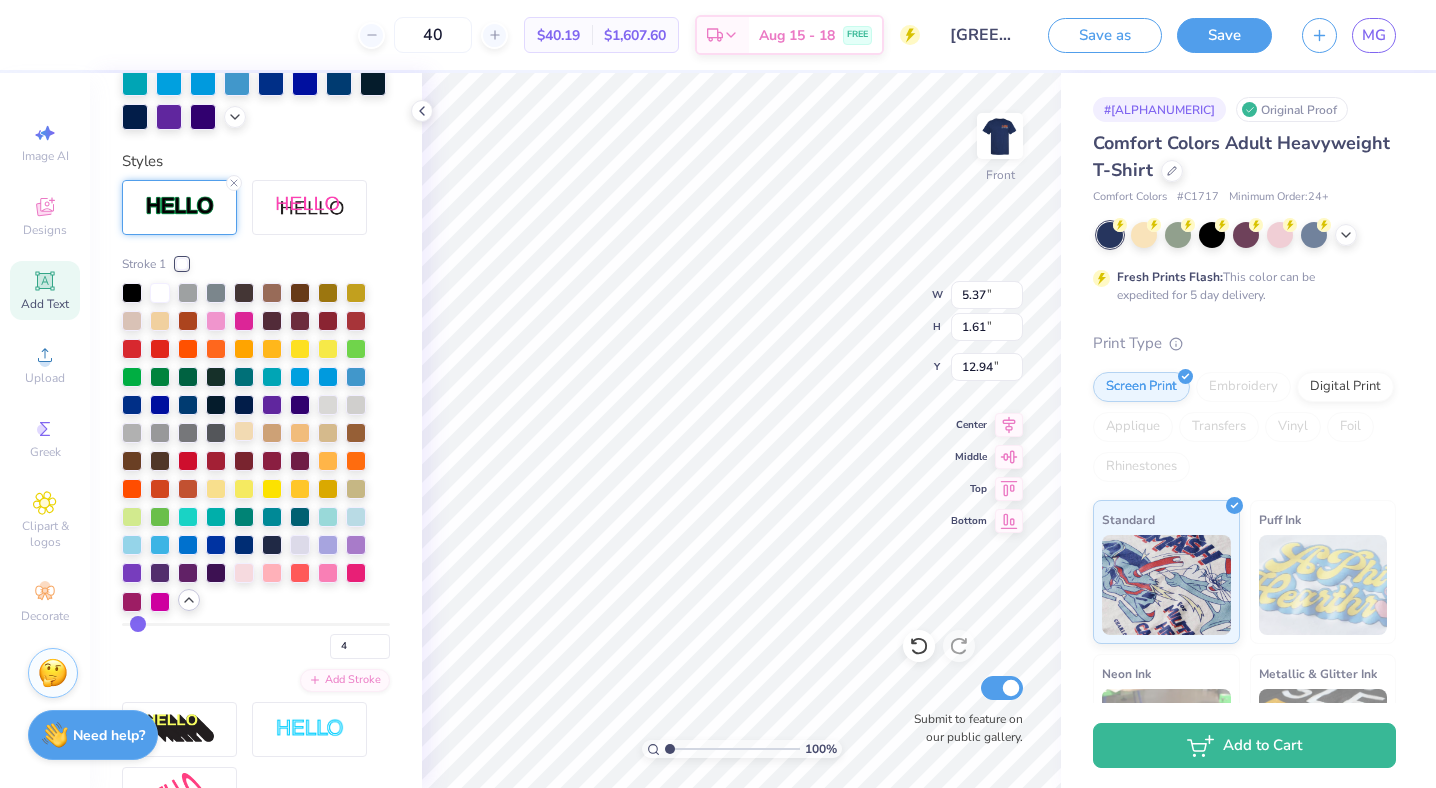 click at bounding box center [244, 431] 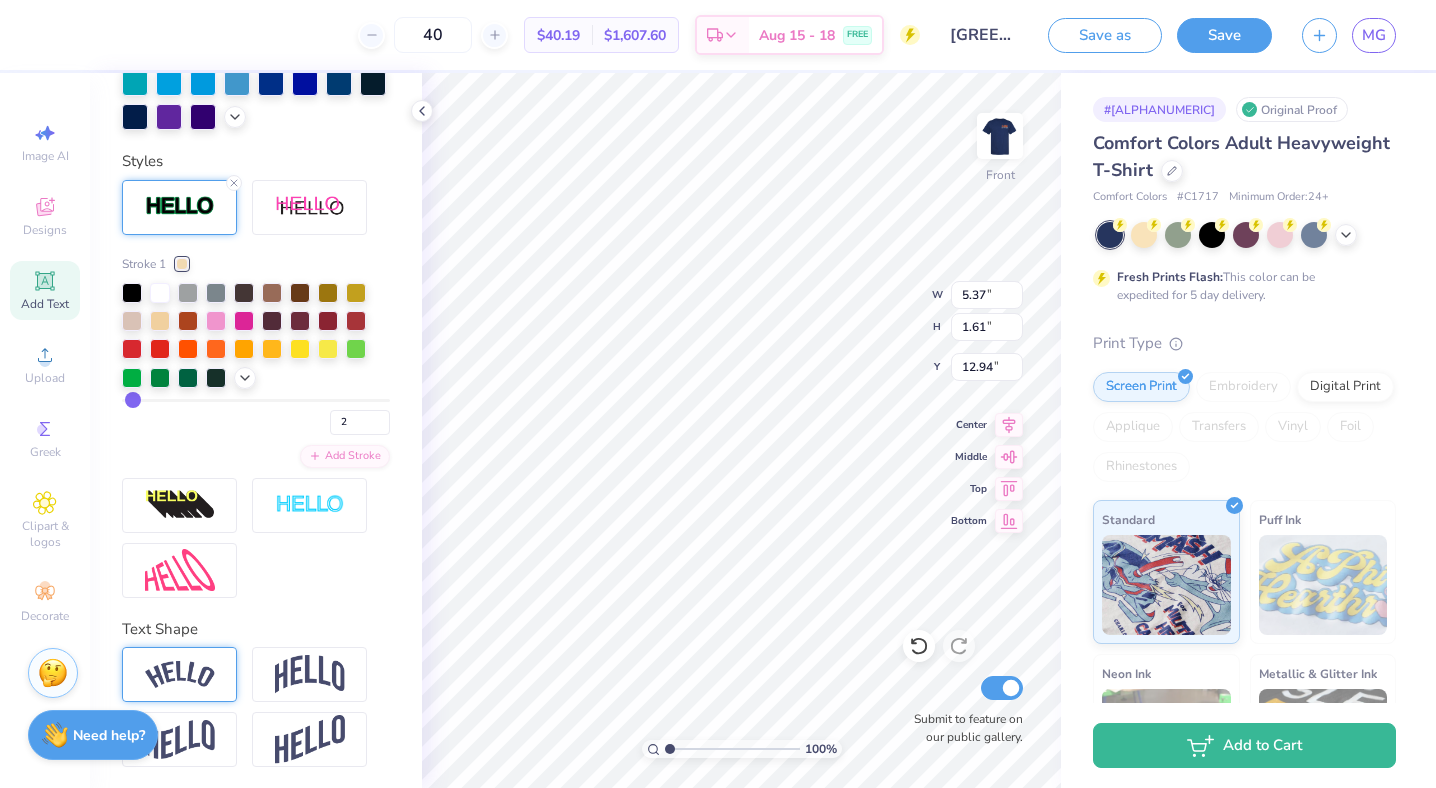 click at bounding box center (256, 400) 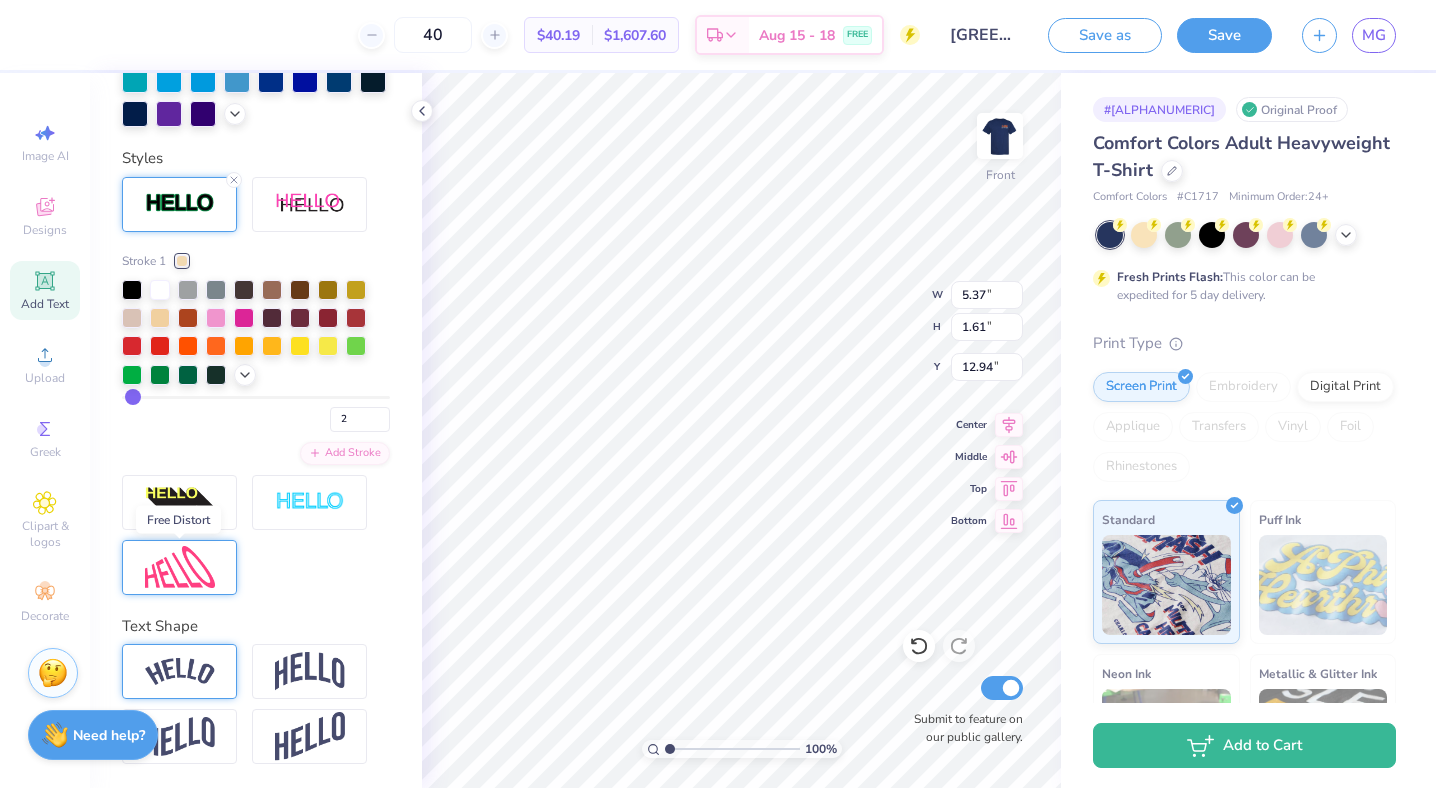 click at bounding box center [180, 567] 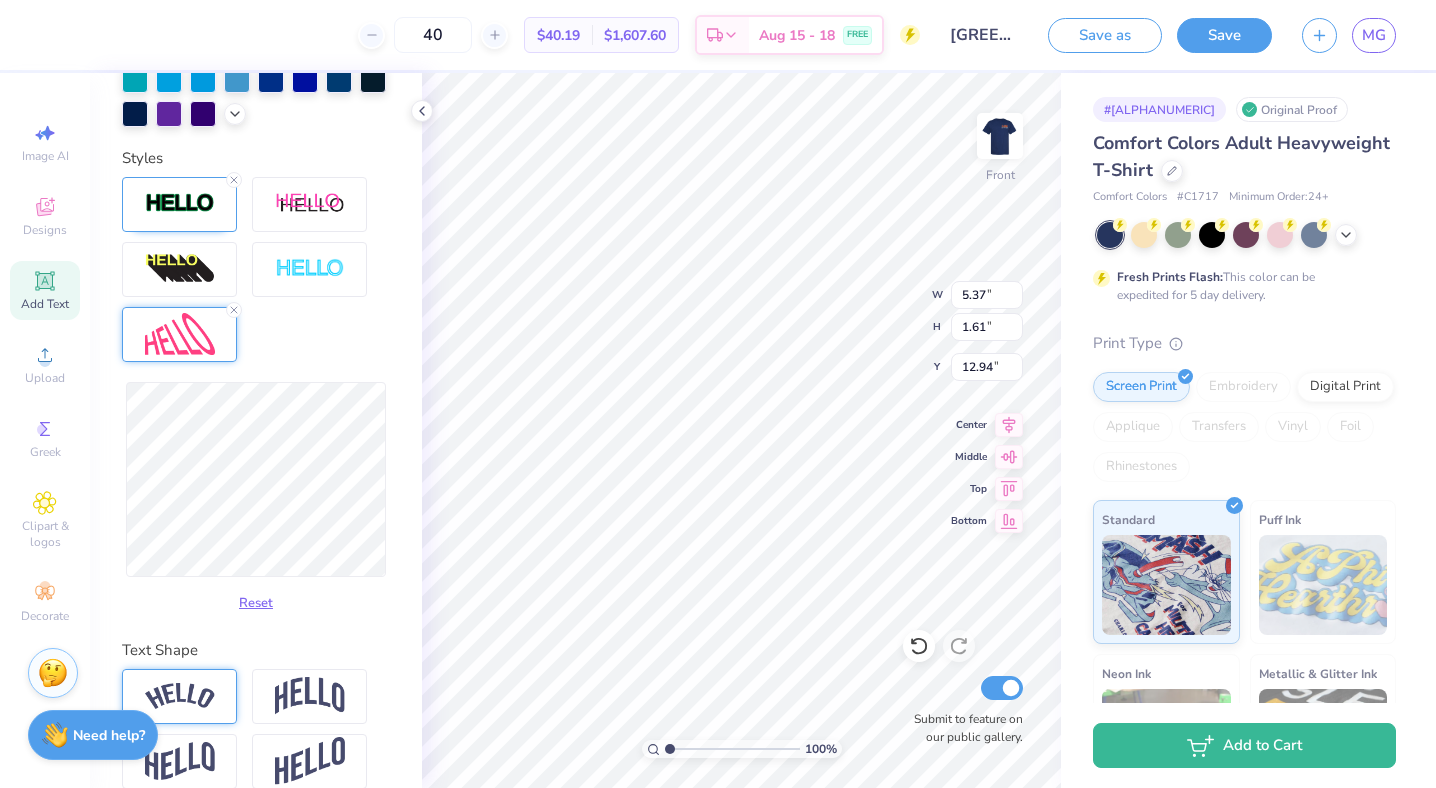 click on "Reset" at bounding box center [256, 501] 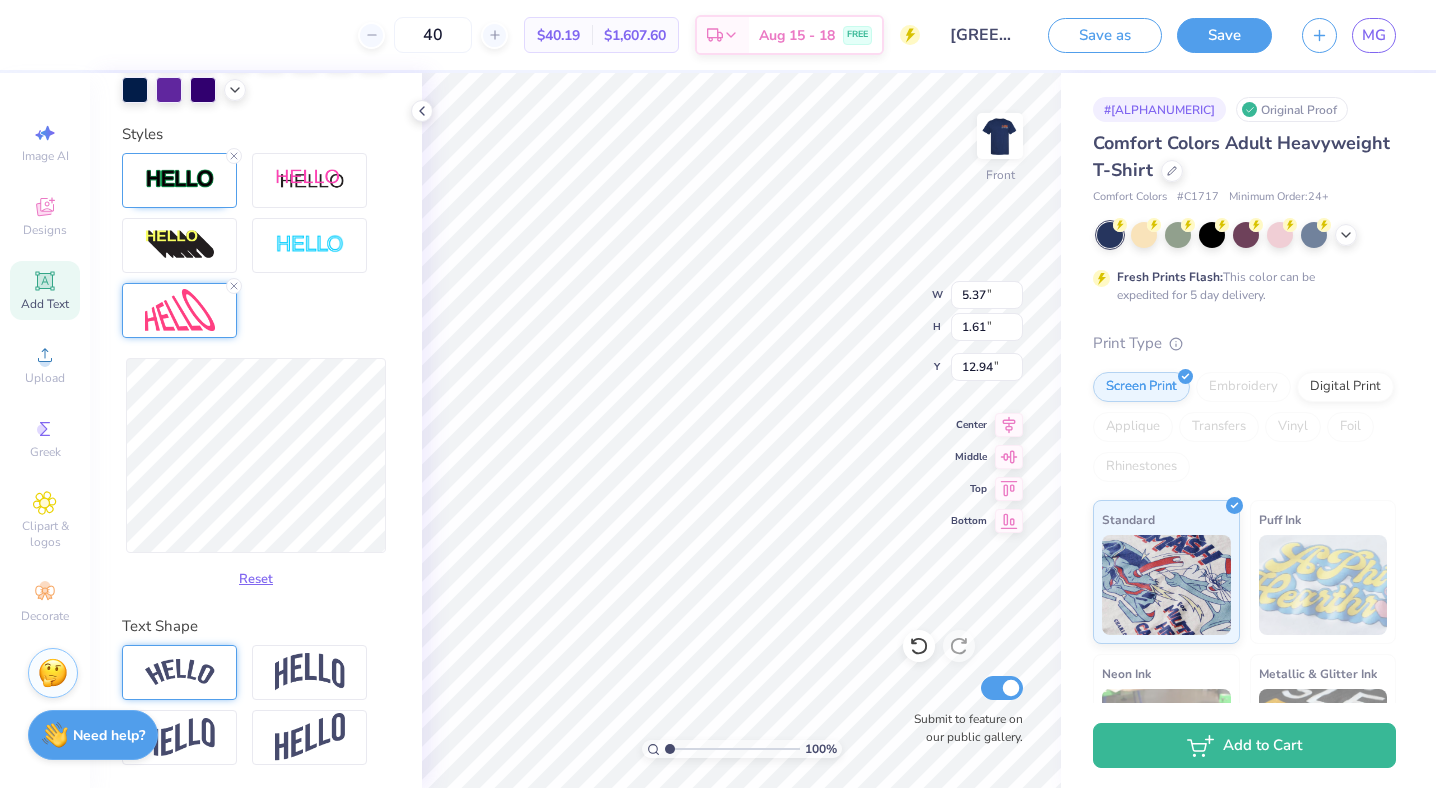click on "Reset" at bounding box center (256, 374) 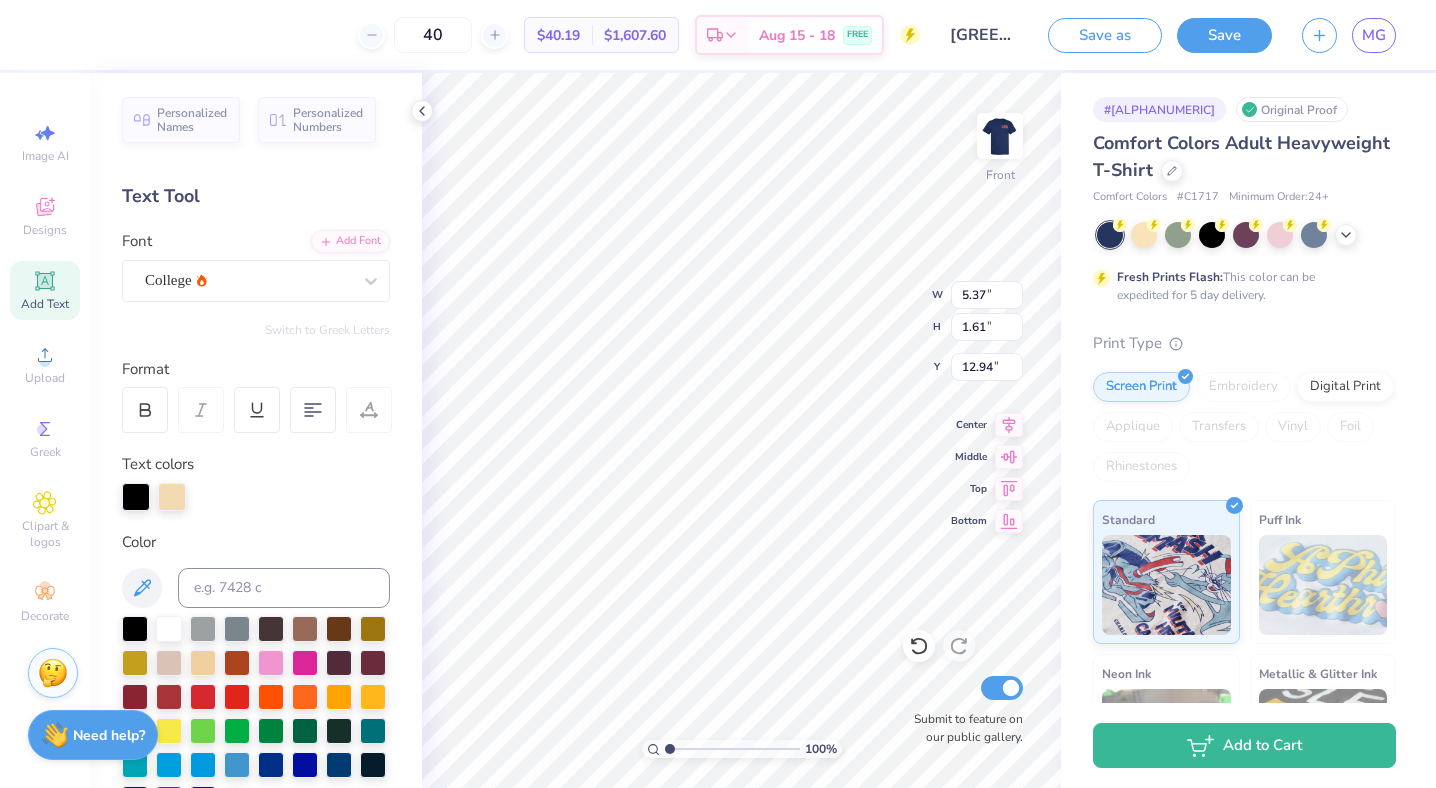scroll, scrollTop: 709, scrollLeft: 0, axis: vertical 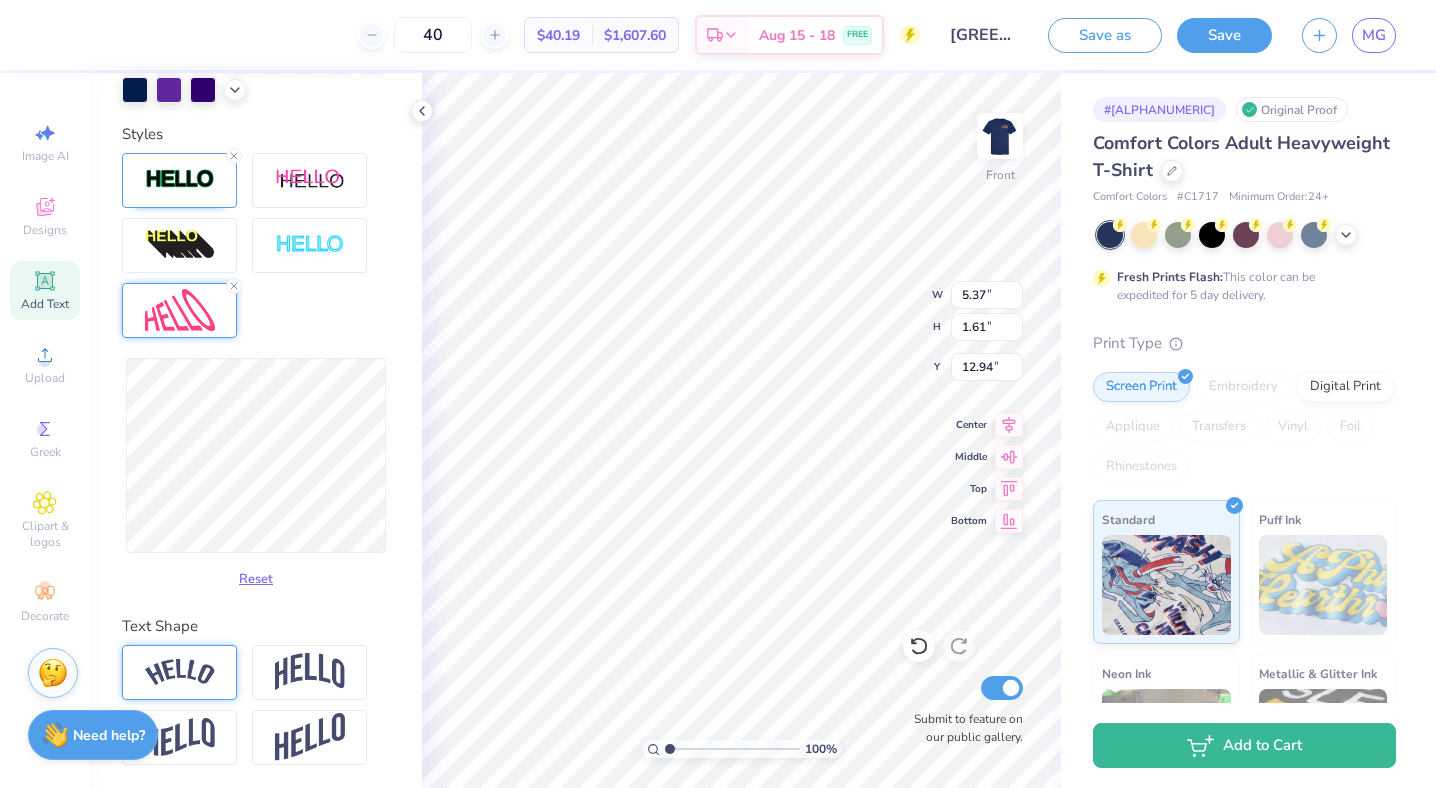 click on "Reset" at bounding box center (256, 374) 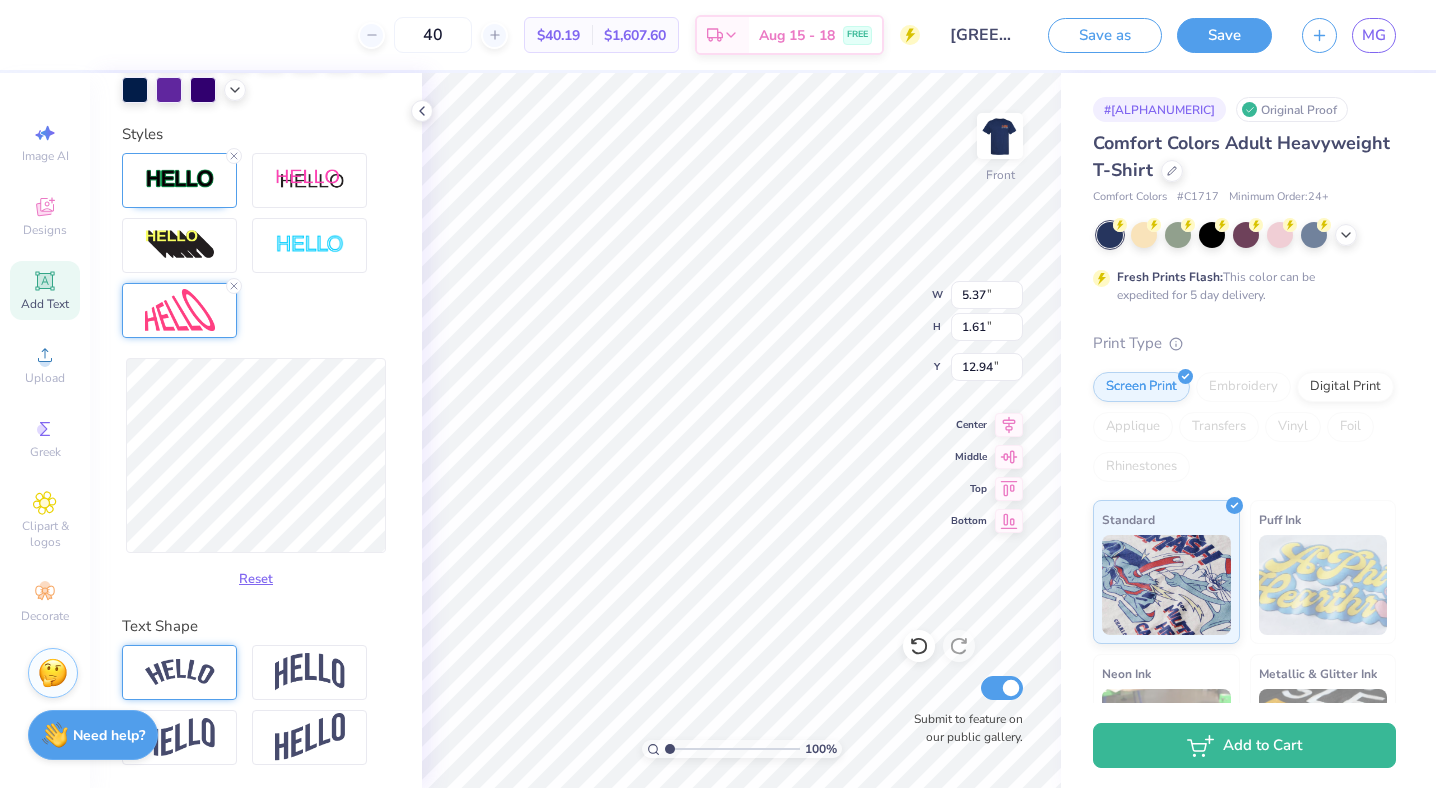 scroll, scrollTop: 1, scrollLeft: 1, axis: both 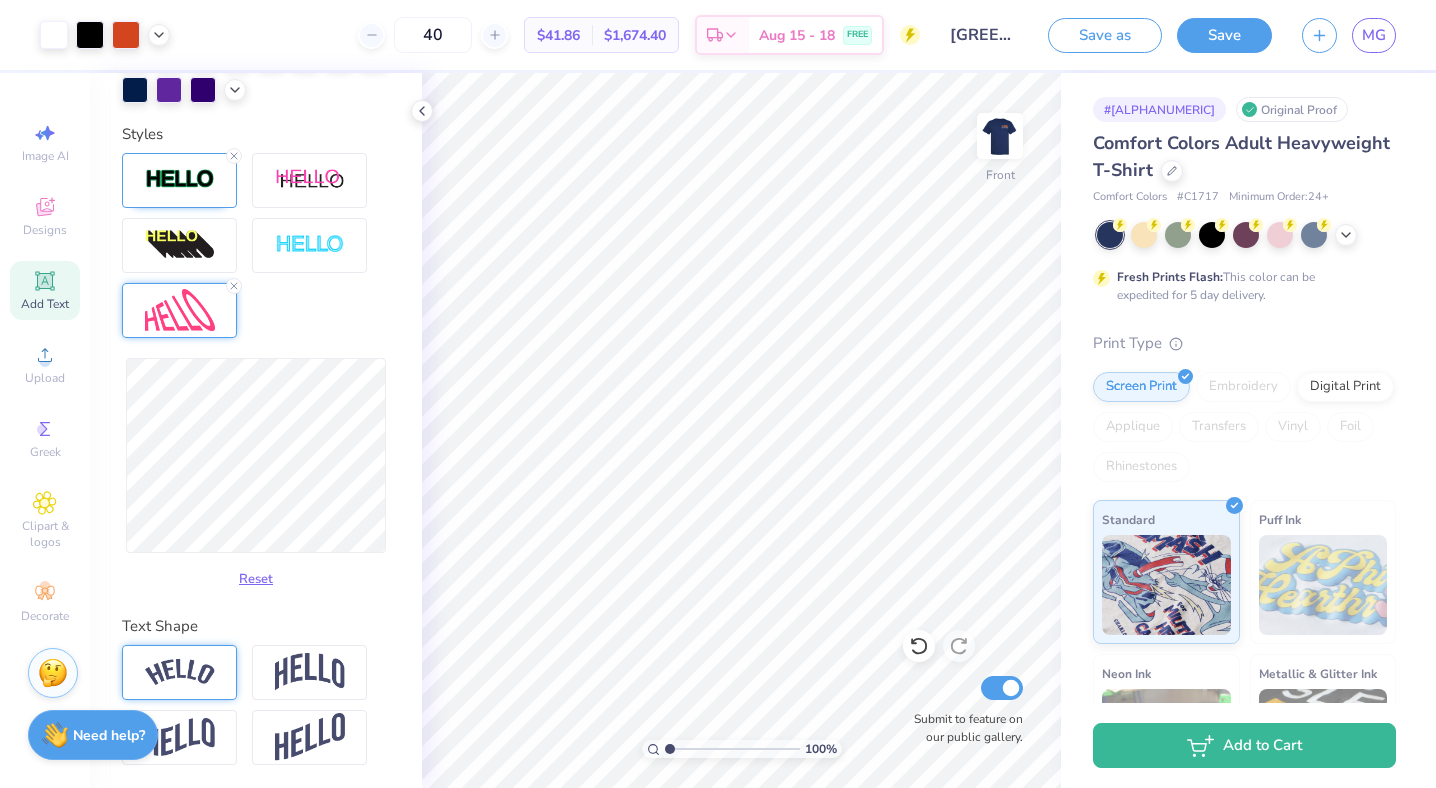 click on "Personalized Names Personalized Numbers Text Tool Add Font Font College Switch to Greek Letters Format Text colors Color Styles Reset Text Shape" at bounding box center [256, 430] 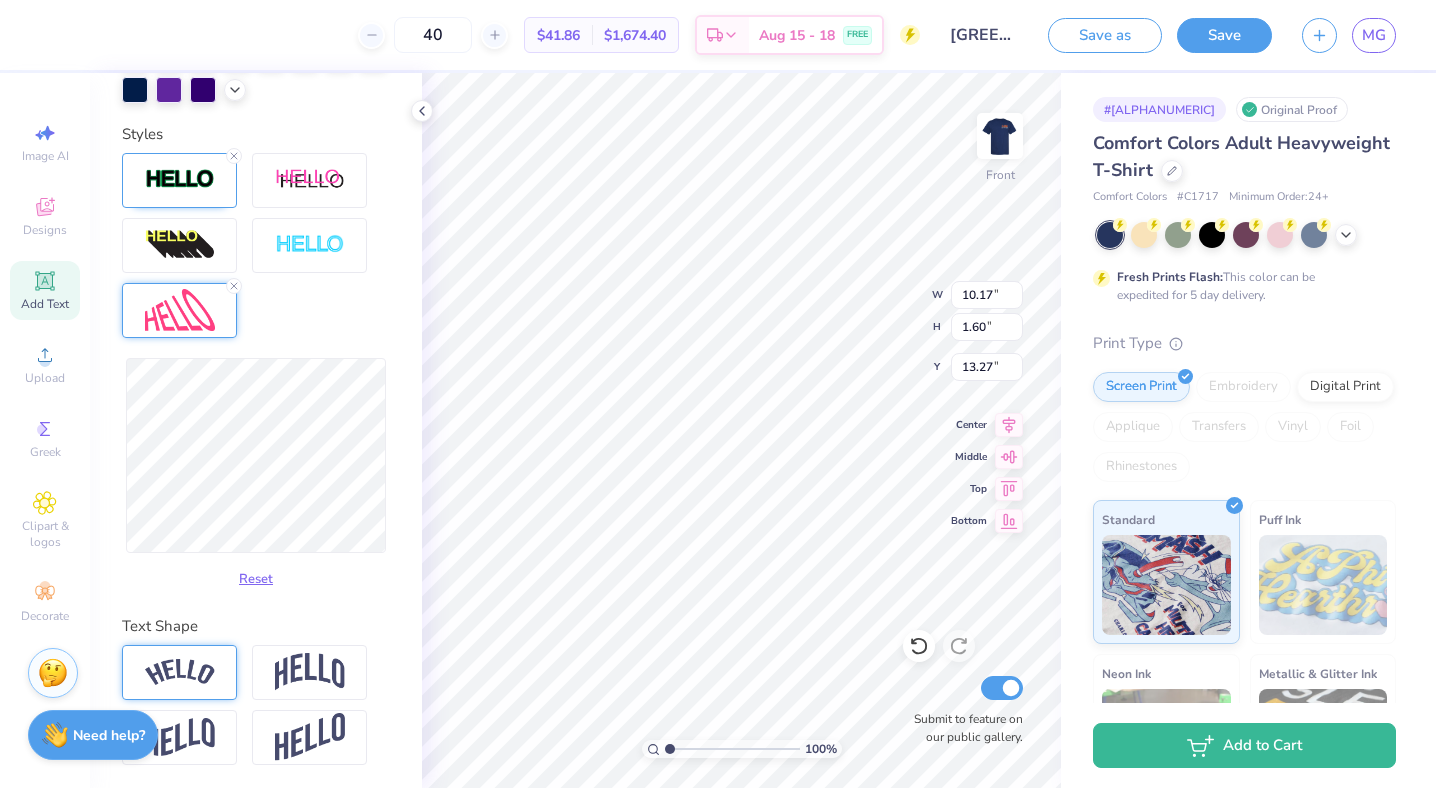 scroll, scrollTop: 0, scrollLeft: 4, axis: horizontal 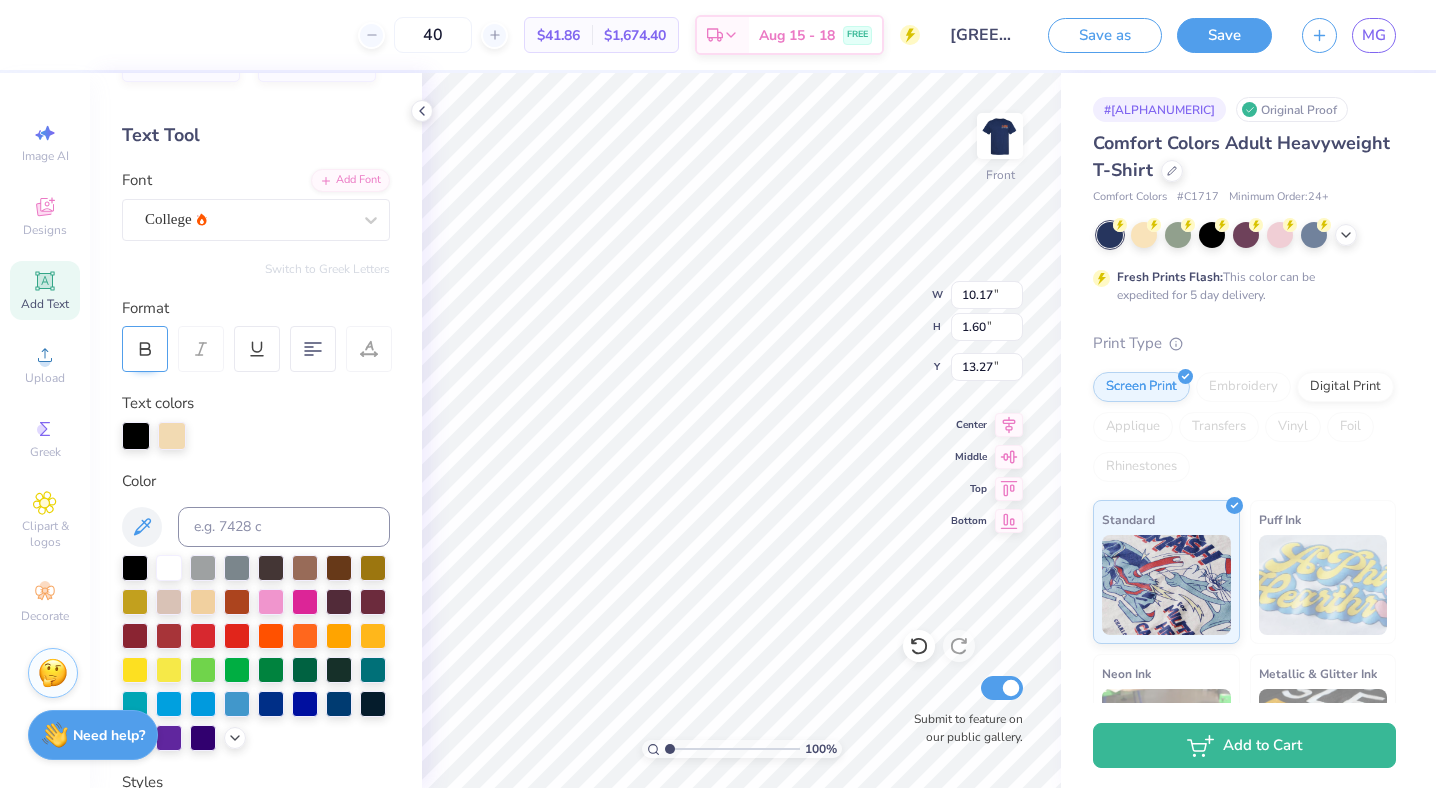 click 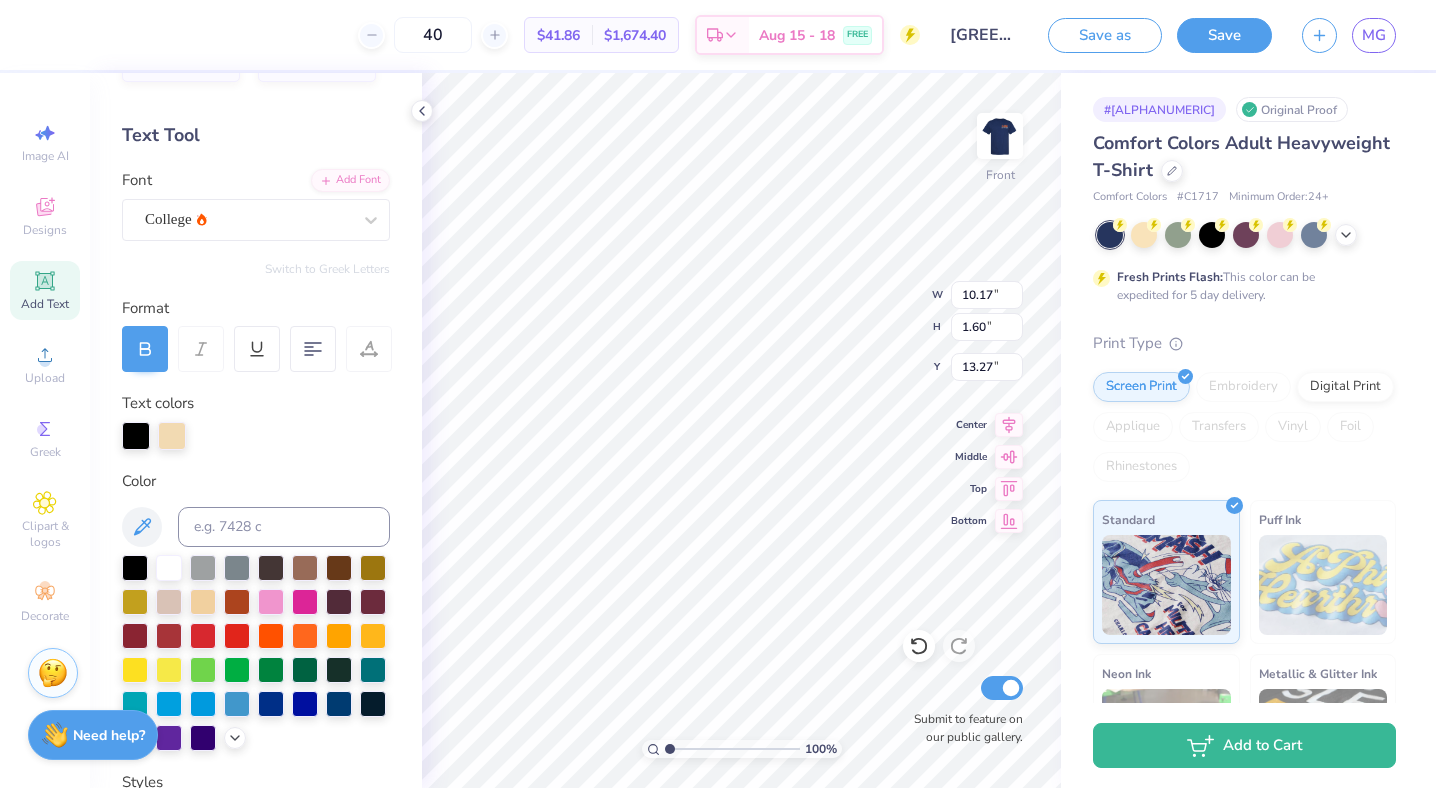 click at bounding box center (256, 436) 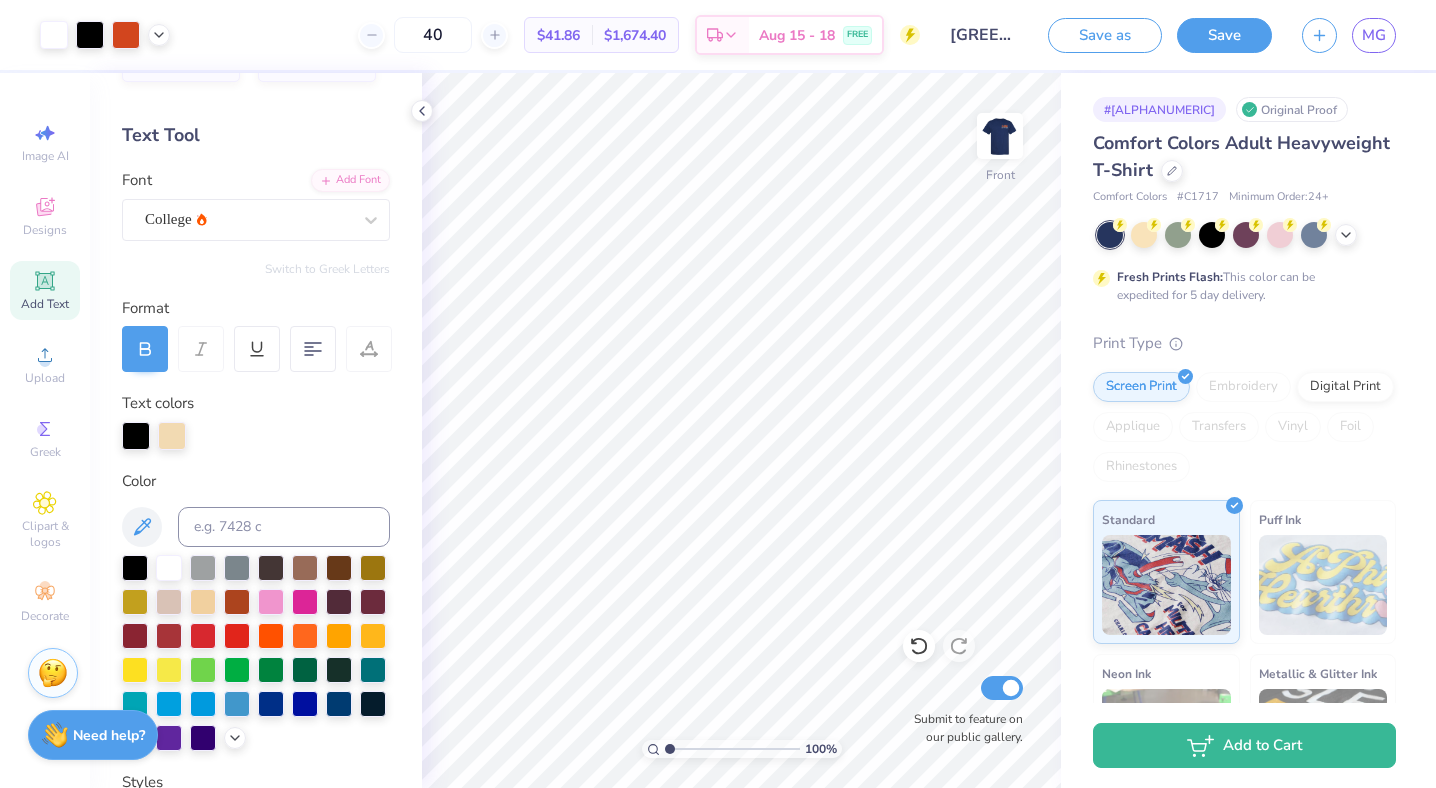 click at bounding box center [256, 436] 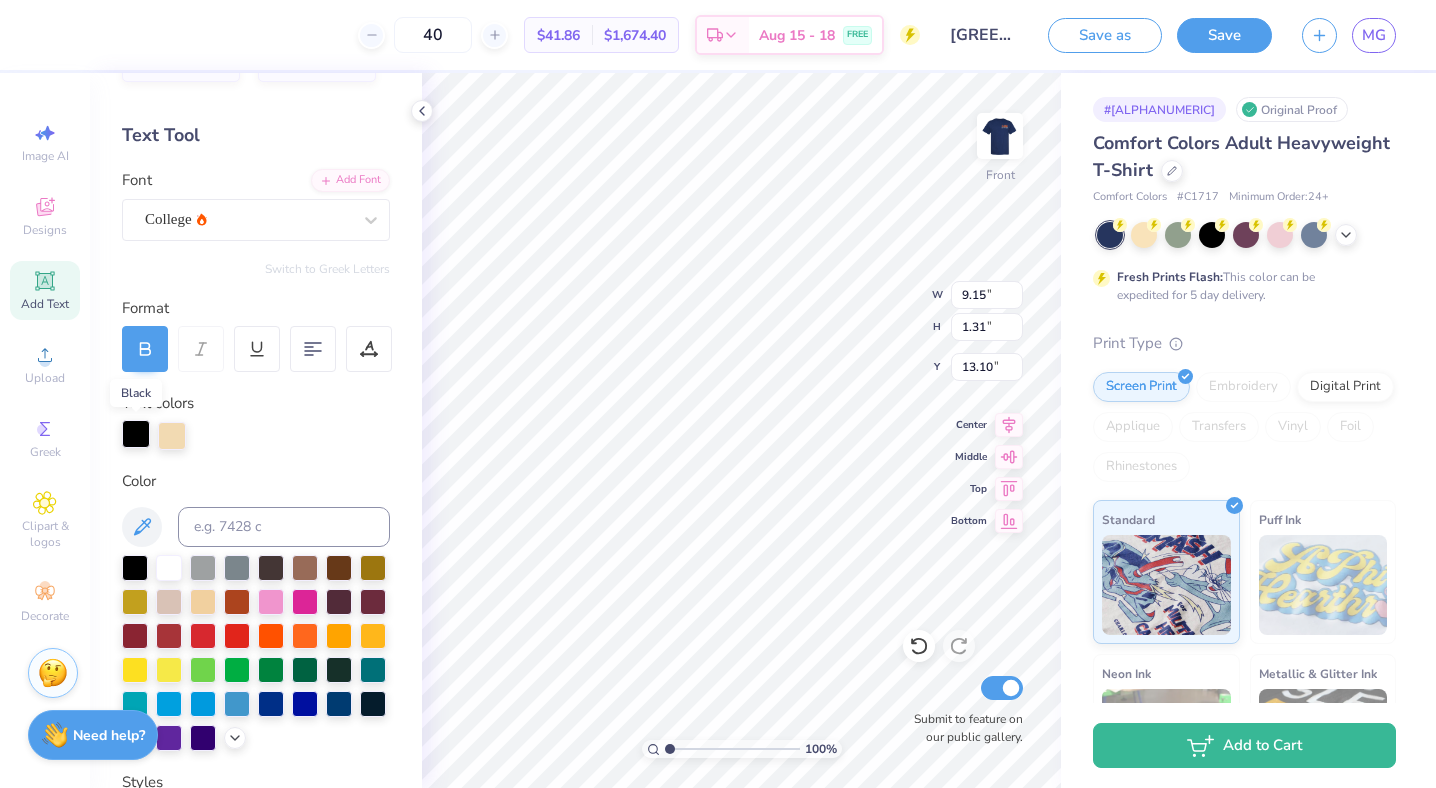 click at bounding box center [136, 434] 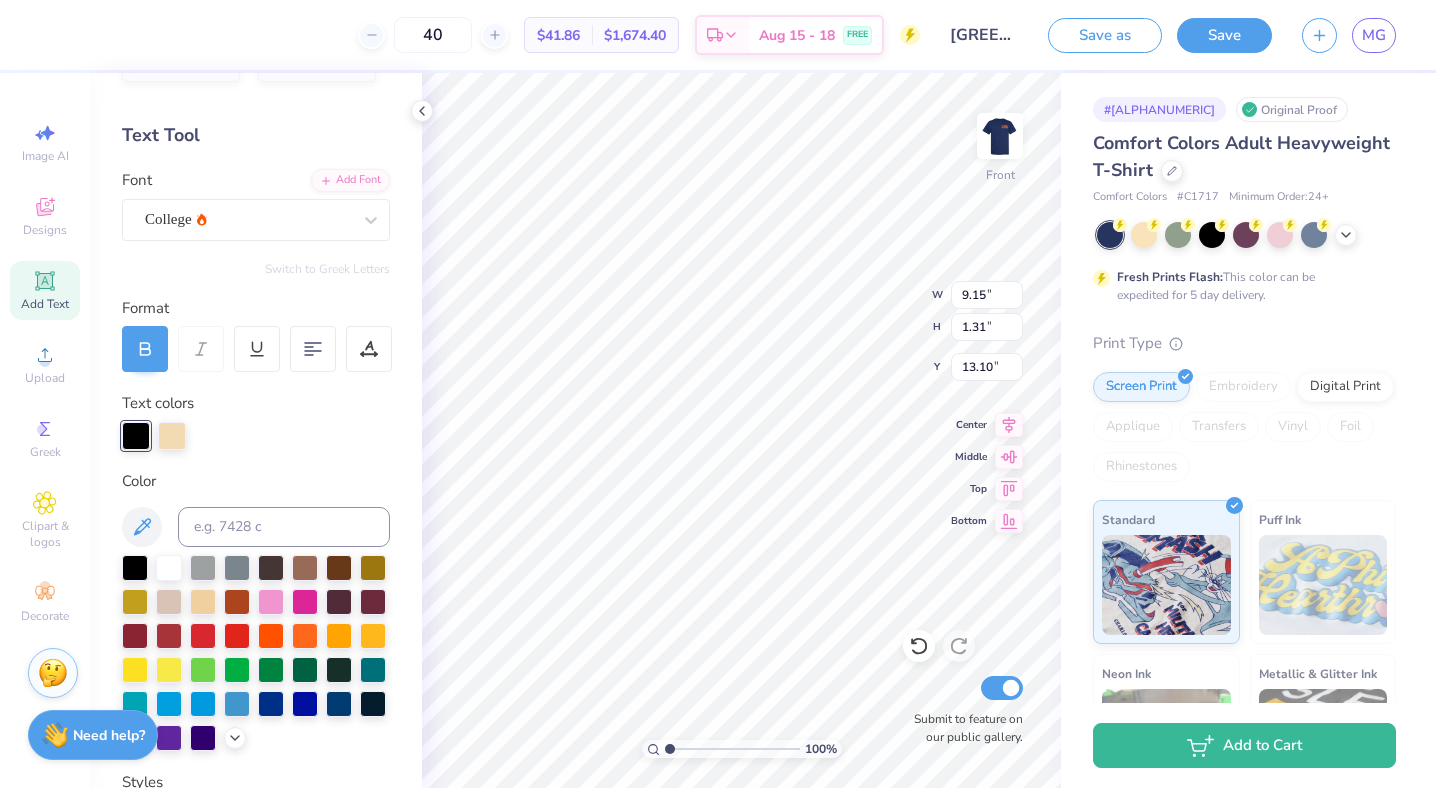 scroll, scrollTop: 452, scrollLeft: 0, axis: vertical 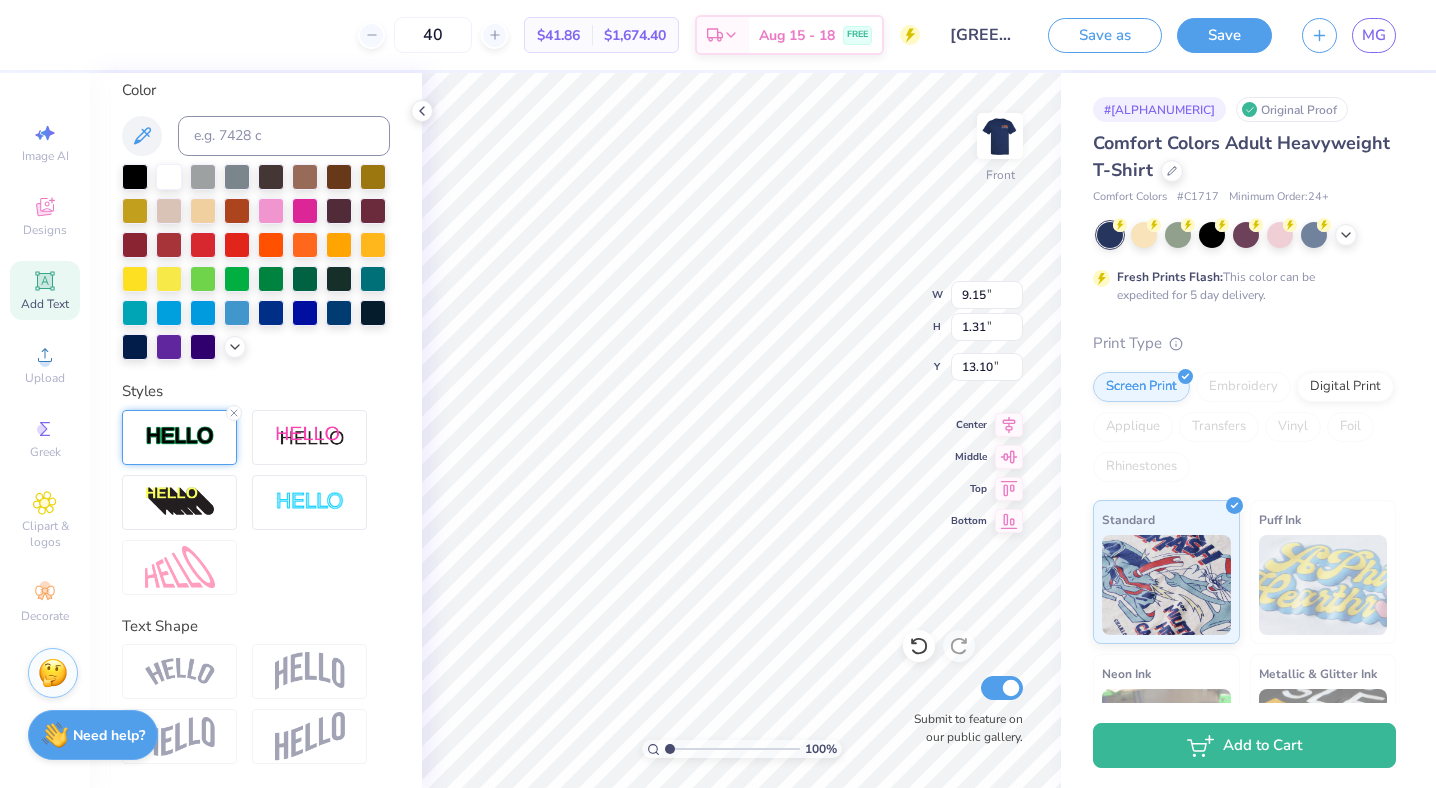click at bounding box center [180, 436] 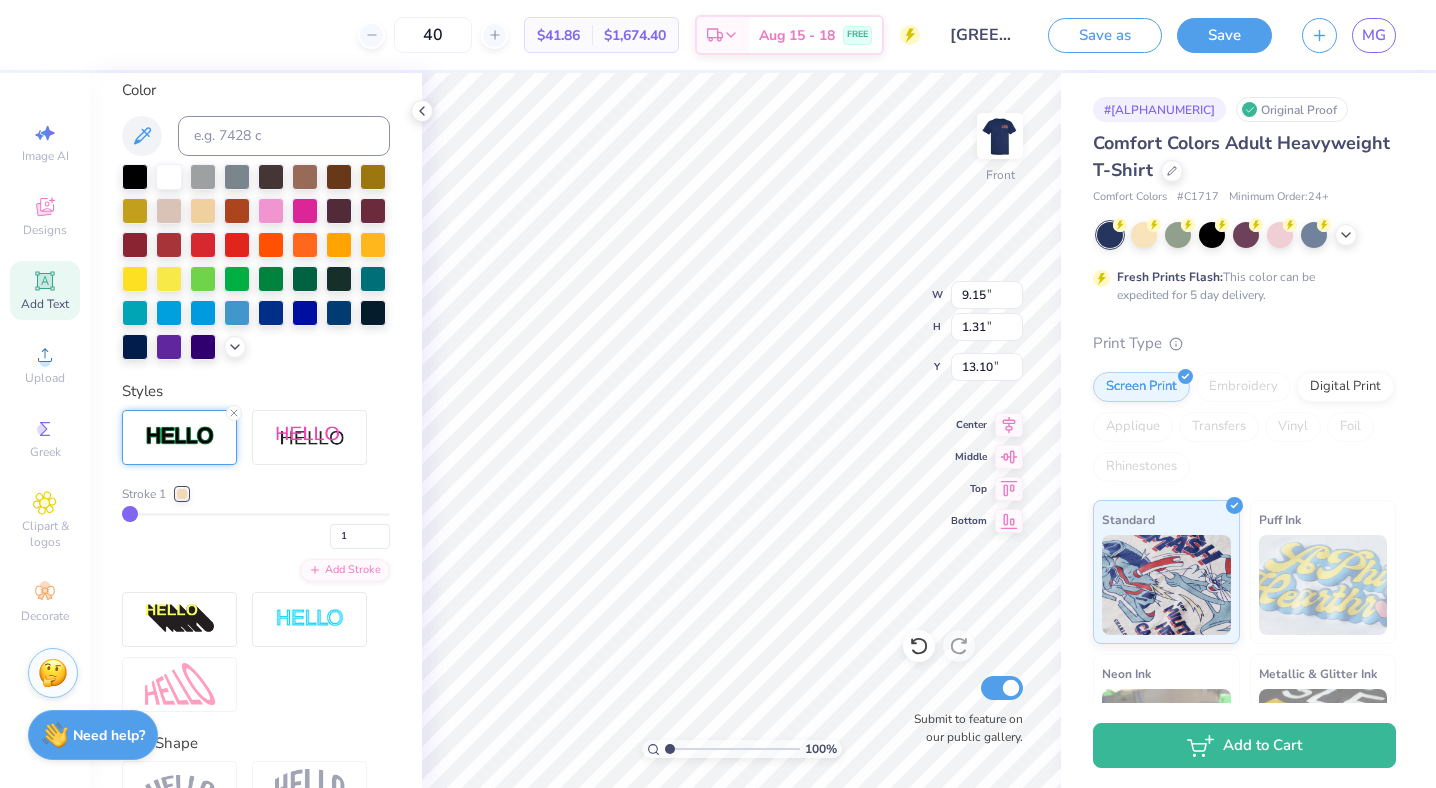 drag, startPoint x: 129, startPoint y: 511, endPoint x: 110, endPoint y: 512, distance: 19.026299 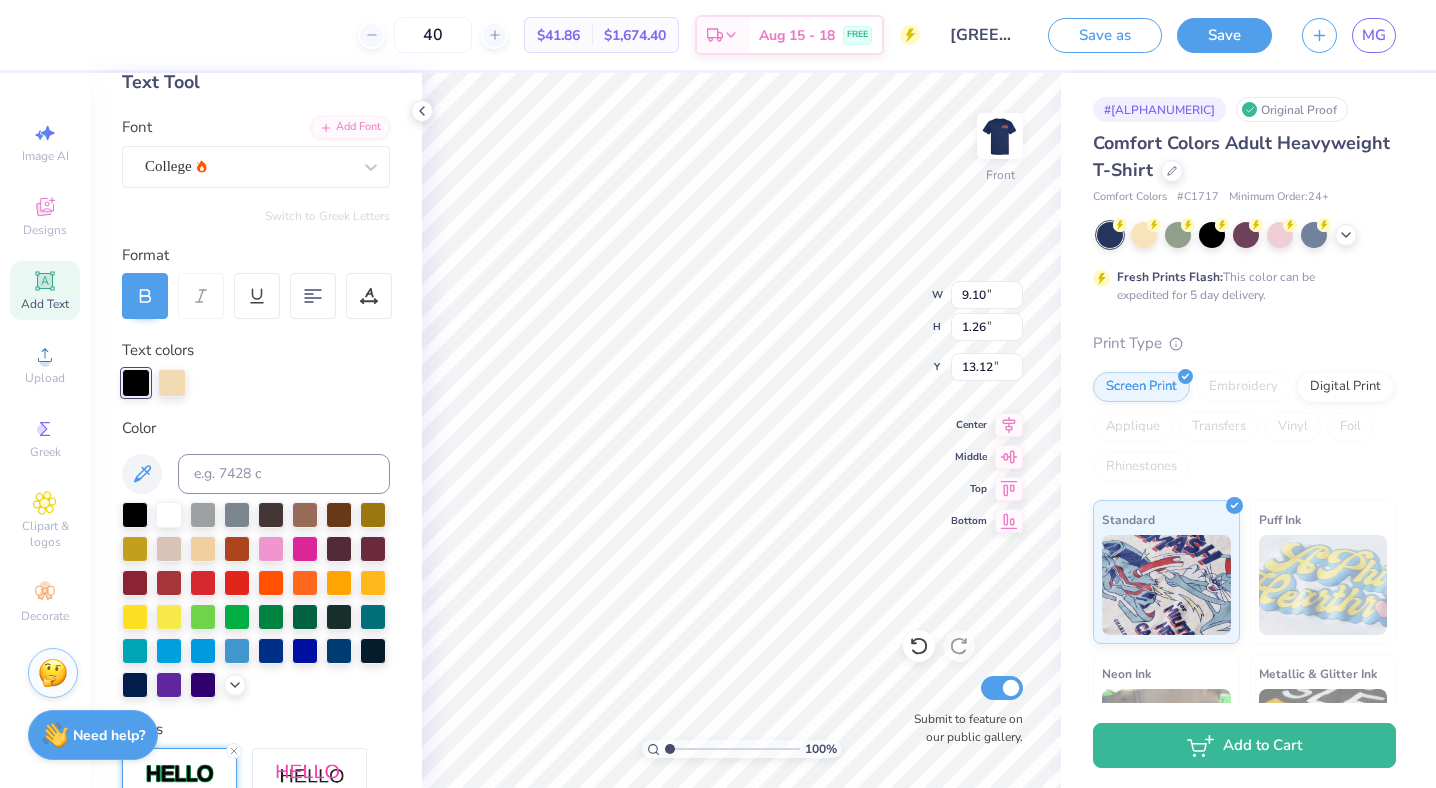 scroll, scrollTop: 111, scrollLeft: 0, axis: vertical 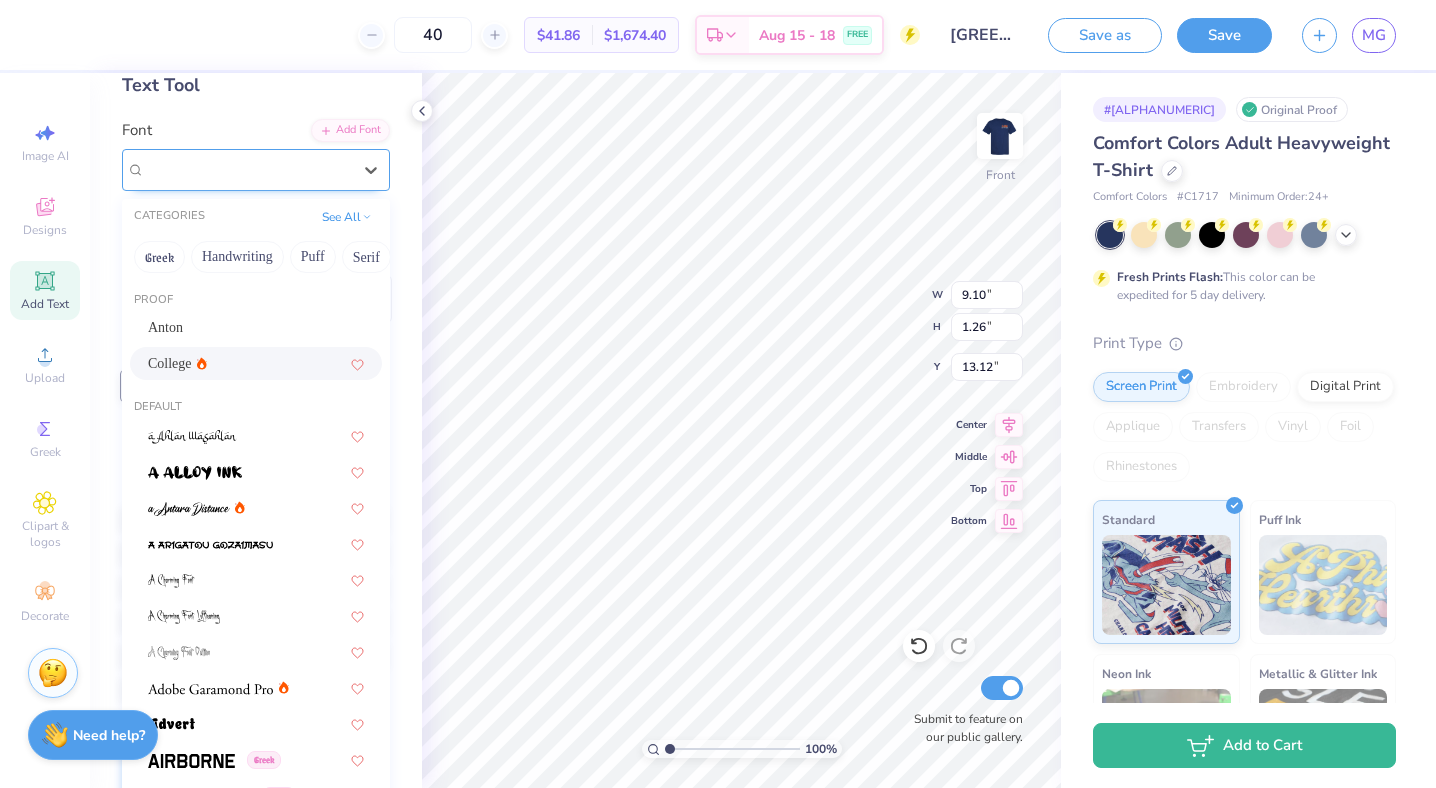 click on "College" at bounding box center (248, 169) 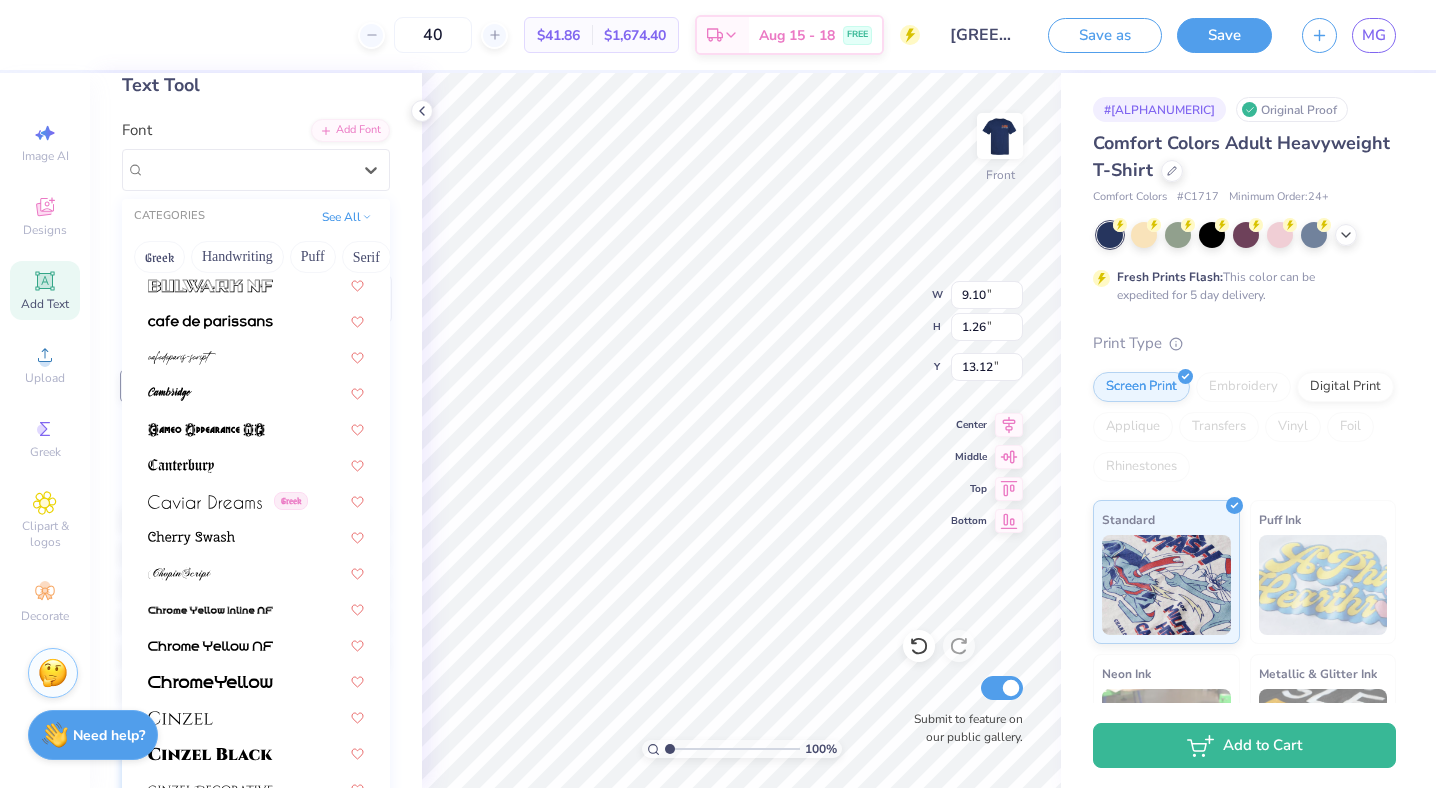 scroll, scrollTop: 2621, scrollLeft: 0, axis: vertical 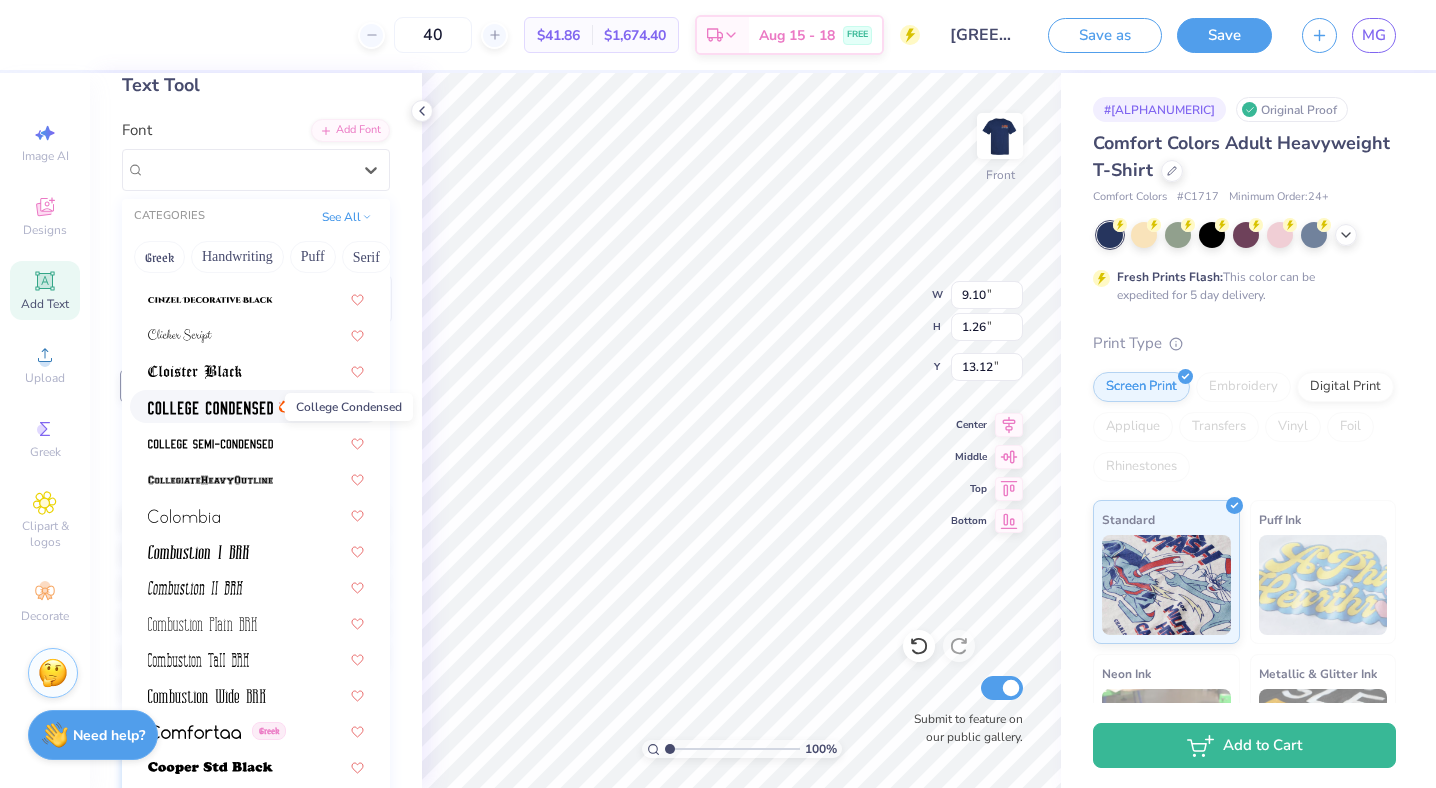 click at bounding box center (210, 408) 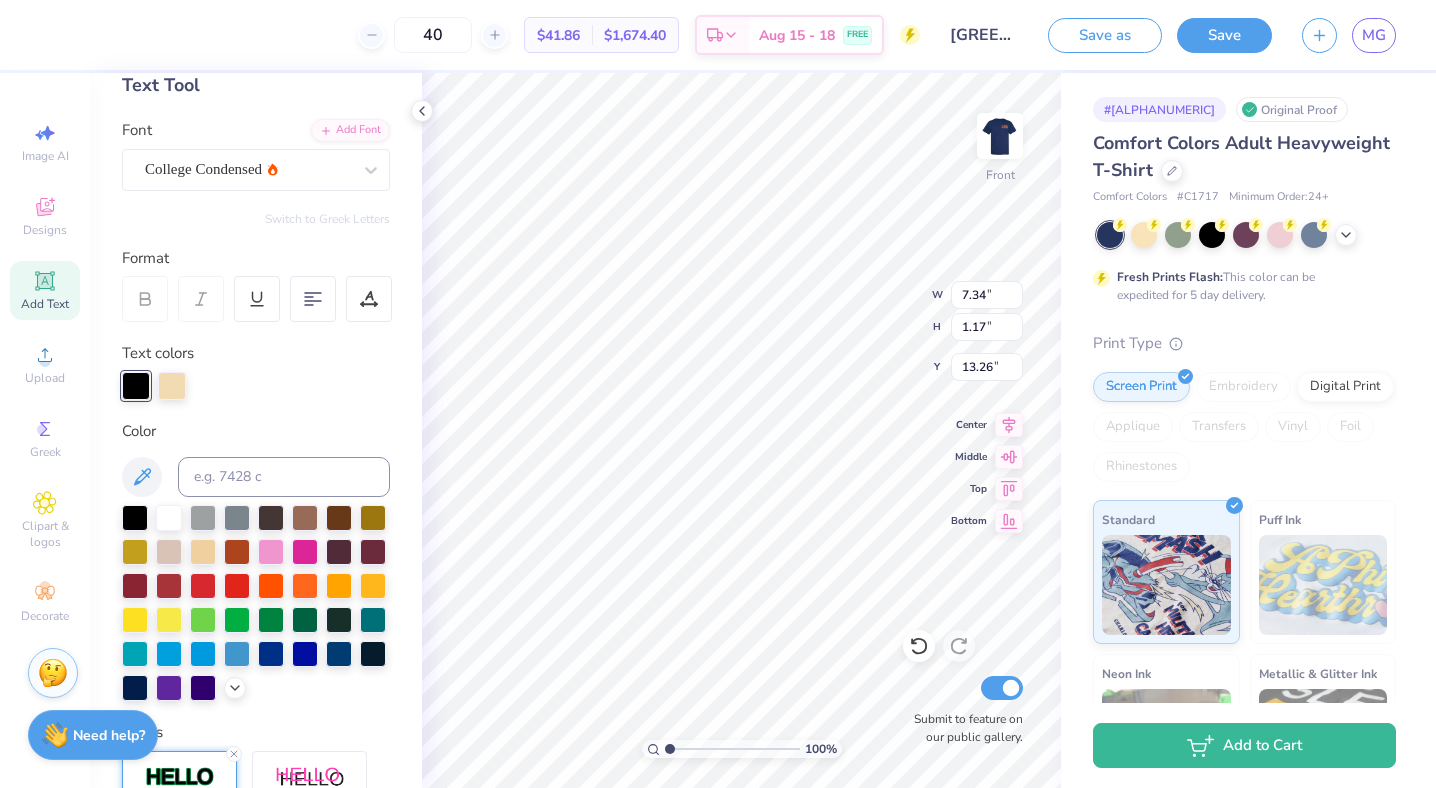 click on "Color" at bounding box center (256, 431) 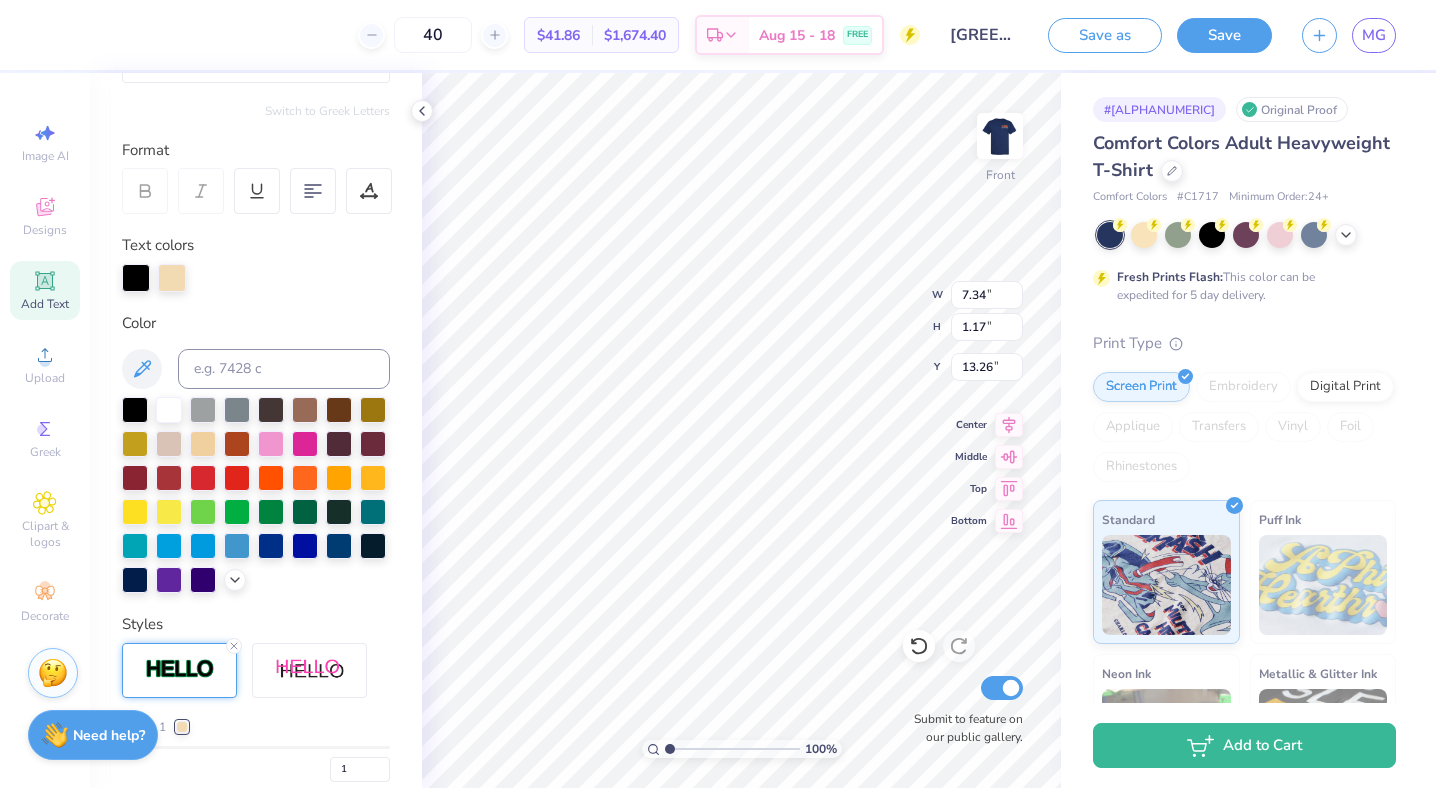 scroll, scrollTop: 413, scrollLeft: 0, axis: vertical 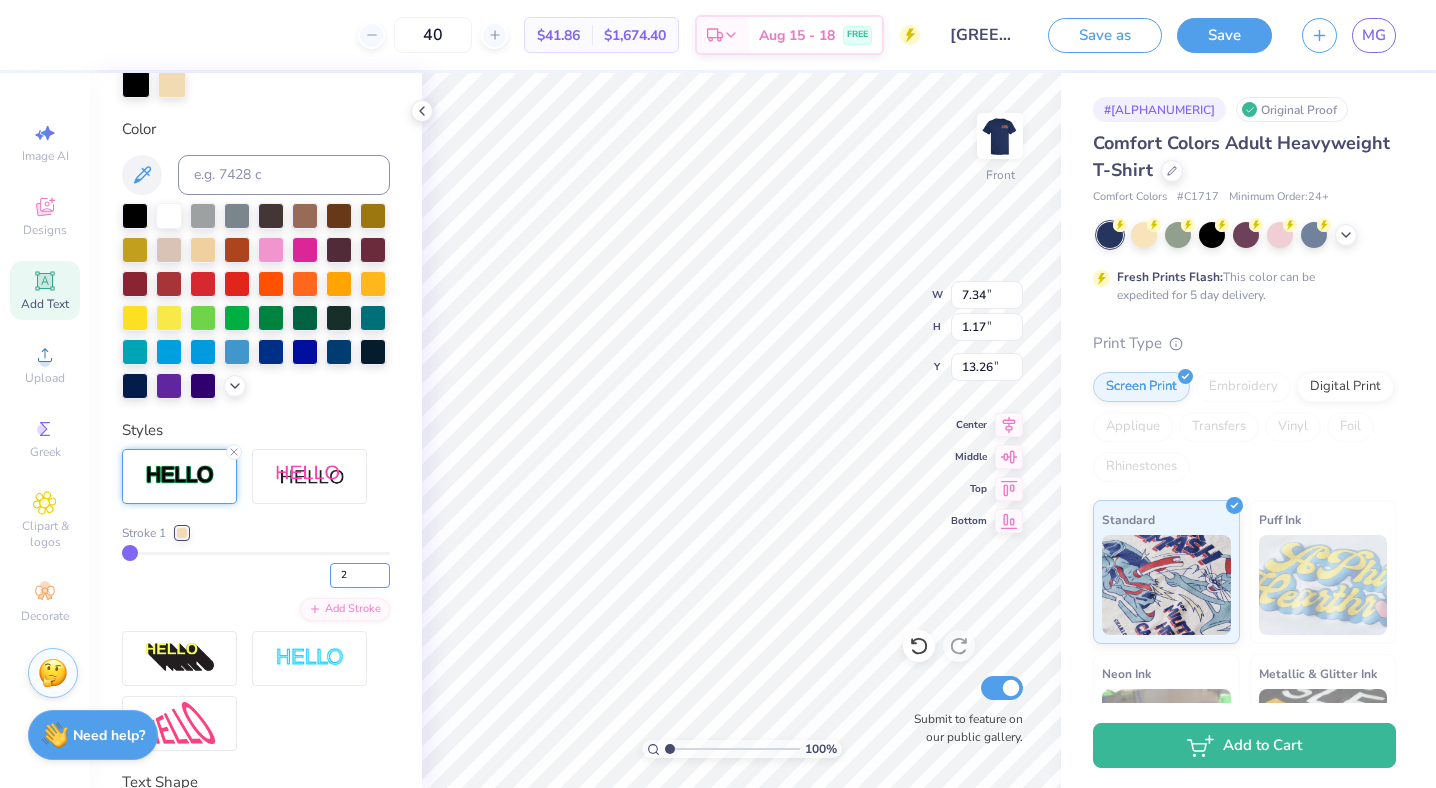 click on "2" at bounding box center [360, 575] 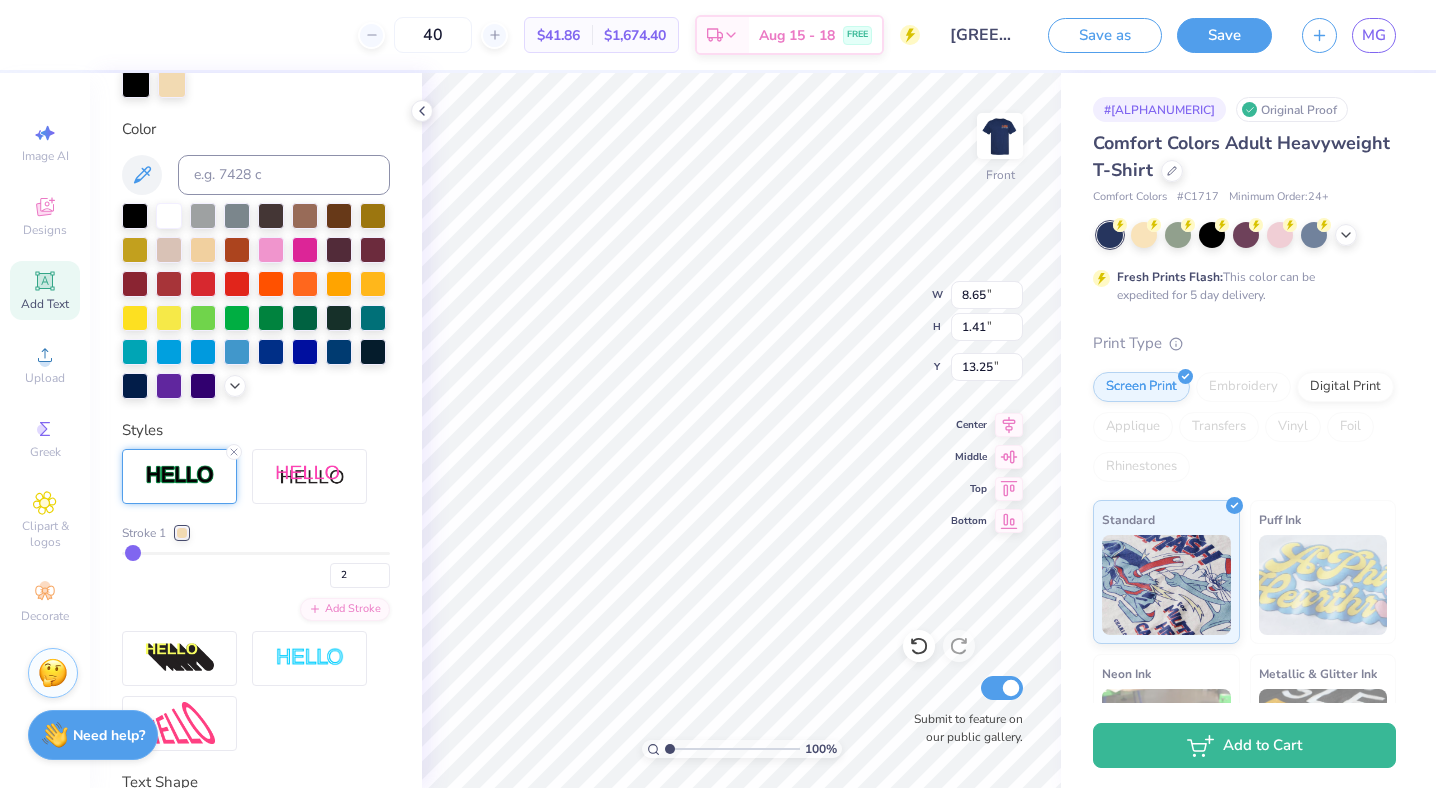 scroll, scrollTop: 509, scrollLeft: 0, axis: vertical 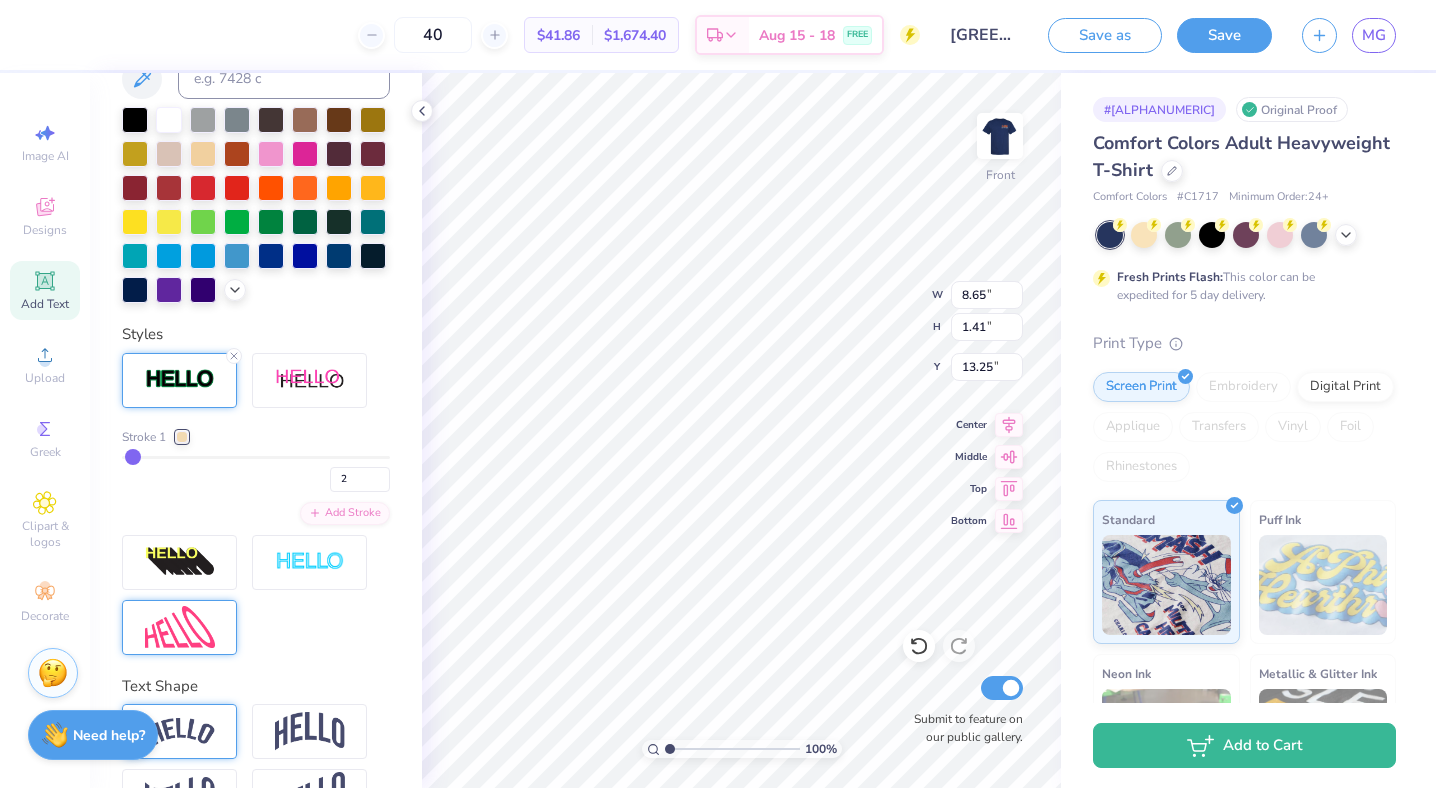 click at bounding box center (180, 627) 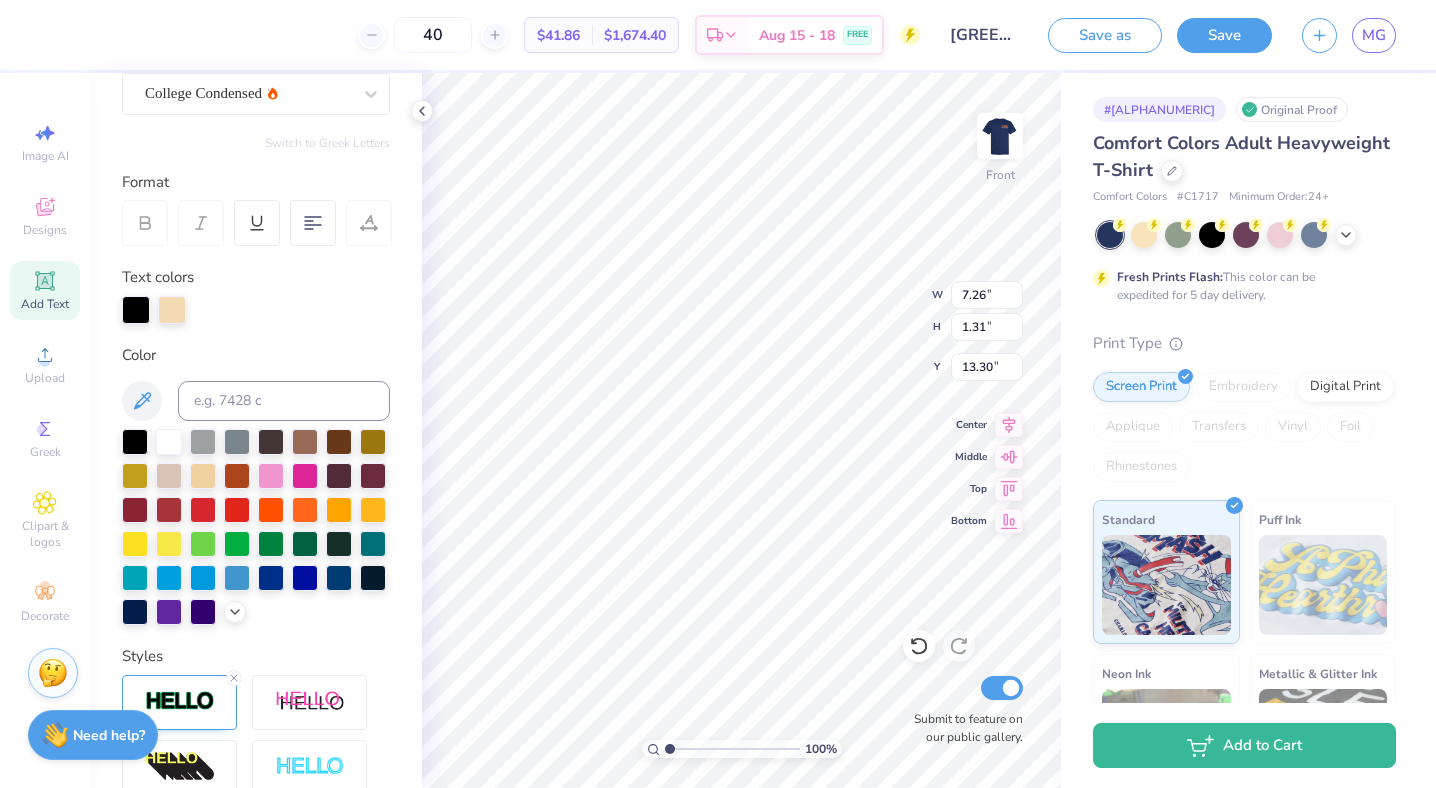 scroll, scrollTop: 0, scrollLeft: 0, axis: both 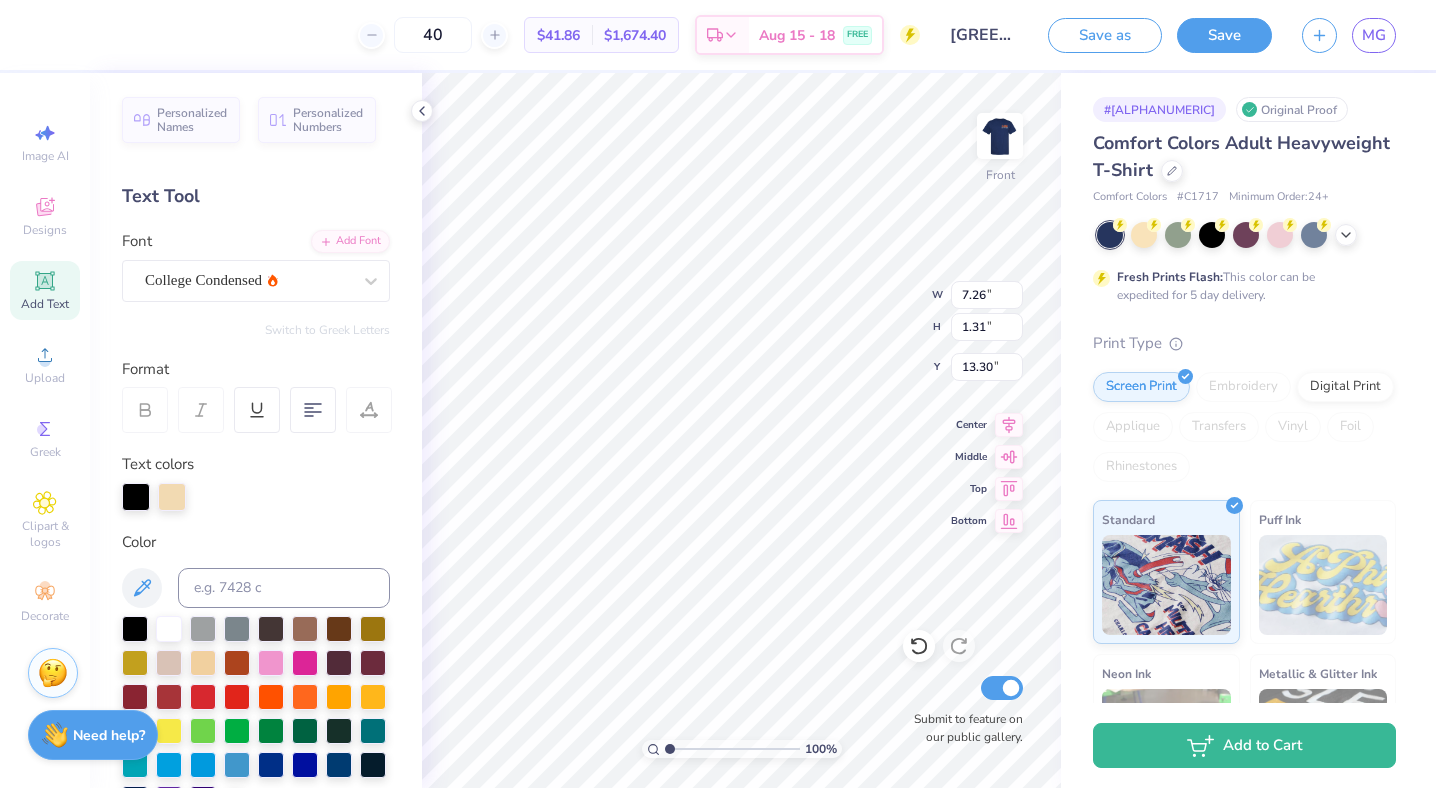 click 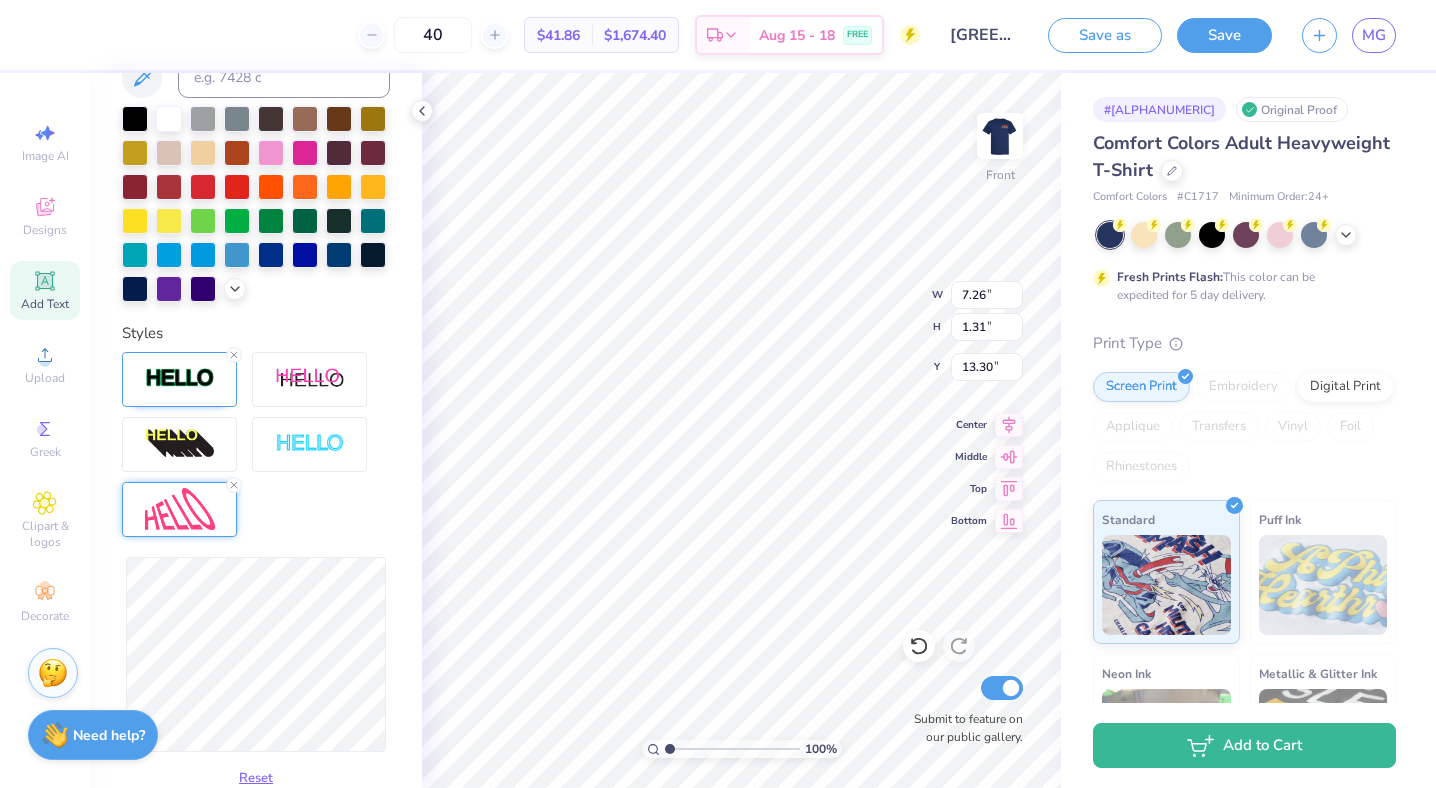 scroll, scrollTop: 551, scrollLeft: 0, axis: vertical 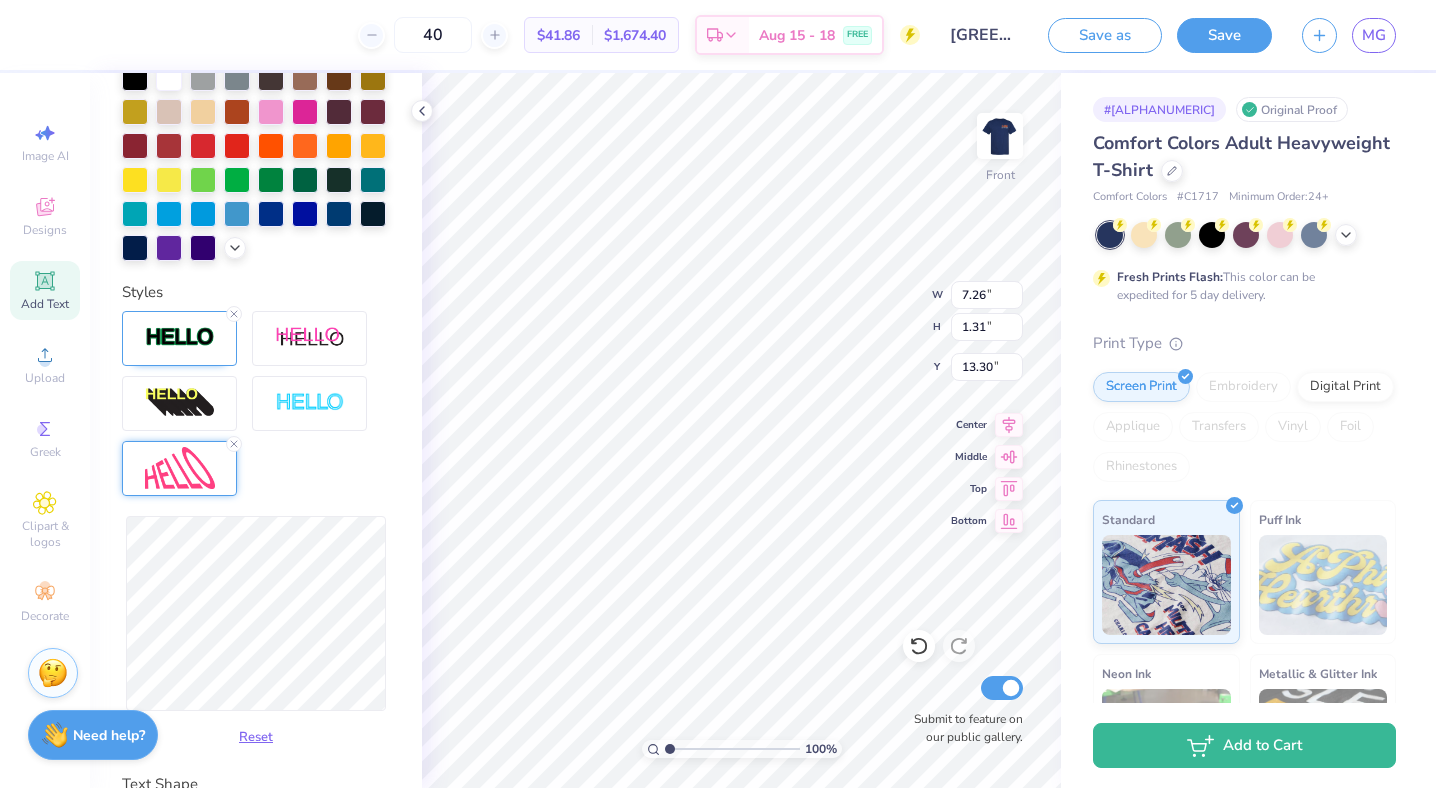 click on "Reset" at bounding box center (256, 532) 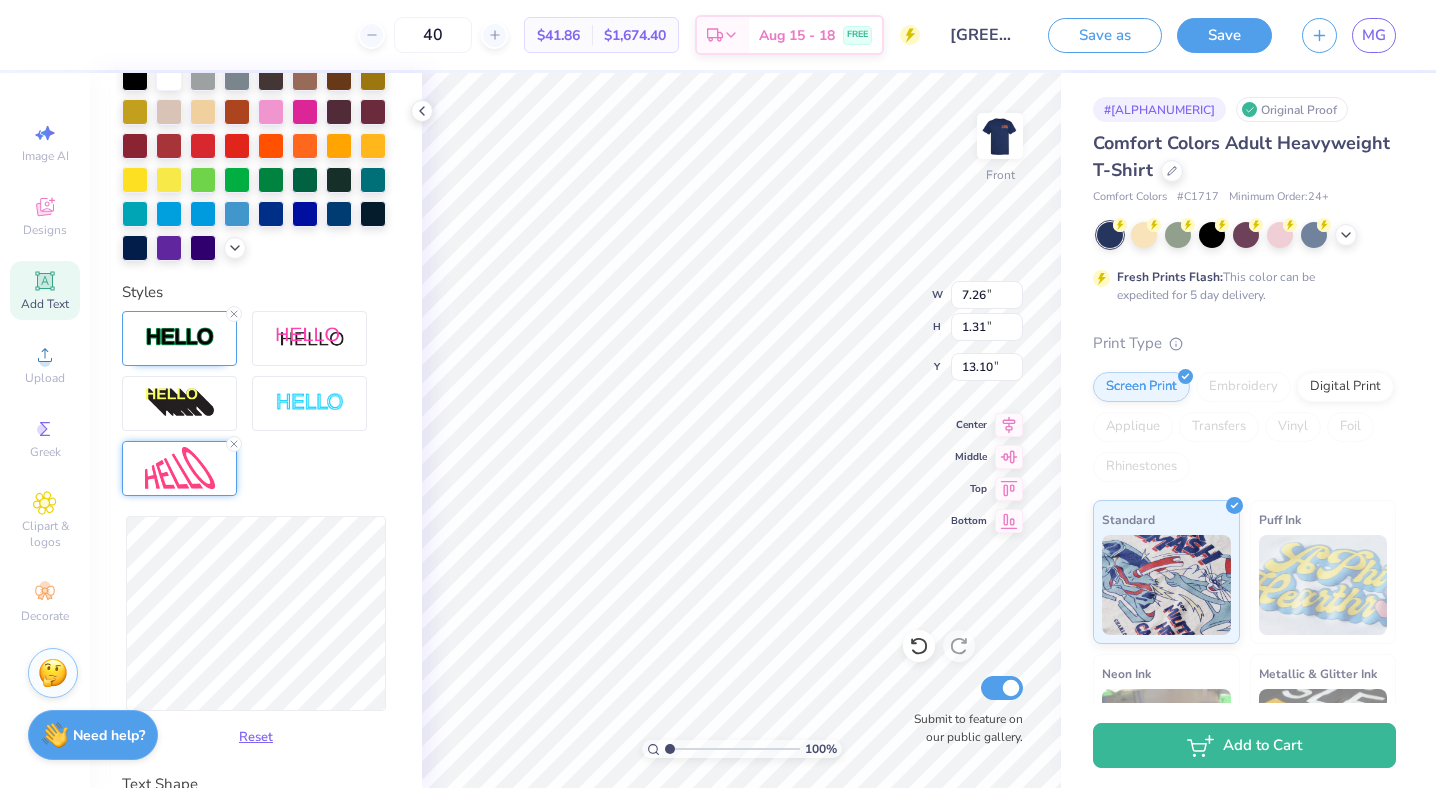 scroll, scrollTop: 709, scrollLeft: 0, axis: vertical 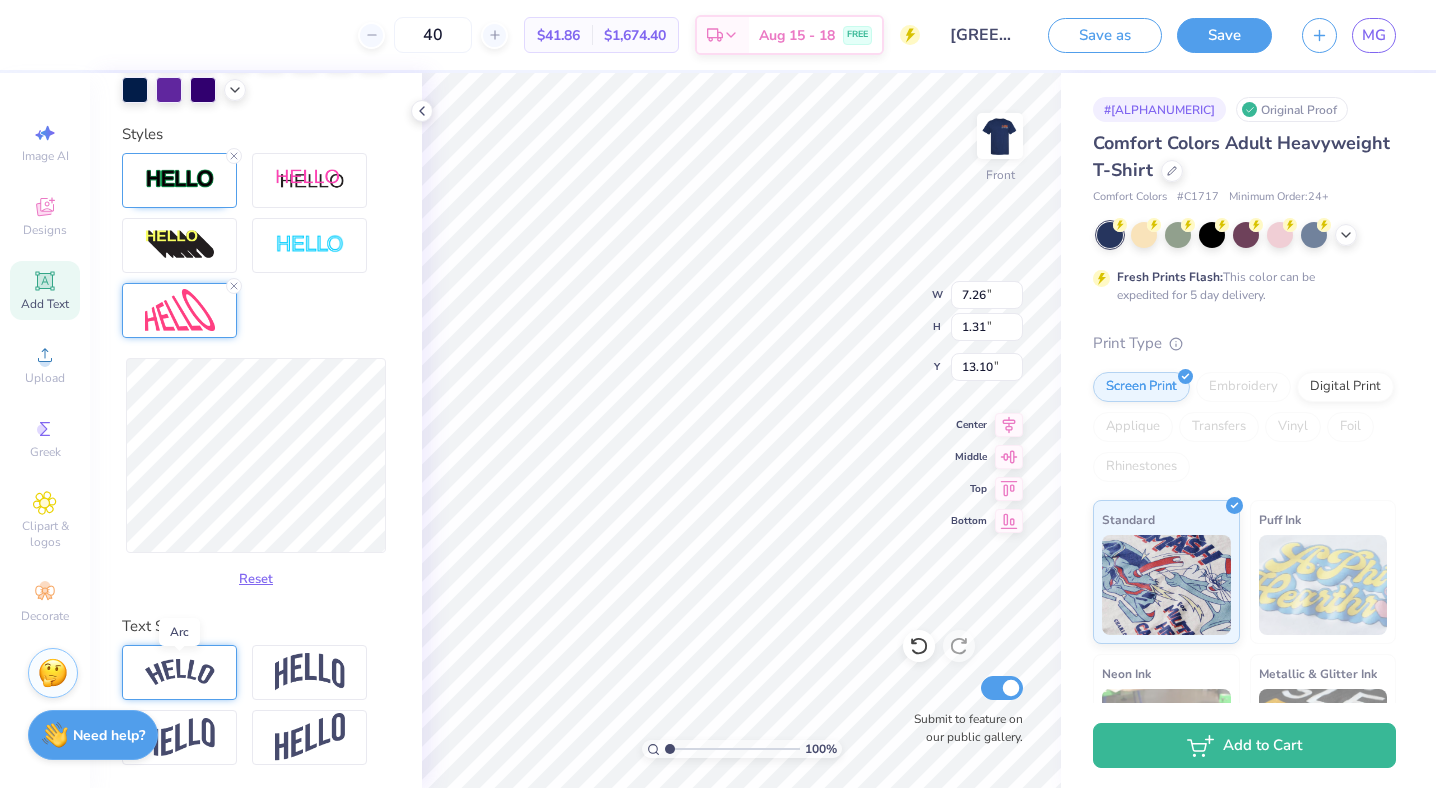 click at bounding box center [180, 672] 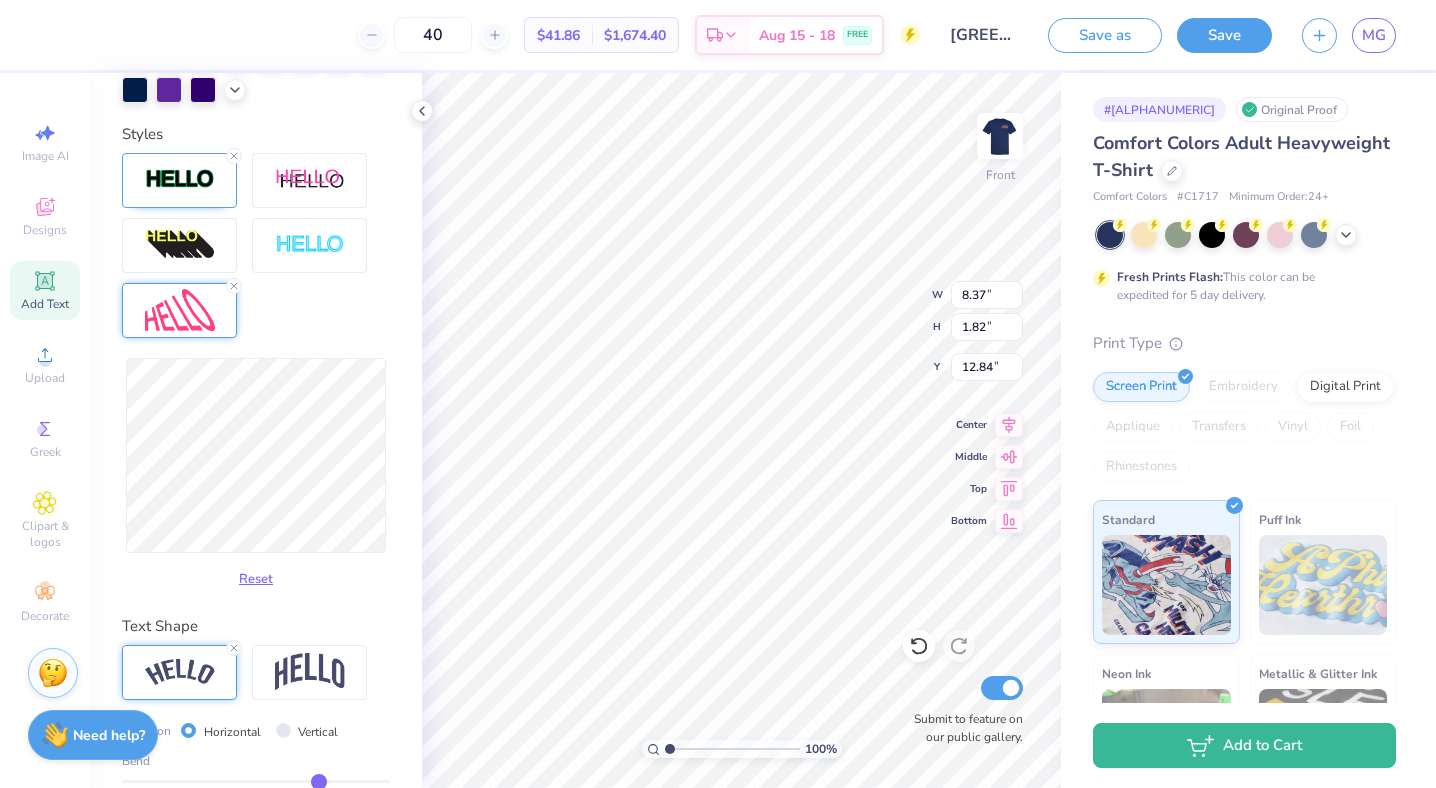 scroll, scrollTop: 826, scrollLeft: 0, axis: vertical 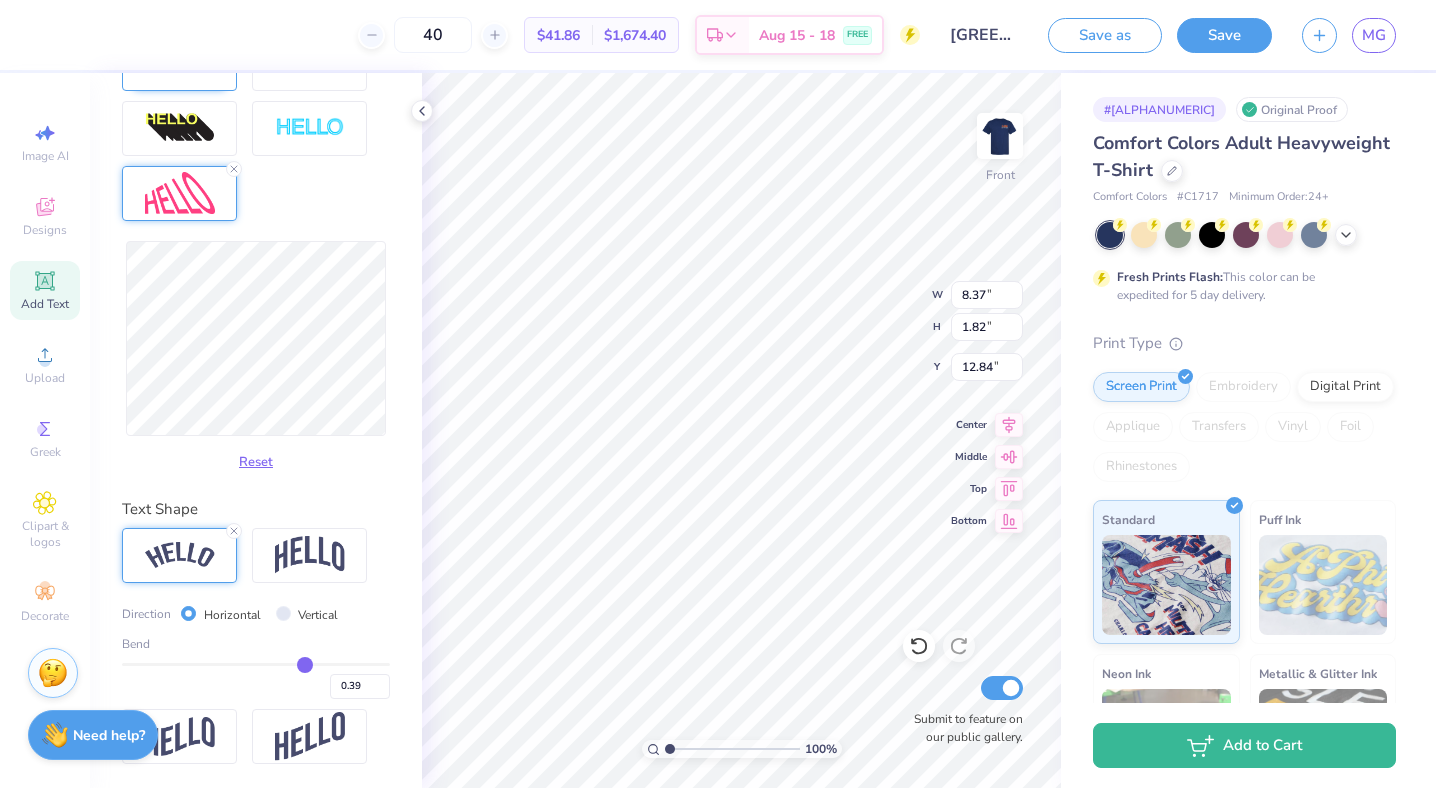 click at bounding box center (256, 664) 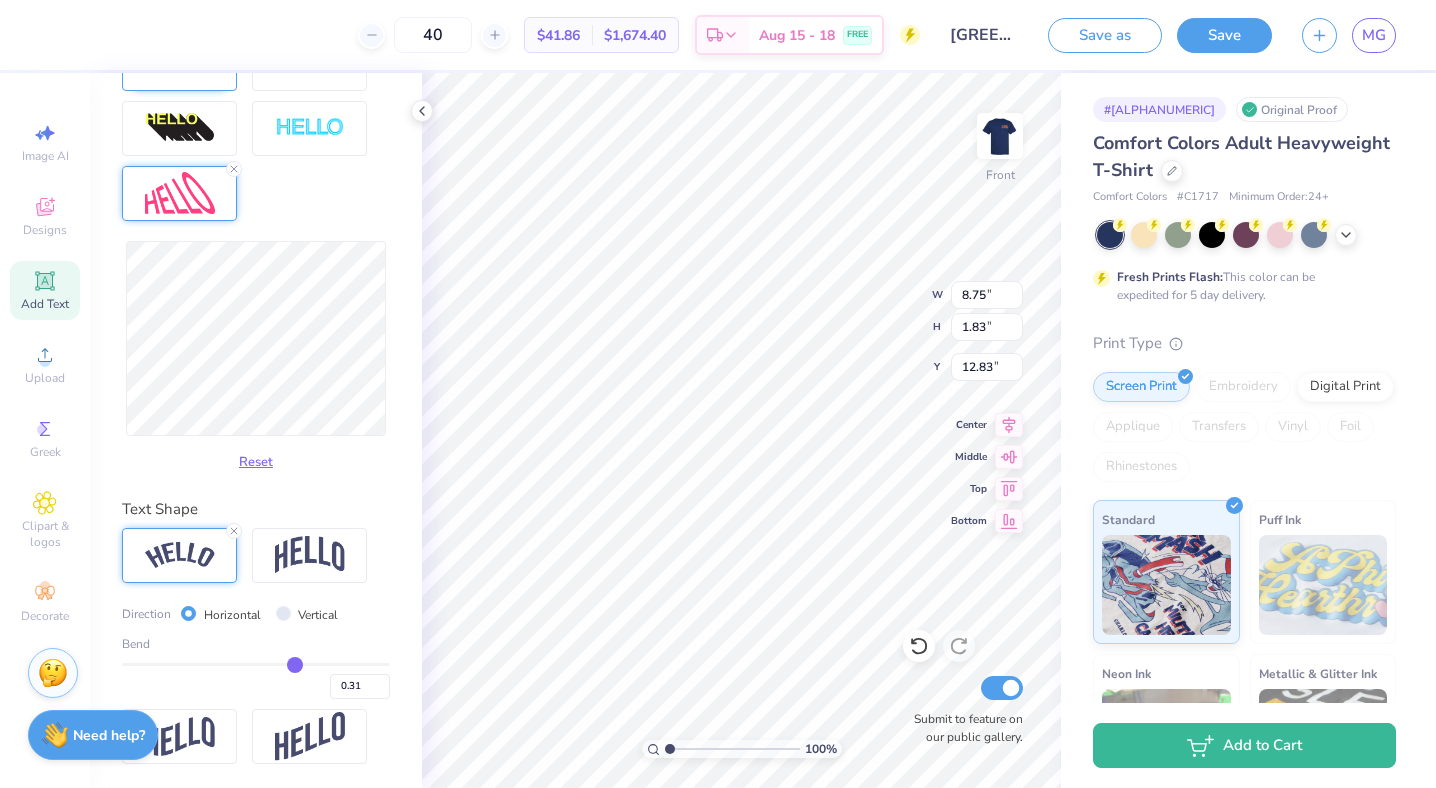 drag, startPoint x: 305, startPoint y: 665, endPoint x: 295, endPoint y: 664, distance: 10.049875 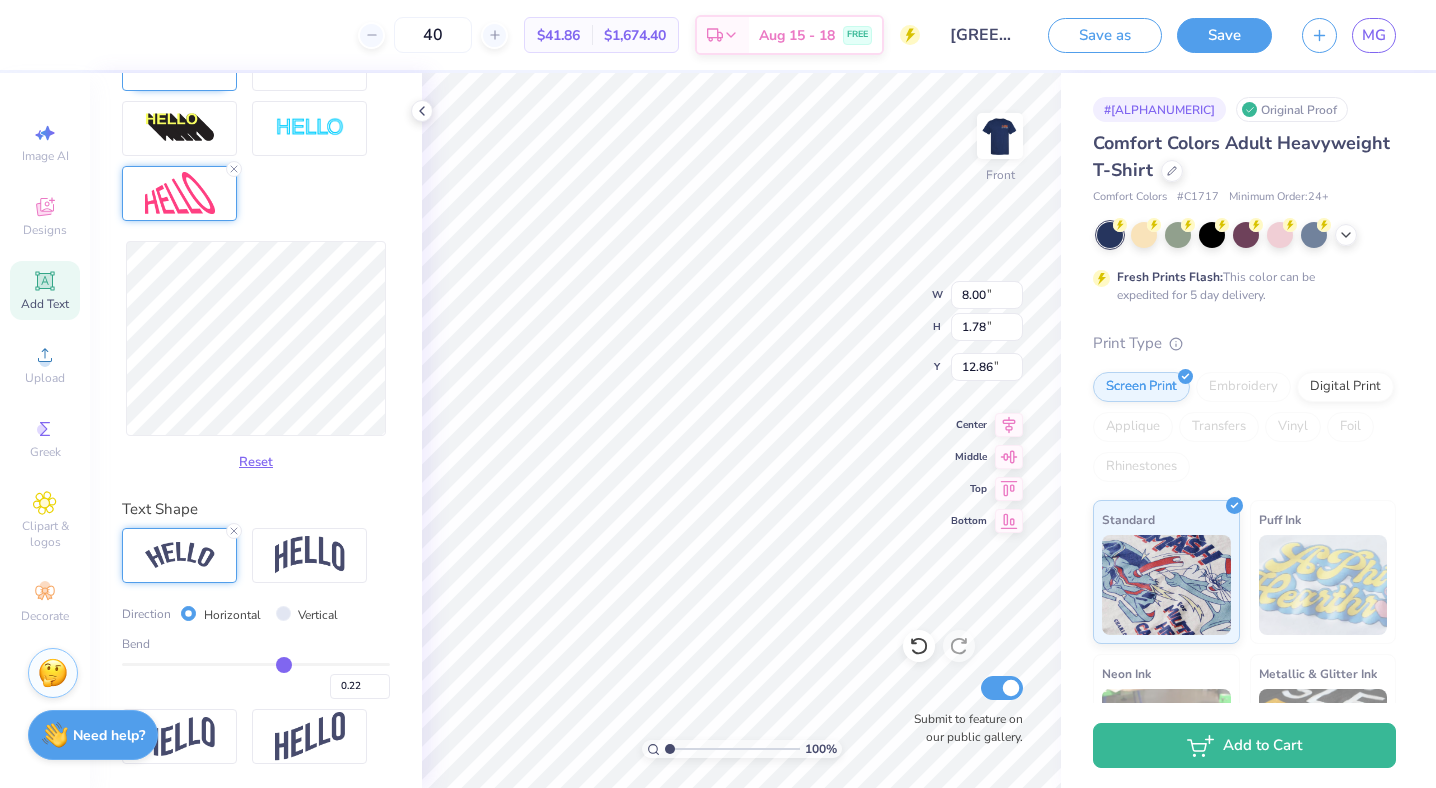 drag, startPoint x: 294, startPoint y: 660, endPoint x: 283, endPoint y: 660, distance: 11 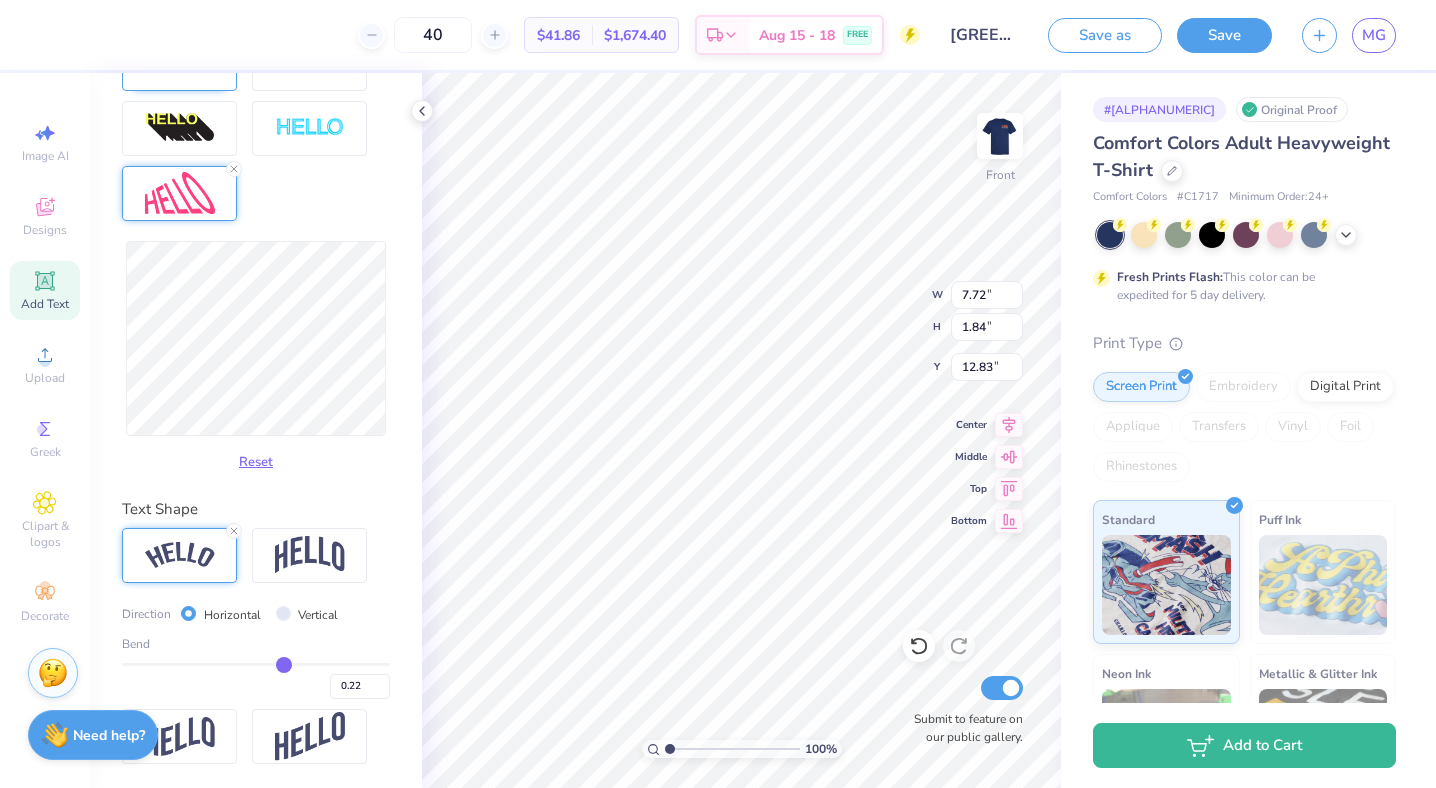 scroll, scrollTop: 0, scrollLeft: 4, axis: horizontal 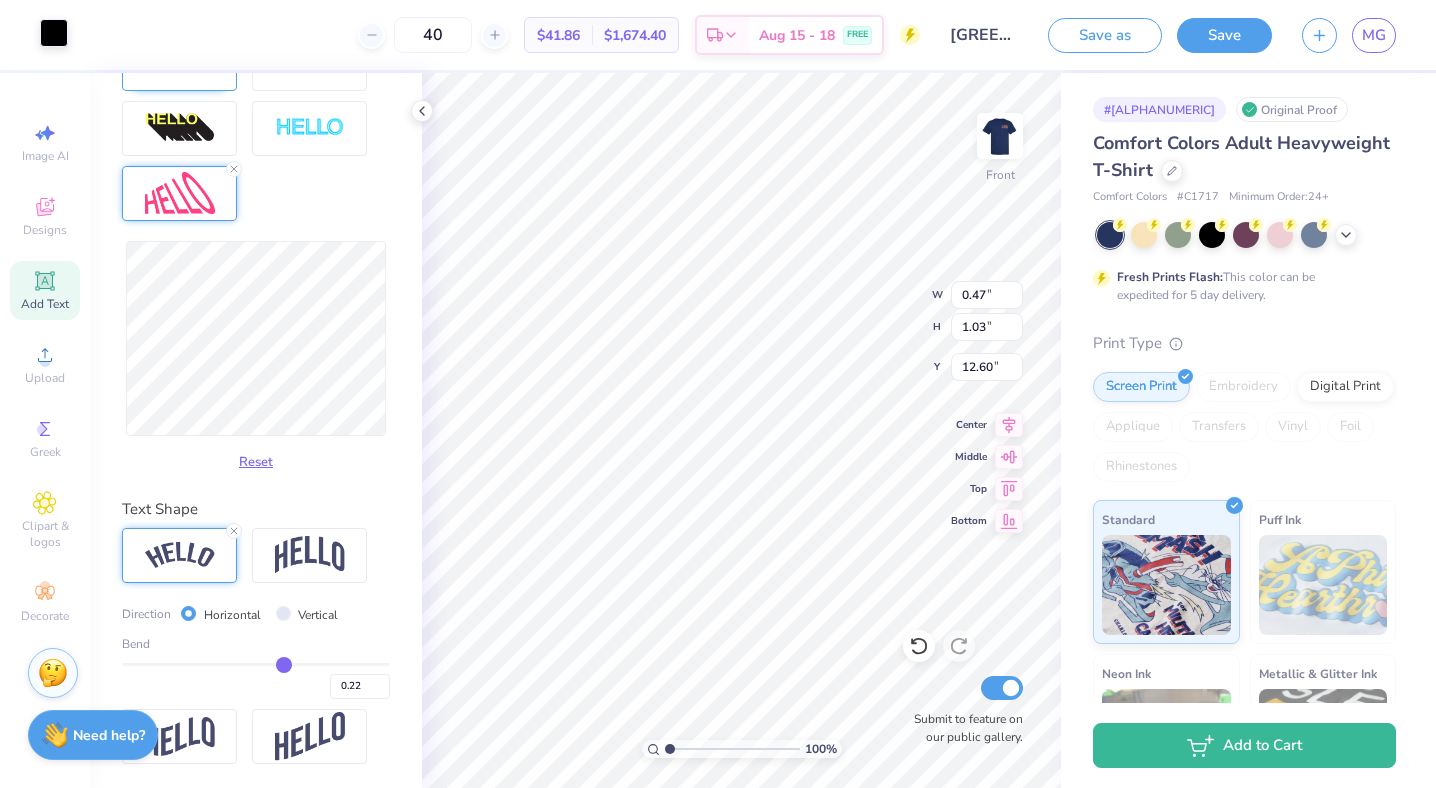 click at bounding box center [54, 33] 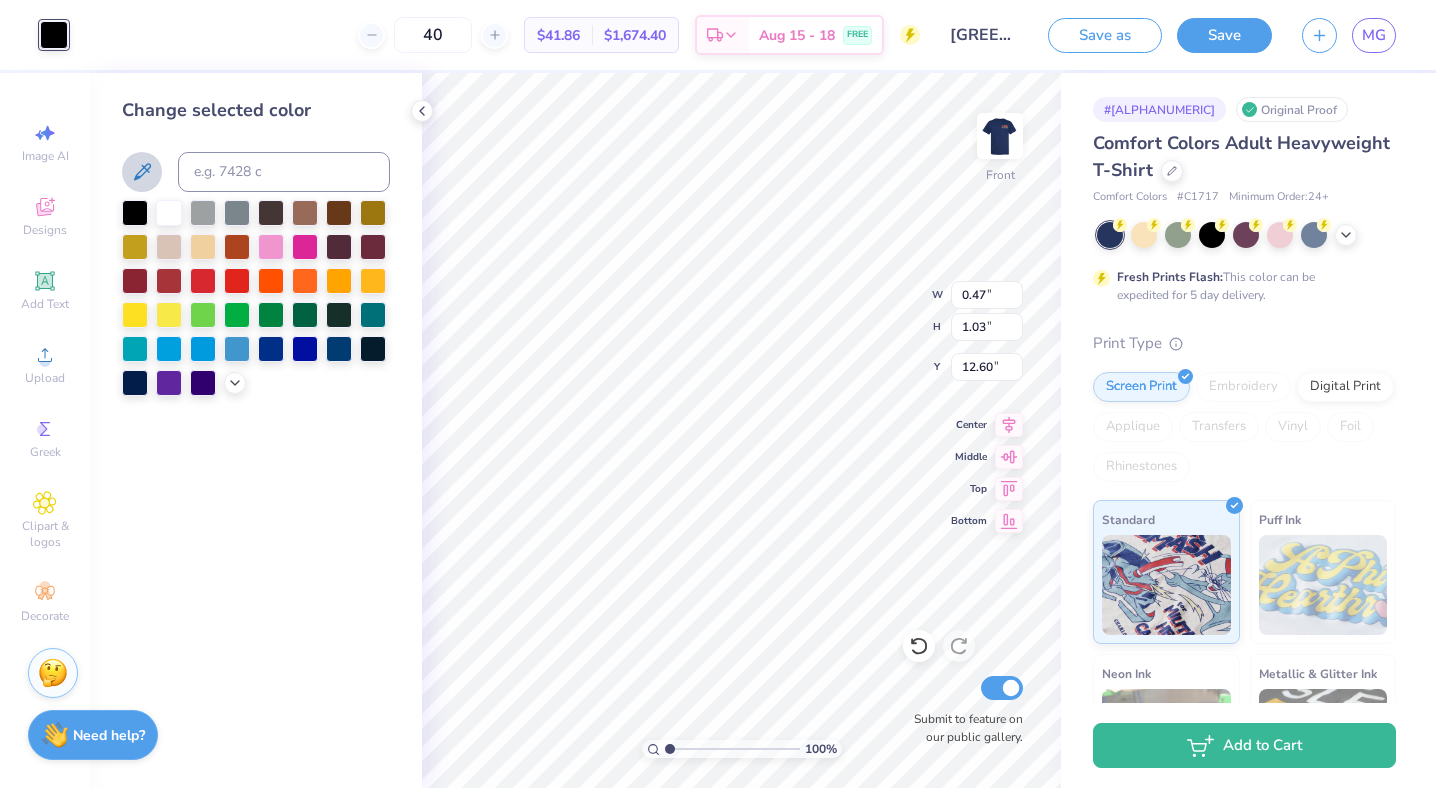 click 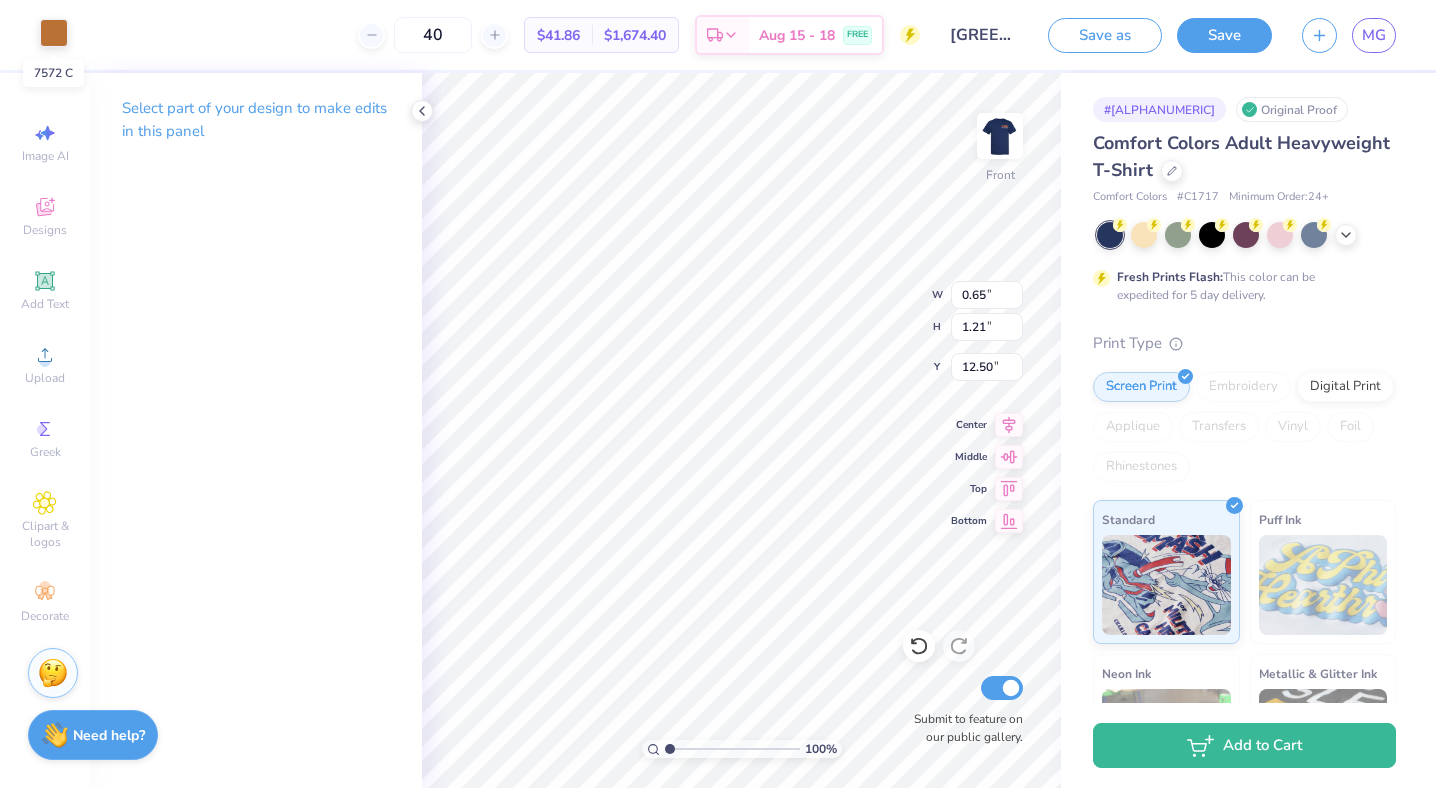 click at bounding box center (54, 33) 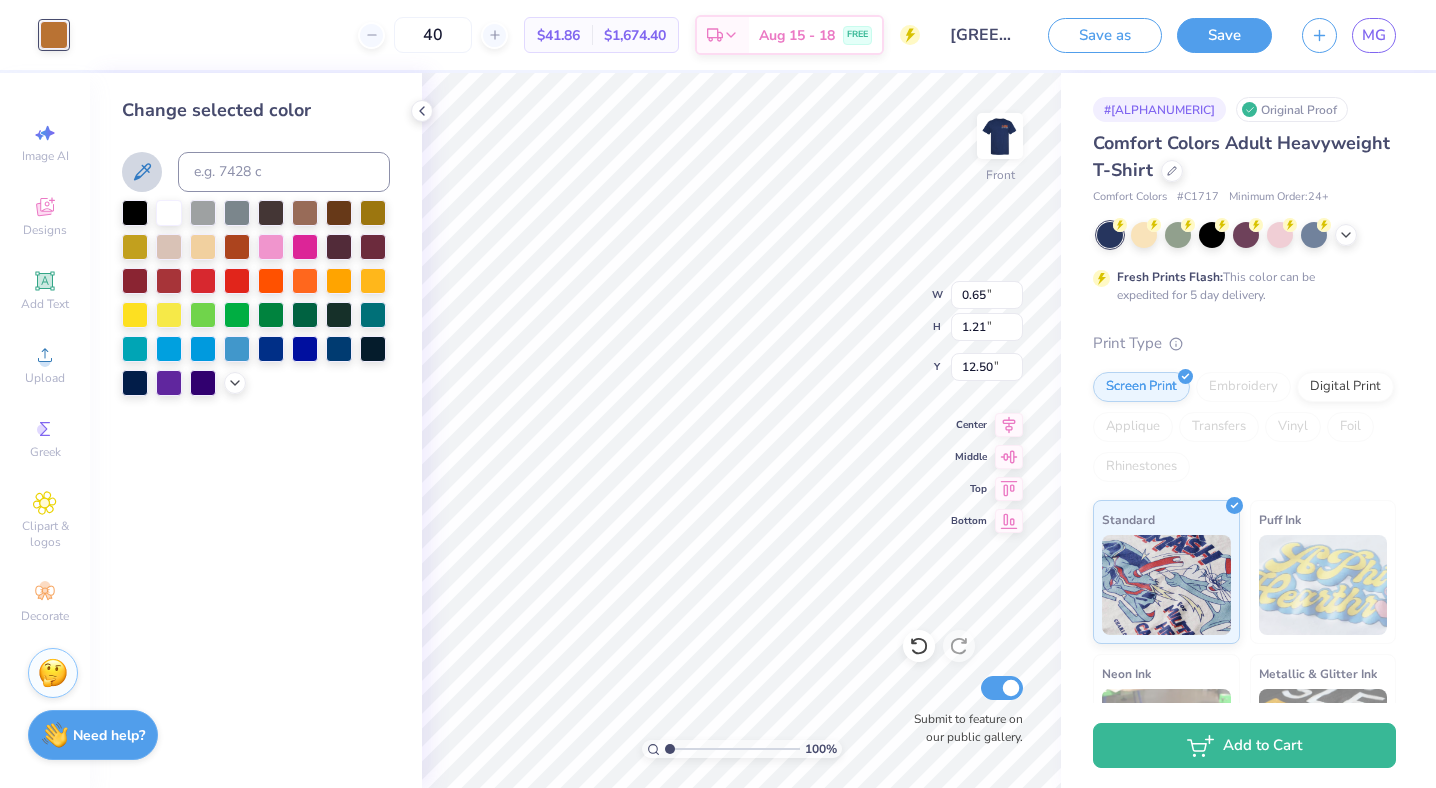 click 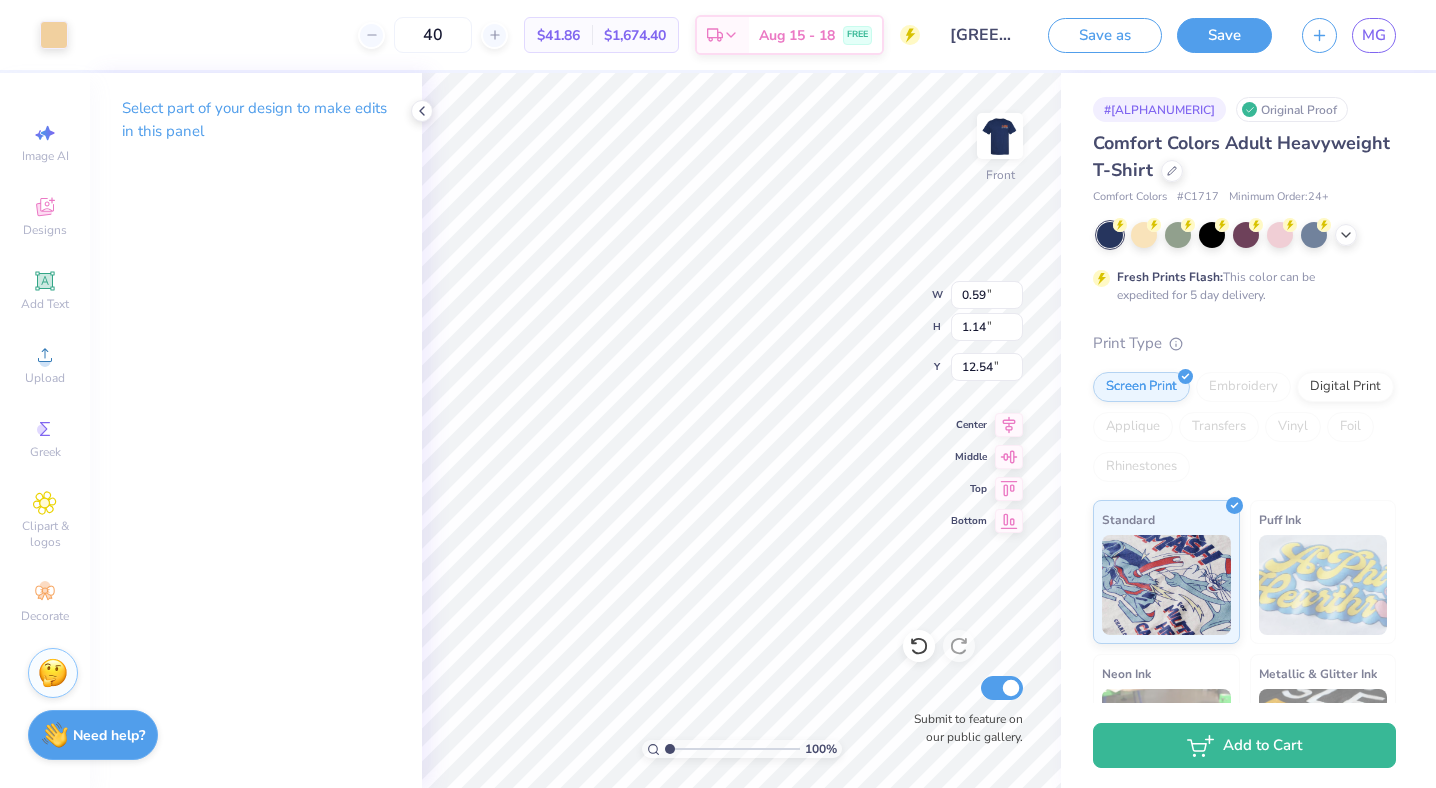 click on "Art colors" at bounding box center [34, 35] 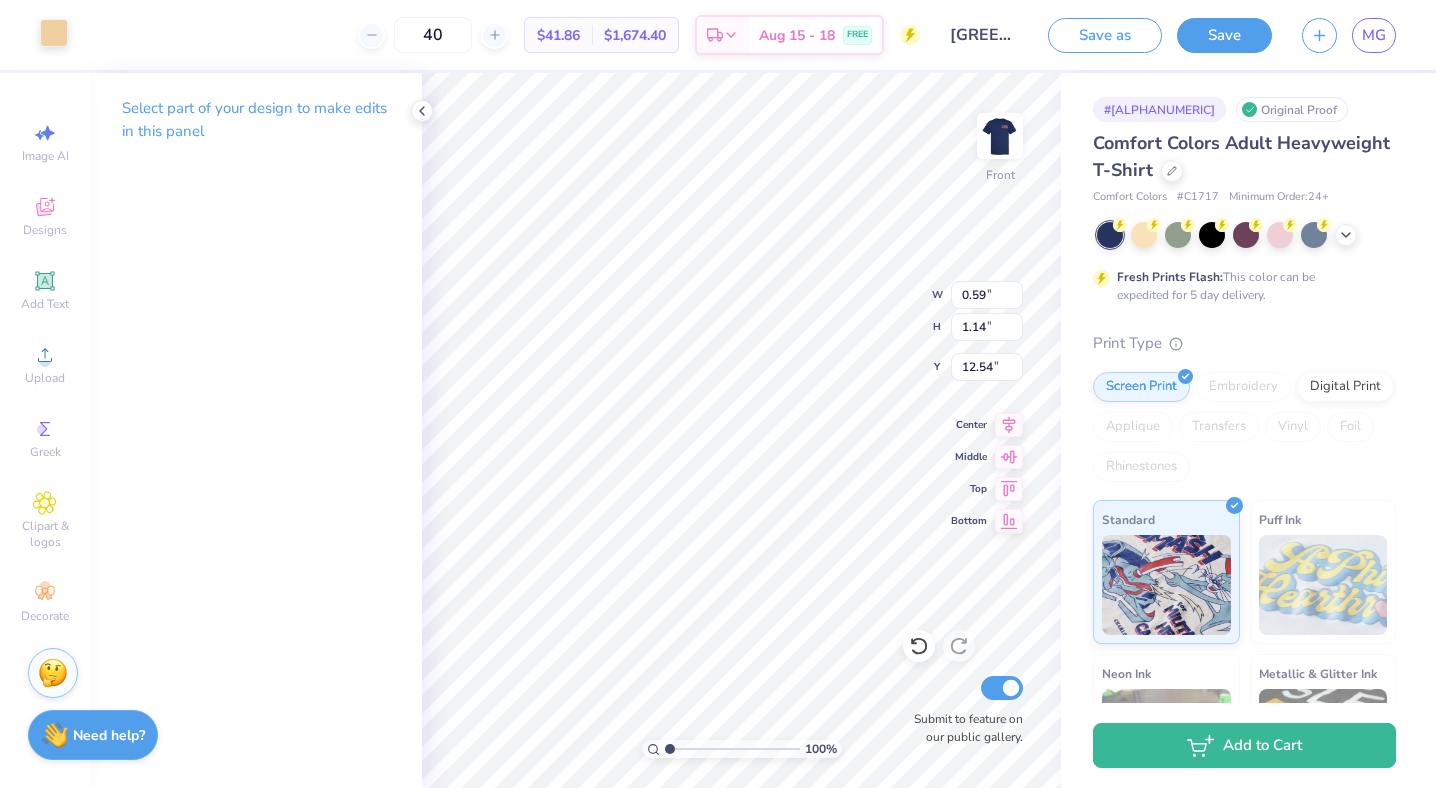 click at bounding box center [54, 33] 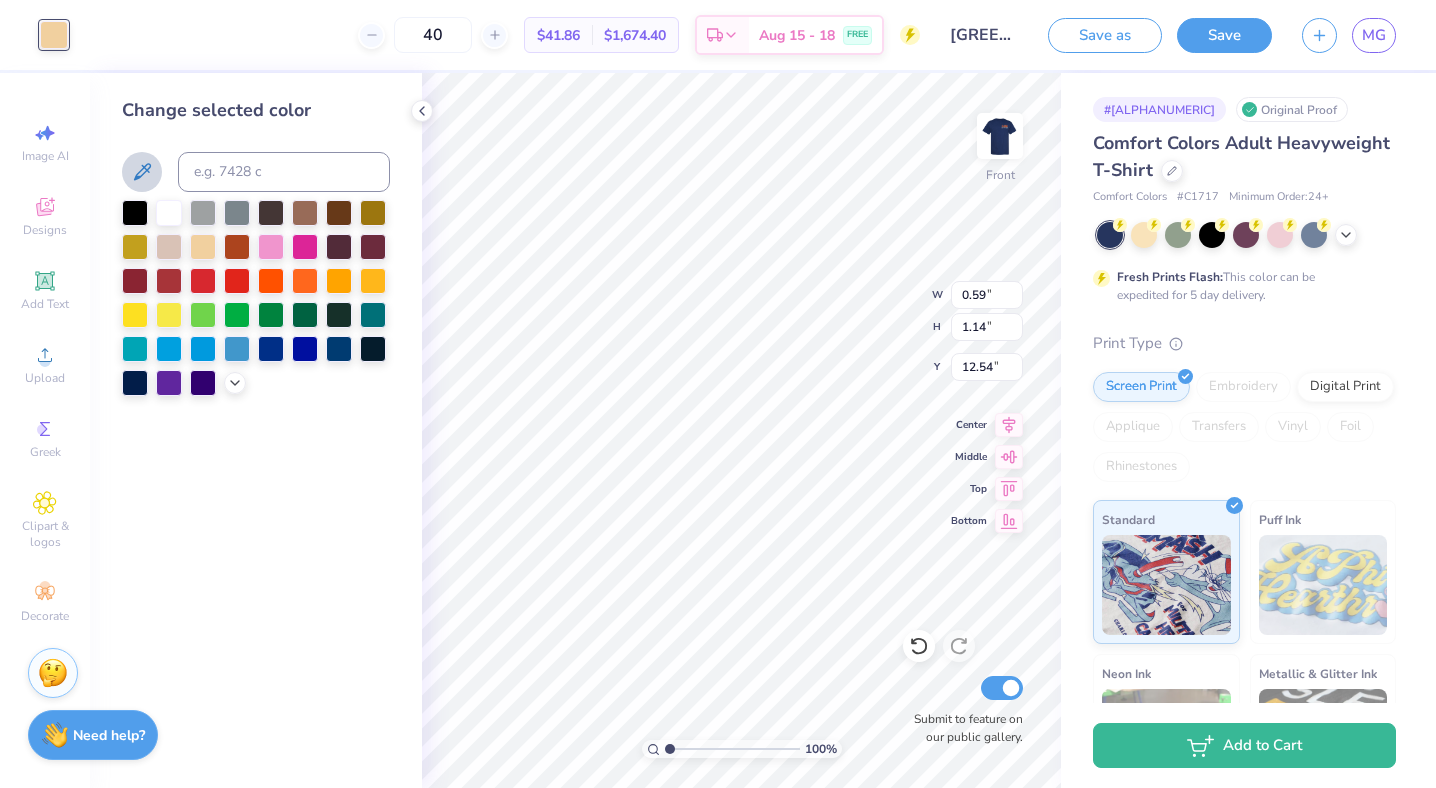 click 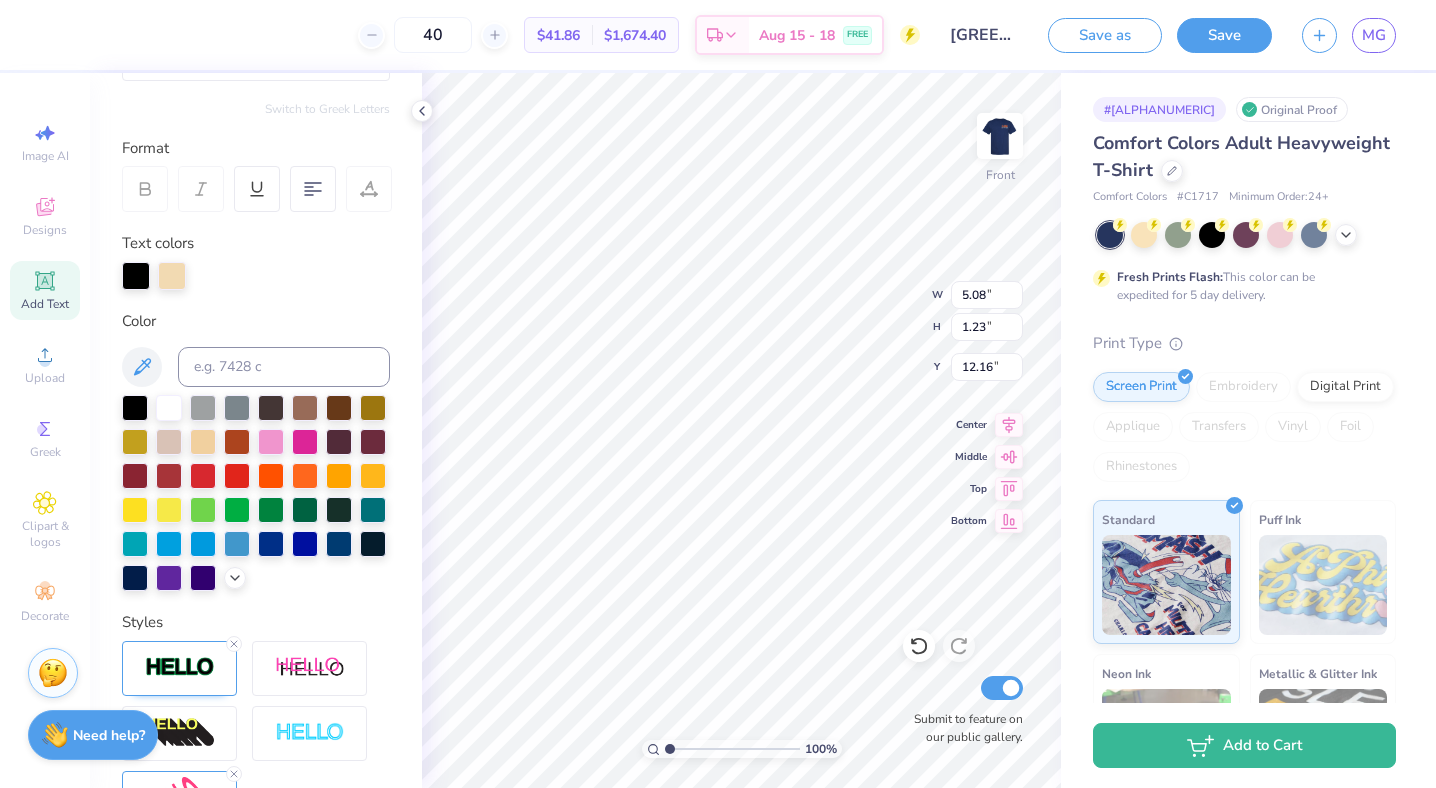 scroll, scrollTop: 452, scrollLeft: 0, axis: vertical 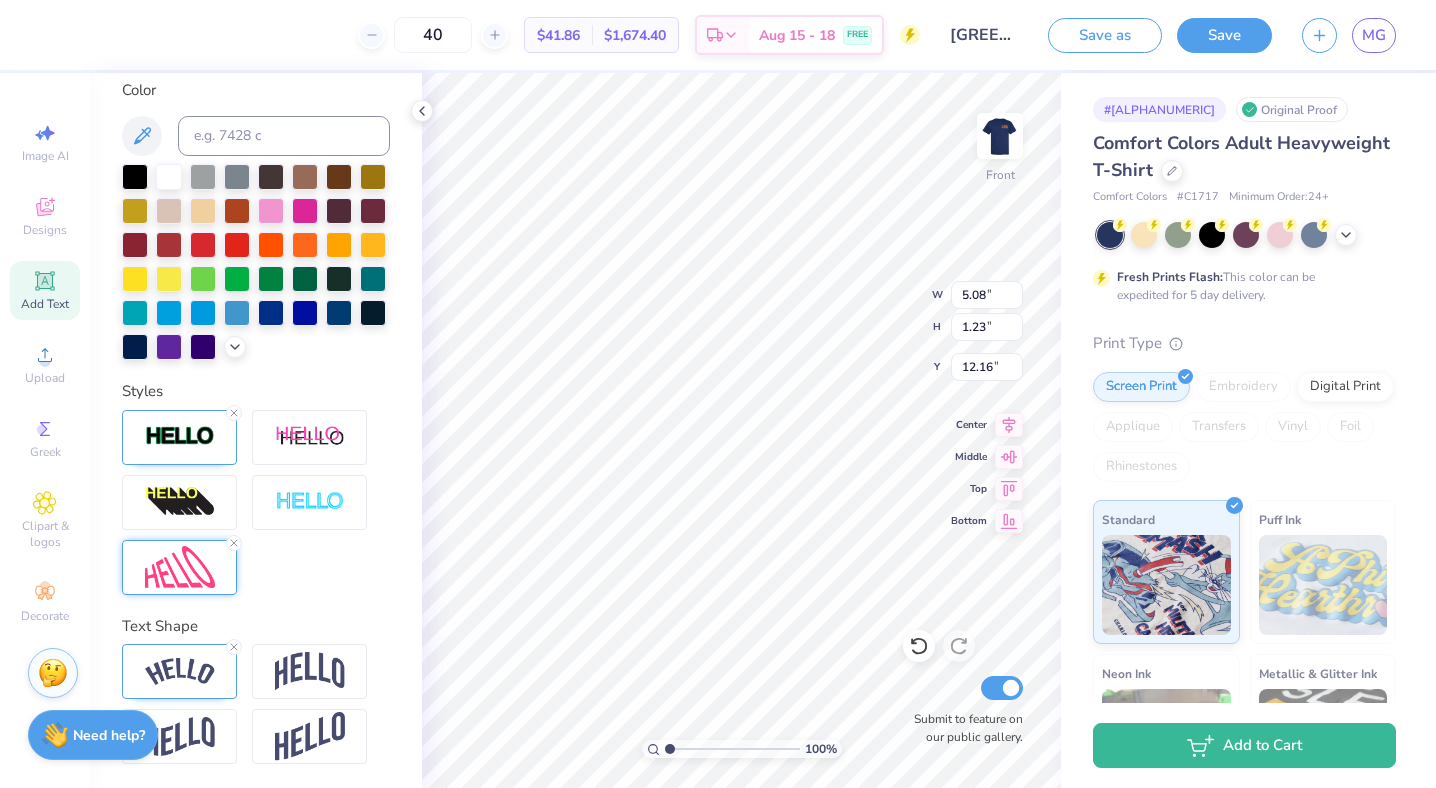 click at bounding box center (179, 567) 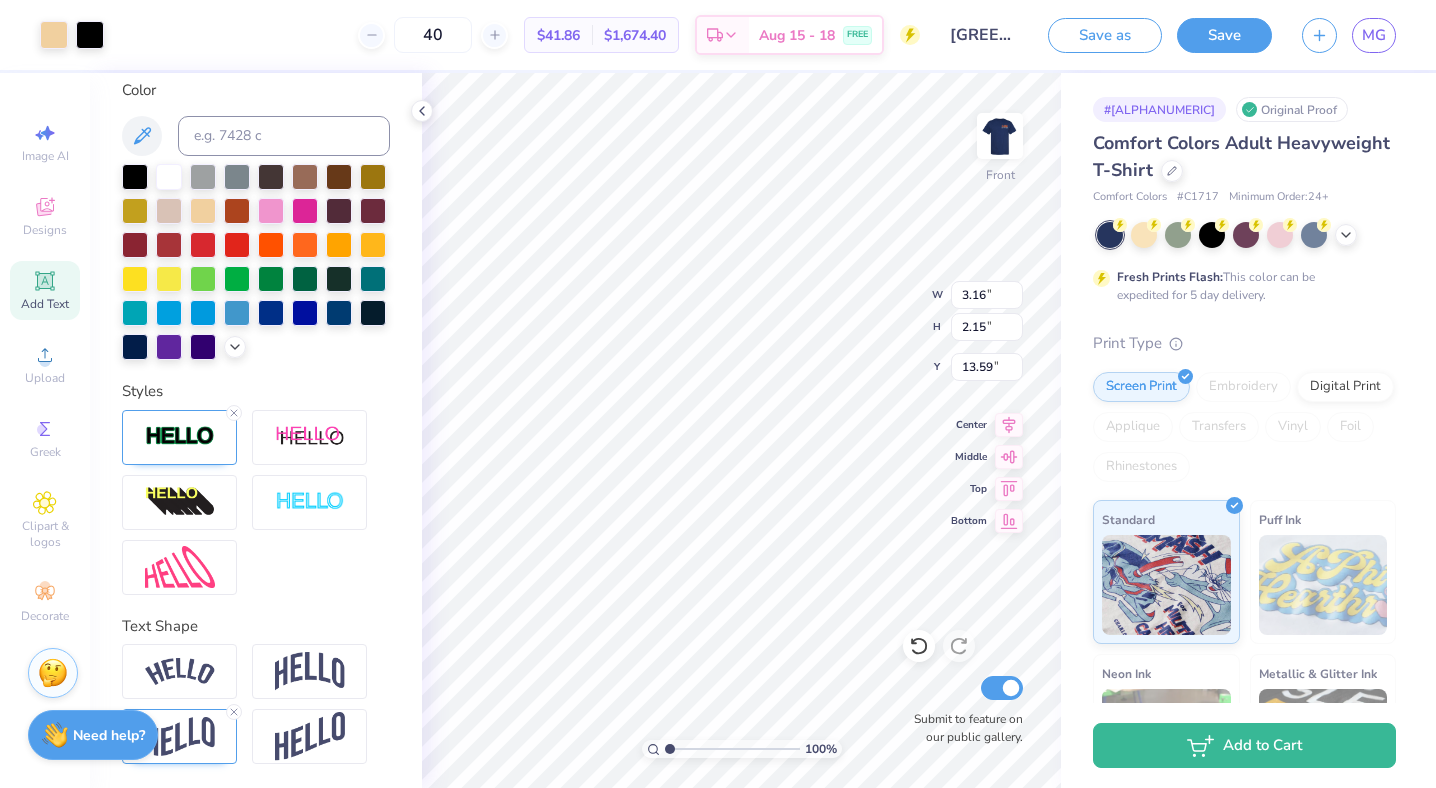 scroll, scrollTop: 452, scrollLeft: 0, axis: vertical 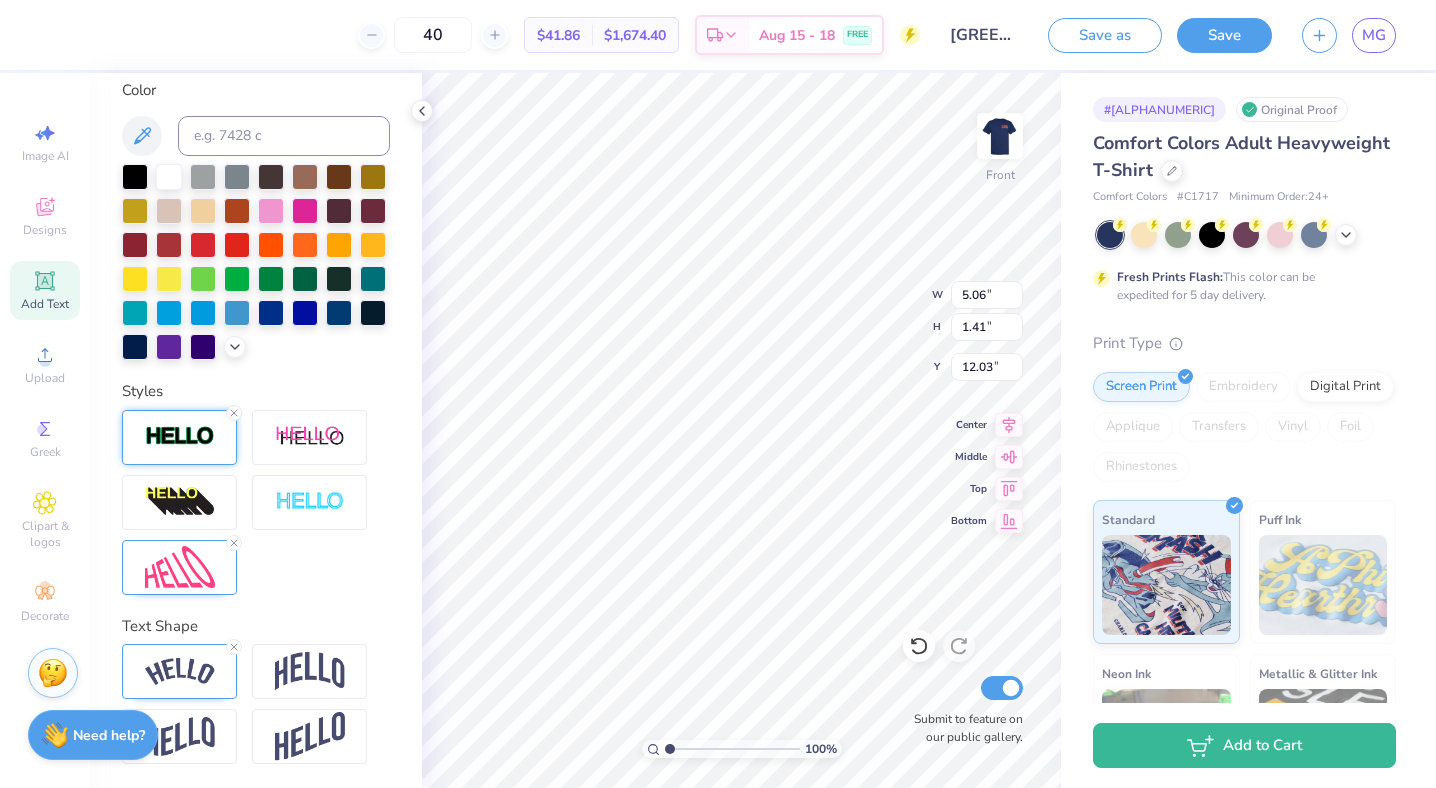 click at bounding box center [180, 436] 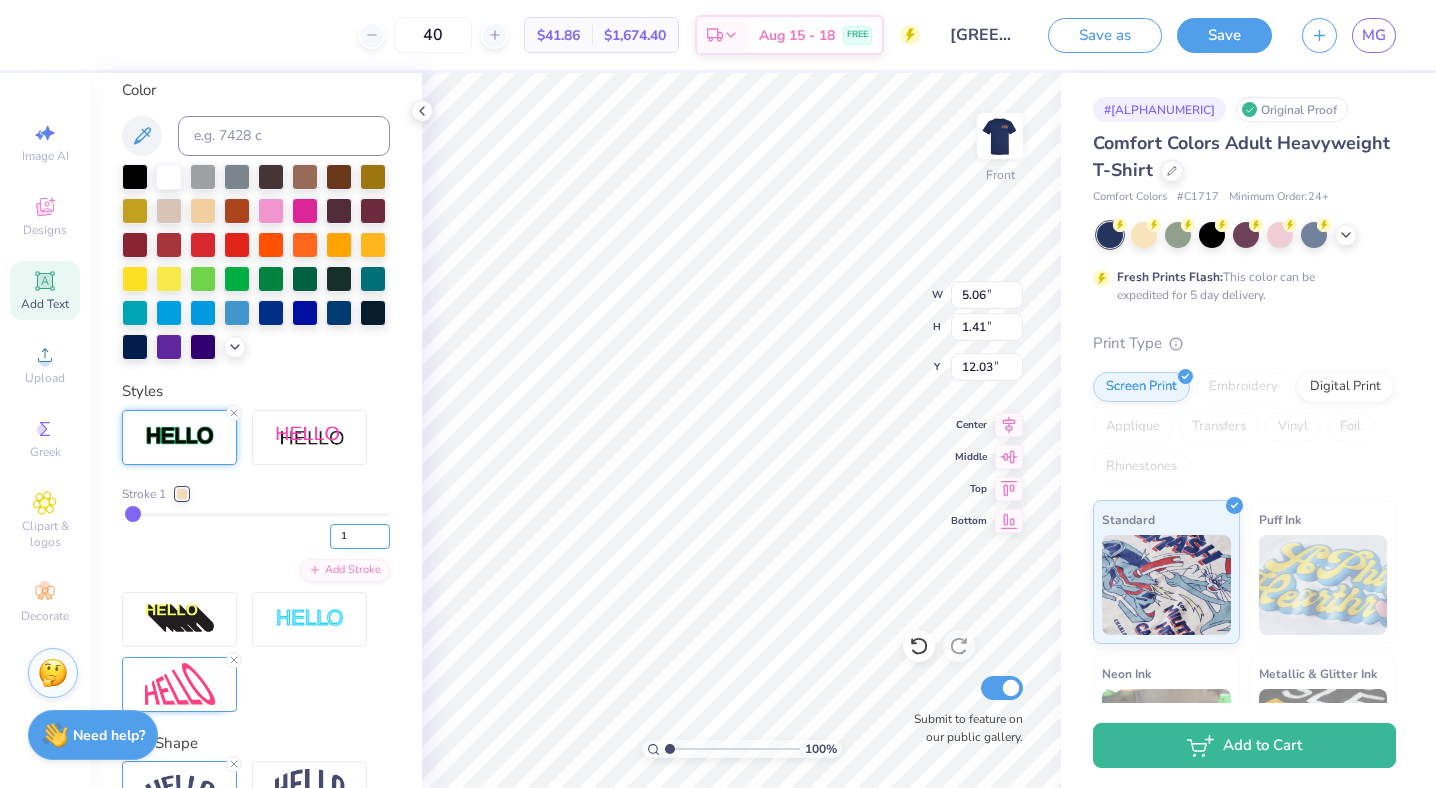 click on "1" at bounding box center [360, 536] 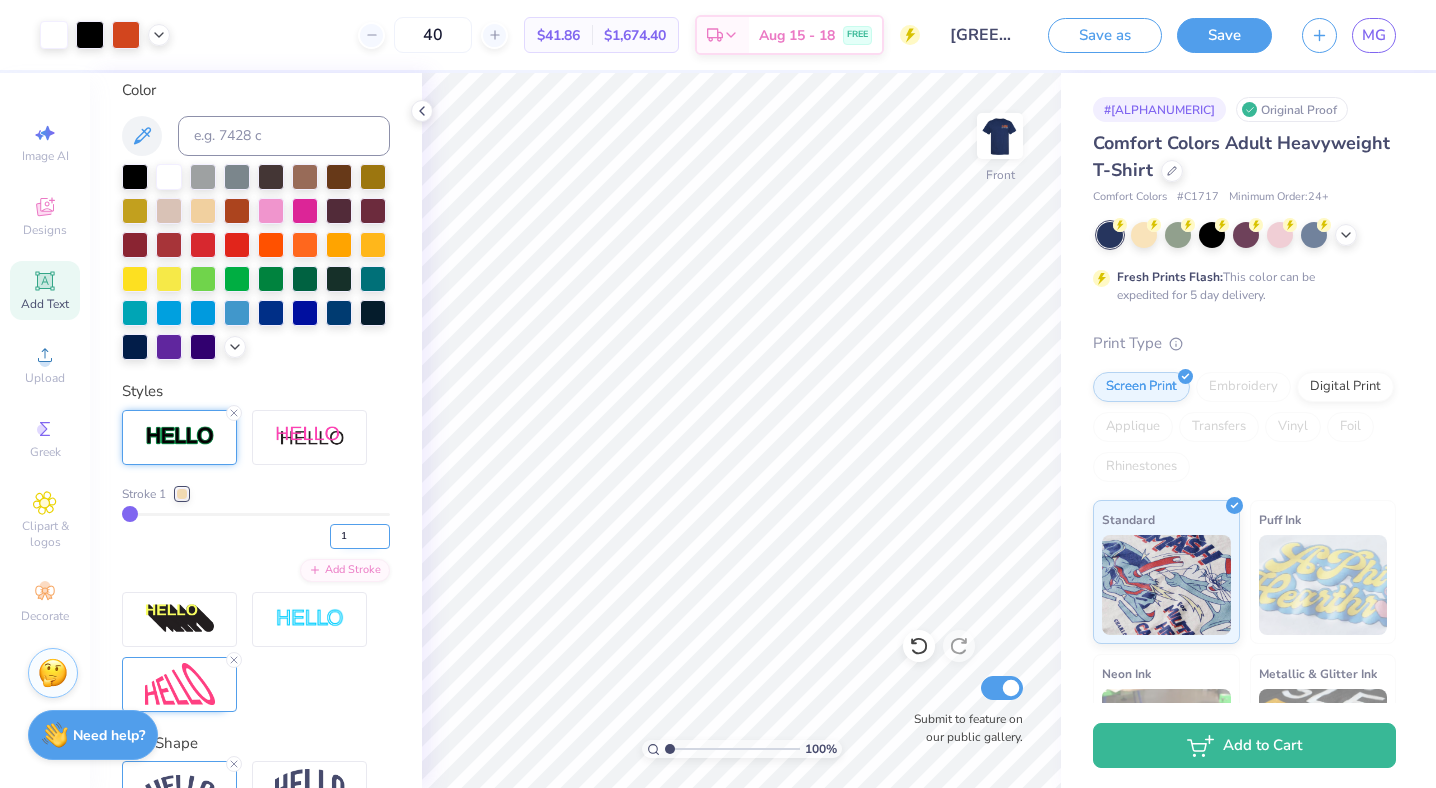 click on "1" at bounding box center (360, 536) 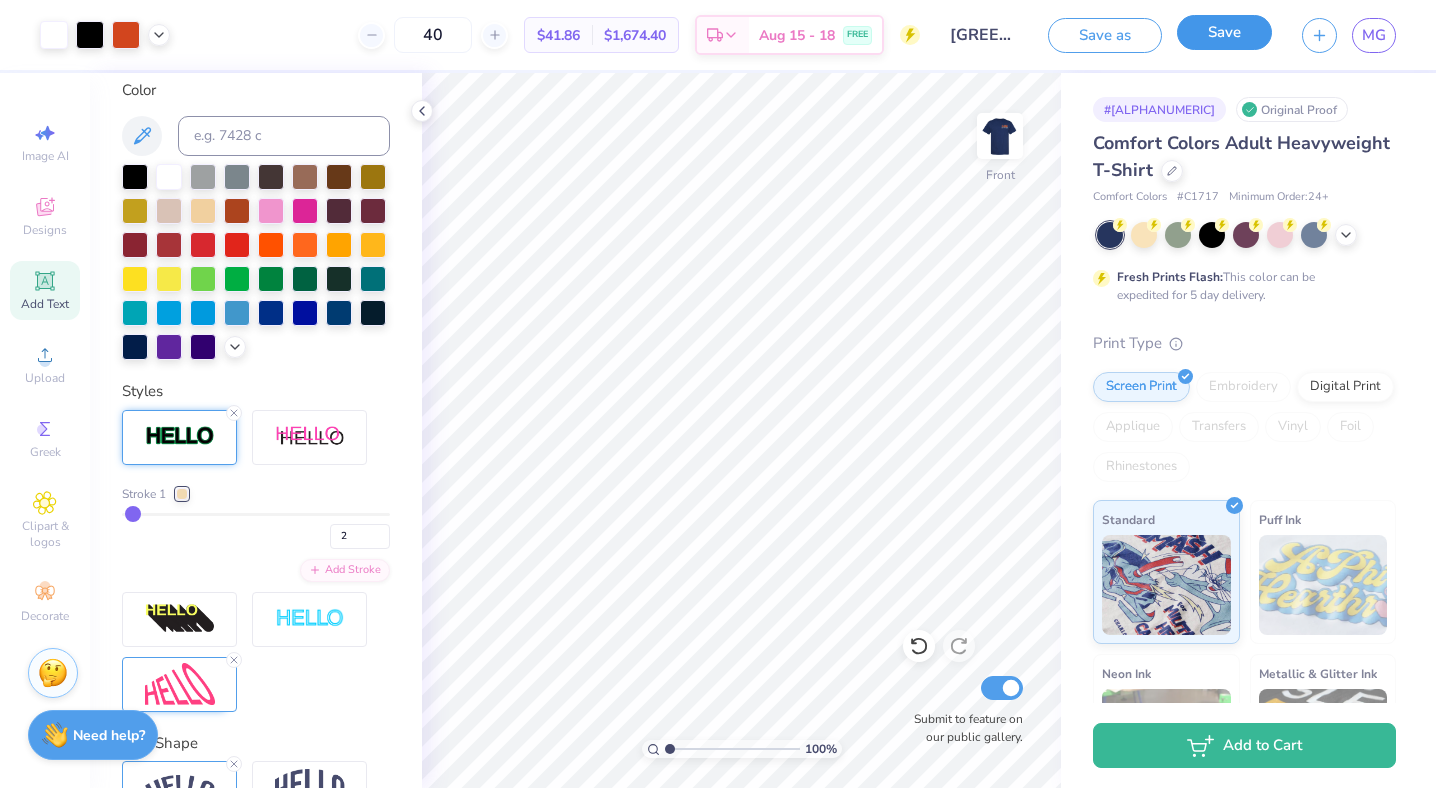 click on "Save" at bounding box center [1224, 32] 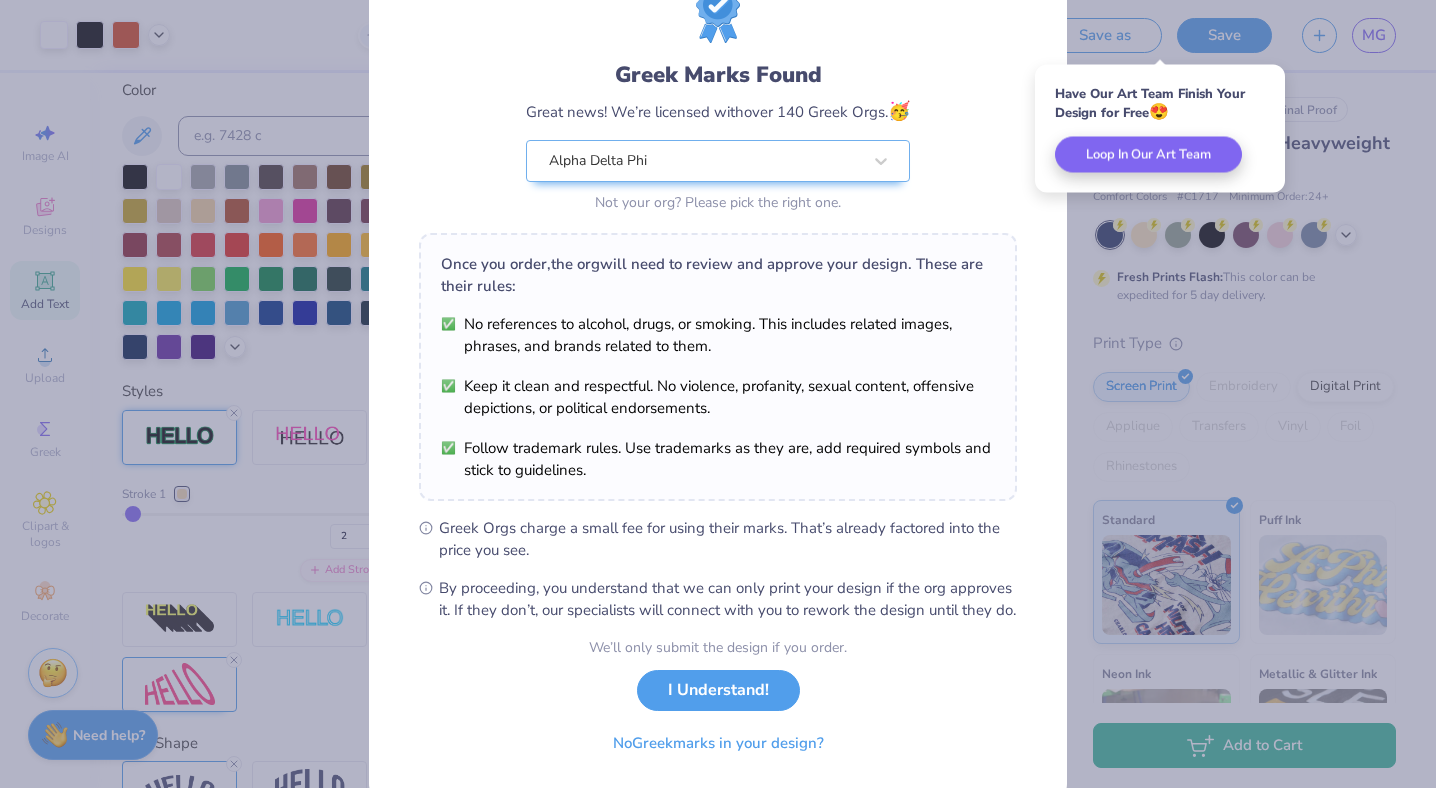 scroll, scrollTop: 148, scrollLeft: 0, axis: vertical 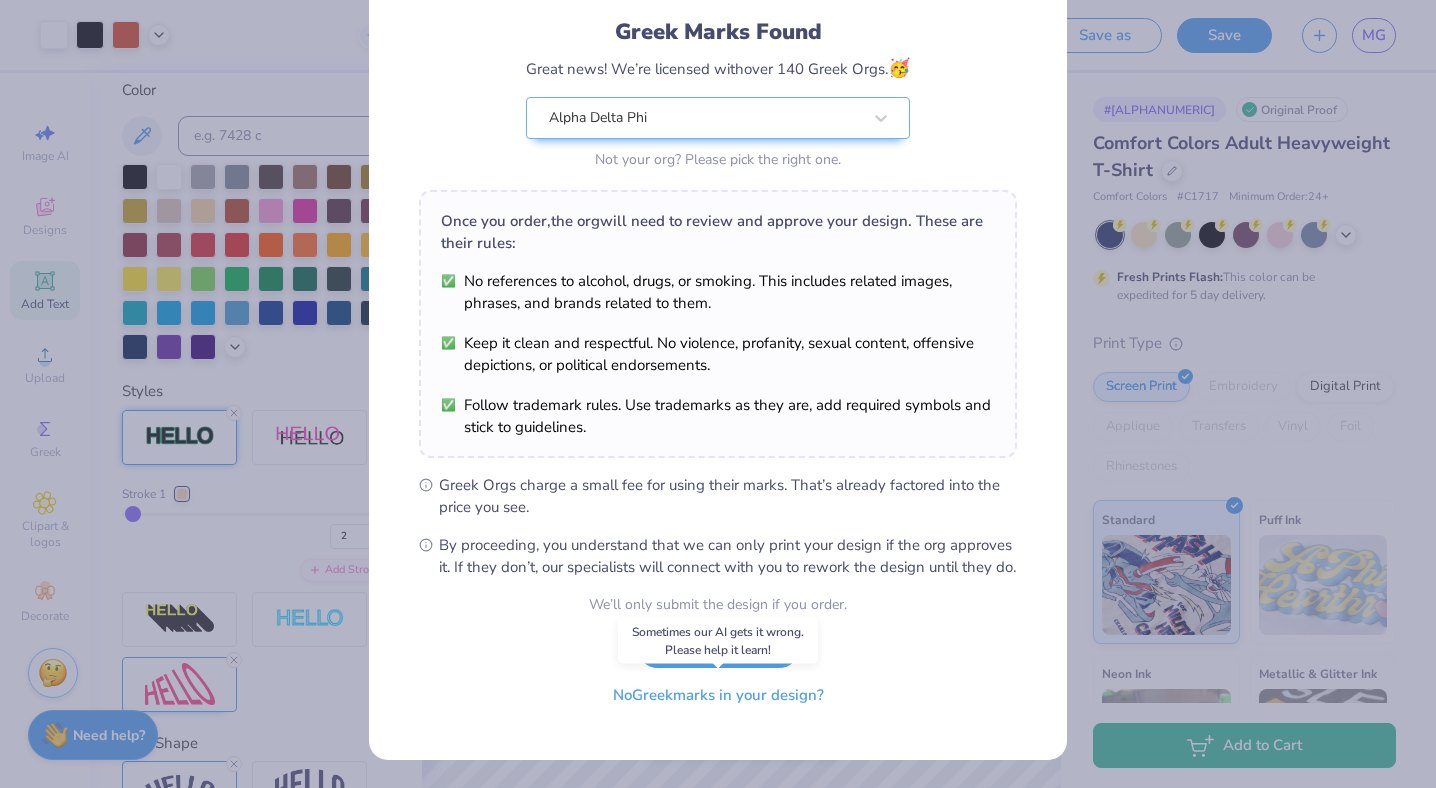 click on "No  Greek  marks in your design?" at bounding box center (718, 695) 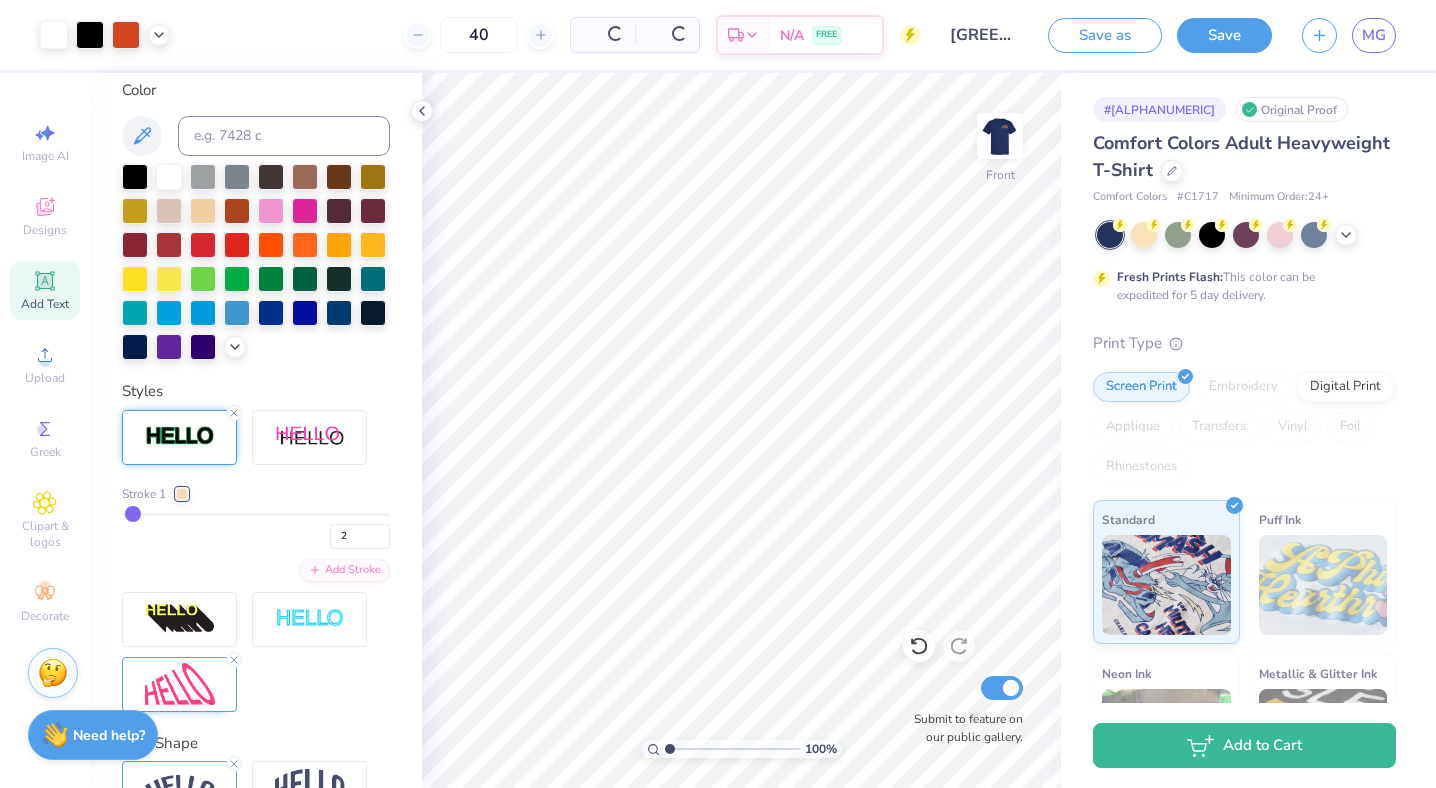scroll, scrollTop: 0, scrollLeft: 0, axis: both 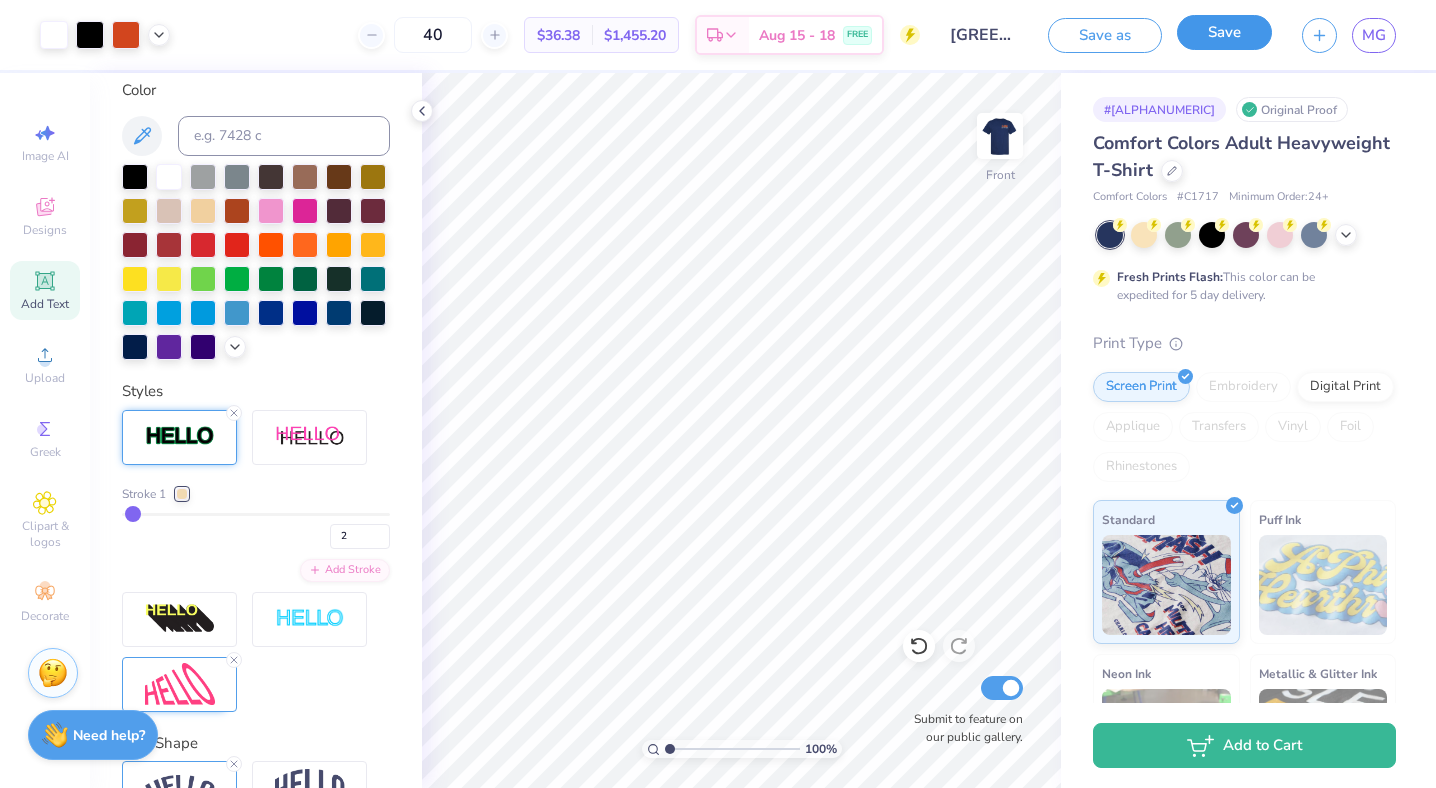 click on "Save" at bounding box center (1224, 32) 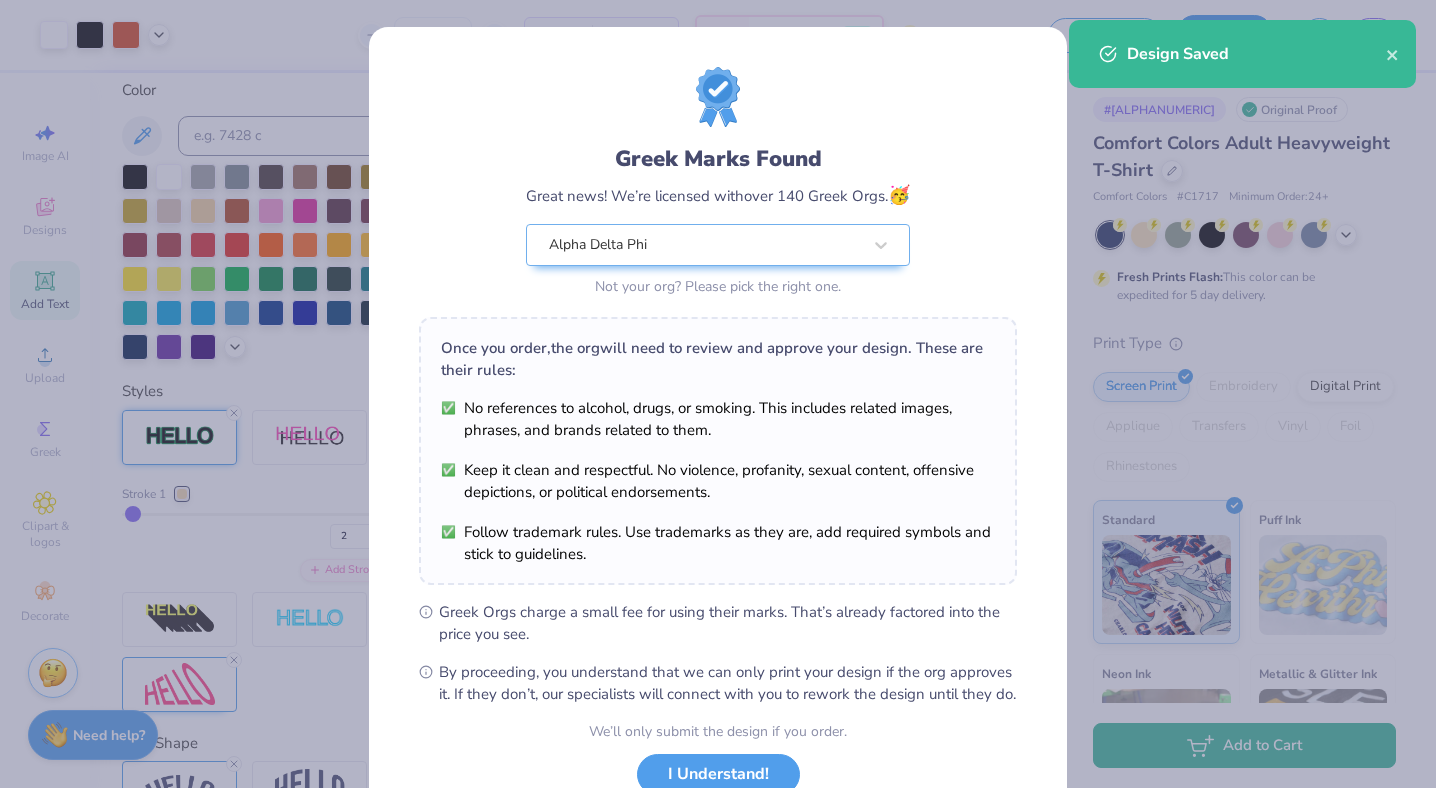 scroll, scrollTop: 148, scrollLeft: 0, axis: vertical 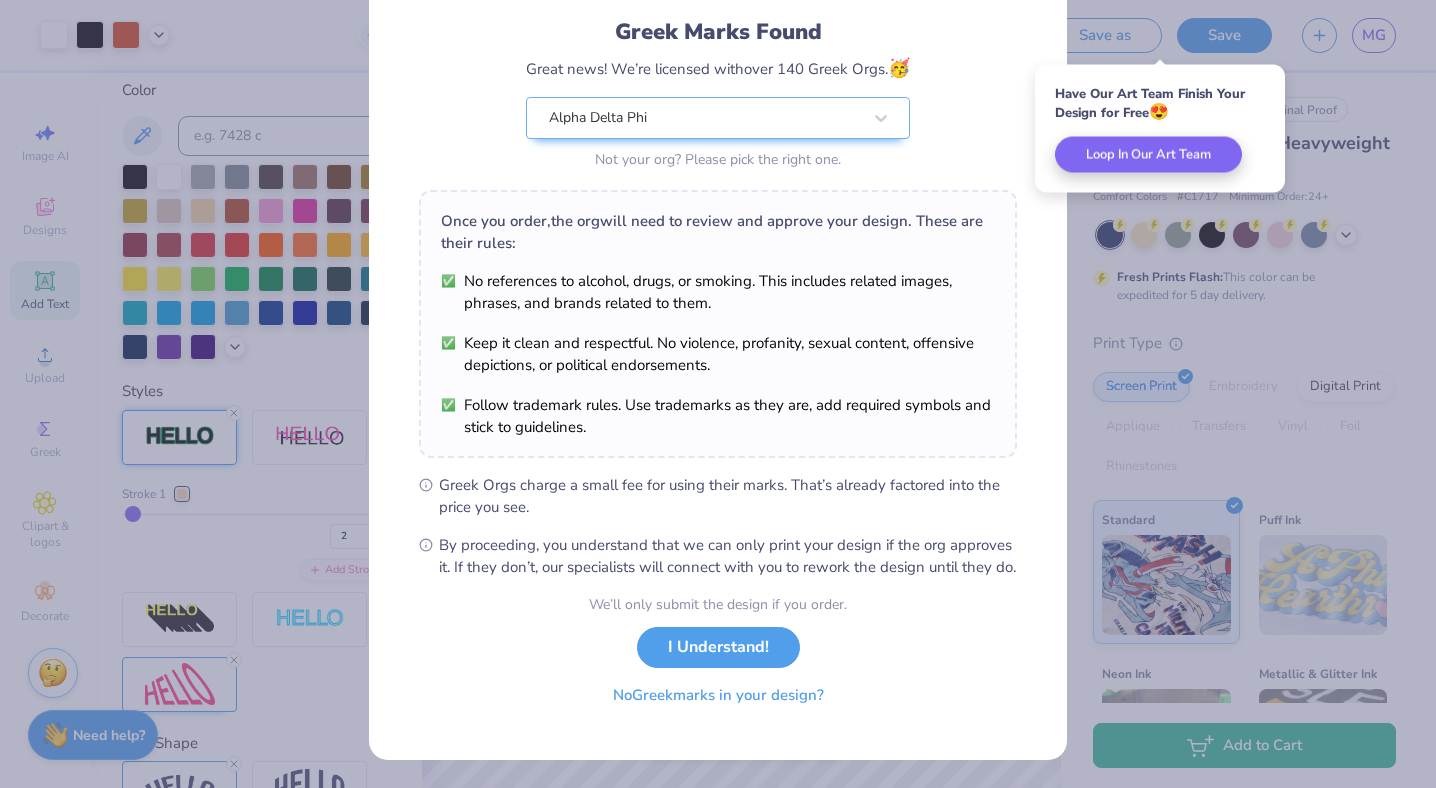 click on "No  Greek  marks in your design?" at bounding box center [718, 695] 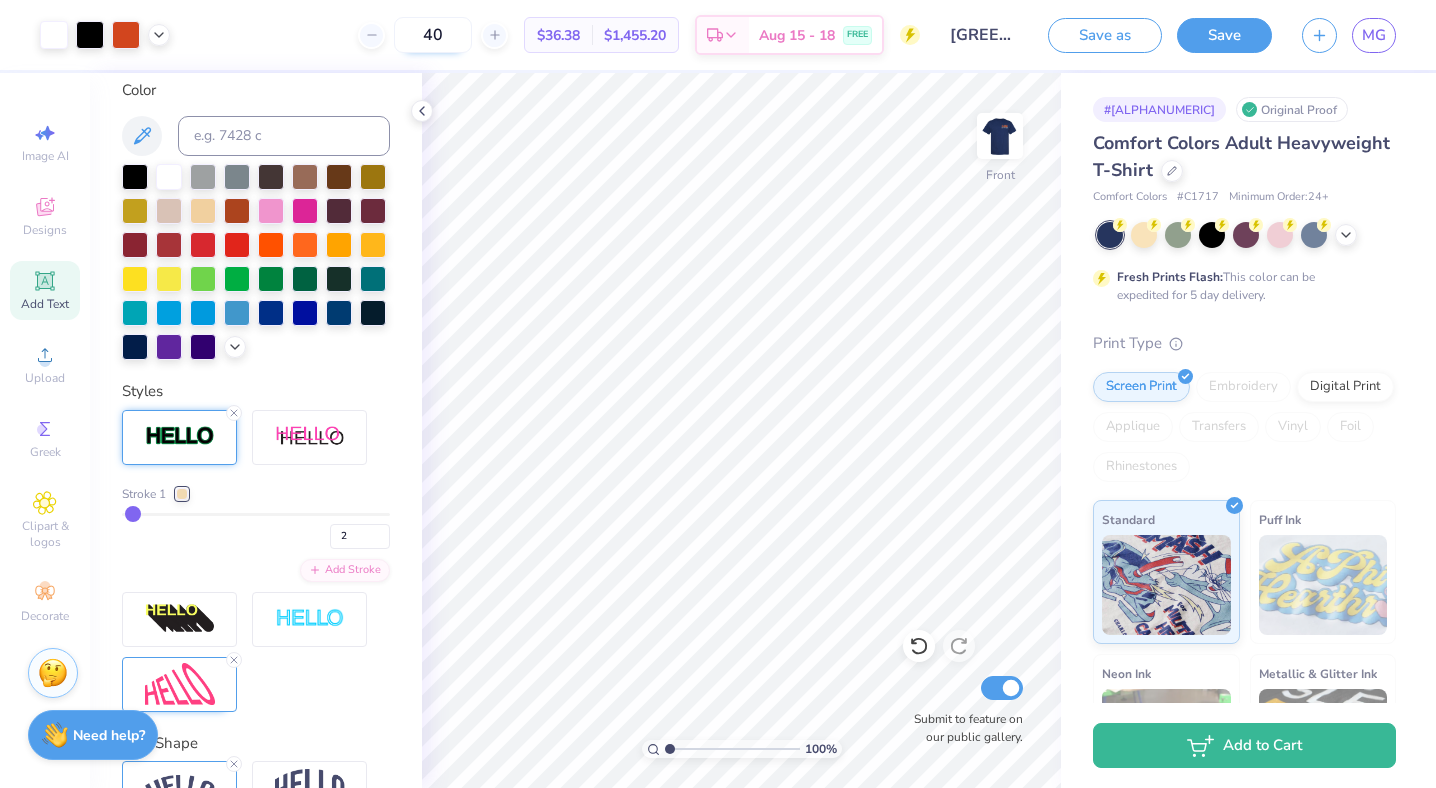 click on "40" at bounding box center [433, 35] 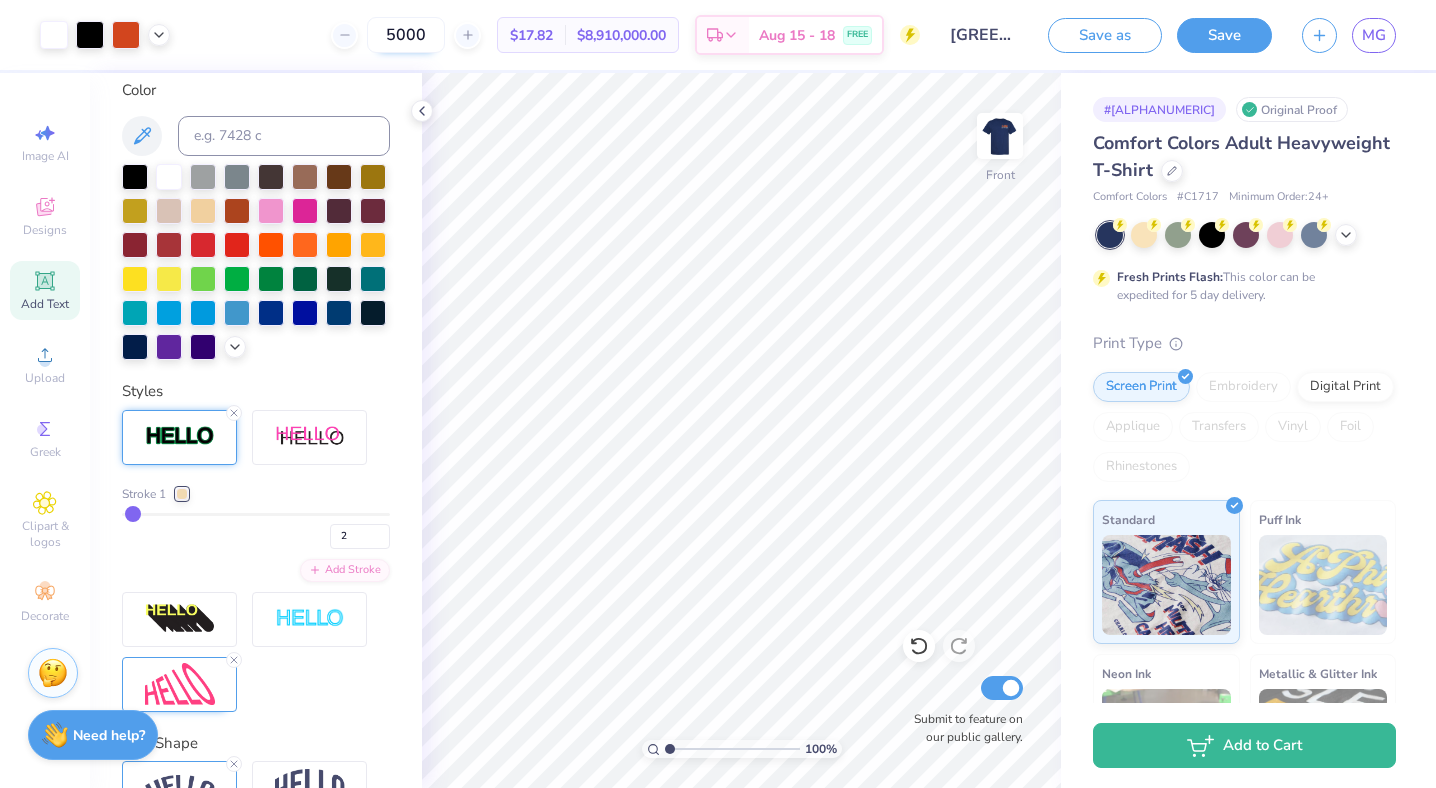 scroll, scrollTop: 0, scrollLeft: 0, axis: both 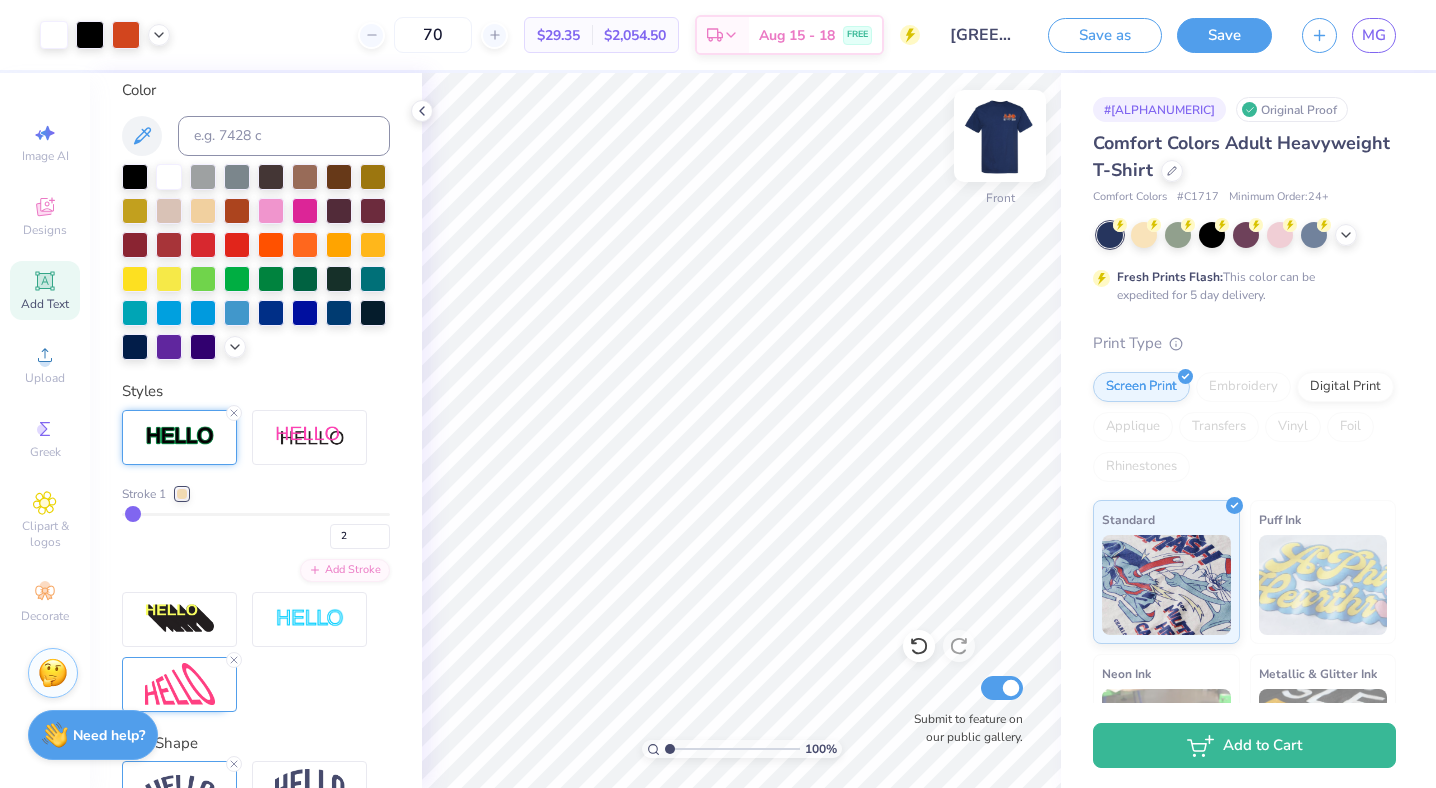 click at bounding box center [1000, 136] 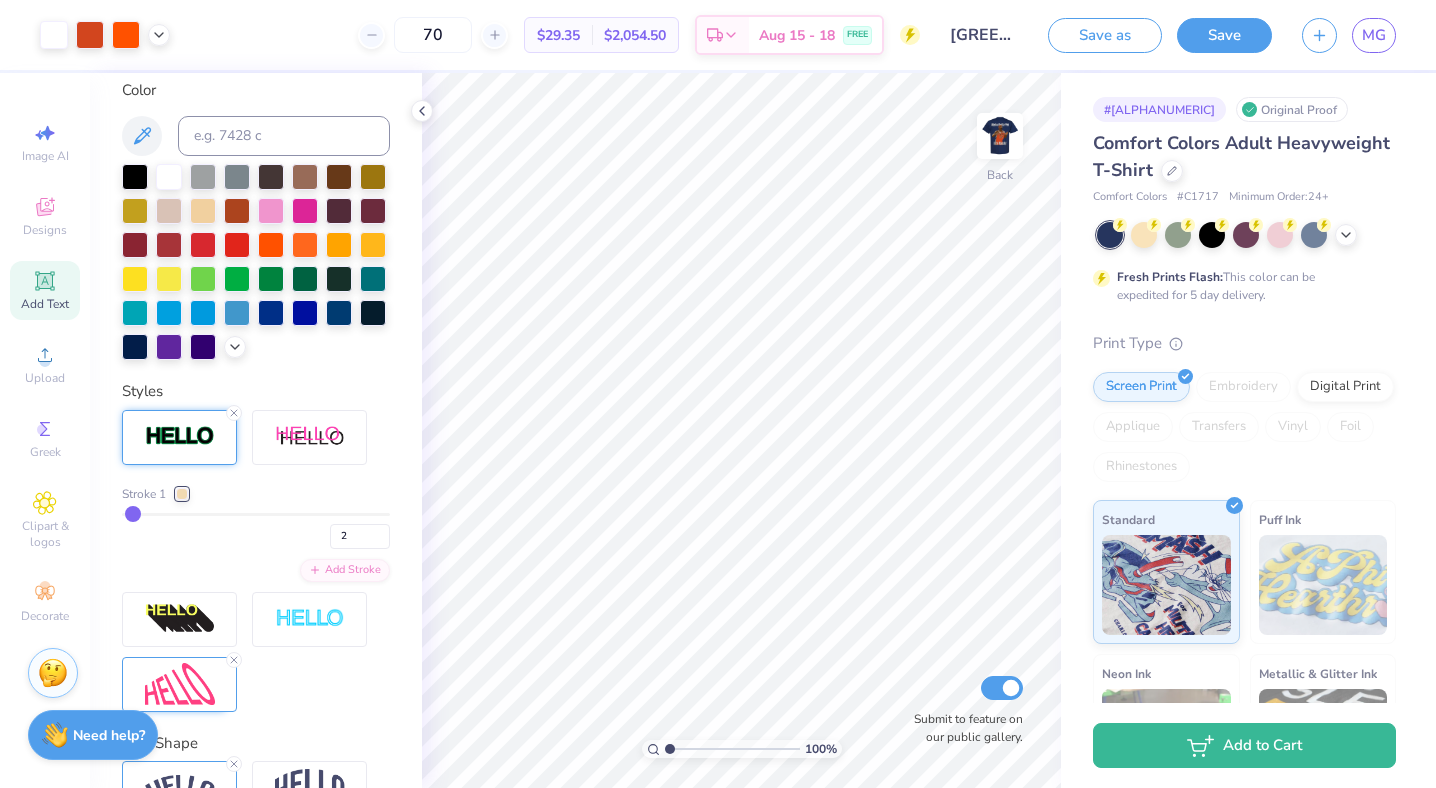 click at bounding box center [1000, 136] 